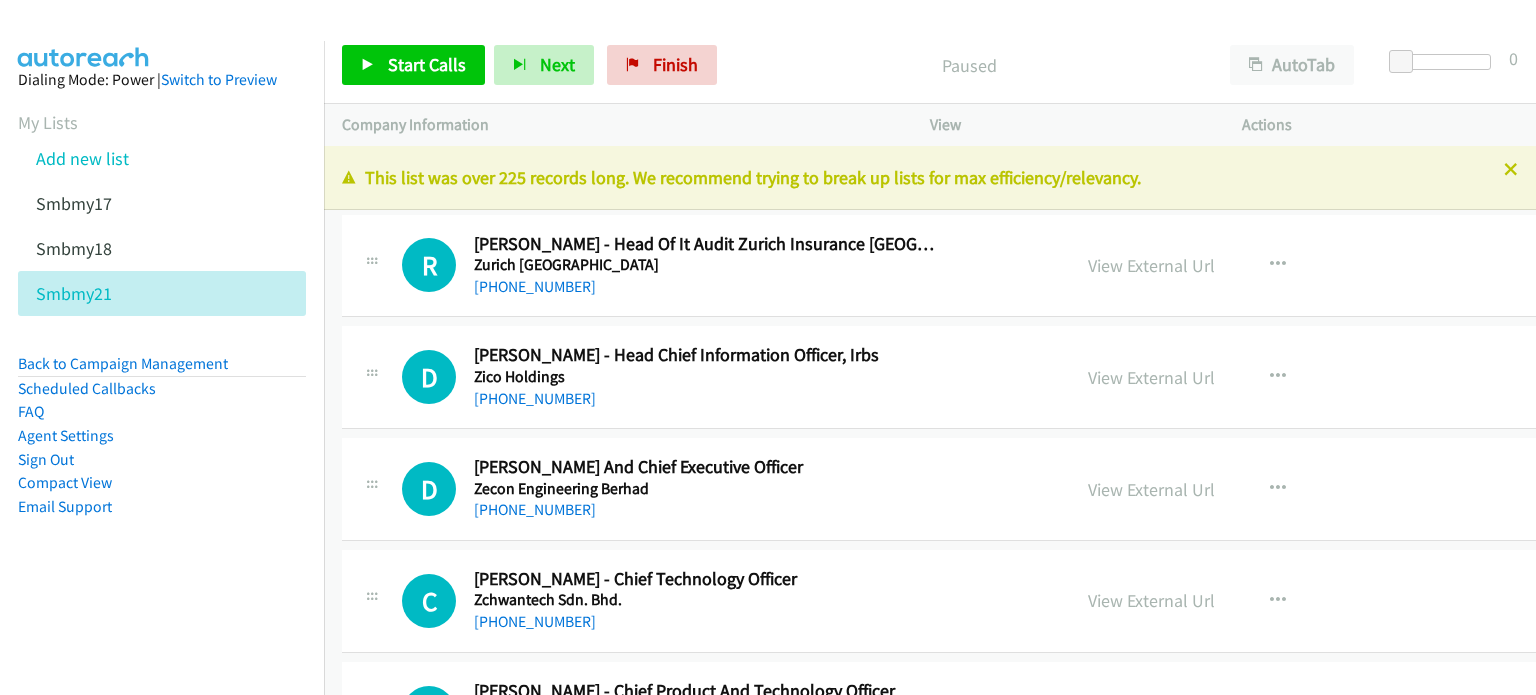 scroll, scrollTop: 0, scrollLeft: 0, axis: both 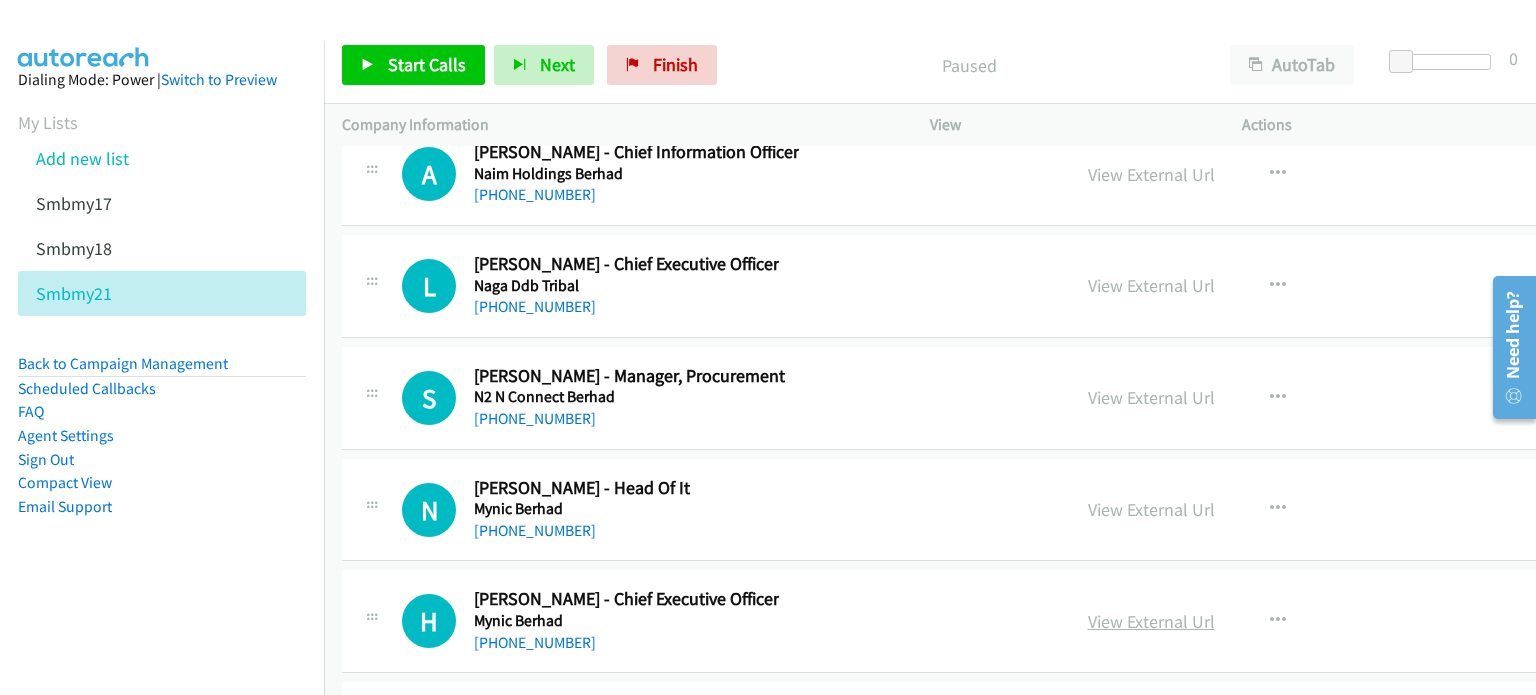 click on "View External Url" at bounding box center (1151, 621) 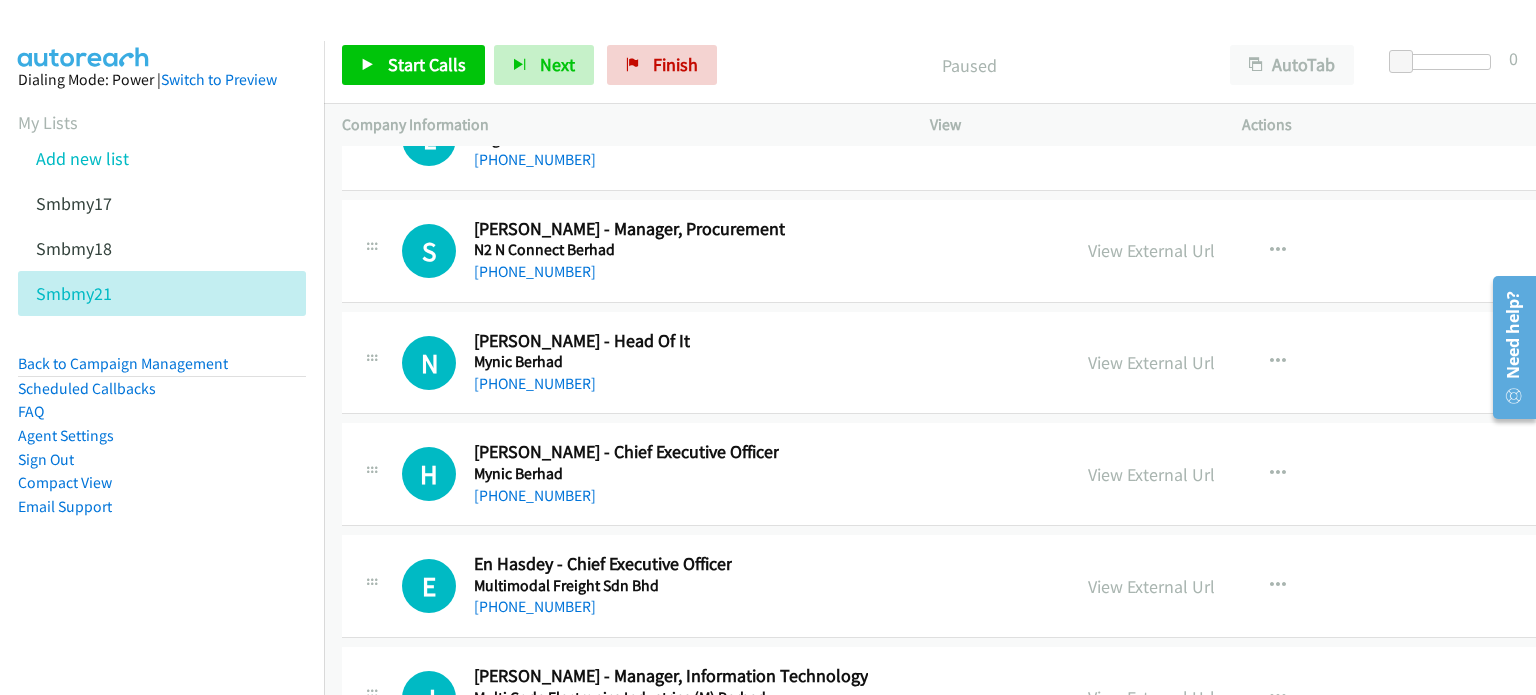 scroll, scrollTop: 45749, scrollLeft: 0, axis: vertical 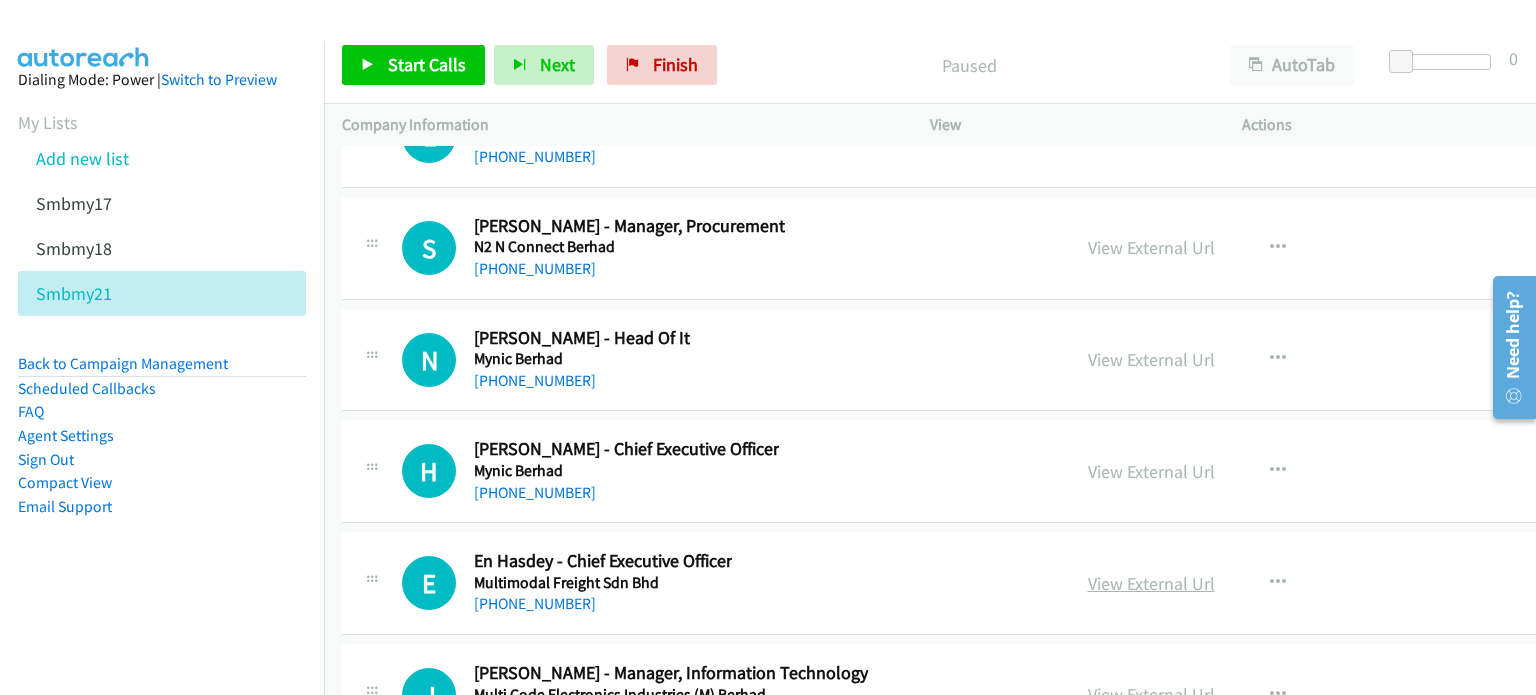 click on "View External Url" at bounding box center (1151, 583) 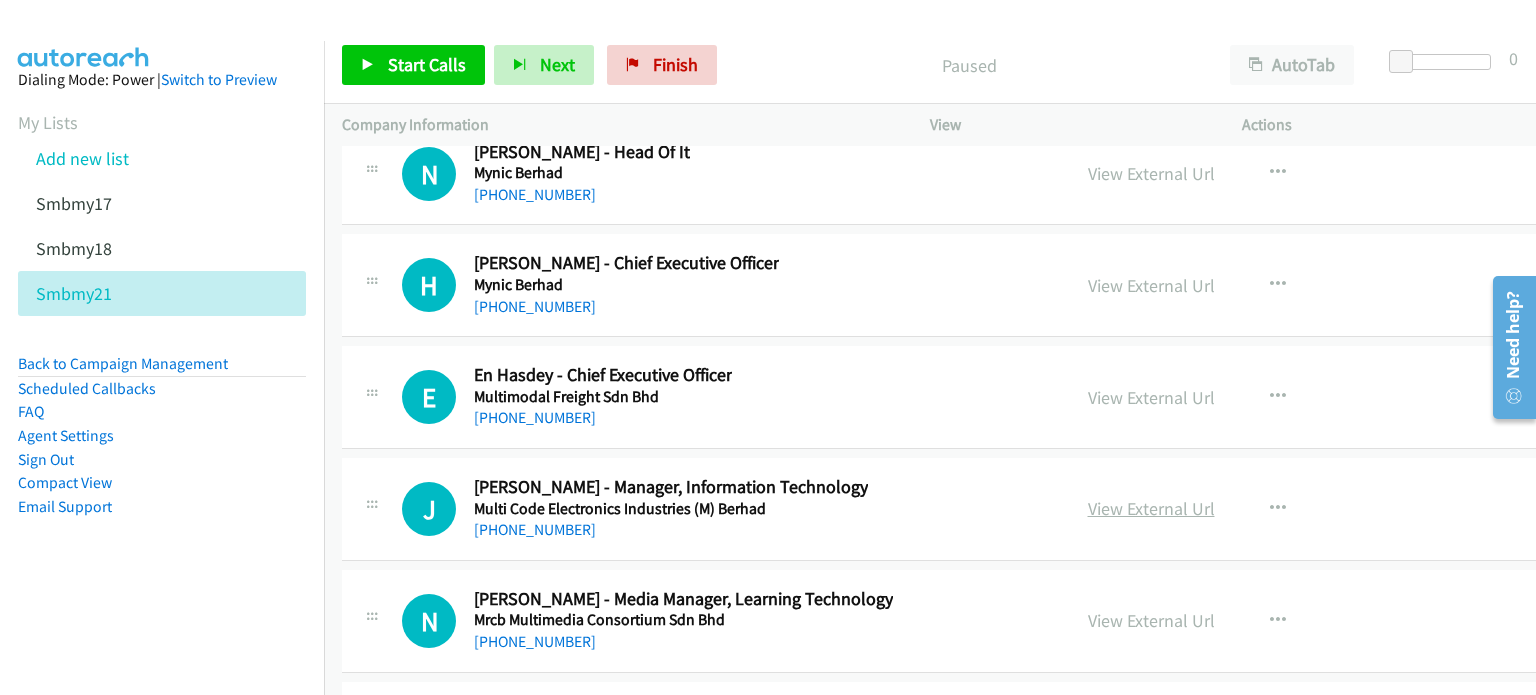 scroll, scrollTop: 45936, scrollLeft: 0, axis: vertical 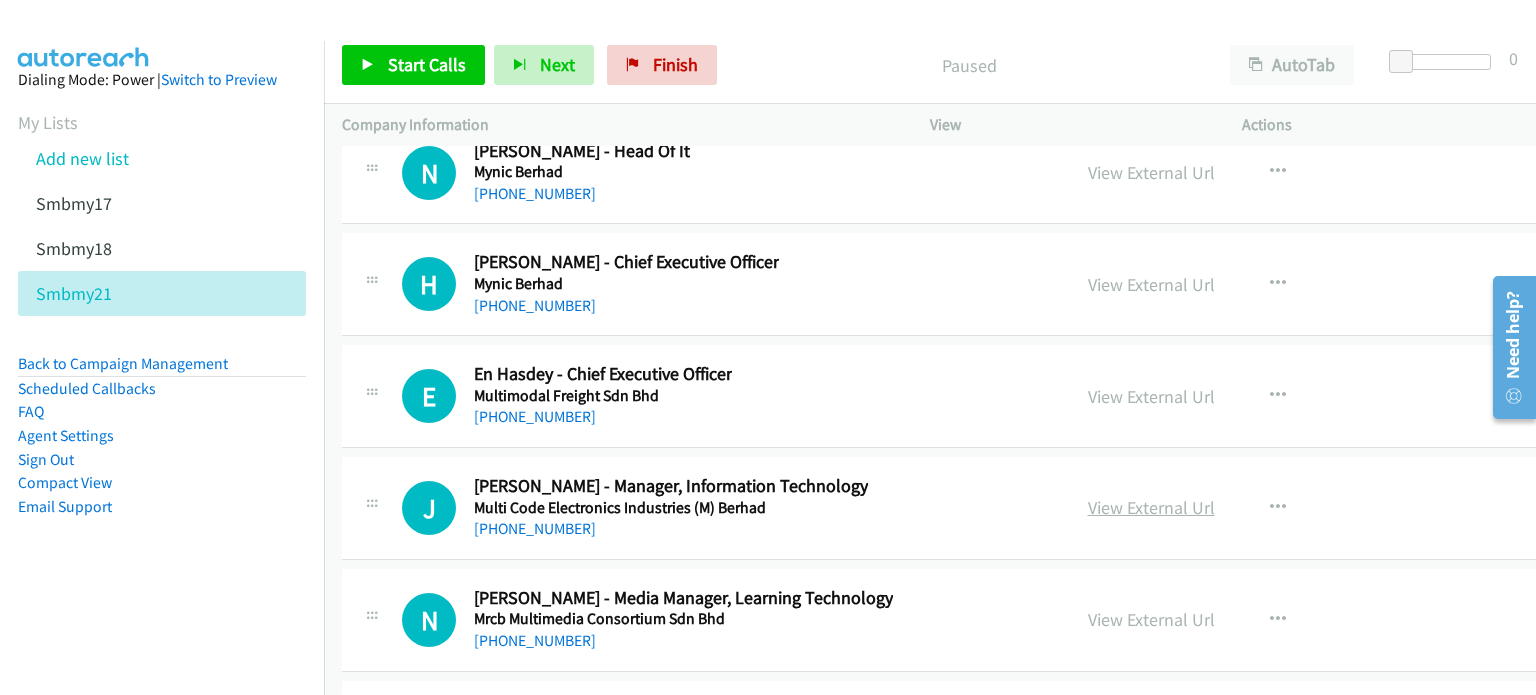 click on "View External Url" at bounding box center [1151, 507] 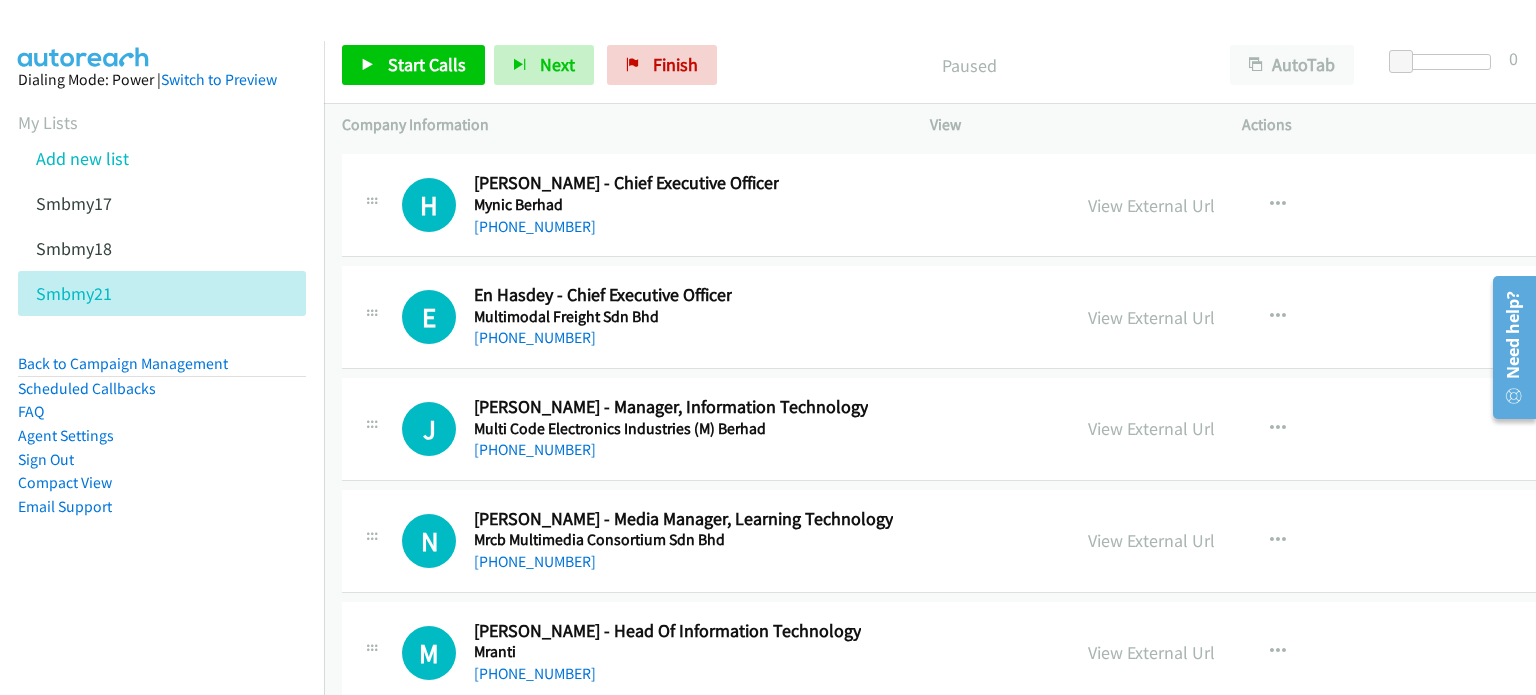 scroll, scrollTop: 46016, scrollLeft: 0, axis: vertical 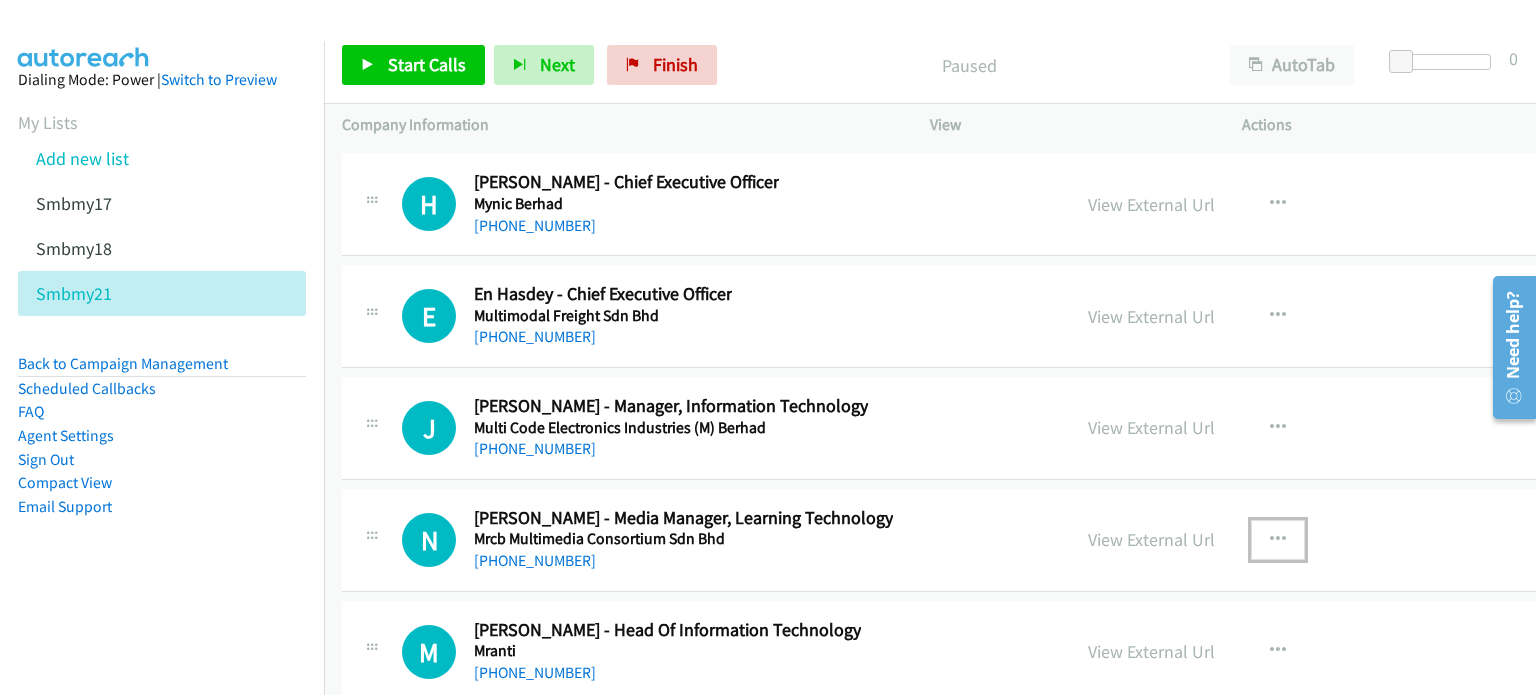 click at bounding box center (1278, 540) 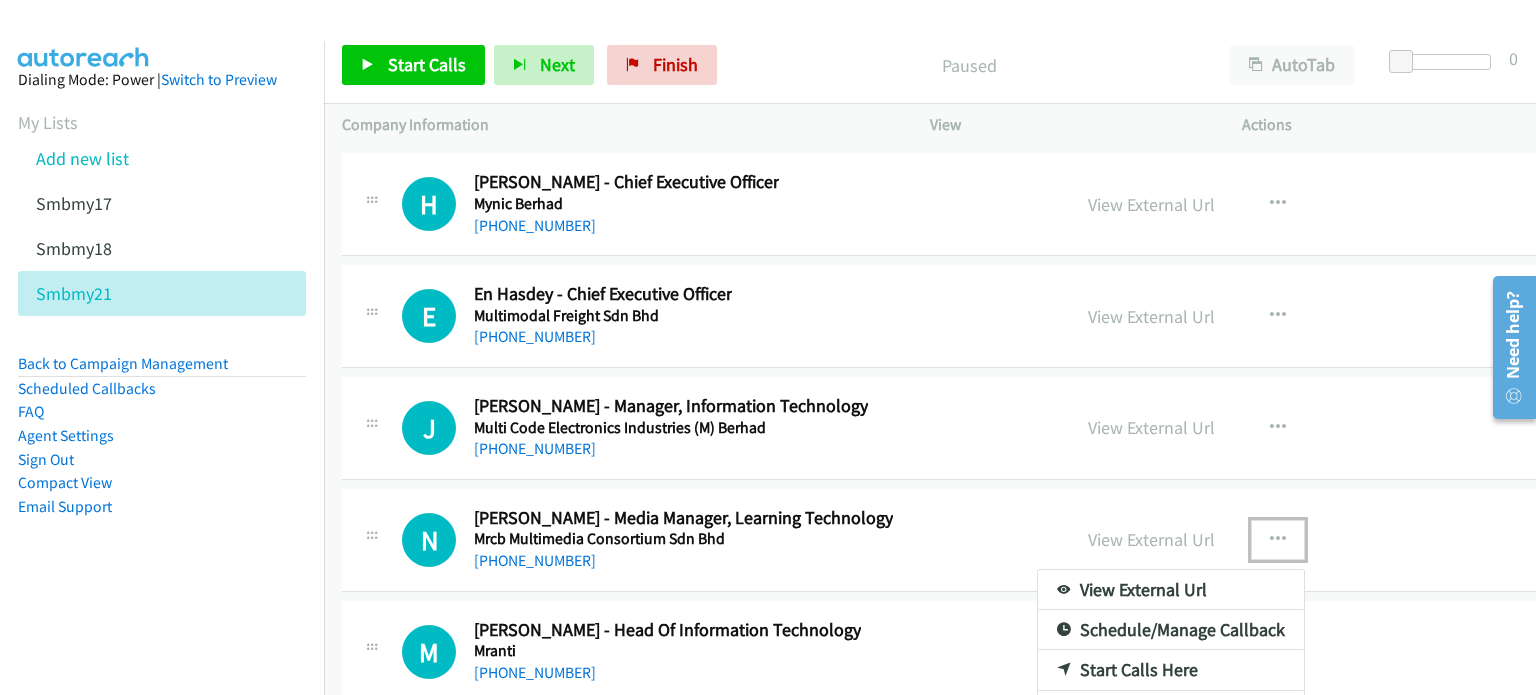 click on "Remove from list" at bounding box center (1171, 711) 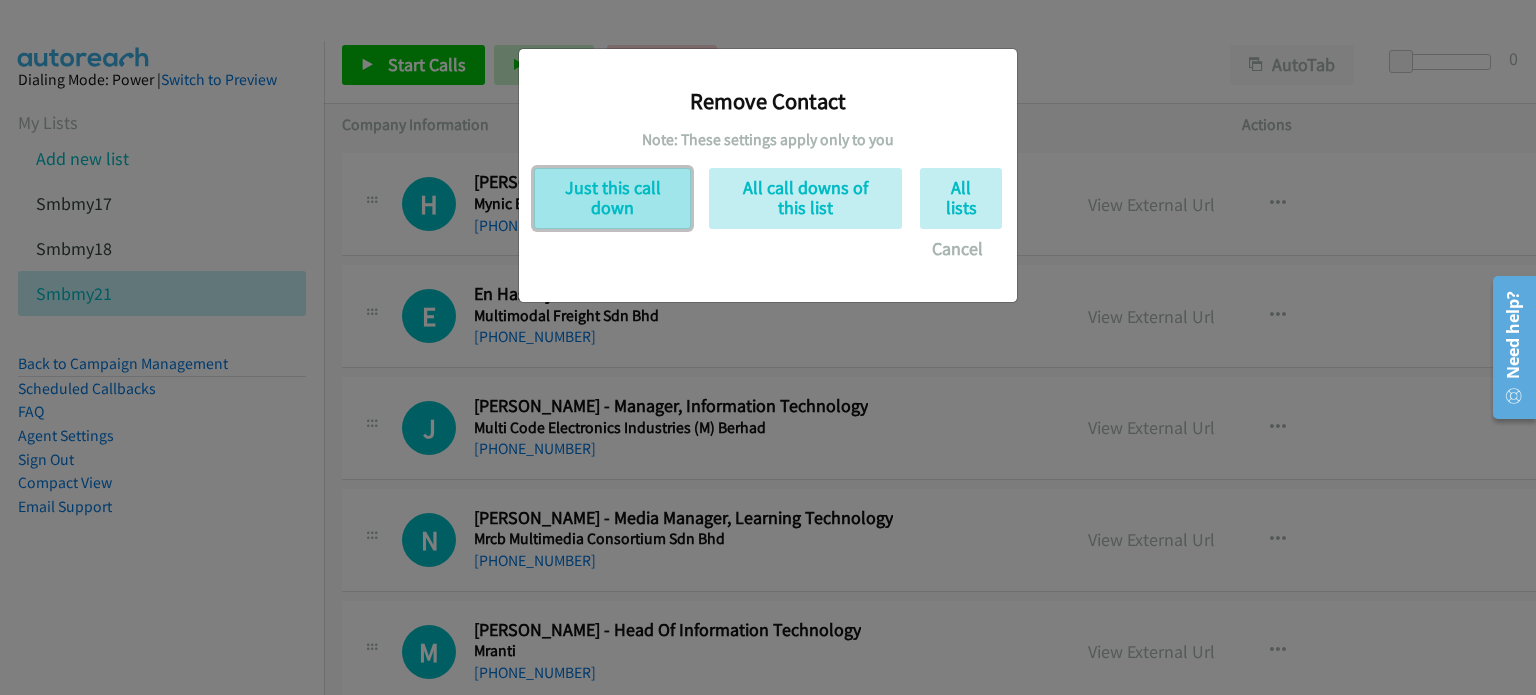click on "Just this call down" at bounding box center [612, 198] 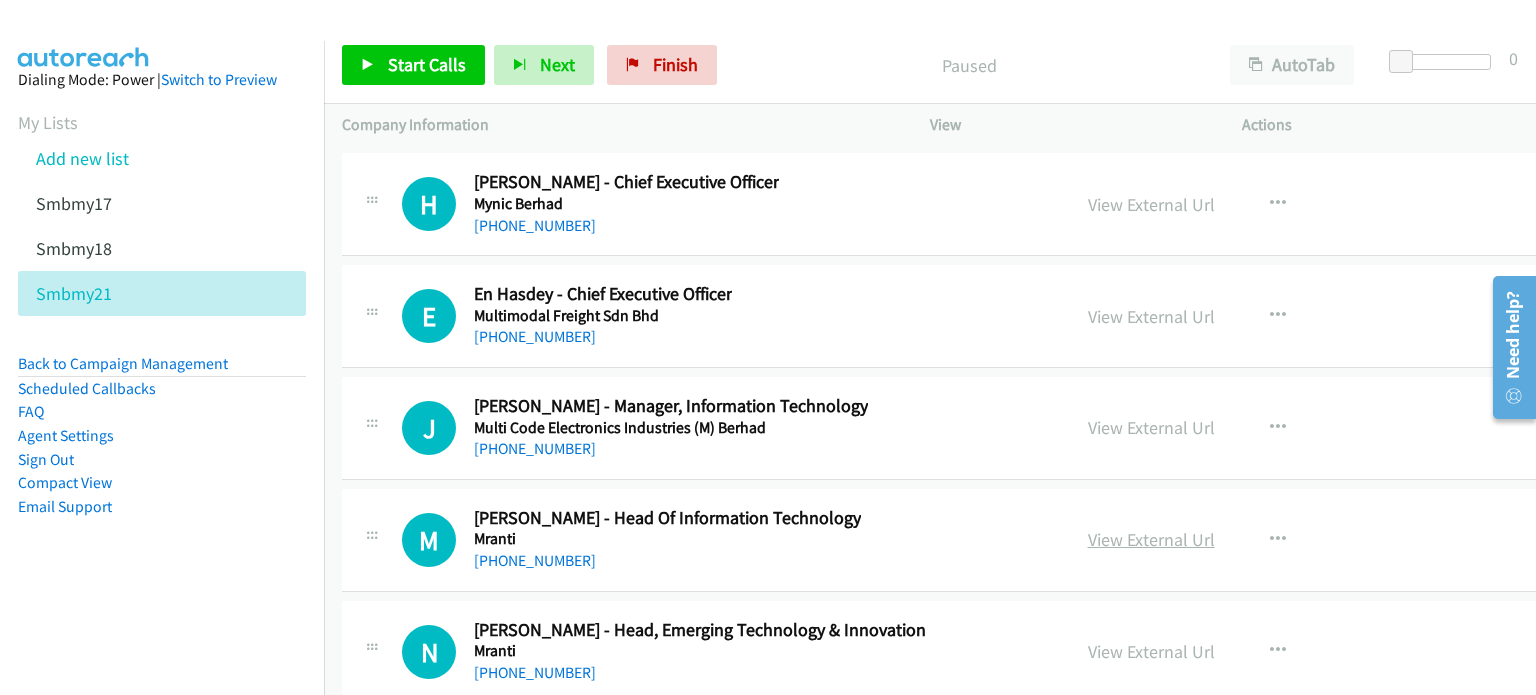 click on "View External Url" at bounding box center (1151, 539) 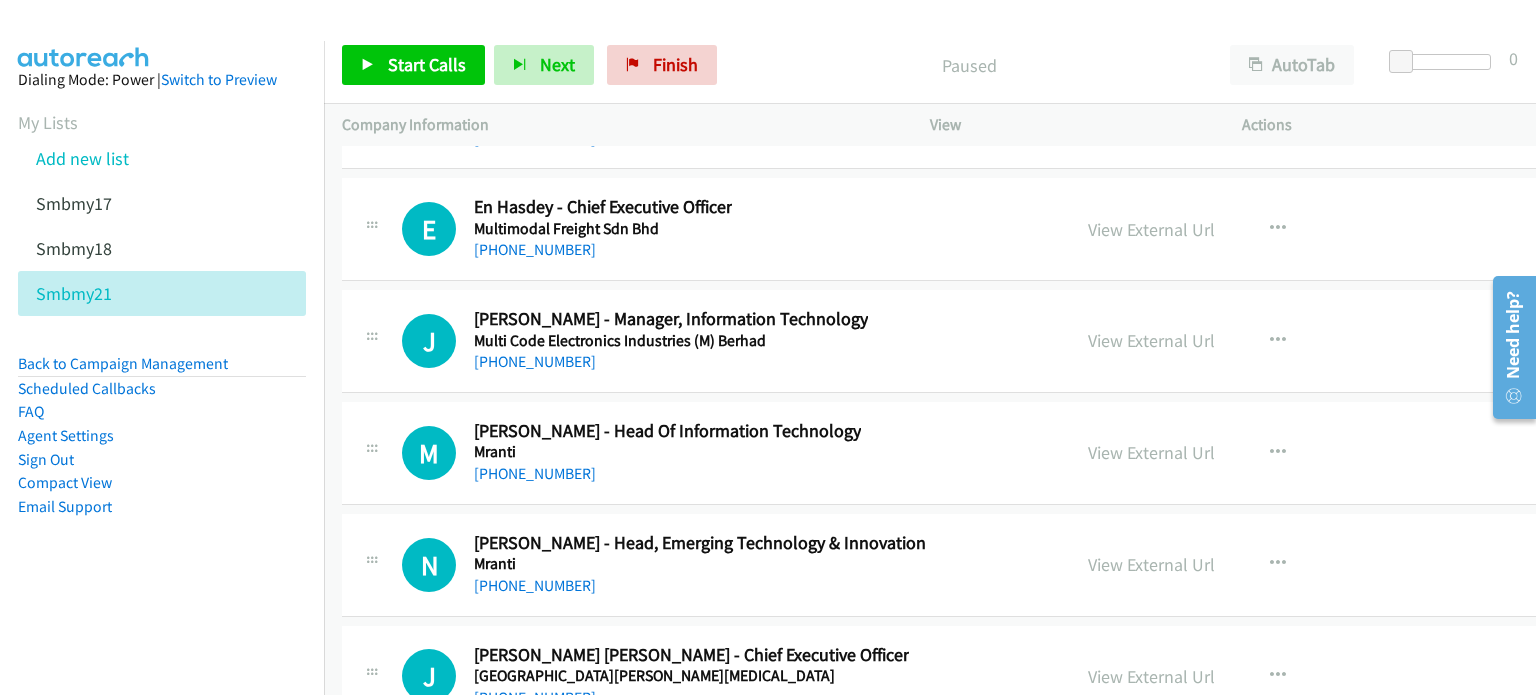 scroll, scrollTop: 46104, scrollLeft: 0, axis: vertical 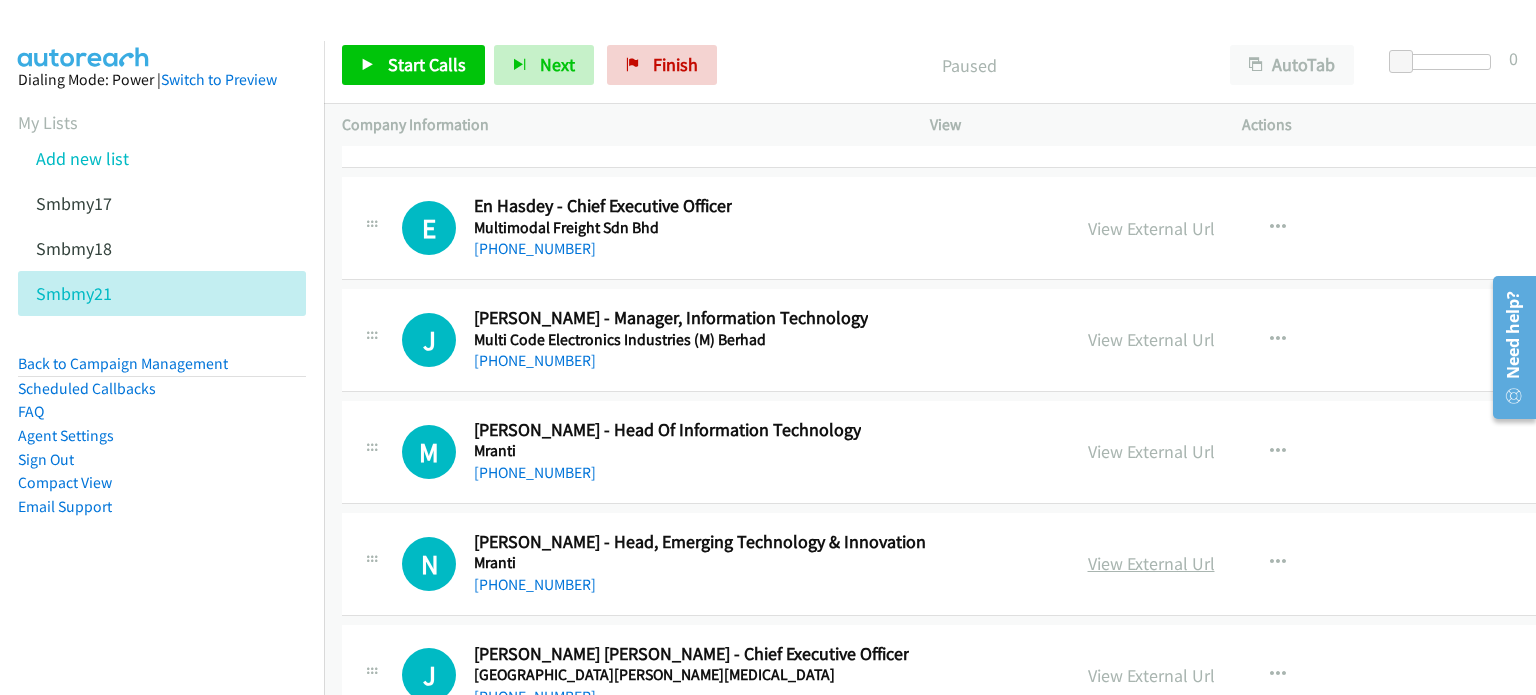 click on "View External Url" at bounding box center (1151, 563) 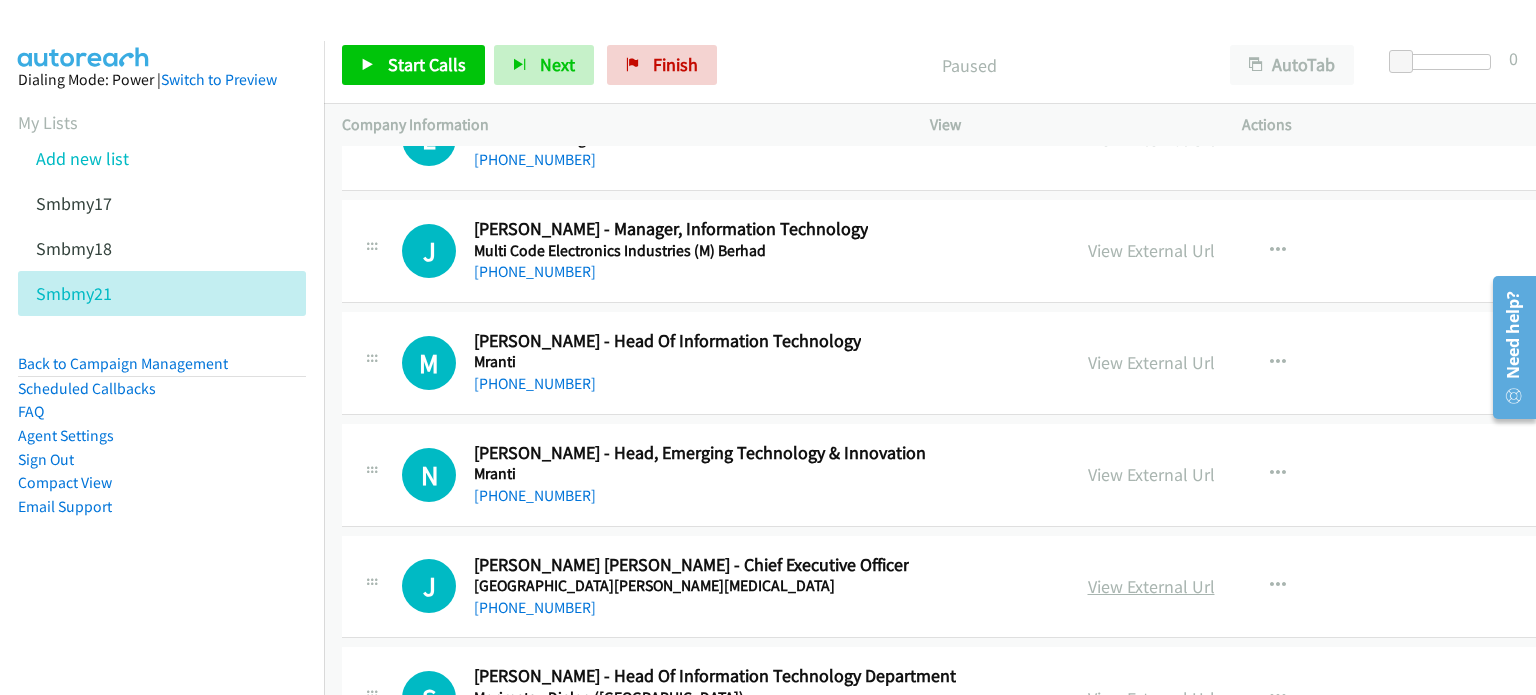 scroll, scrollTop: 46196, scrollLeft: 0, axis: vertical 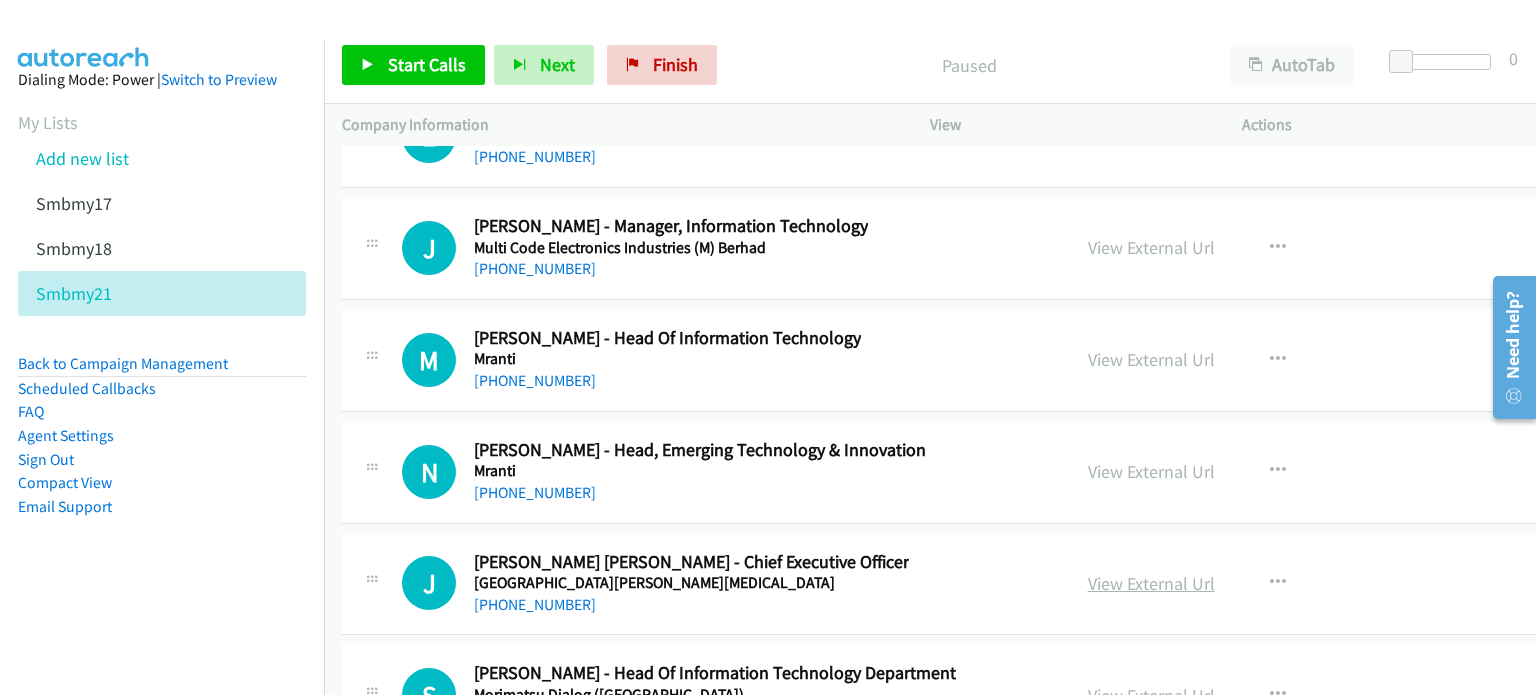 click on "View External Url" at bounding box center (1151, 583) 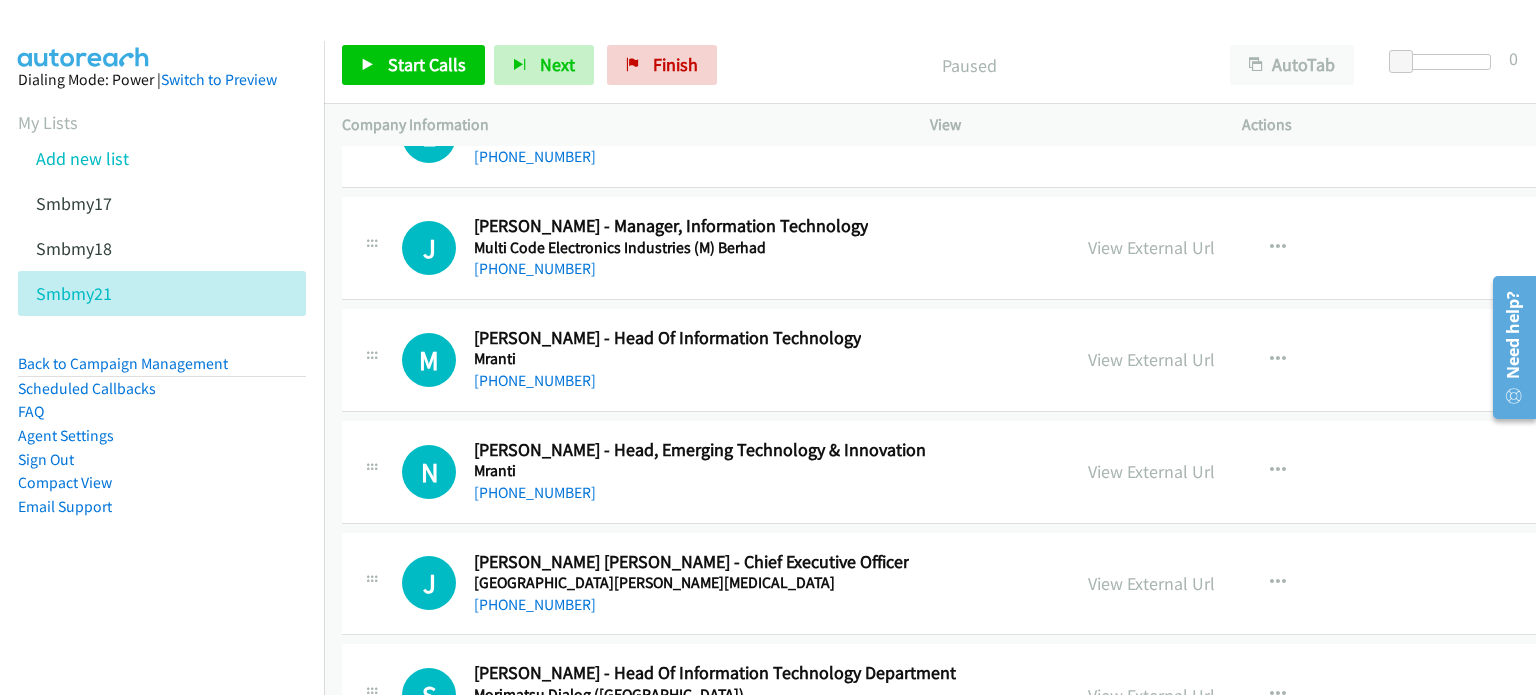 click on "View External Url" at bounding box center [1151, 695] 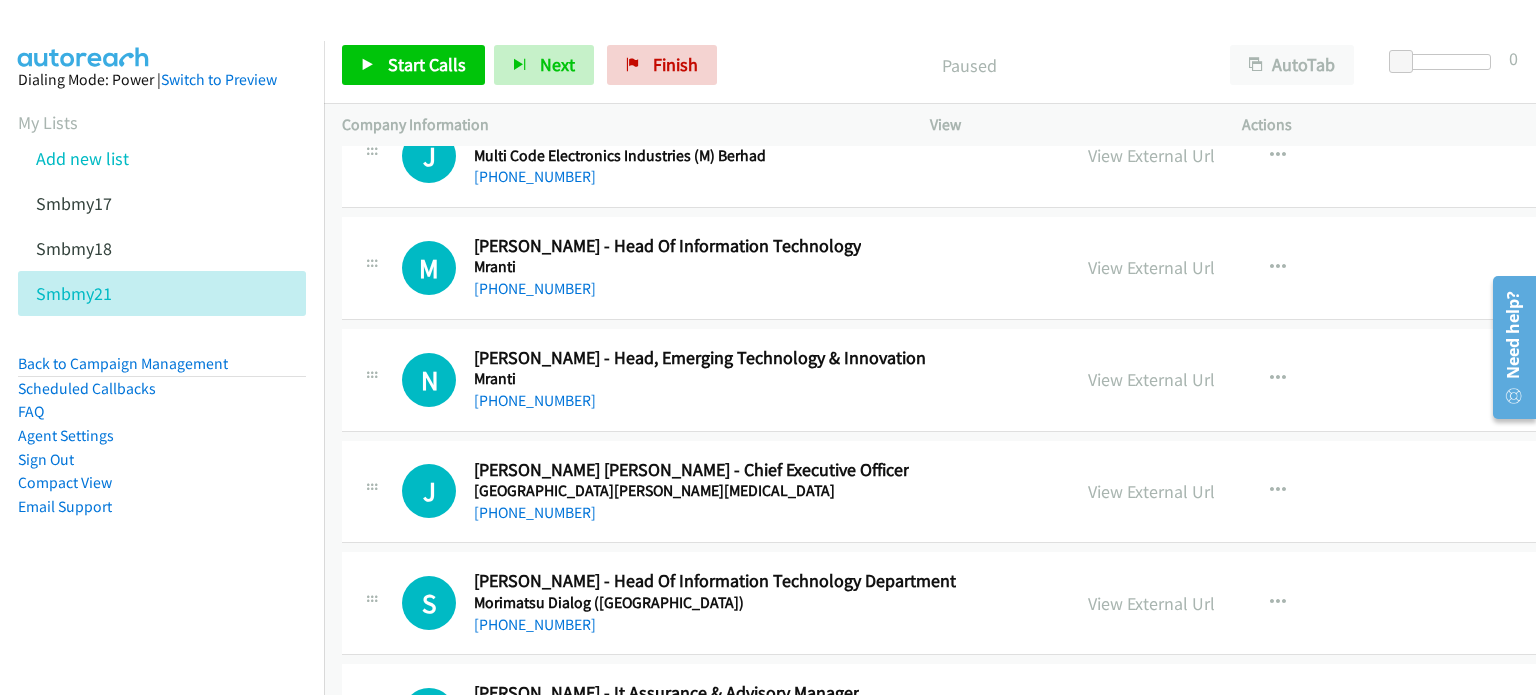 scroll, scrollTop: 46289, scrollLeft: 0, axis: vertical 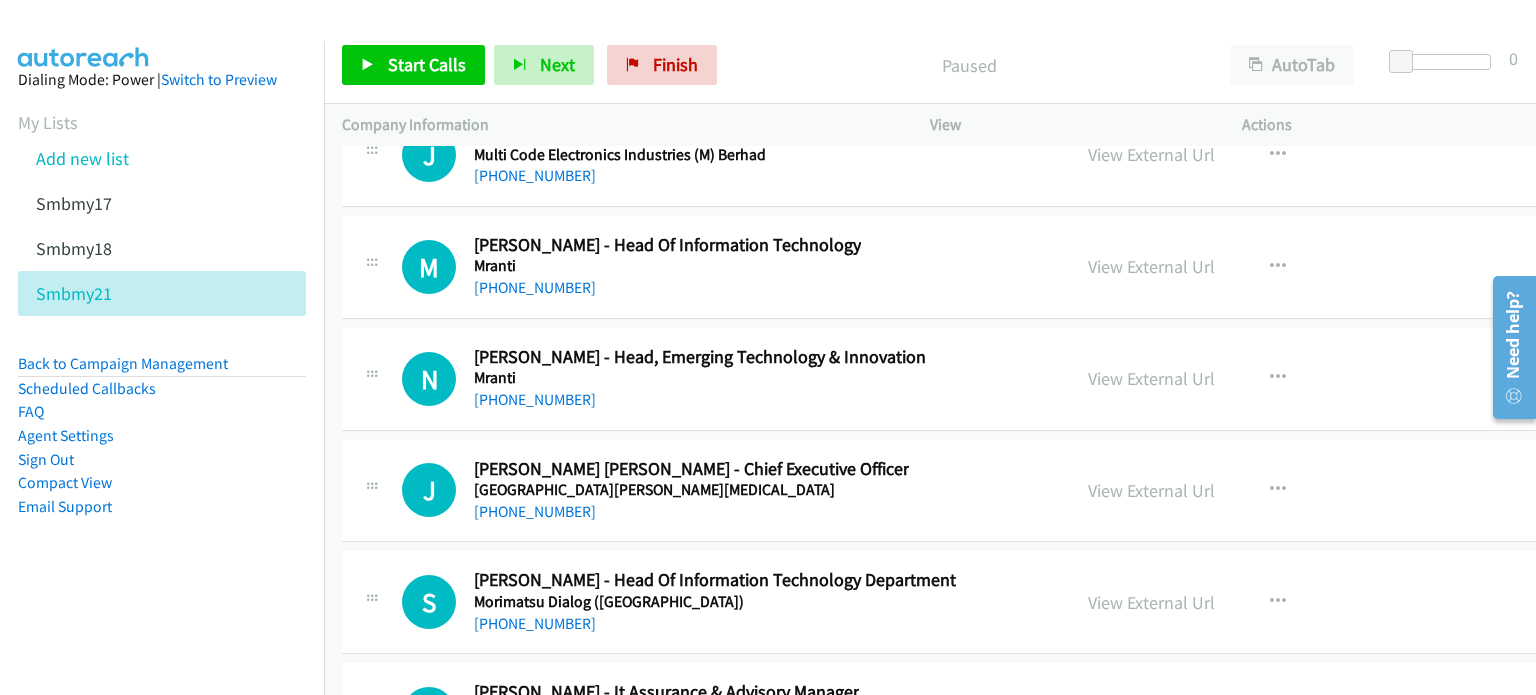 click on "View External Url" at bounding box center [1151, 714] 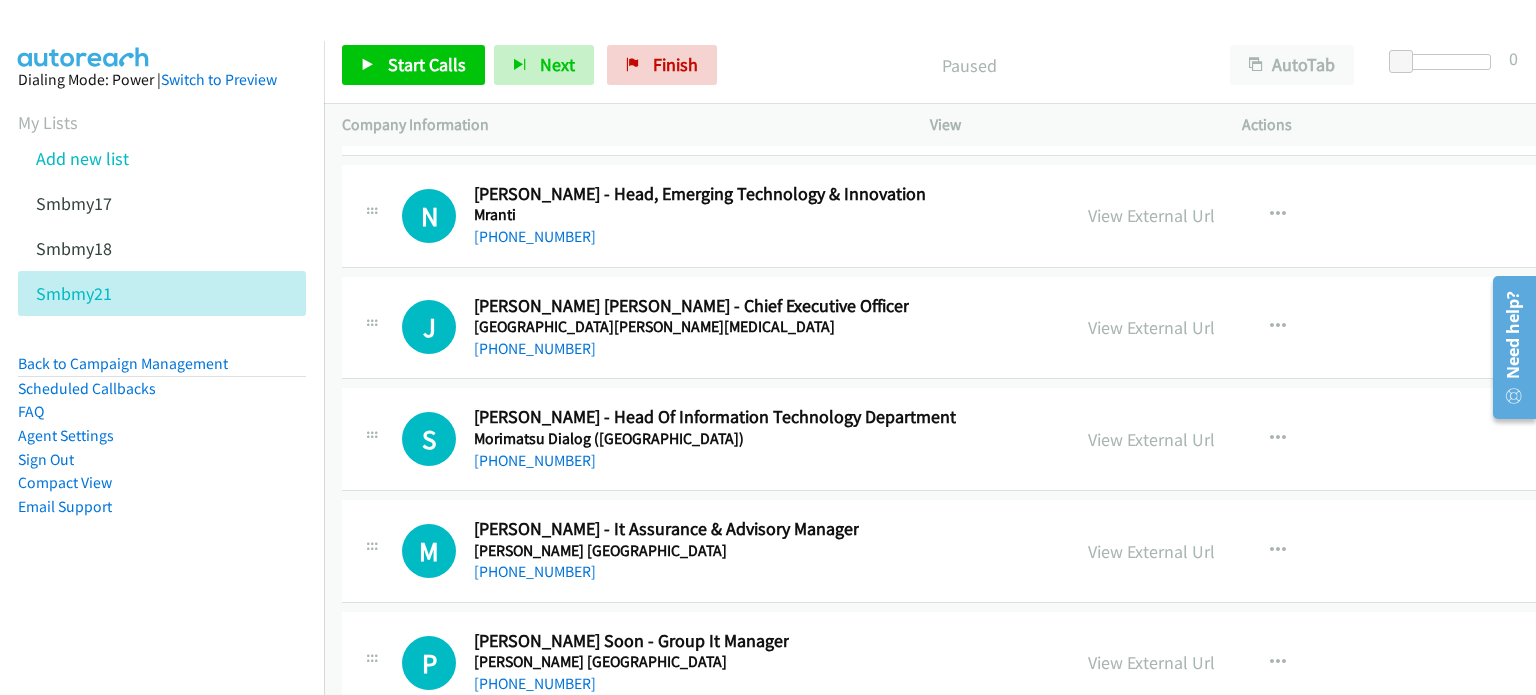 scroll, scrollTop: 46453, scrollLeft: 0, axis: vertical 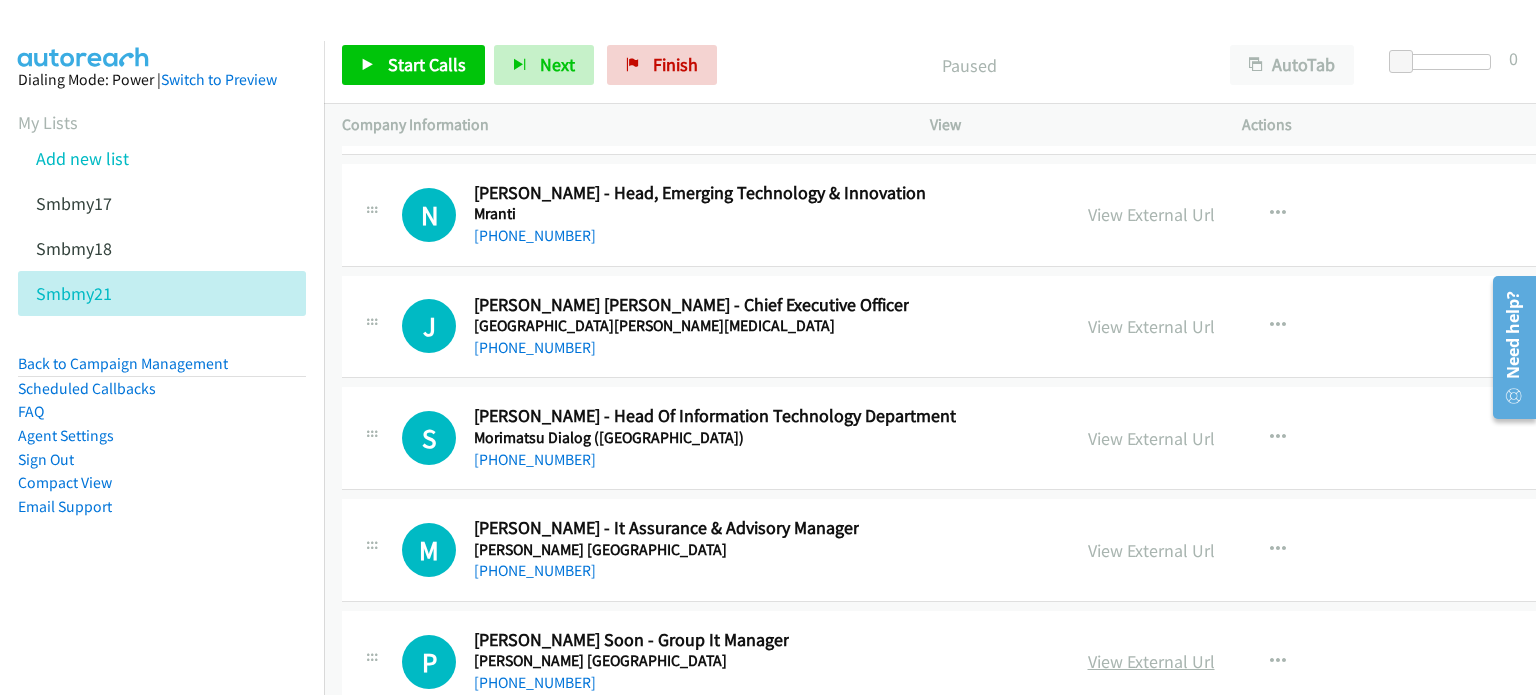 click on "View External Url" at bounding box center (1151, 661) 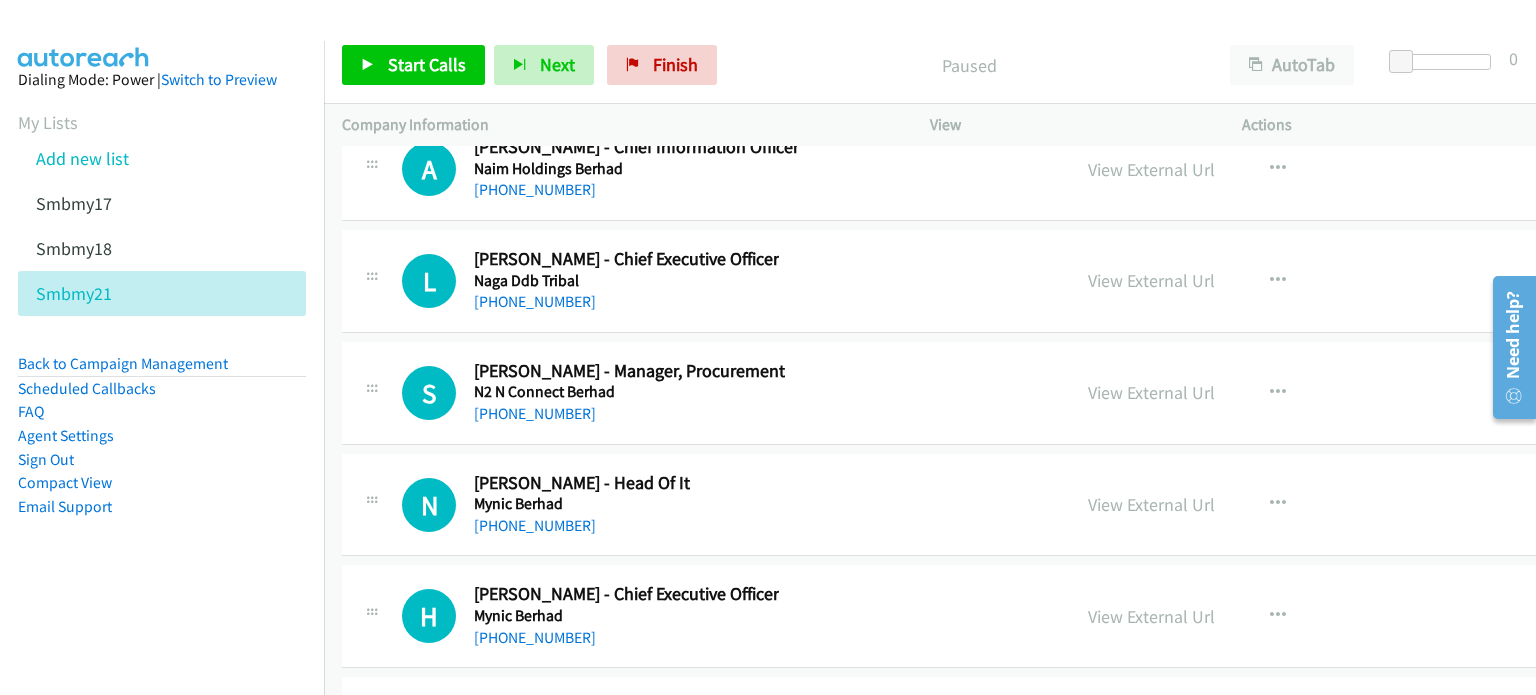 scroll, scrollTop: 45774, scrollLeft: 0, axis: vertical 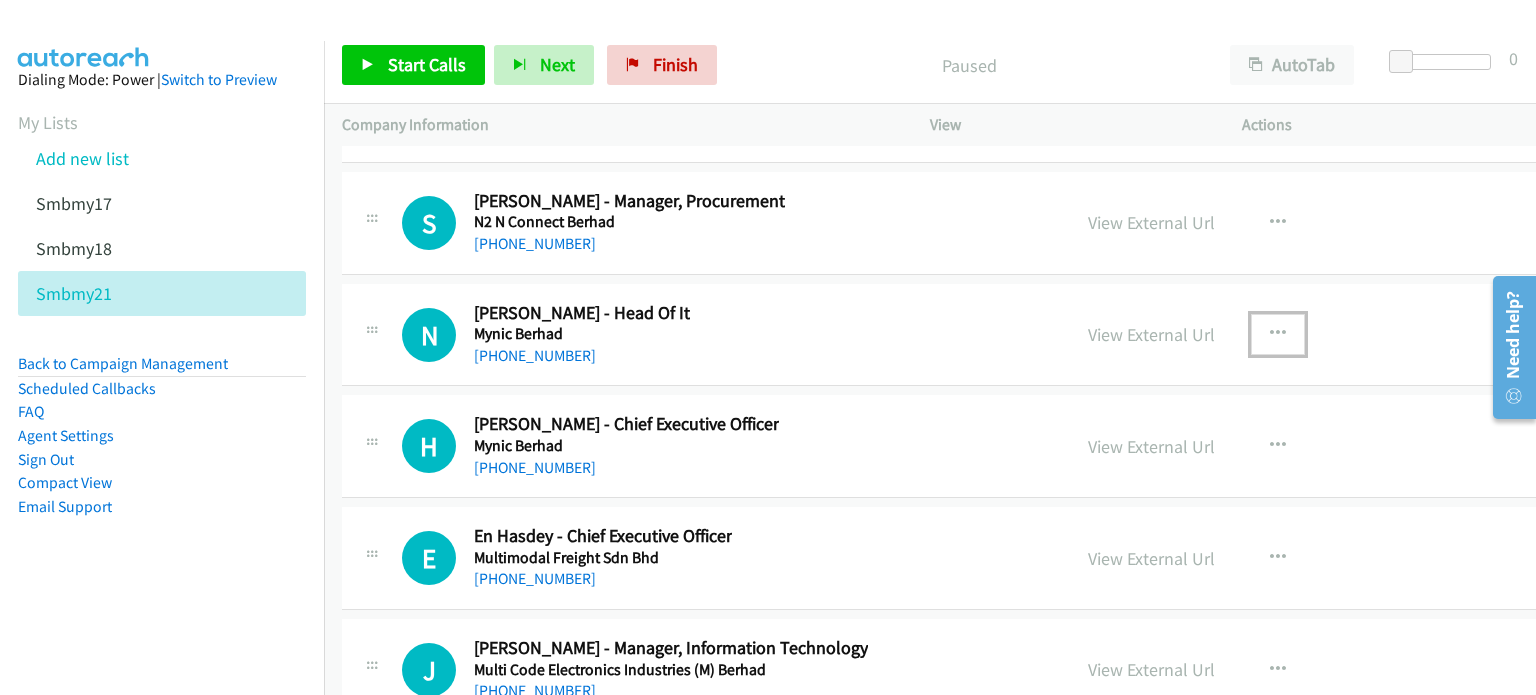 click at bounding box center (1278, 334) 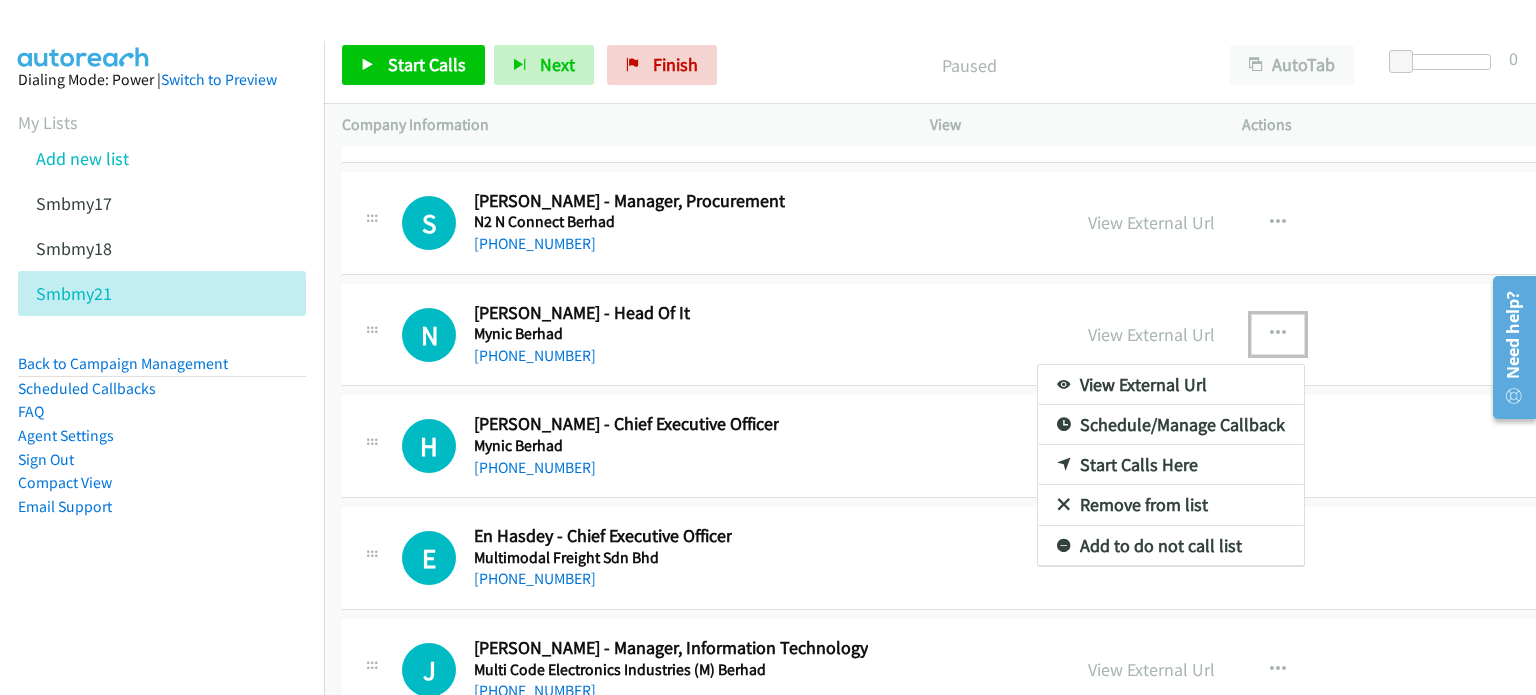 click on "Start Calls Here" at bounding box center (1171, 465) 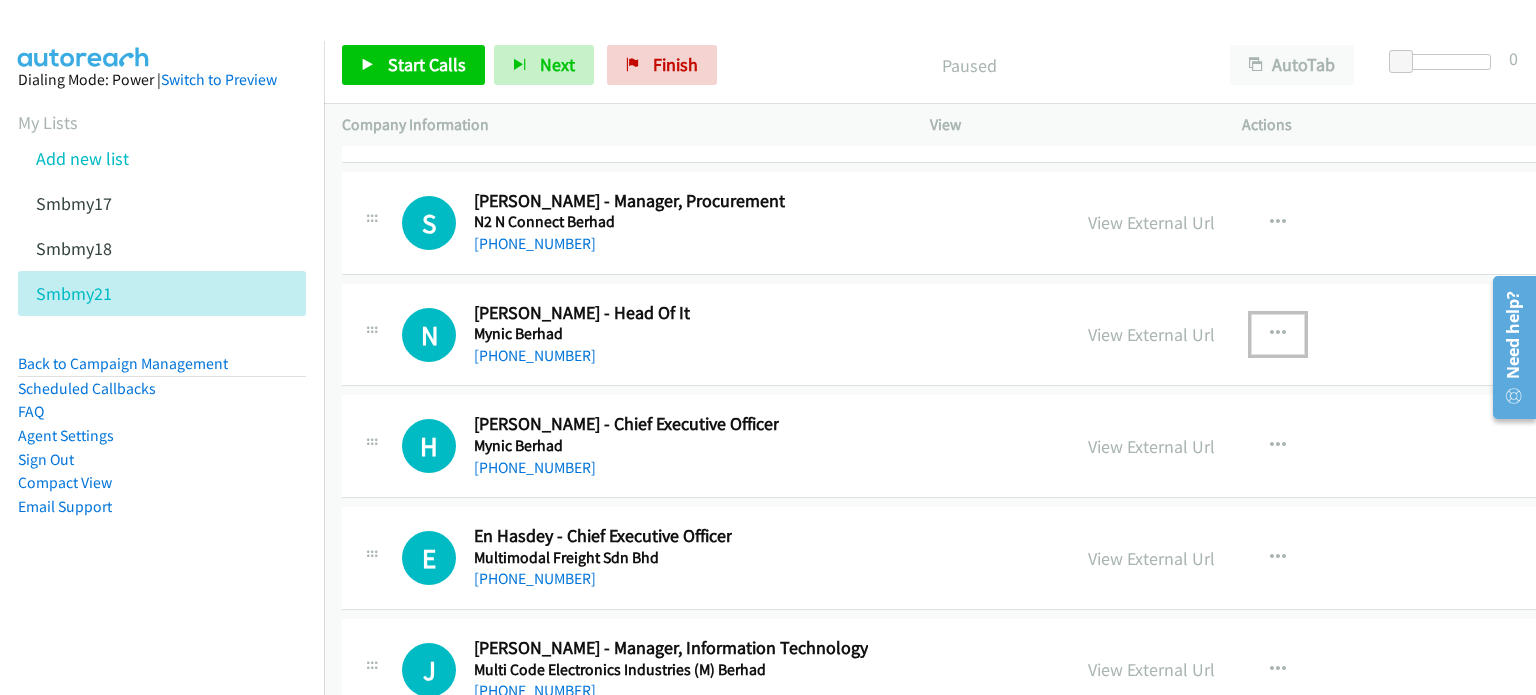 click at bounding box center [1278, 334] 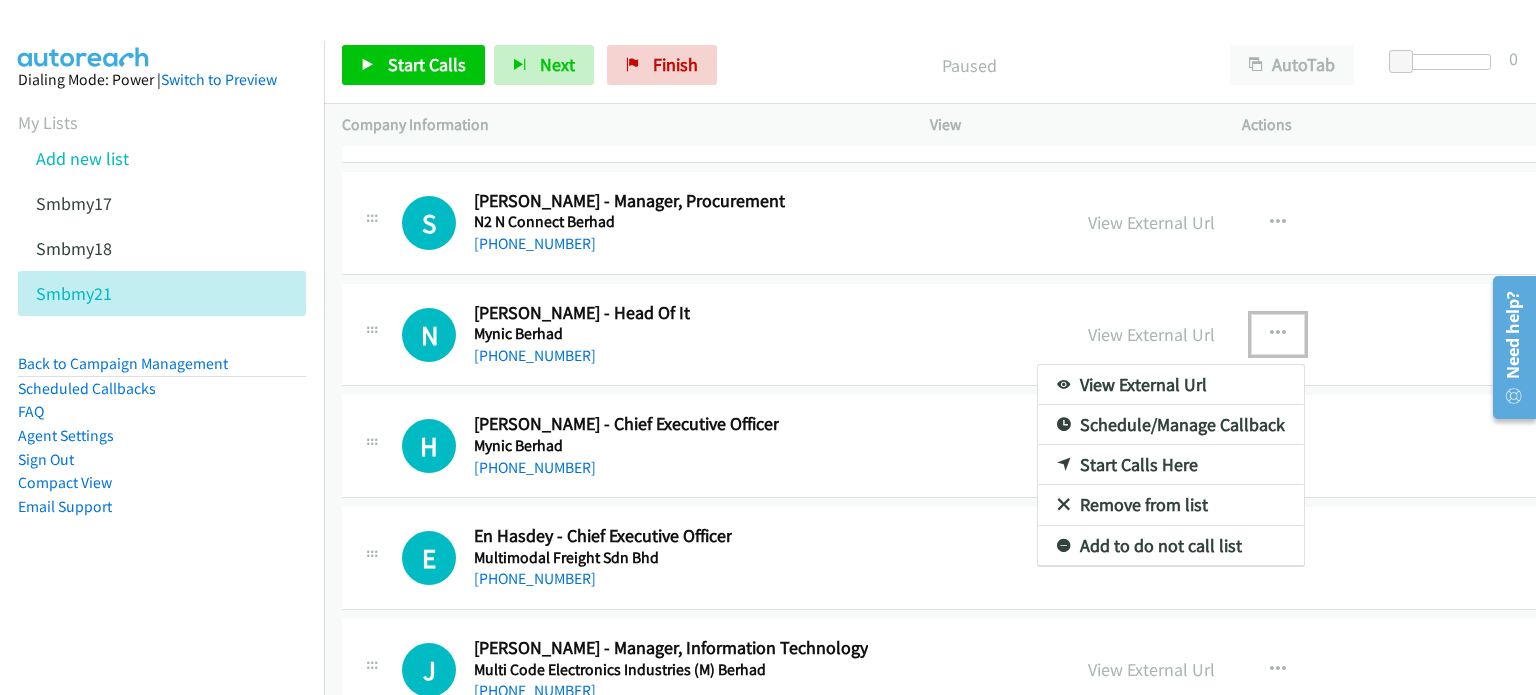 click on "Start Calls Here" at bounding box center [1171, 465] 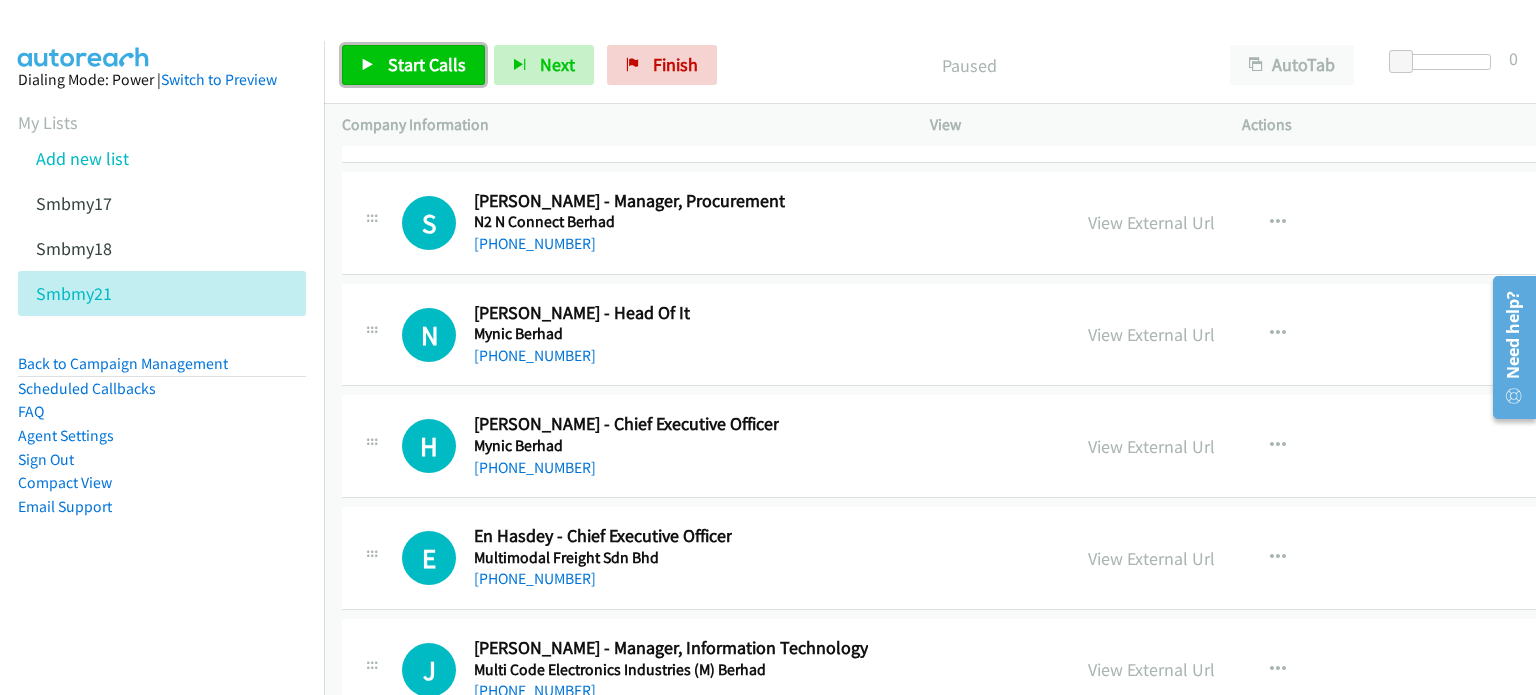 click on "Start Calls" at bounding box center (427, 64) 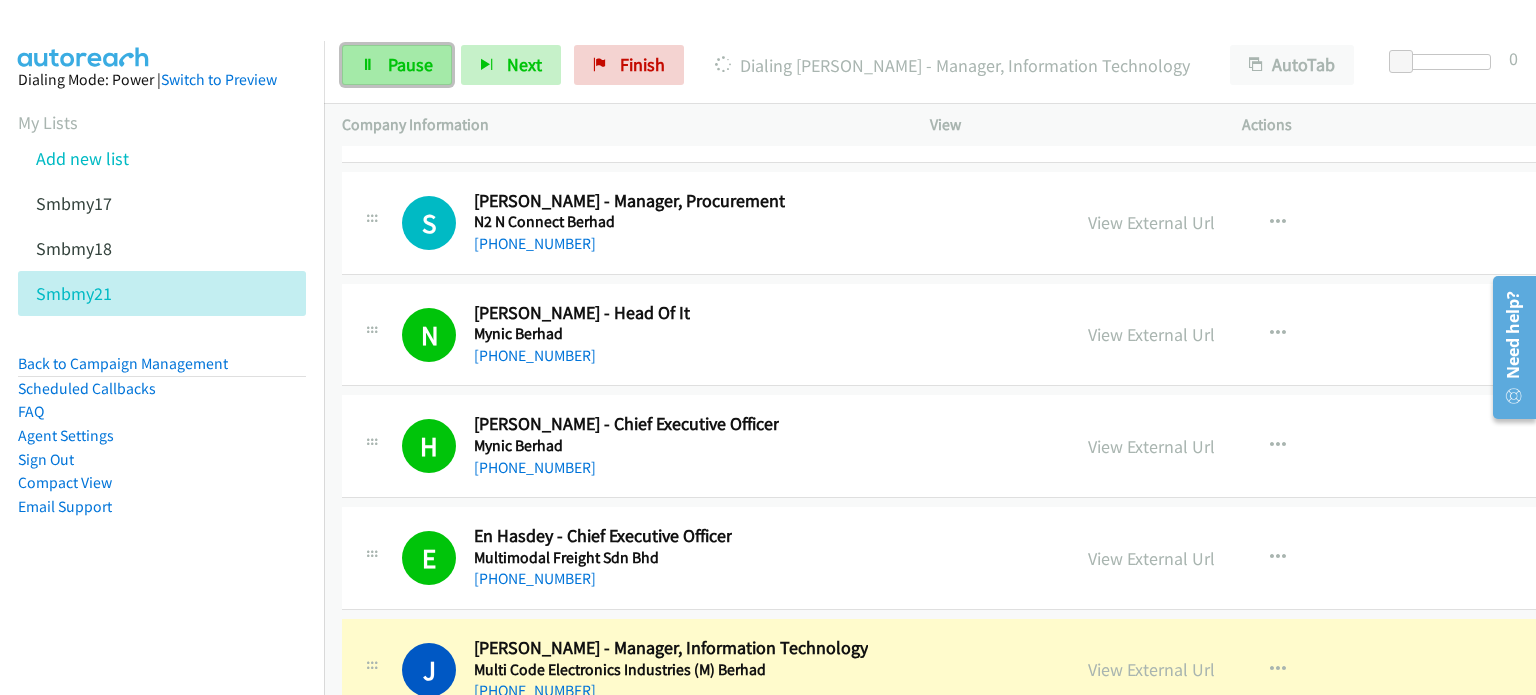 click at bounding box center [368, 66] 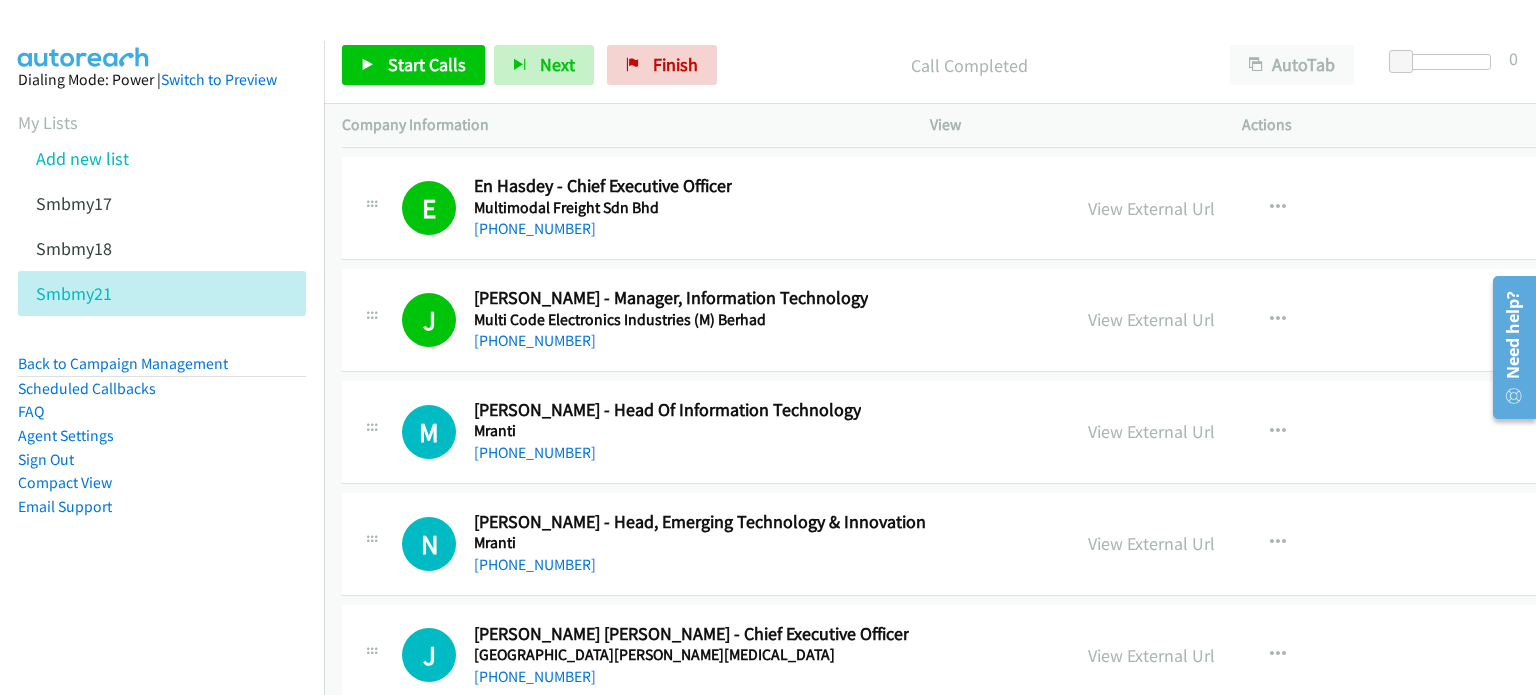 scroll, scrollTop: 46125, scrollLeft: 0, axis: vertical 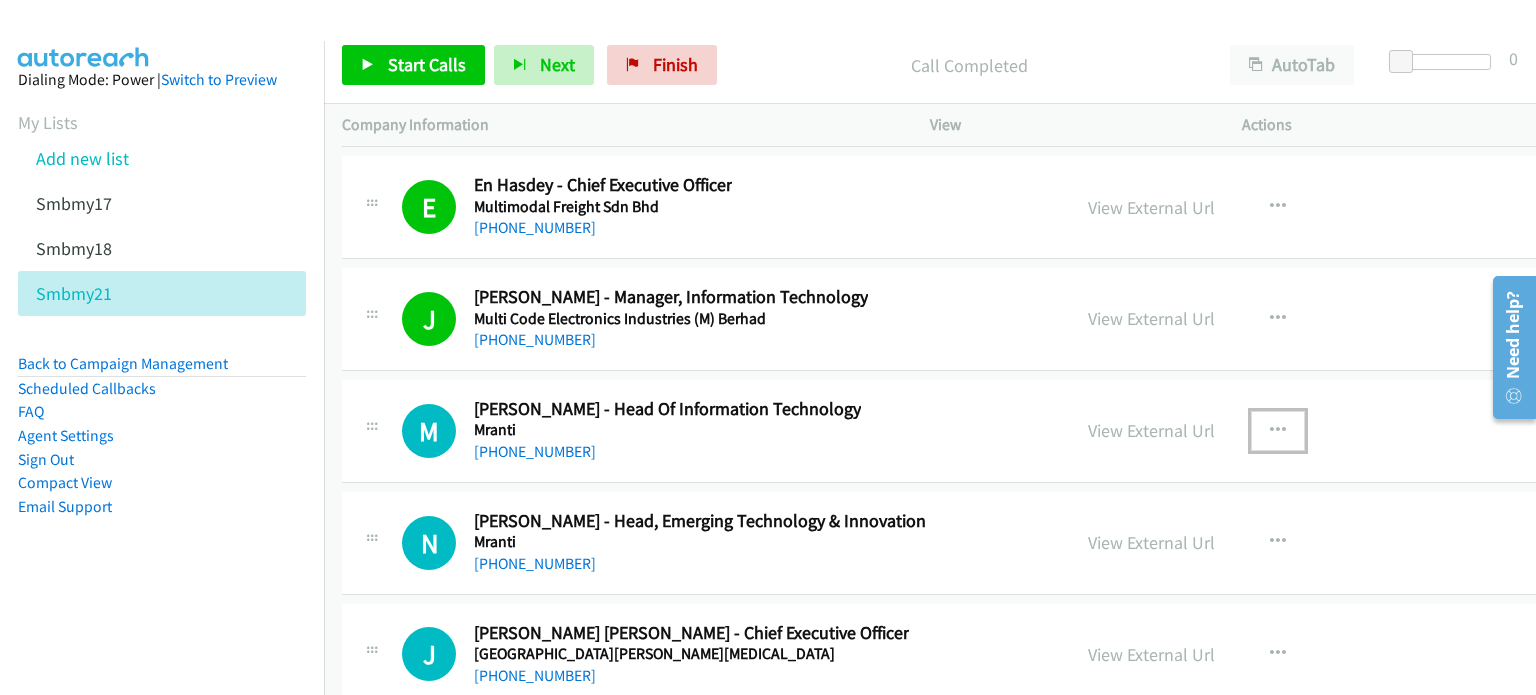 click at bounding box center (1278, 431) 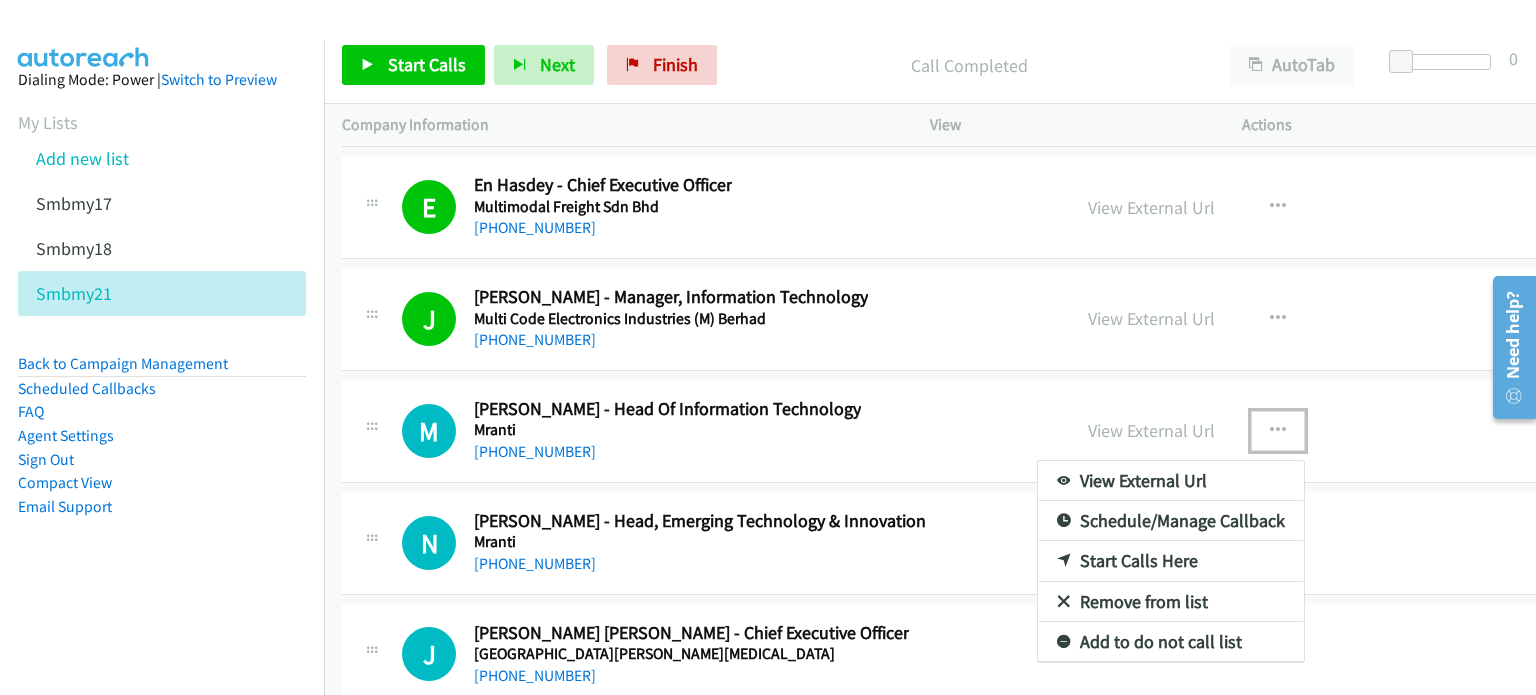click on "Start Calls Here" at bounding box center (1171, 561) 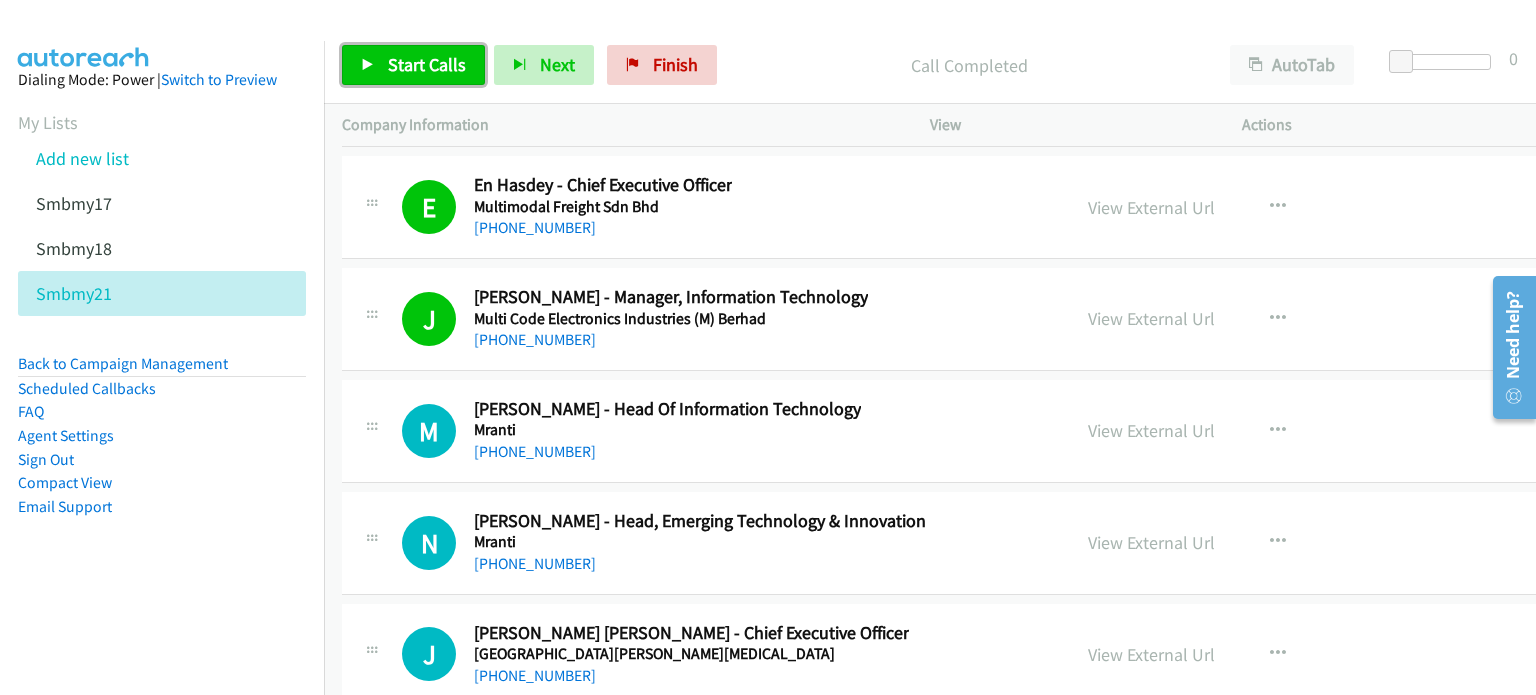 click on "Start Calls" at bounding box center (413, 65) 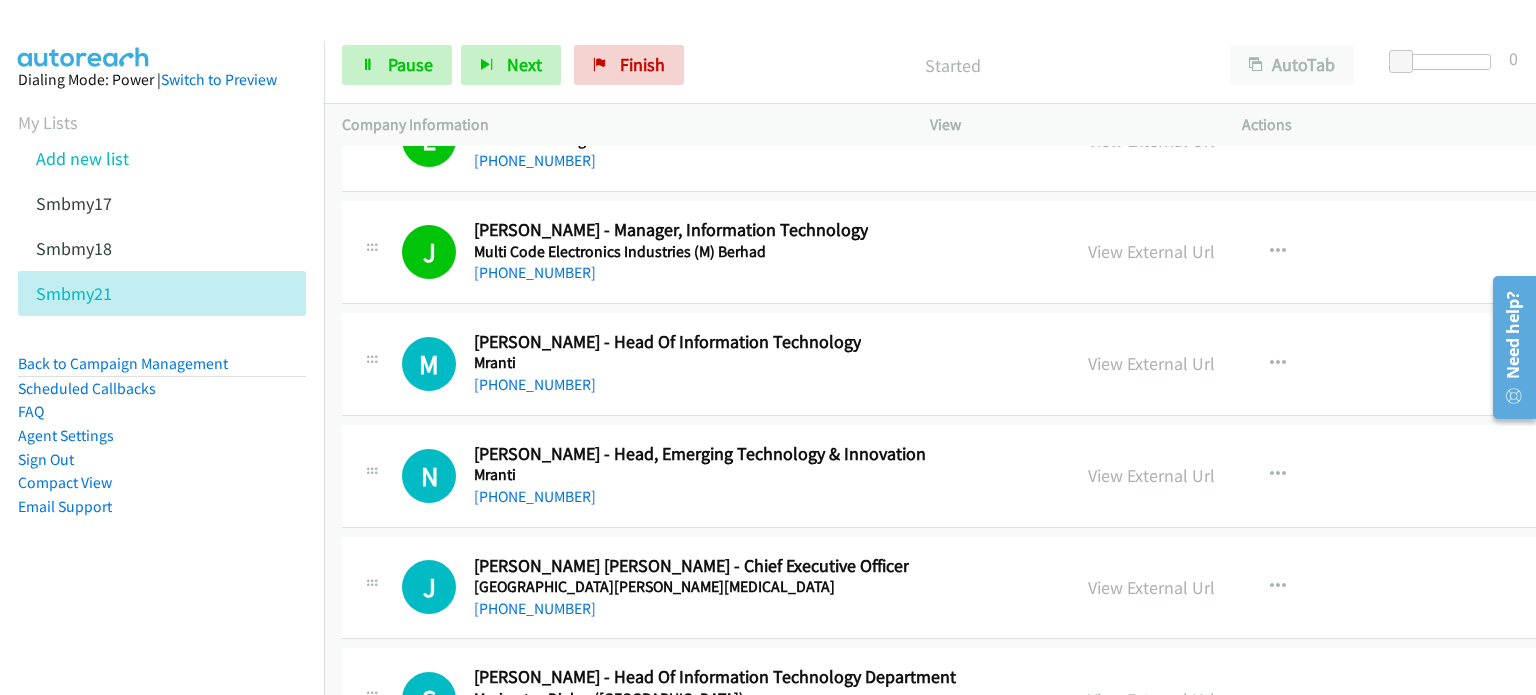 scroll, scrollTop: 46204, scrollLeft: 0, axis: vertical 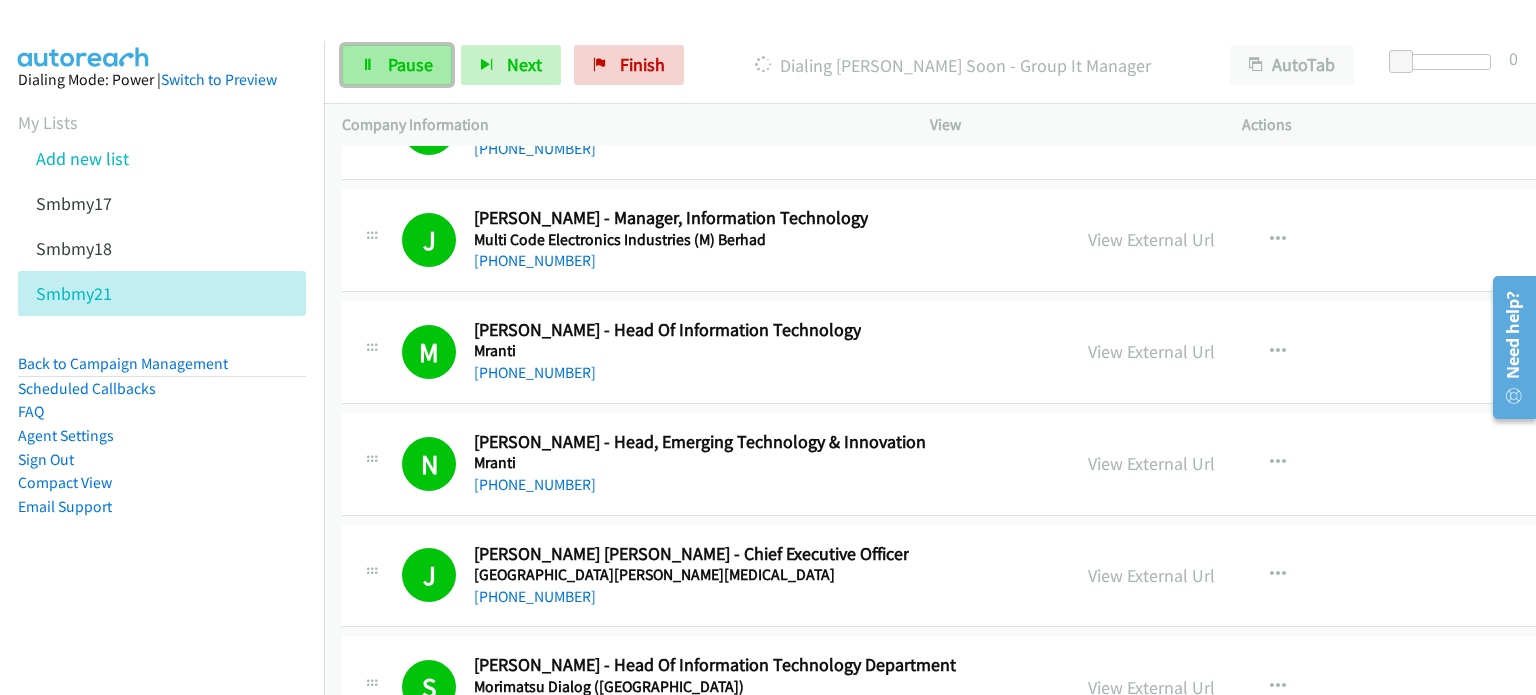 click on "Pause" at bounding box center (410, 64) 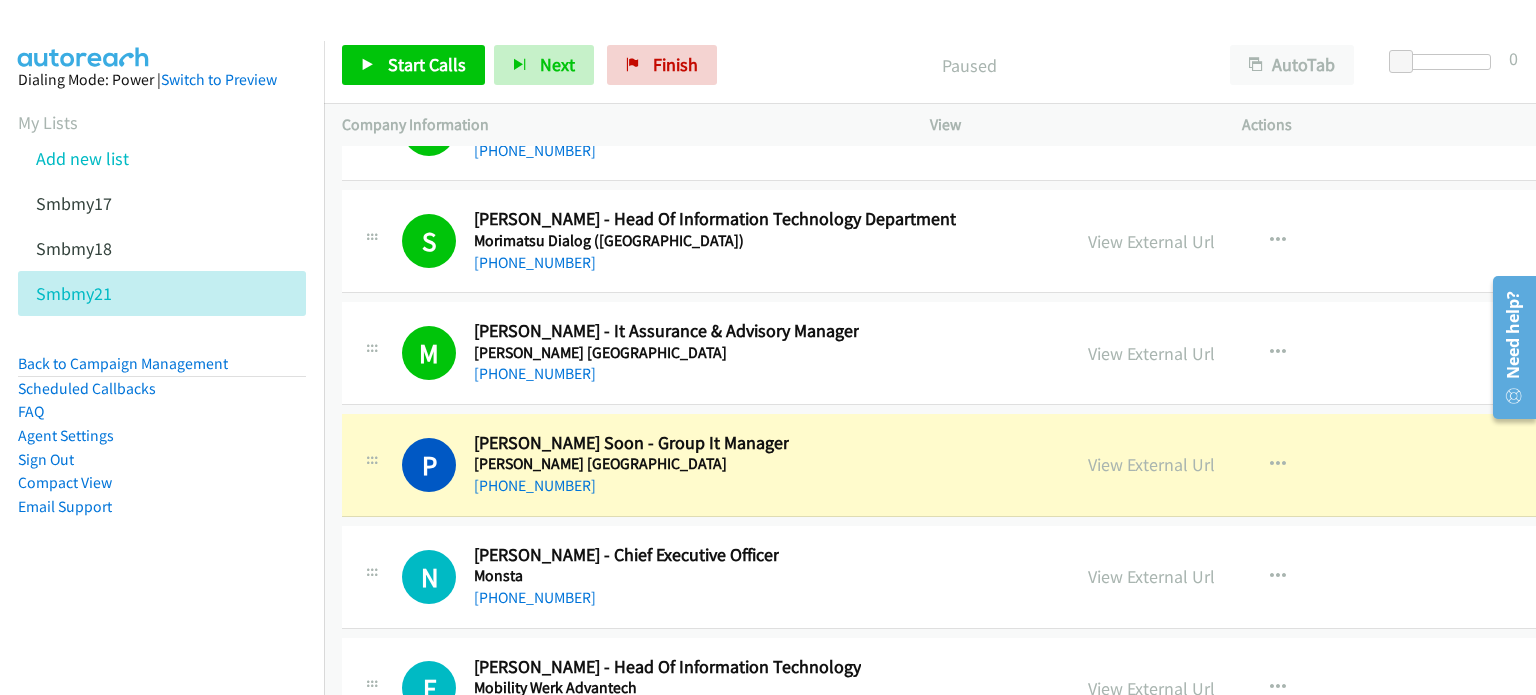 scroll, scrollTop: 46728, scrollLeft: 0, axis: vertical 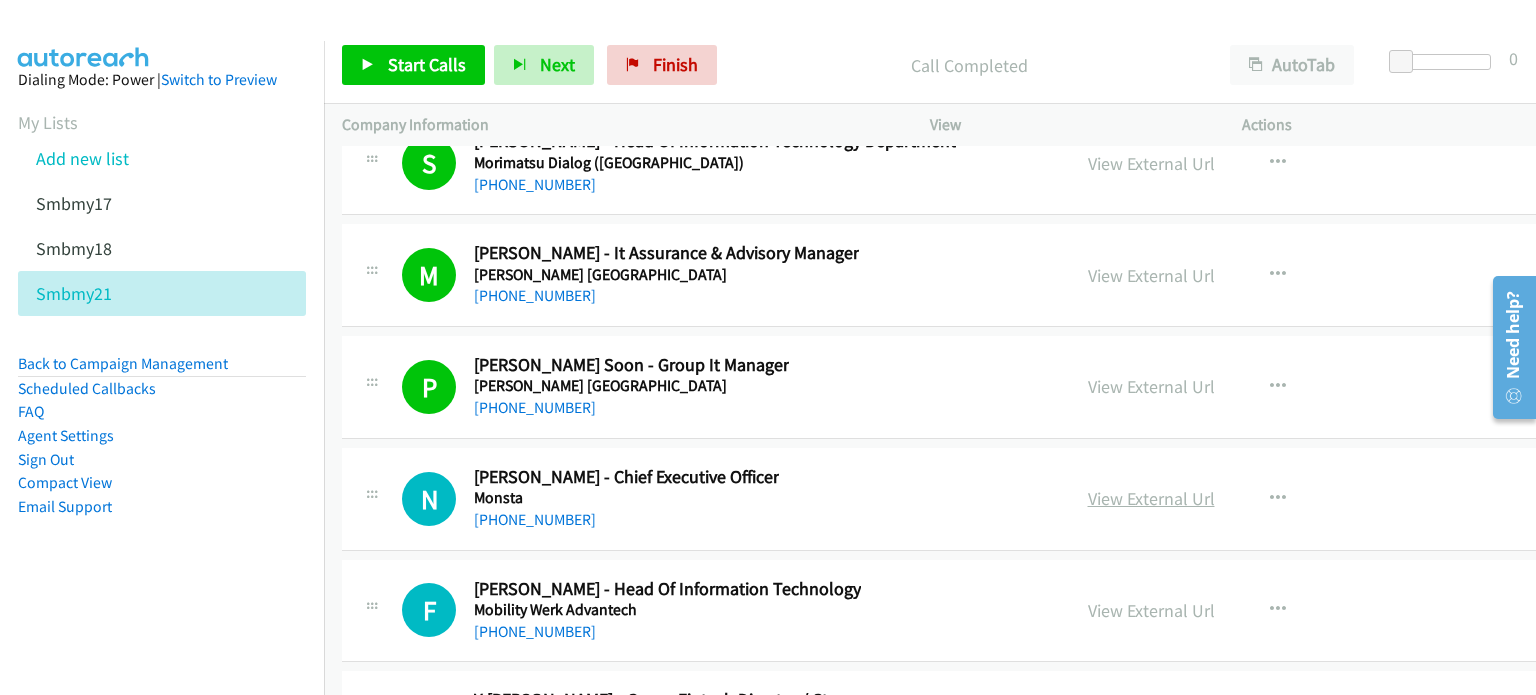 click on "View External Url" at bounding box center [1151, 498] 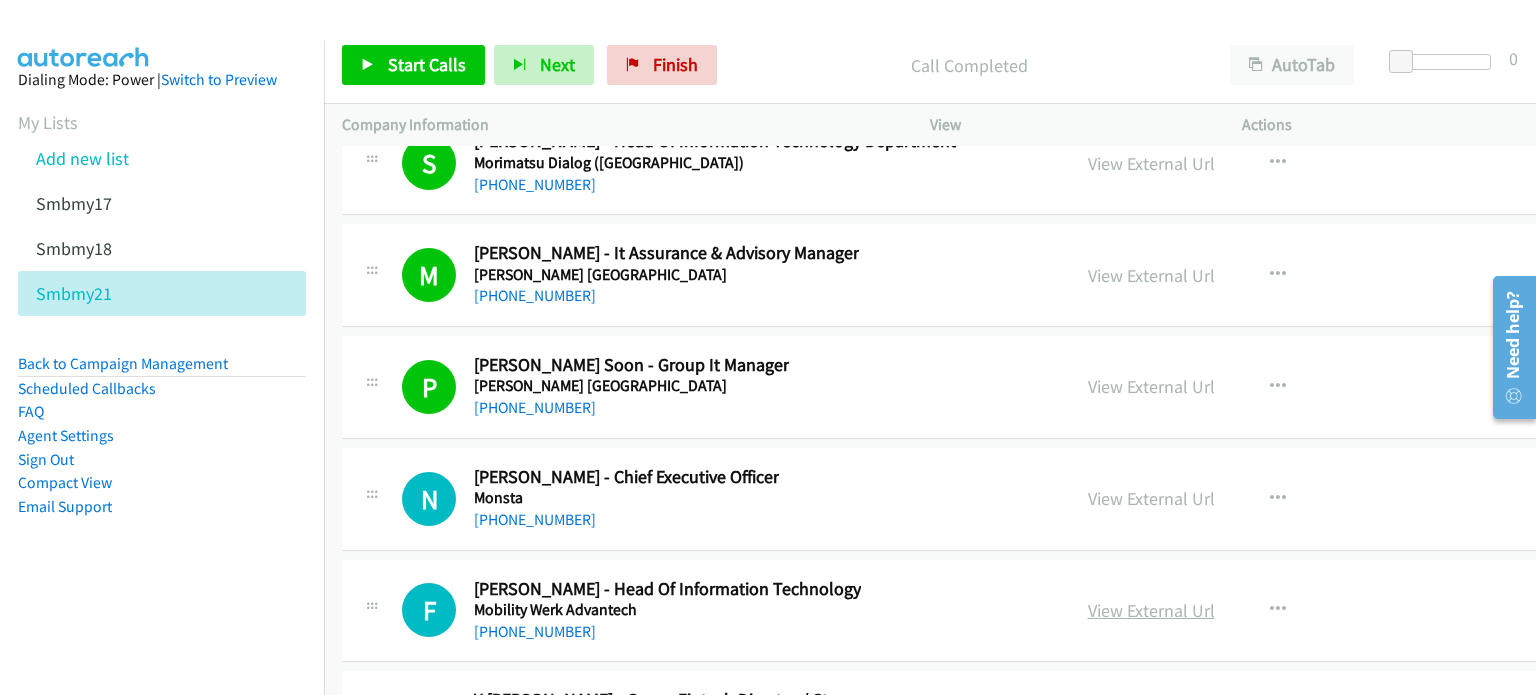 click on "View External Url" at bounding box center (1151, 610) 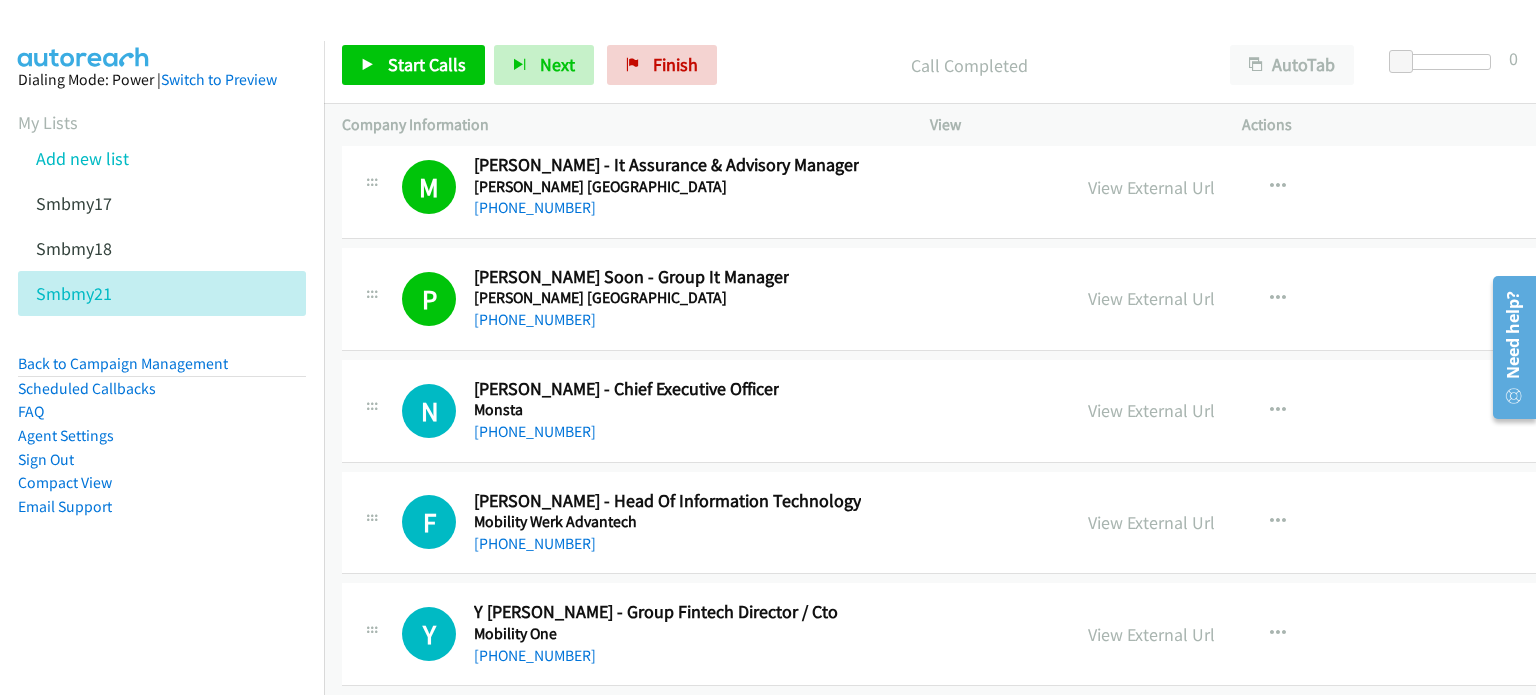 scroll, scrollTop: 46816, scrollLeft: 0, axis: vertical 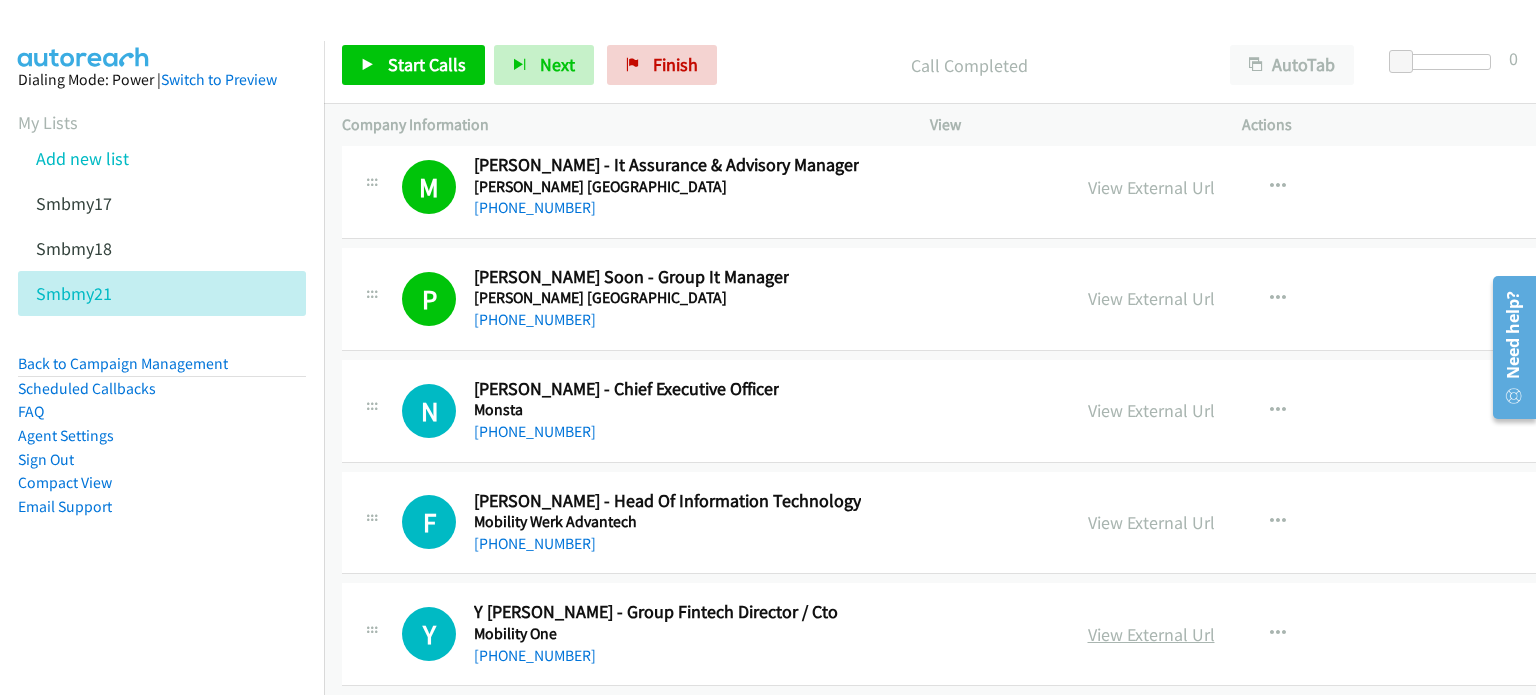 click on "View External Url" at bounding box center (1151, 634) 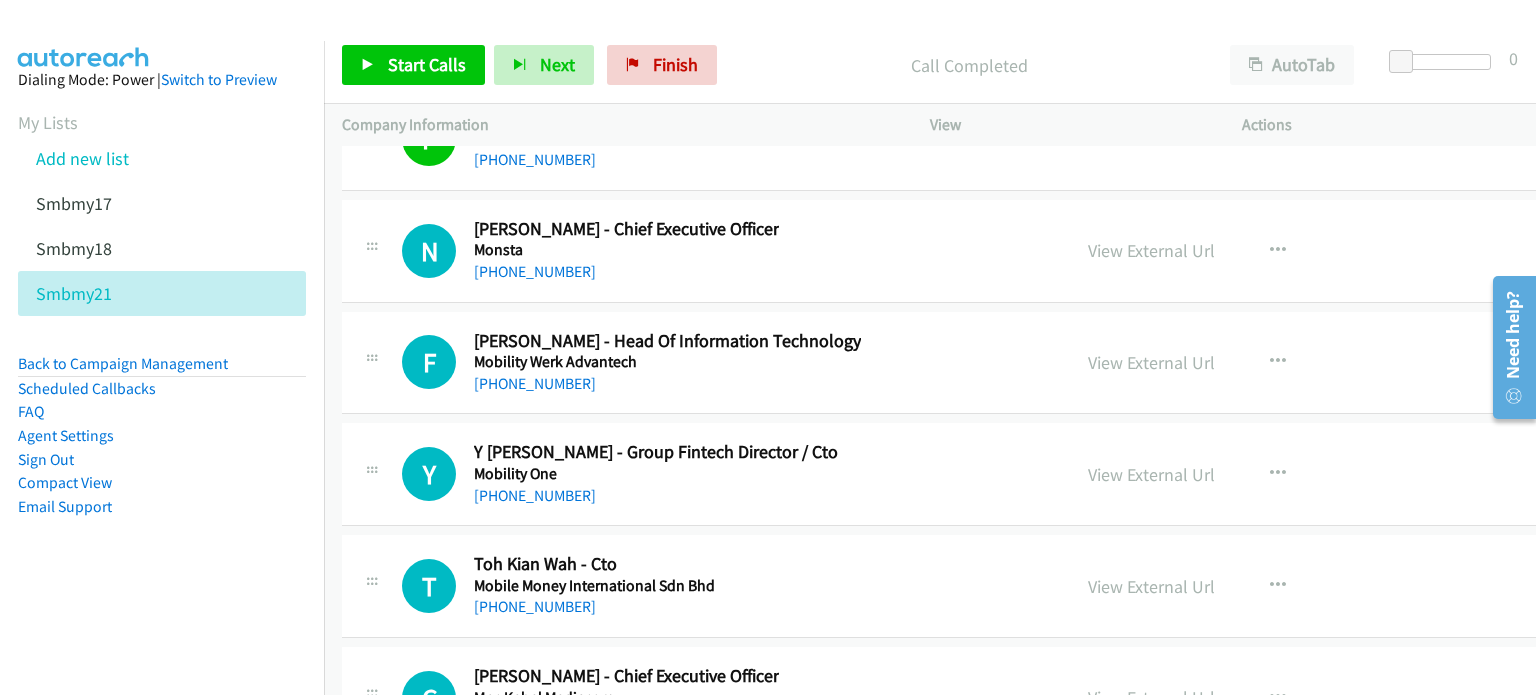 scroll, scrollTop: 46976, scrollLeft: 0, axis: vertical 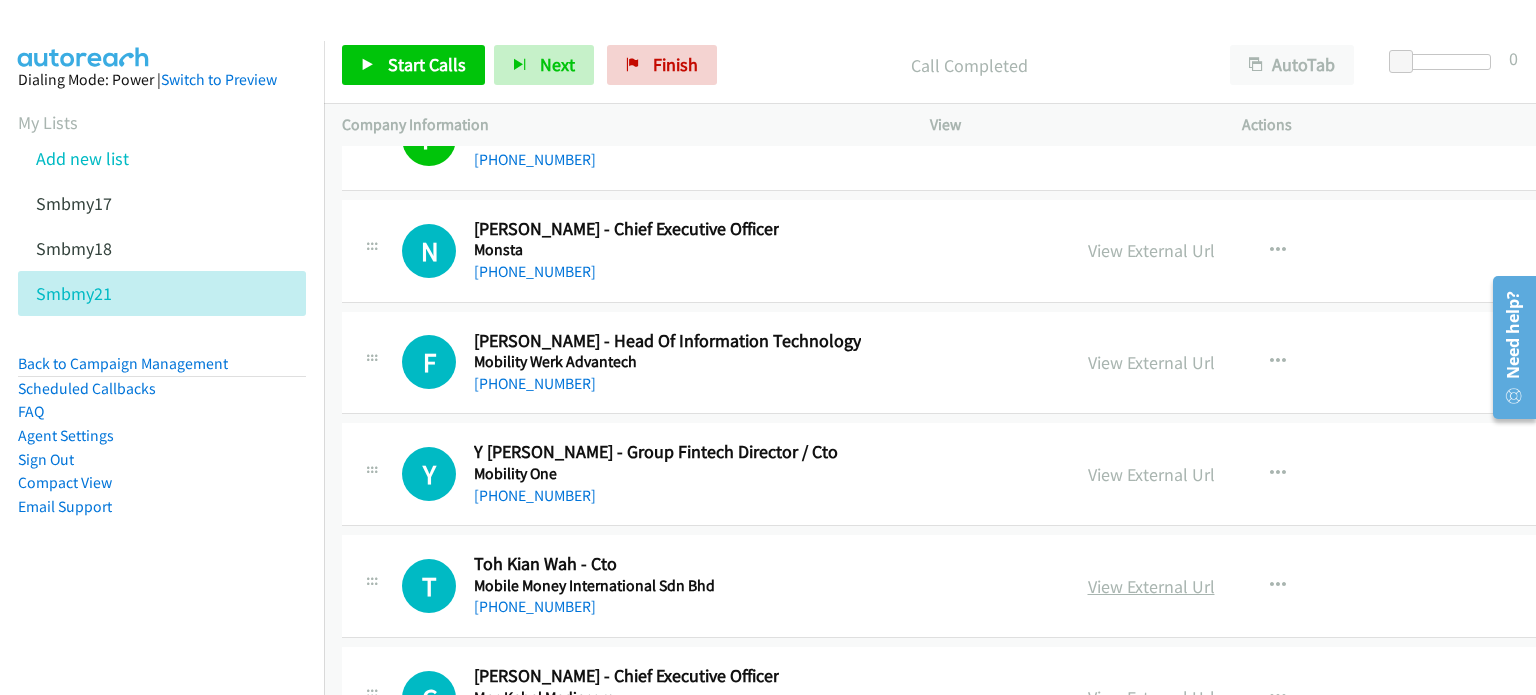 click on "View External Url" at bounding box center (1151, 586) 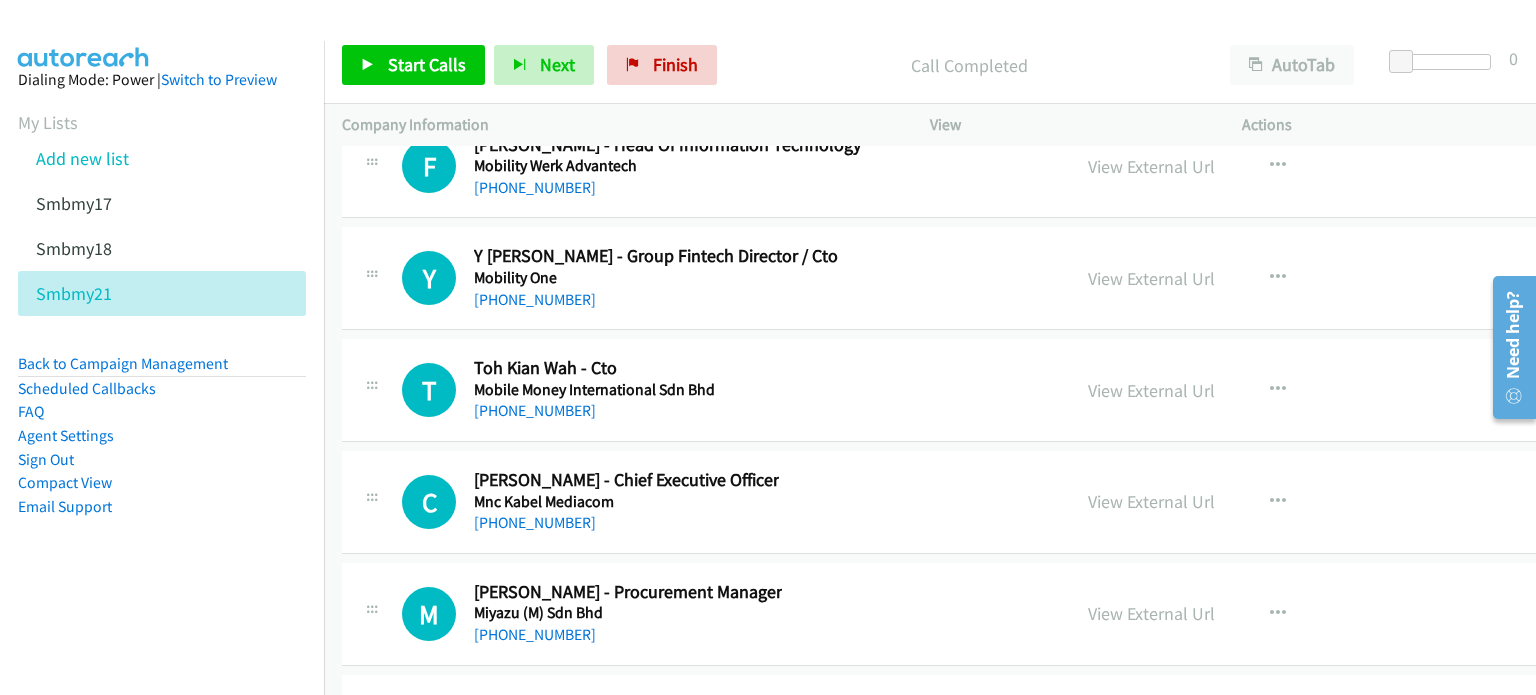 scroll, scrollTop: 47173, scrollLeft: 0, axis: vertical 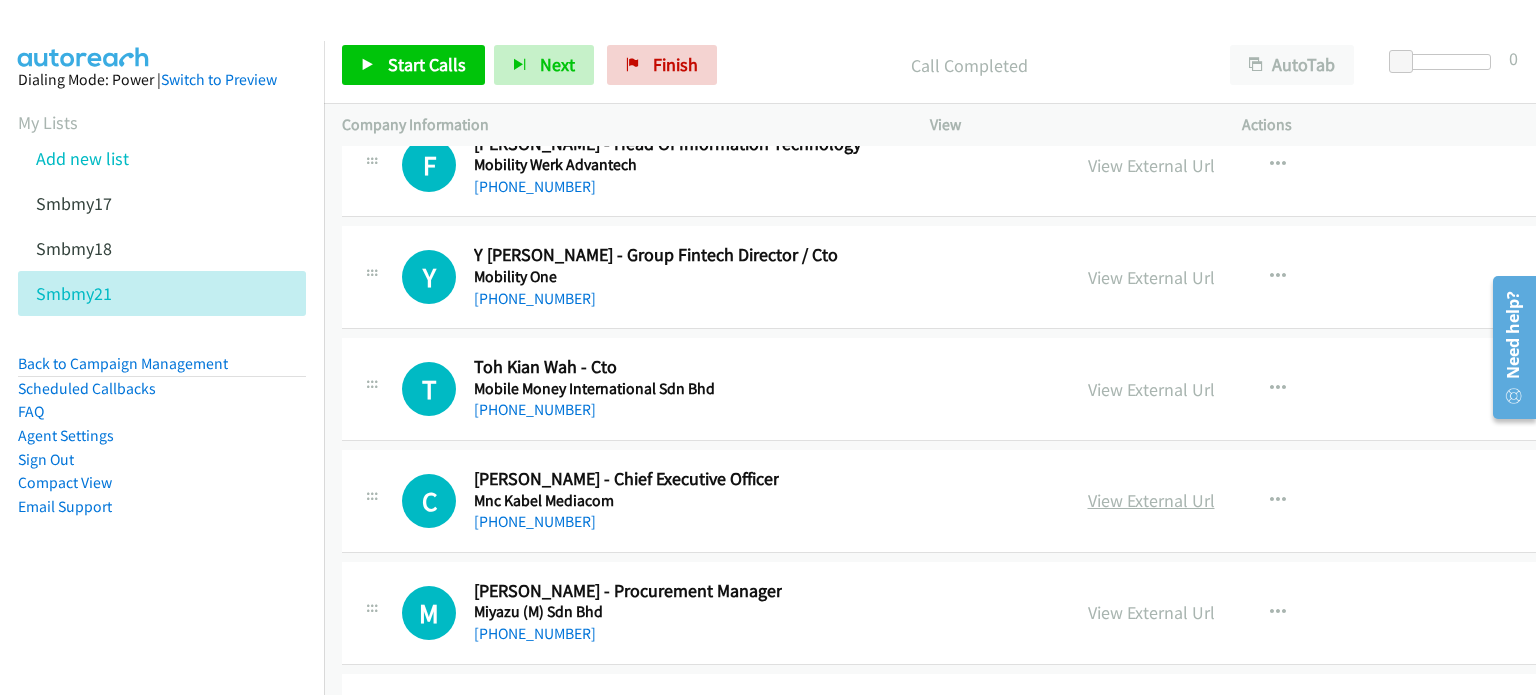 click on "View External Url" at bounding box center (1151, 500) 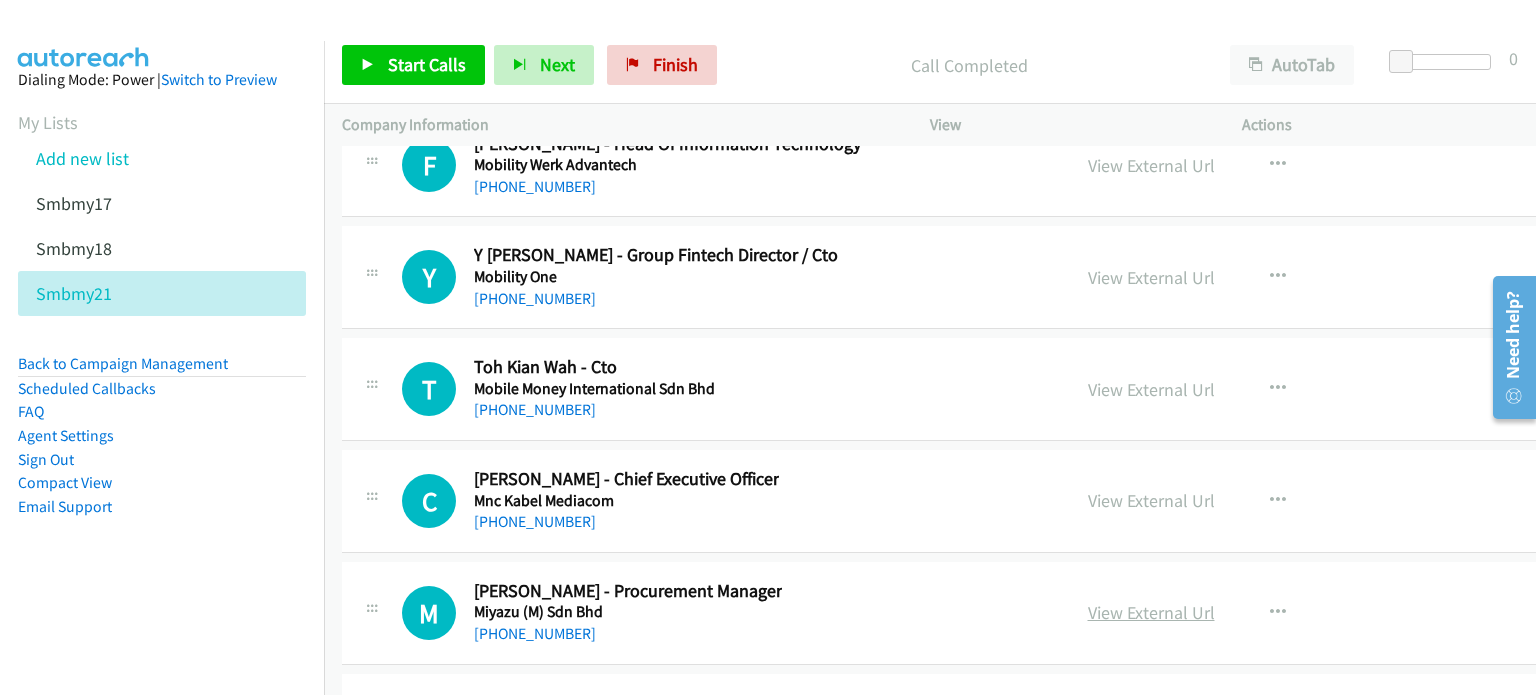 click on "View External Url" at bounding box center (1151, 612) 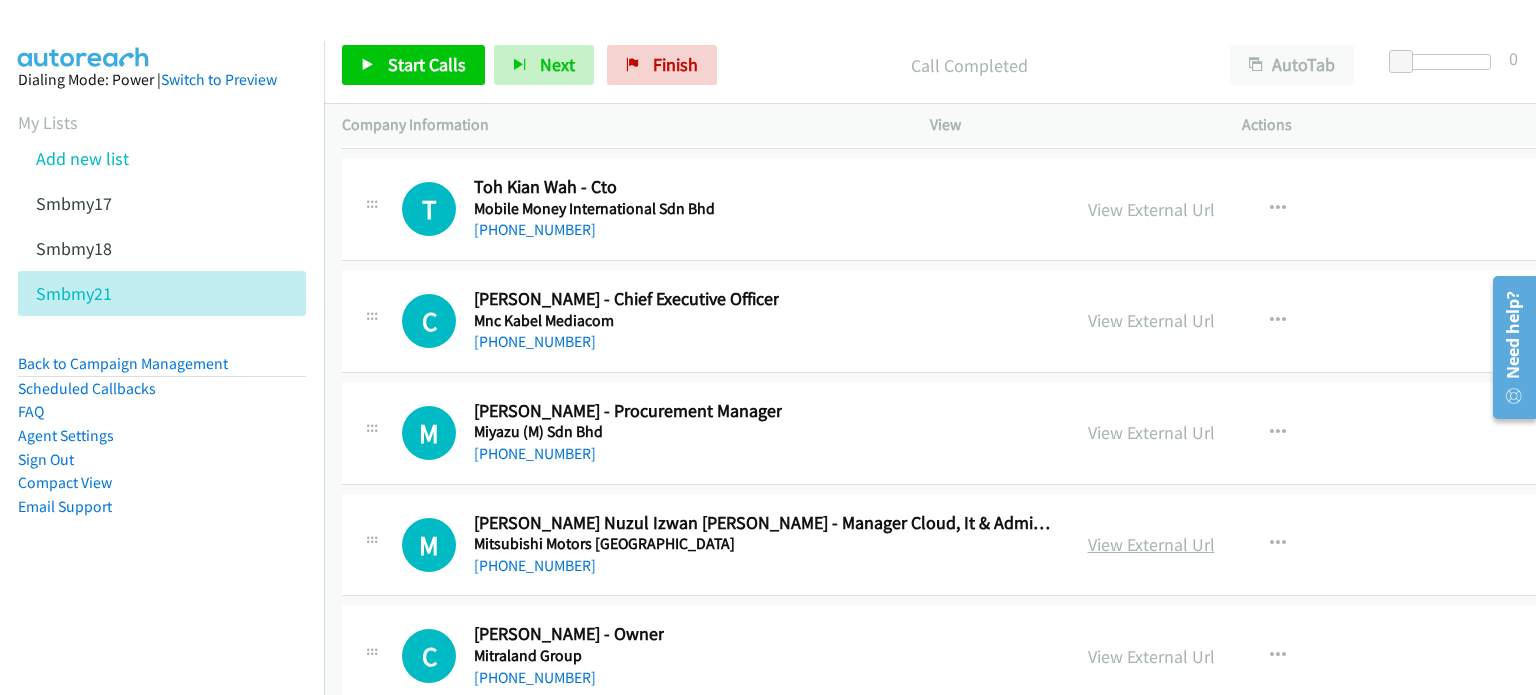 scroll, scrollTop: 47354, scrollLeft: 0, axis: vertical 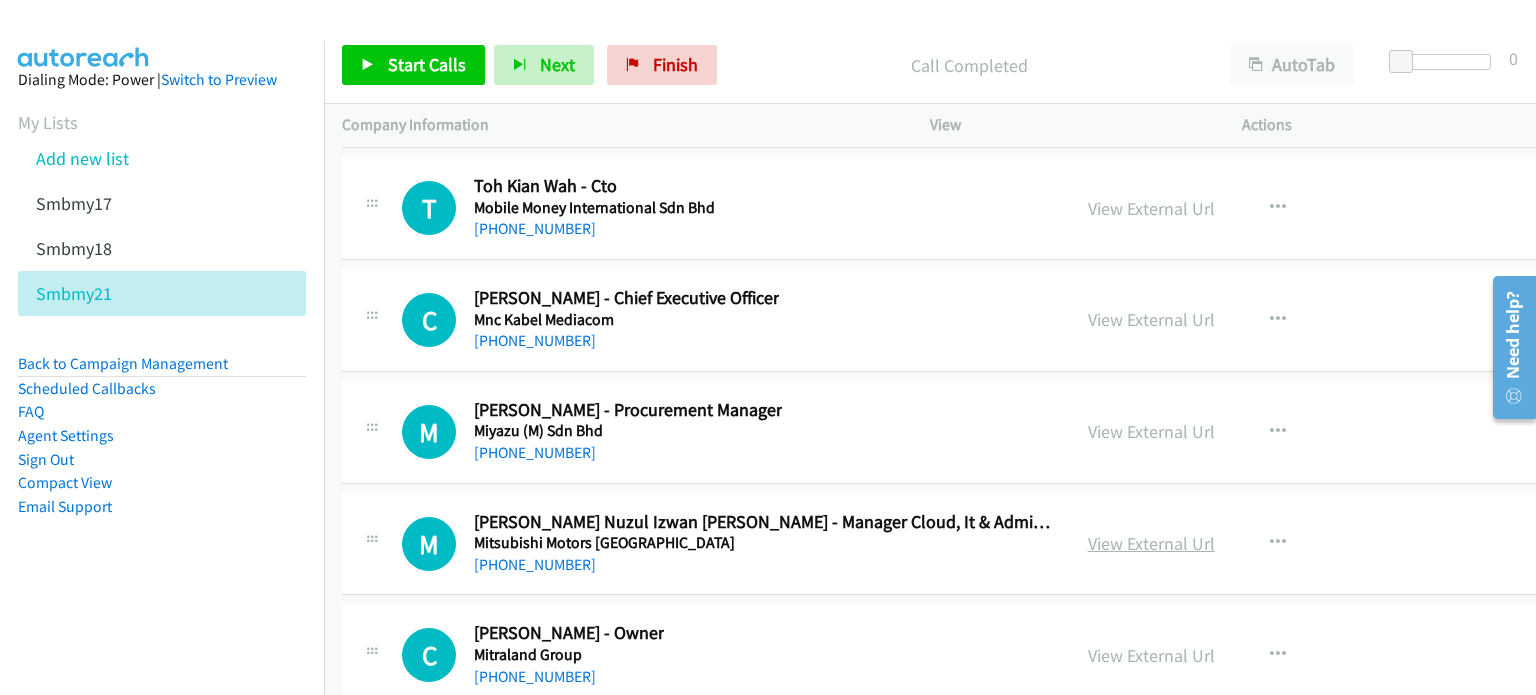 click on "View External Url" at bounding box center (1151, 543) 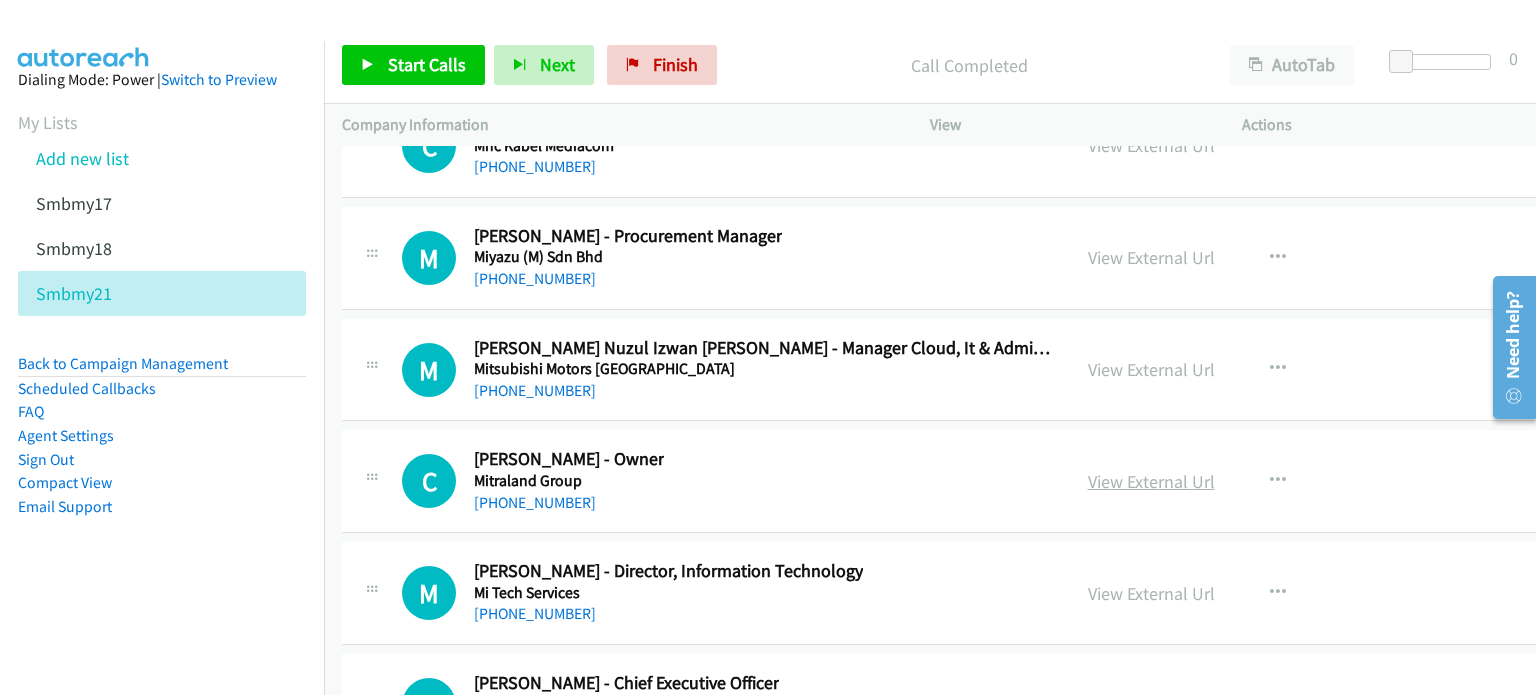 scroll, scrollTop: 47528, scrollLeft: 0, axis: vertical 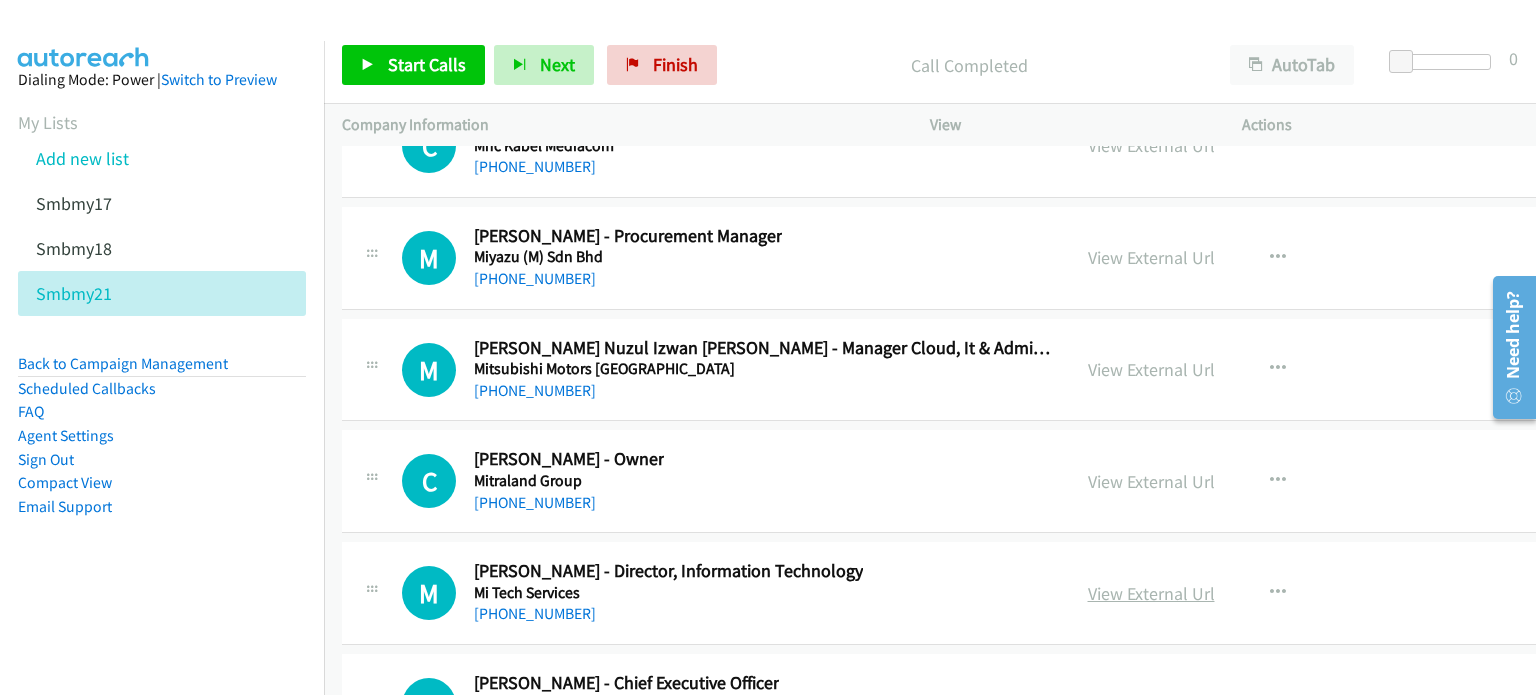 click on "View External Url" at bounding box center (1151, 593) 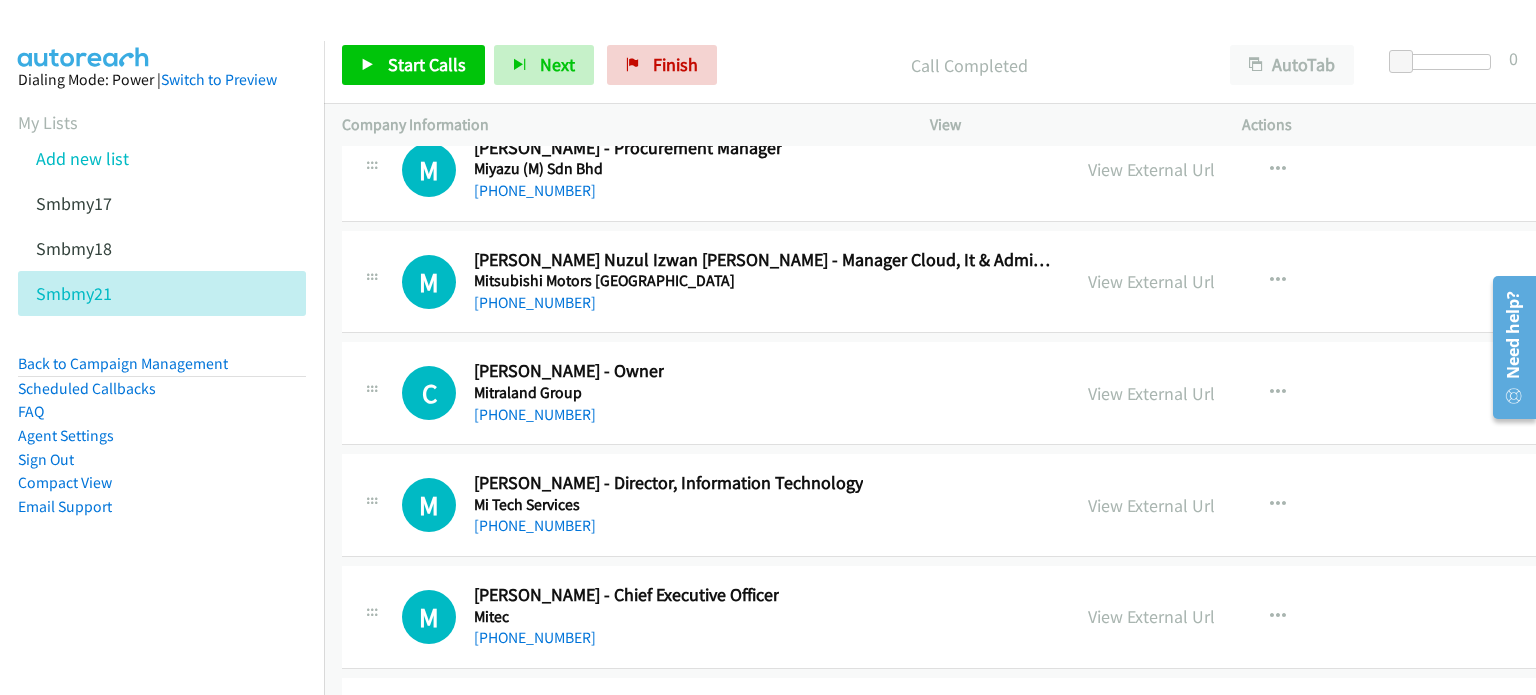 scroll, scrollTop: 47616, scrollLeft: 0, axis: vertical 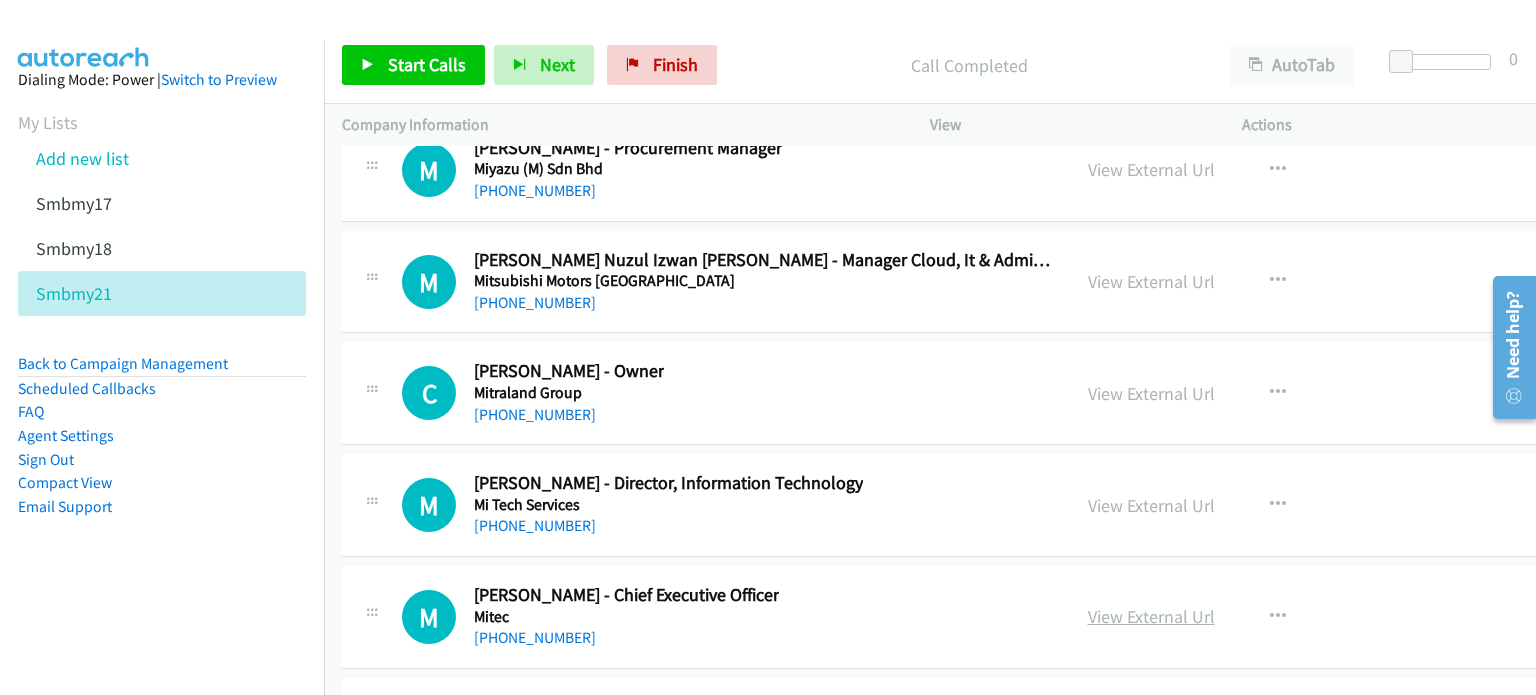 click on "View External Url" at bounding box center (1151, 616) 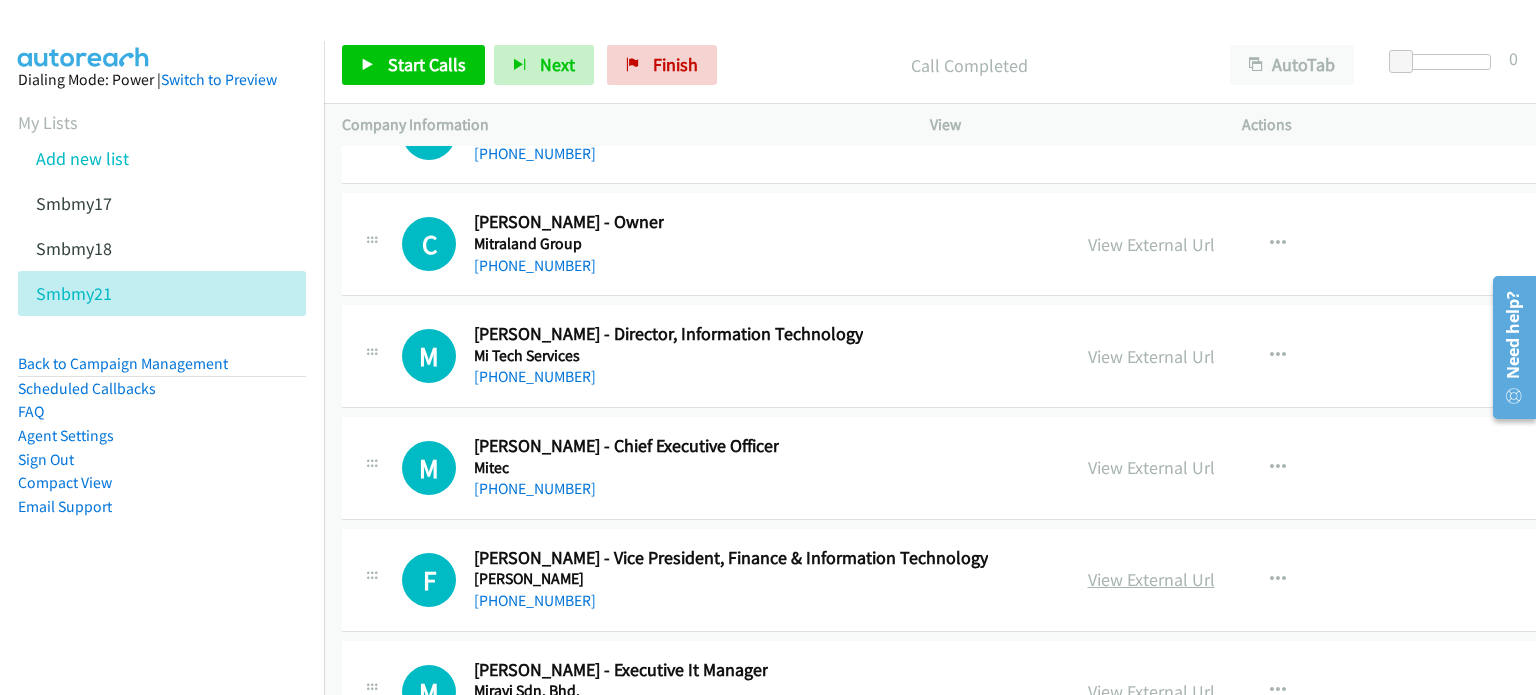 scroll, scrollTop: 47804, scrollLeft: 0, axis: vertical 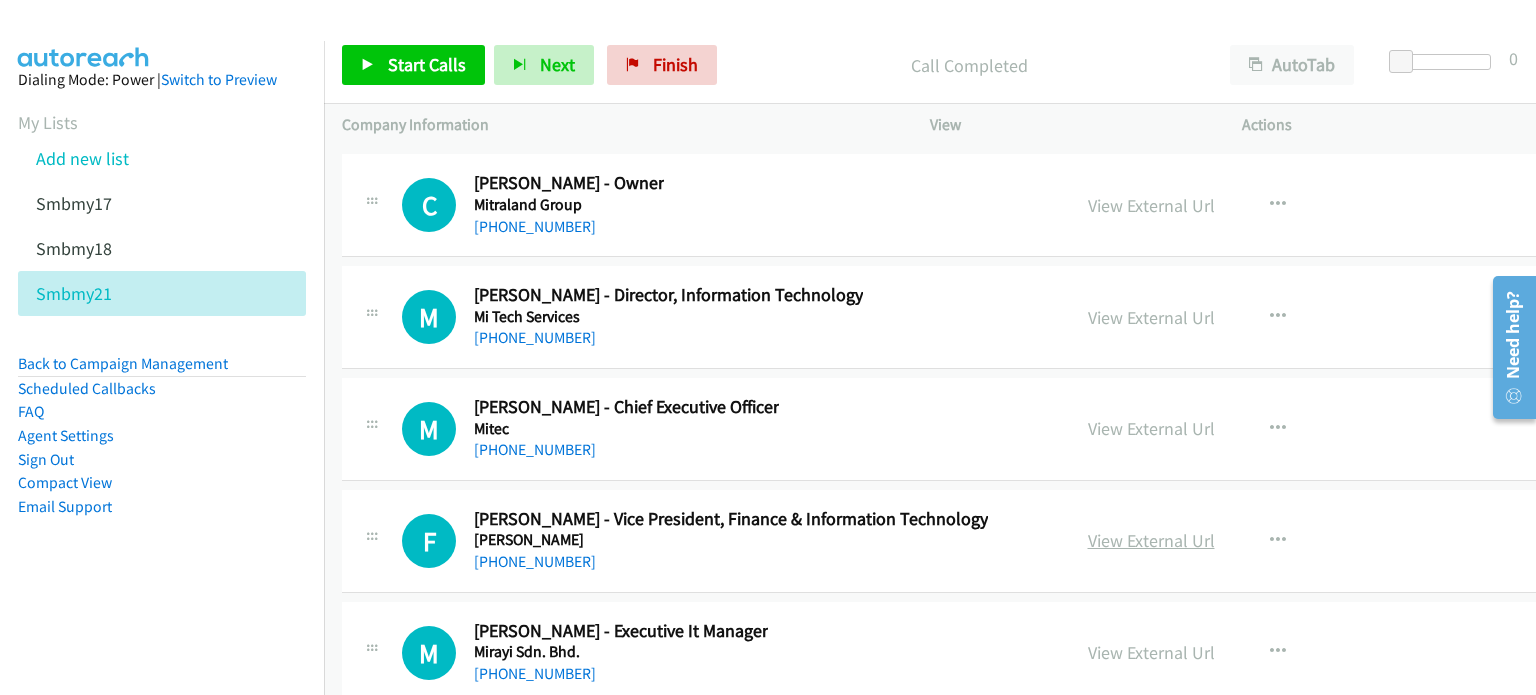 click on "View External Url" at bounding box center (1151, 540) 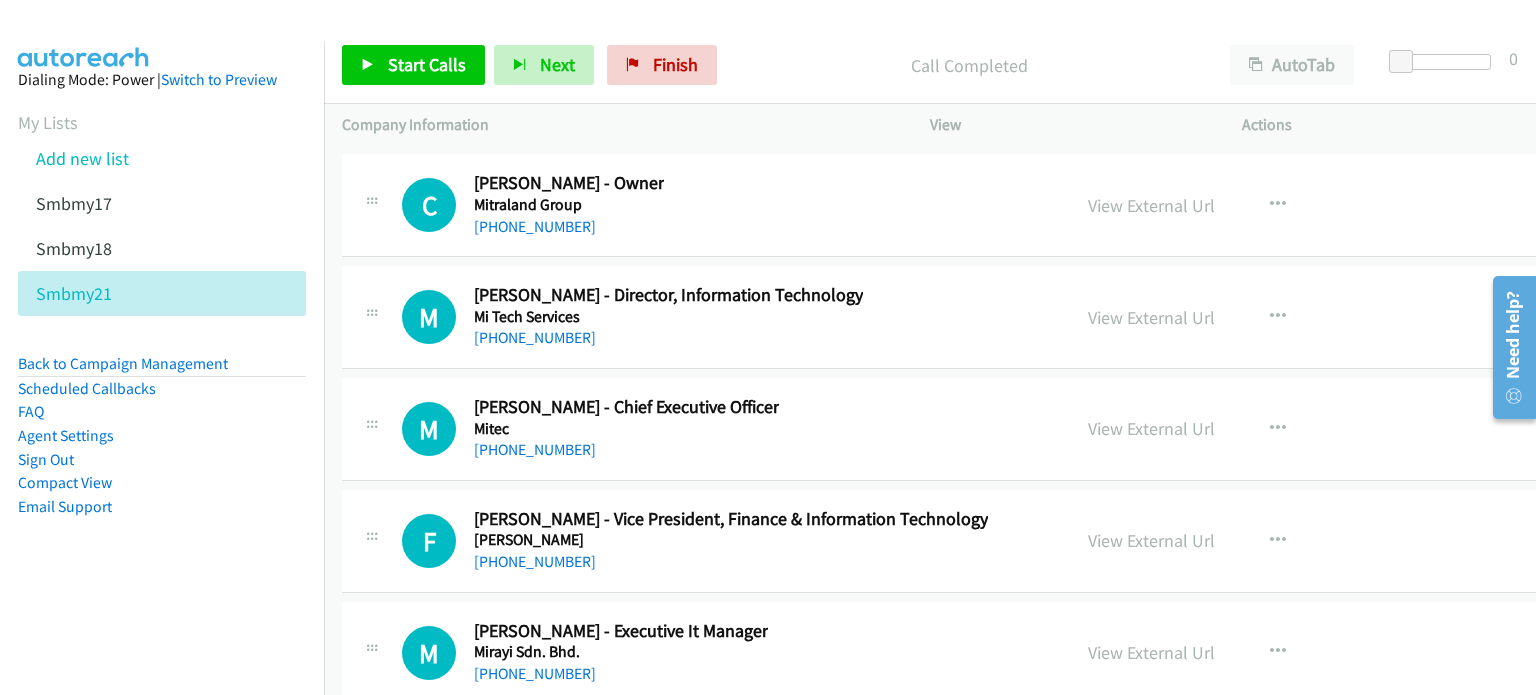 scroll, scrollTop: 47804, scrollLeft: 0, axis: vertical 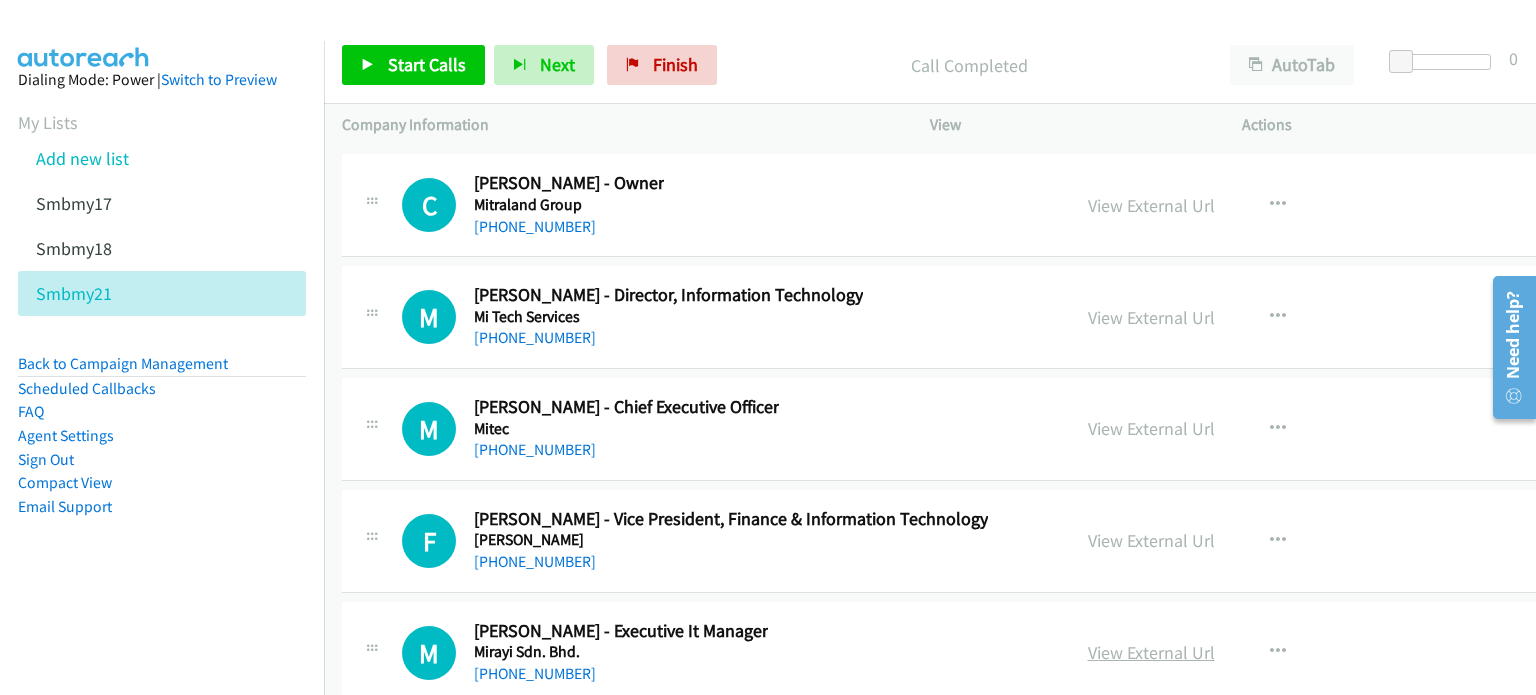 click on "View External Url" at bounding box center [1151, 652] 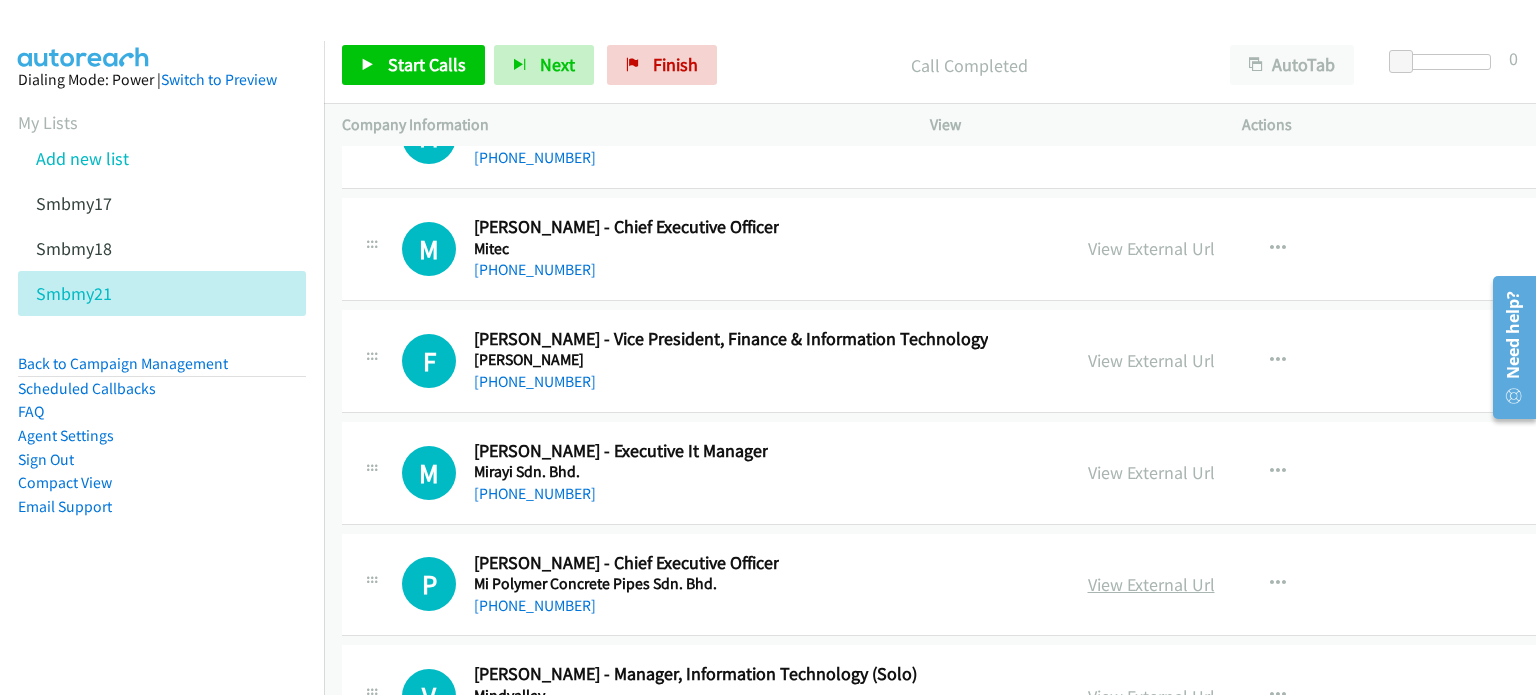 scroll, scrollTop: 47987, scrollLeft: 0, axis: vertical 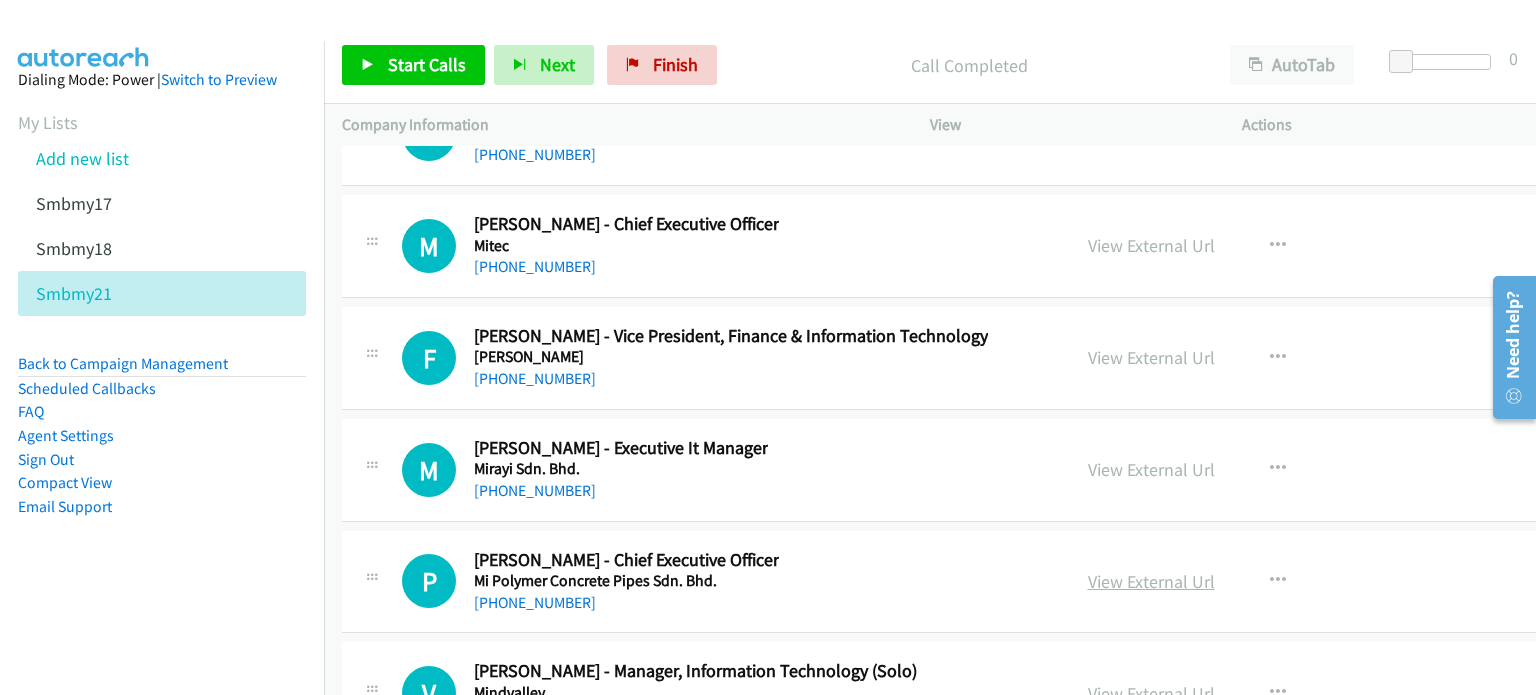 click on "View External Url" at bounding box center [1151, 581] 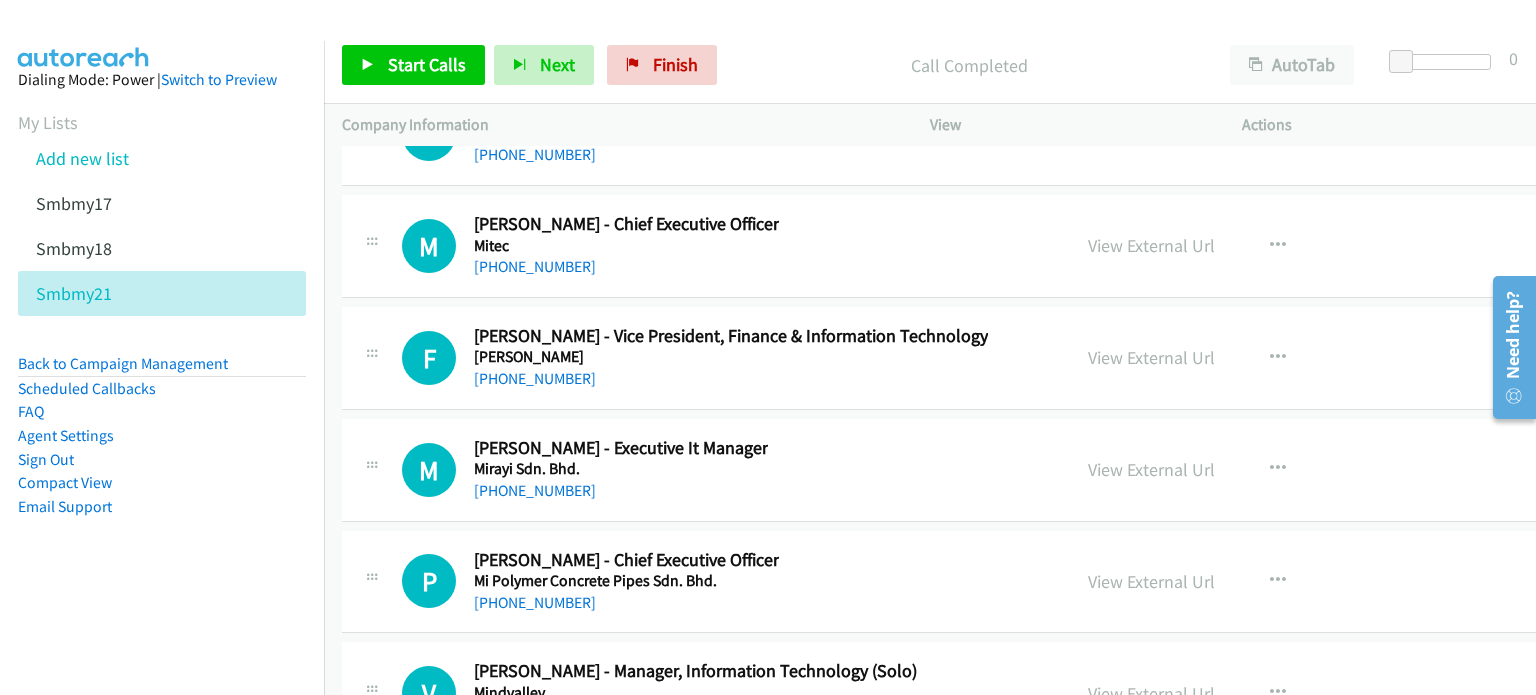 click on "View External Url" at bounding box center (1151, 693) 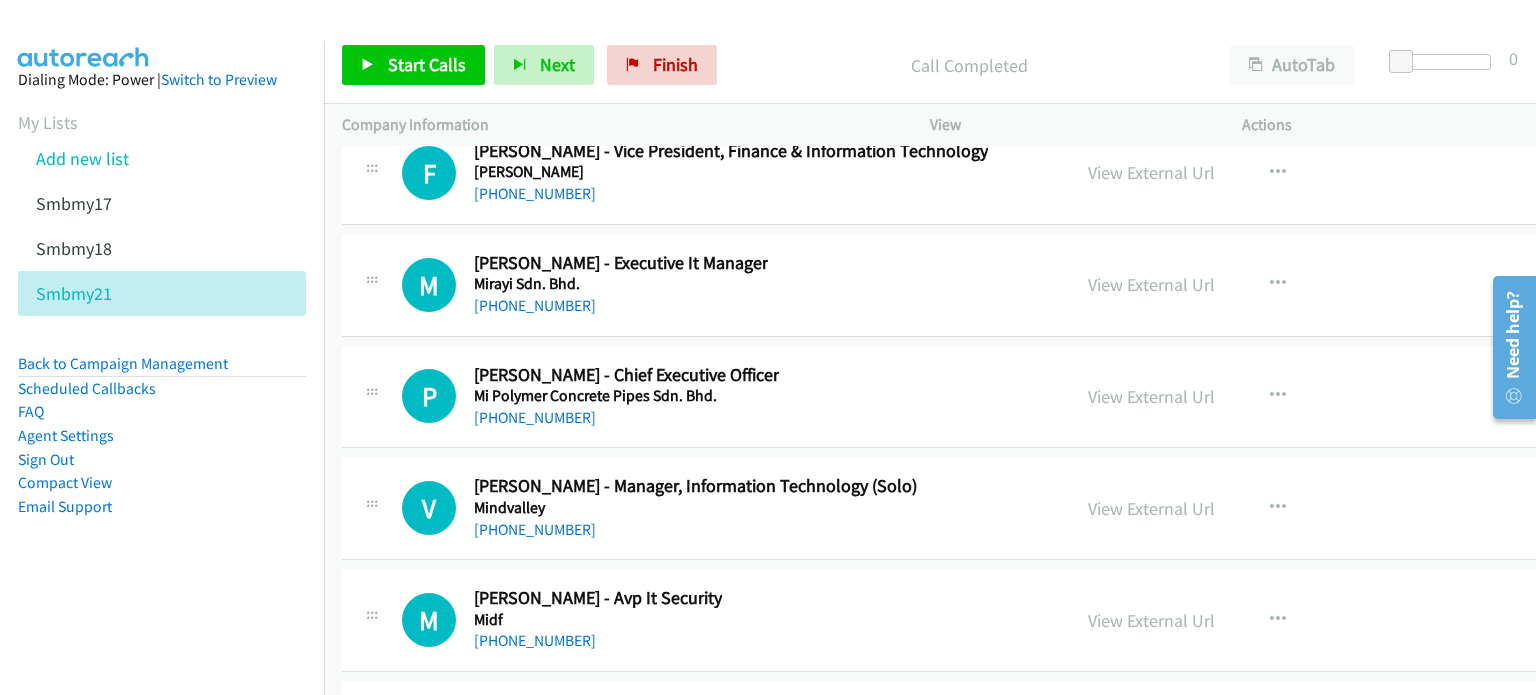 scroll, scrollTop: 48175, scrollLeft: 0, axis: vertical 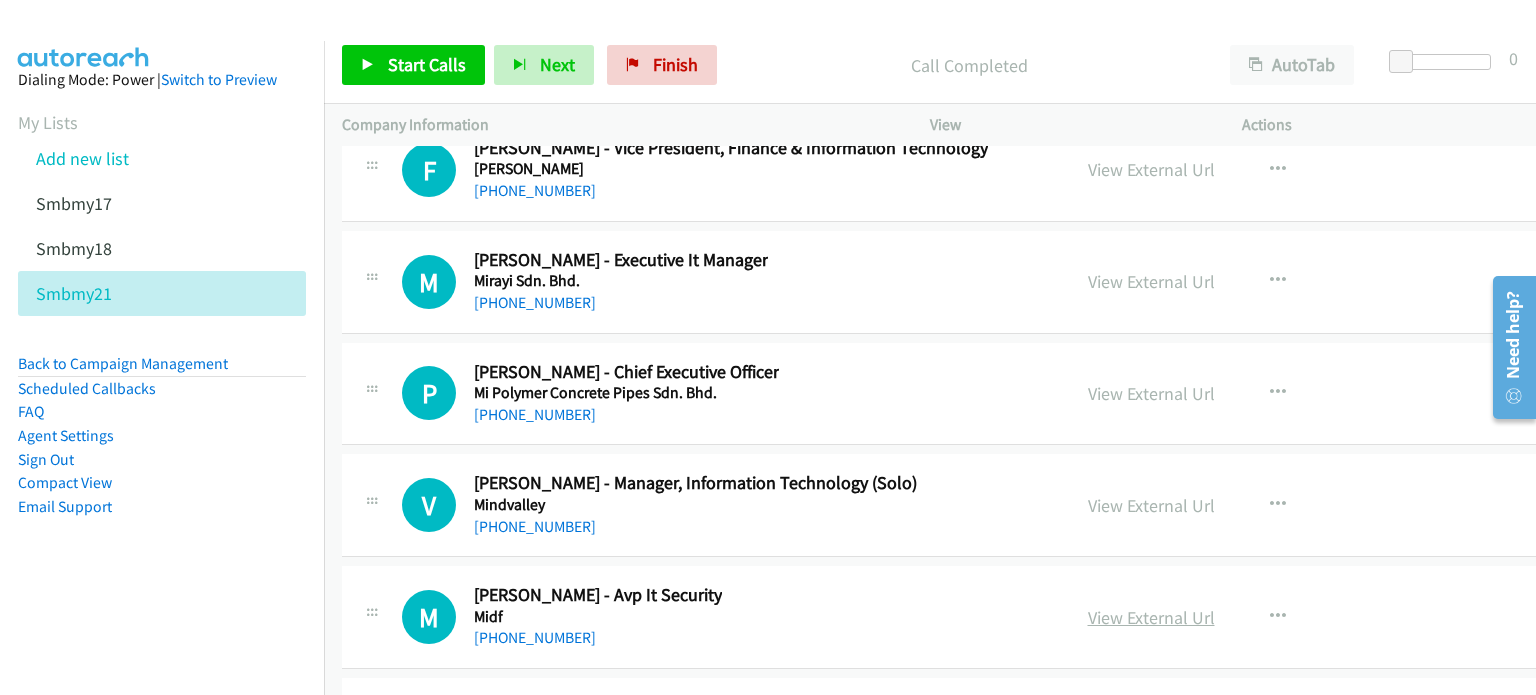 click on "View External Url" at bounding box center [1151, 617] 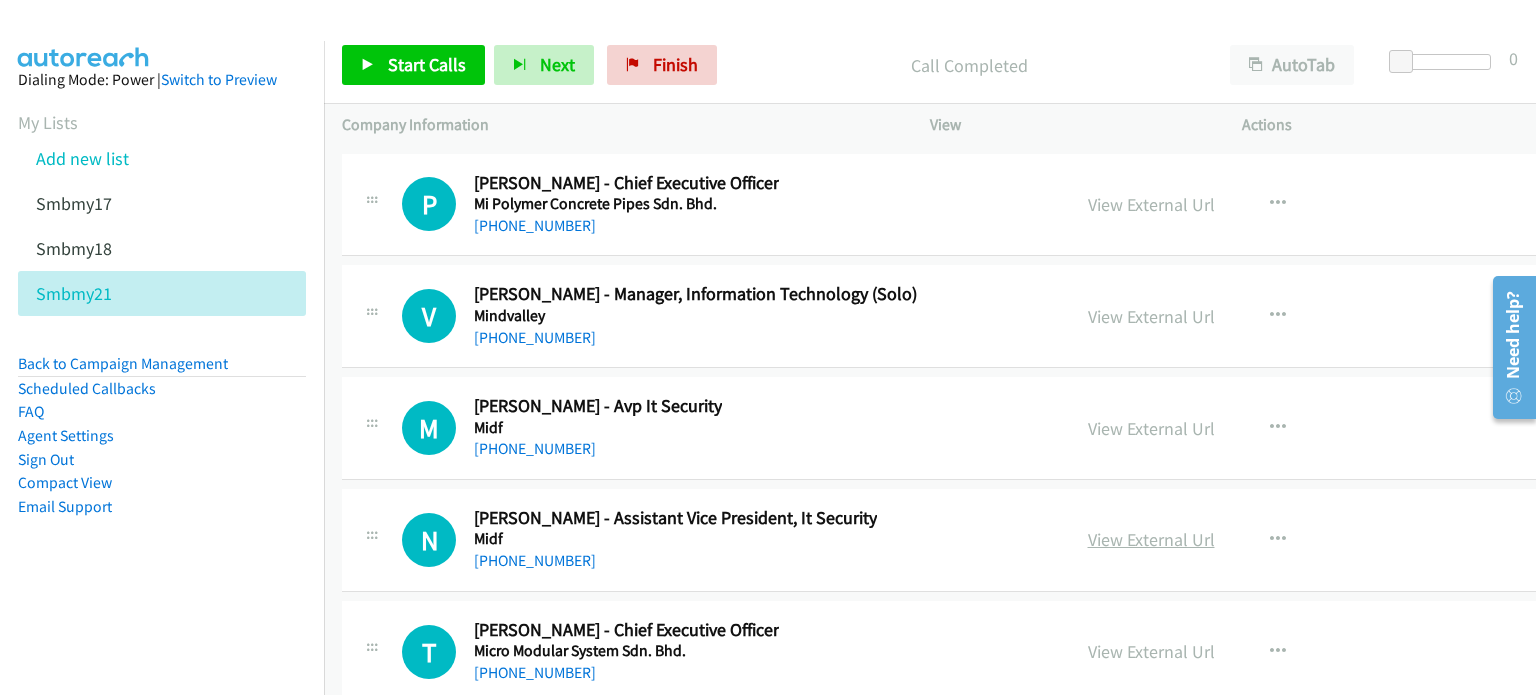 scroll, scrollTop: 48367, scrollLeft: 0, axis: vertical 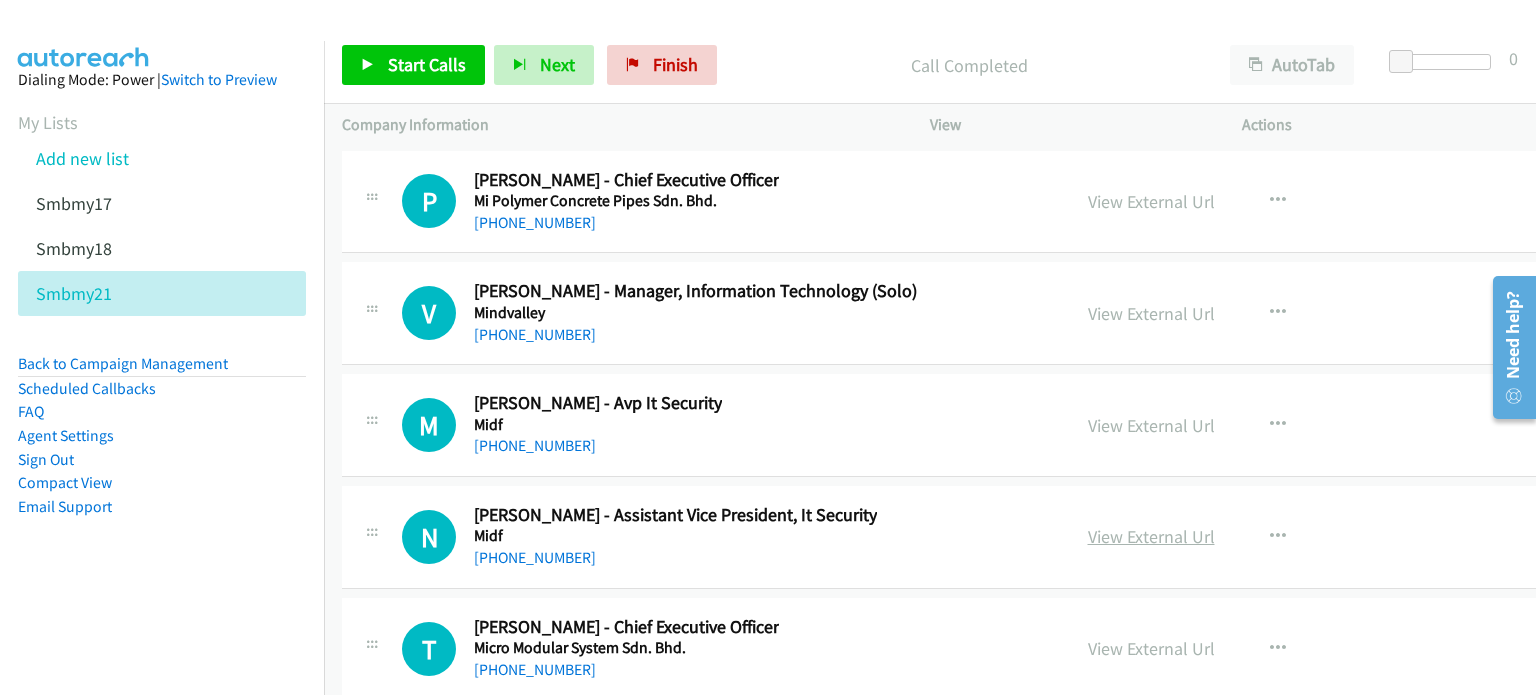 click on "View External Url" at bounding box center (1151, 536) 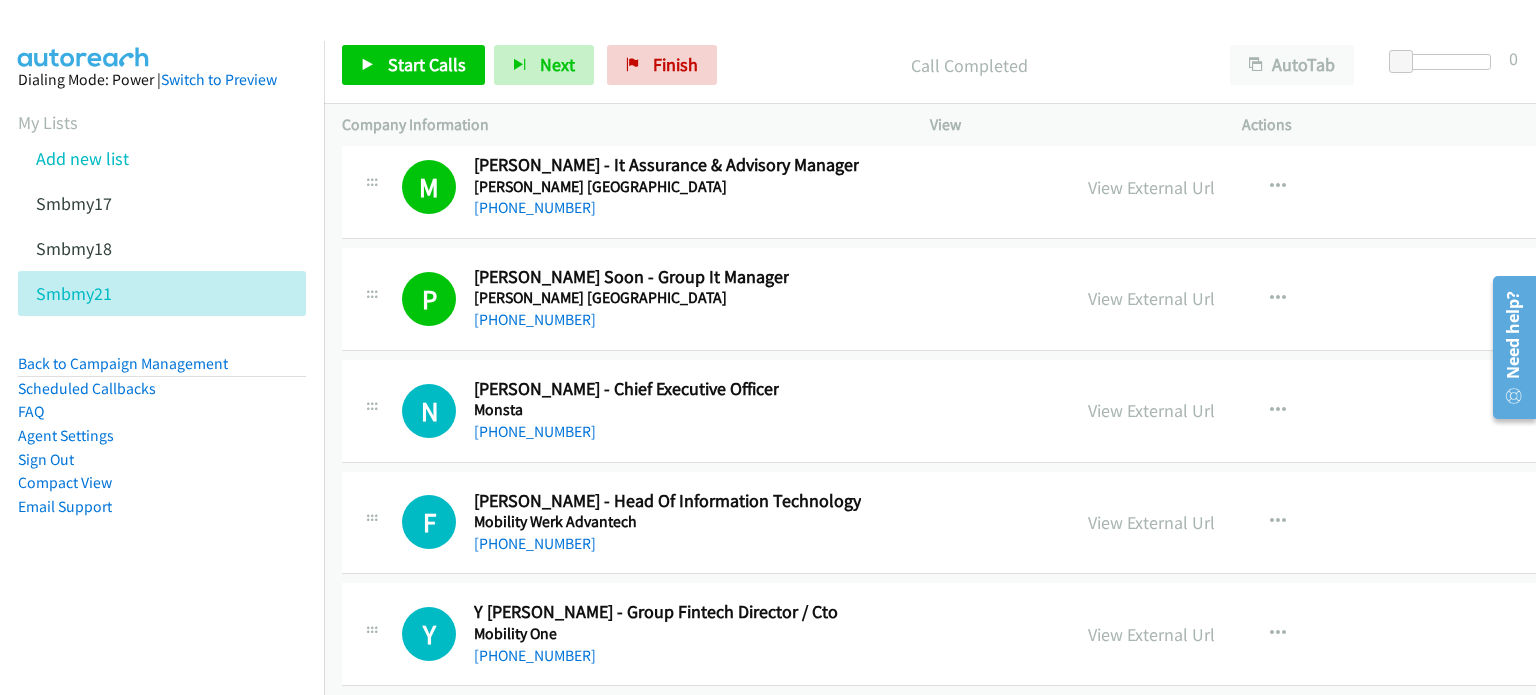 scroll, scrollTop: 46768, scrollLeft: 0, axis: vertical 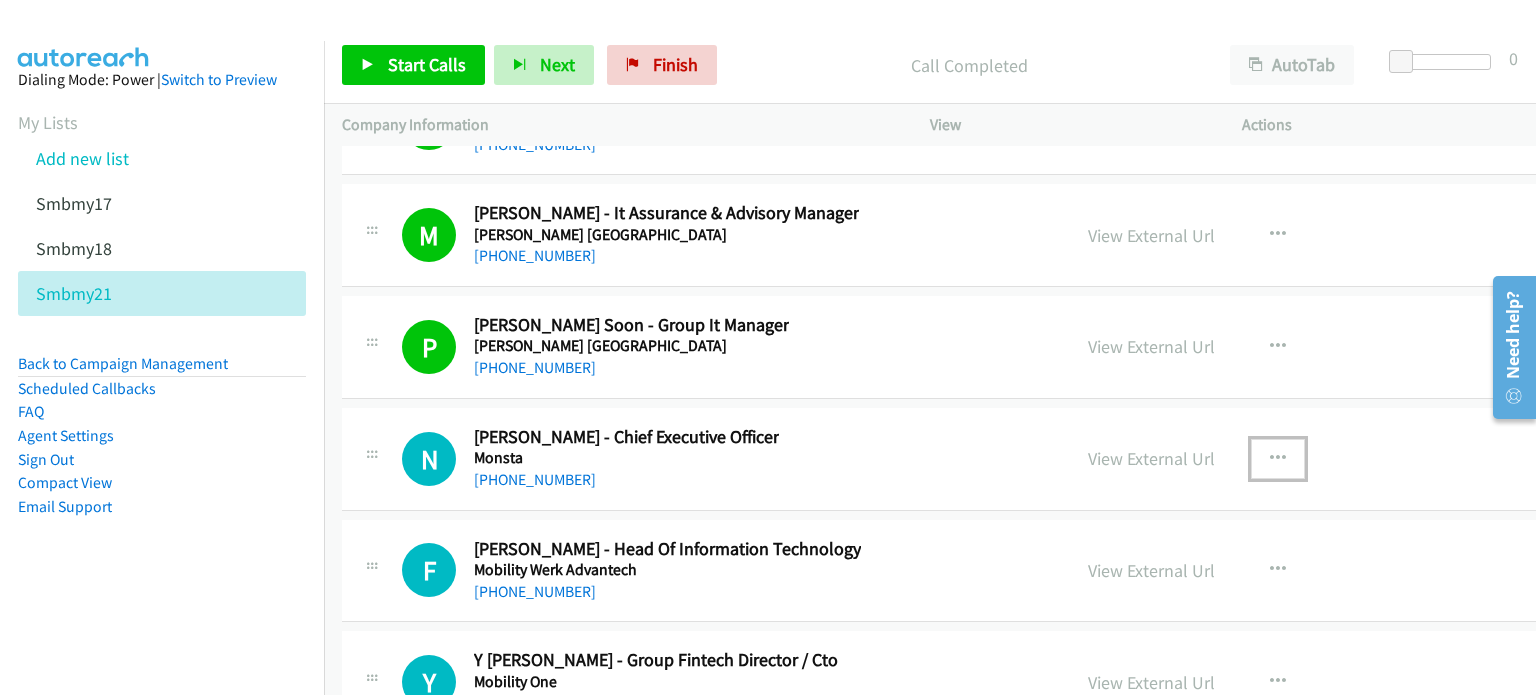 click at bounding box center (1278, 459) 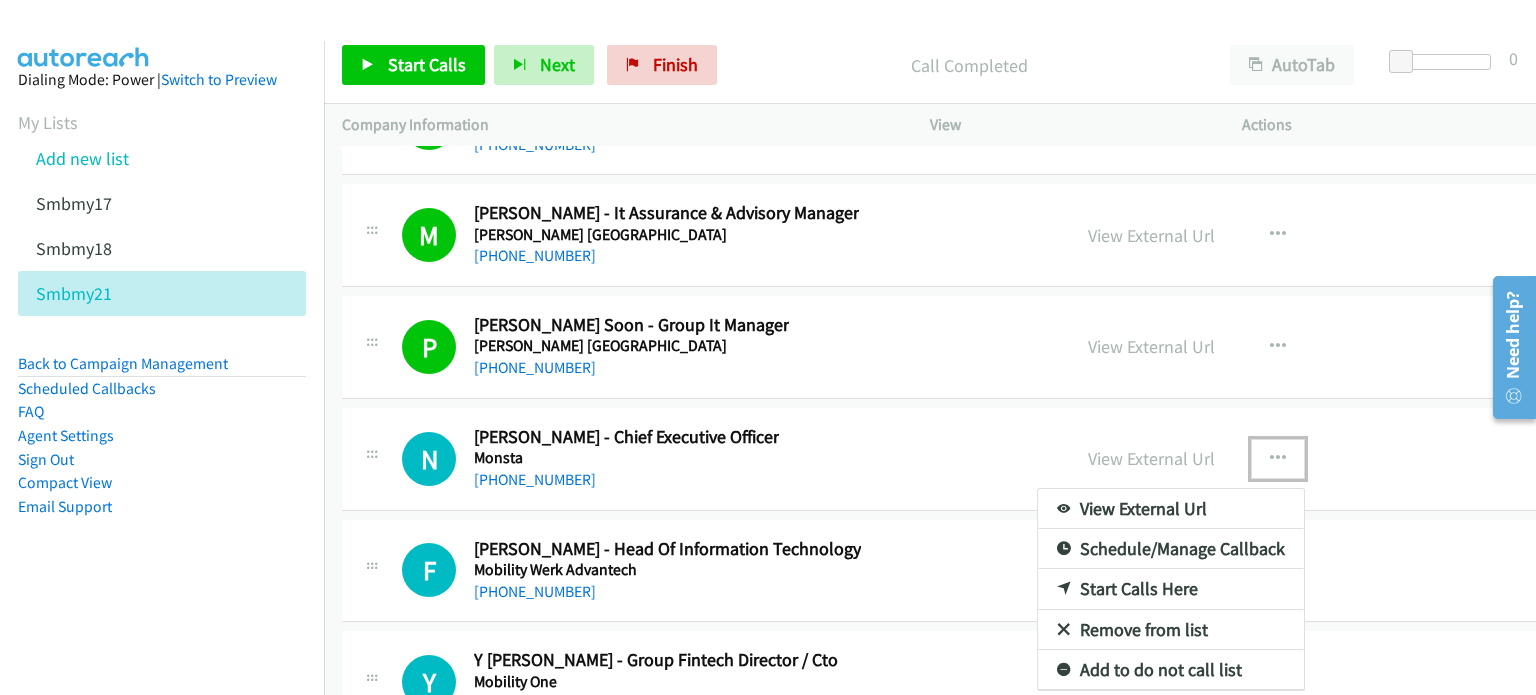 click on "Start Calls Here" at bounding box center (1171, 589) 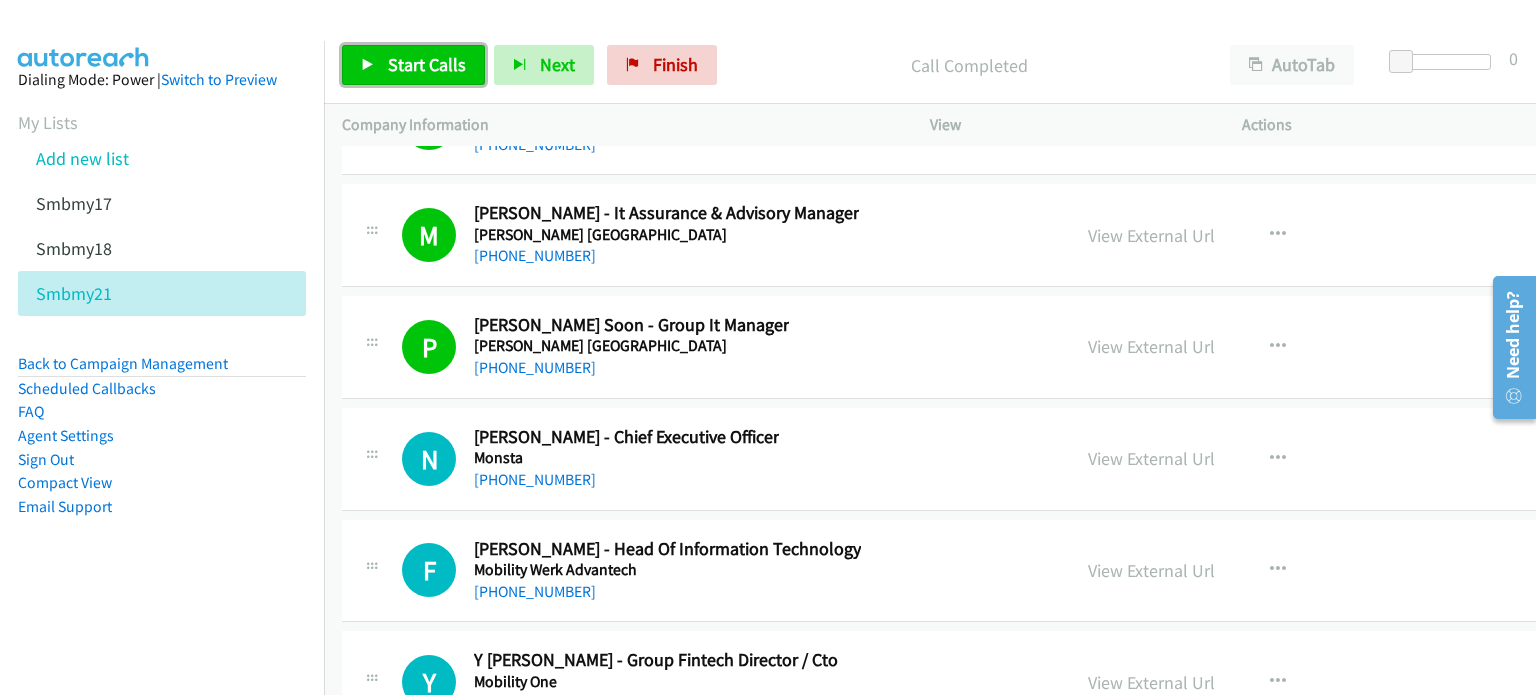 click on "Start Calls" at bounding box center (427, 64) 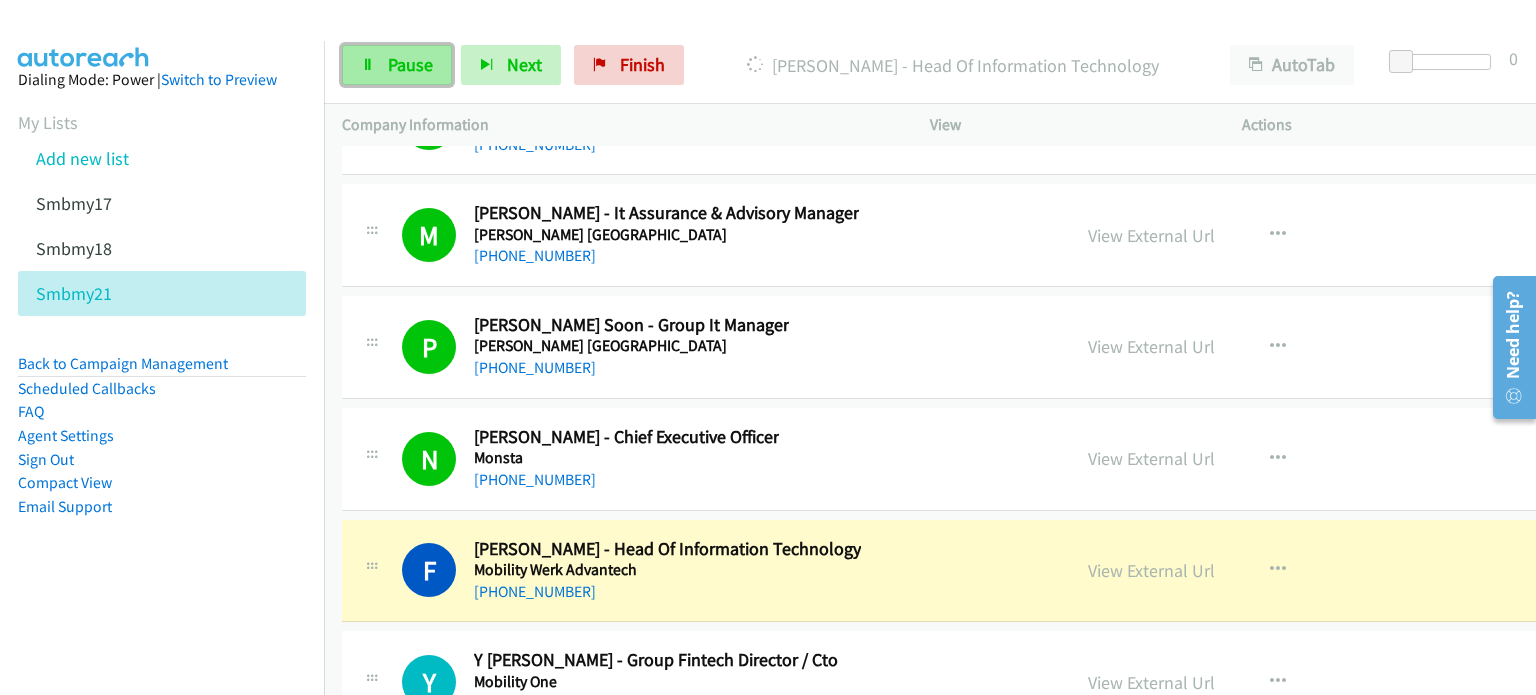 click on "Pause" at bounding box center [410, 64] 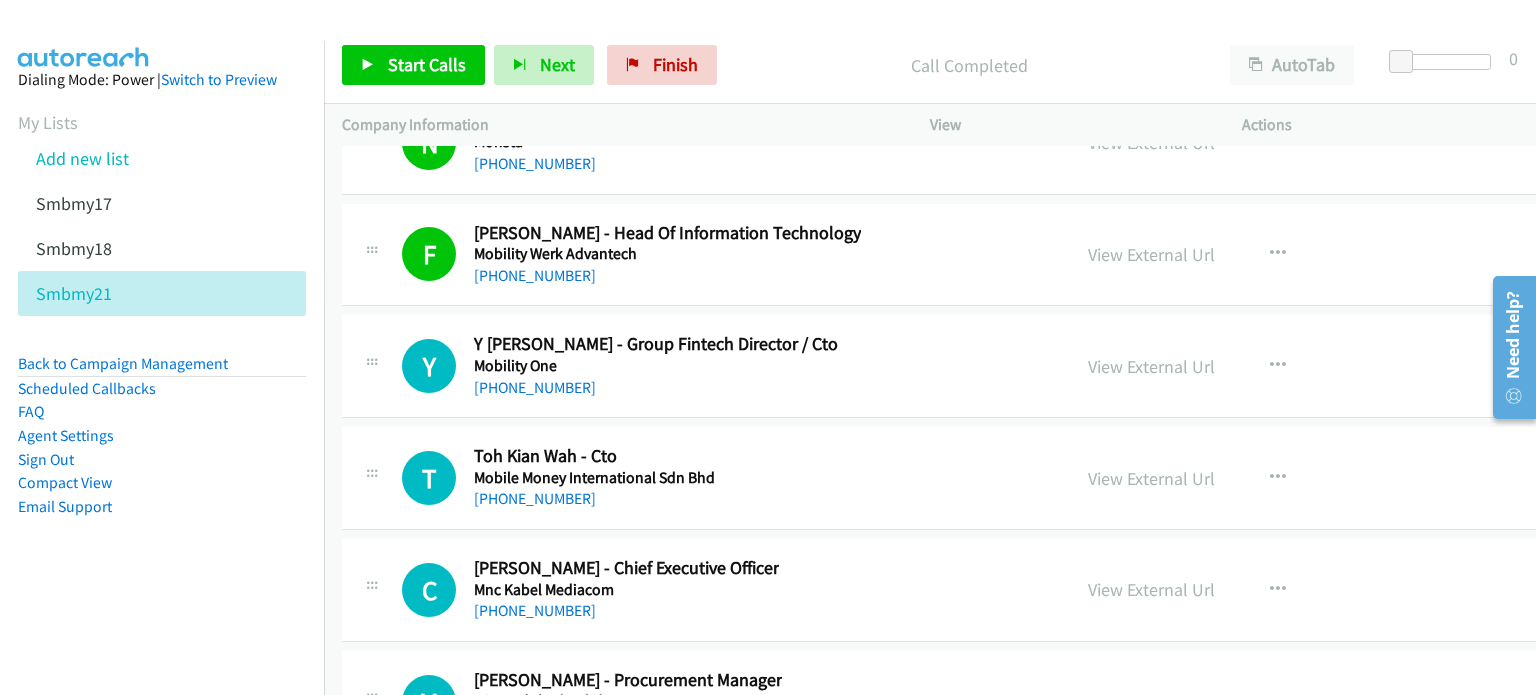 scroll, scrollTop: 47085, scrollLeft: 0, axis: vertical 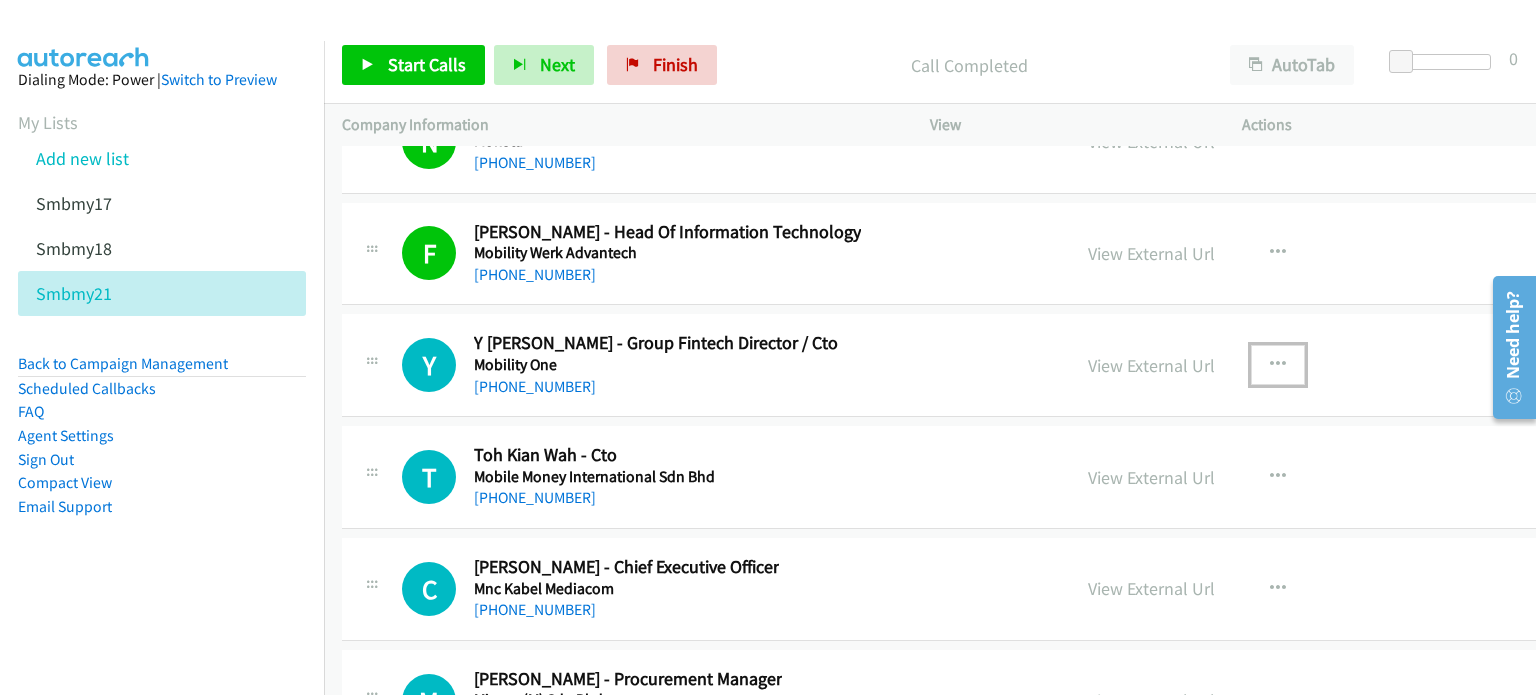 drag, startPoint x: 1230, startPoint y: 267, endPoint x: 1195, endPoint y: 305, distance: 51.662365 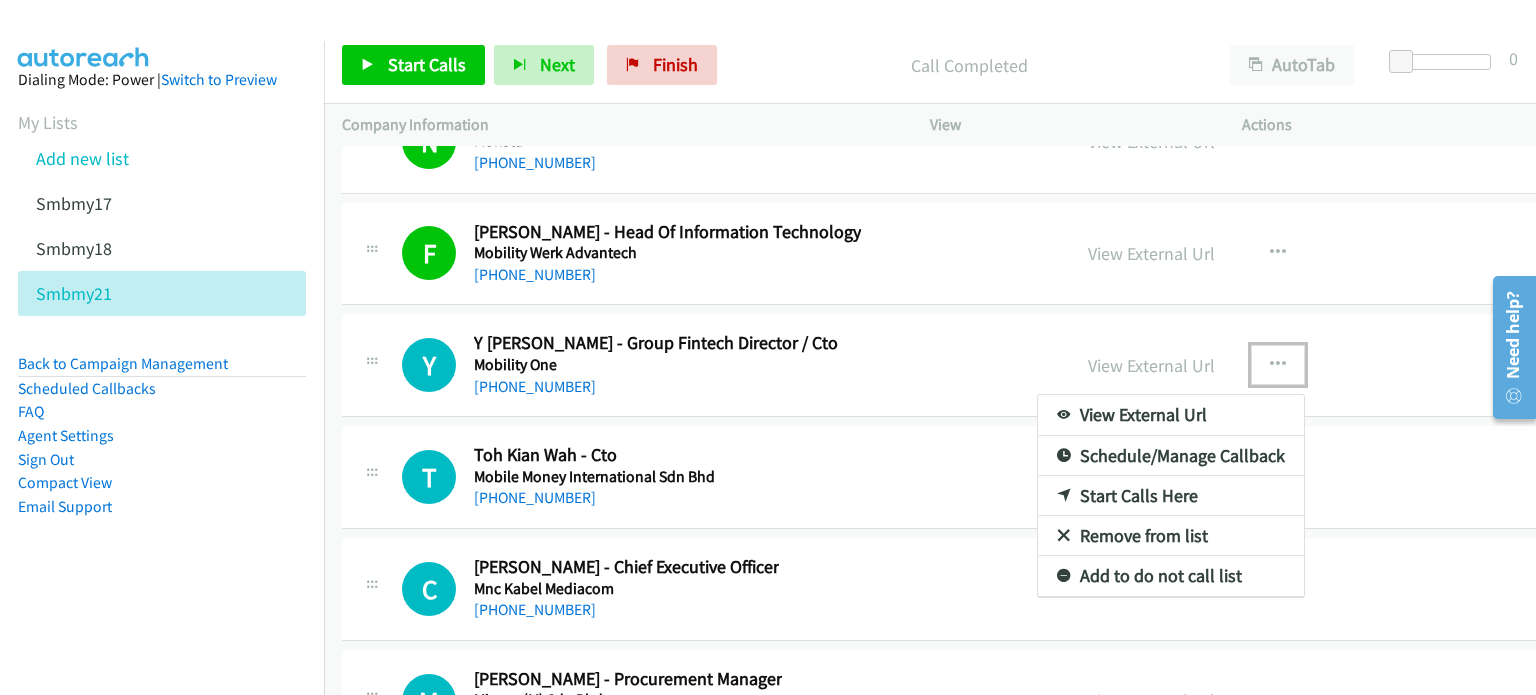 click on "Start Calls Here" at bounding box center (1171, 496) 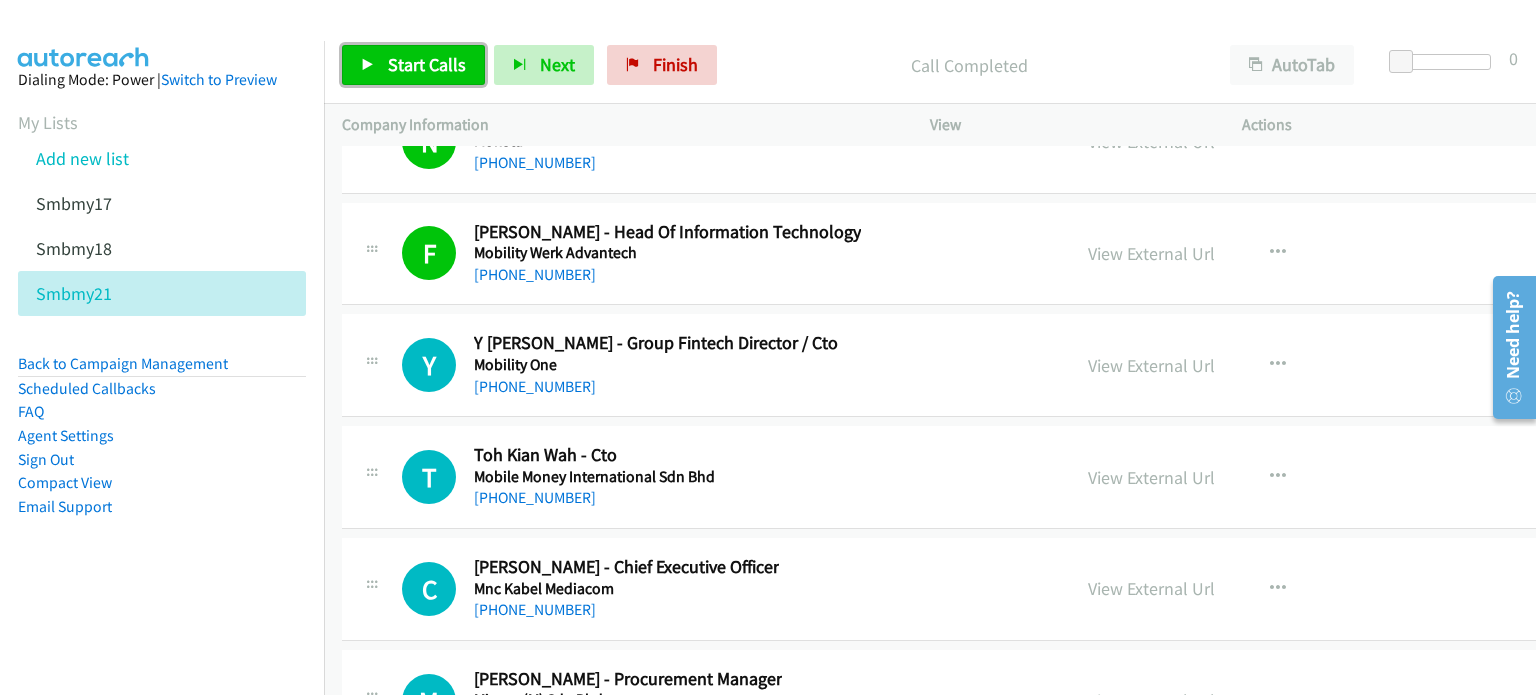 click on "Start Calls" at bounding box center (427, 64) 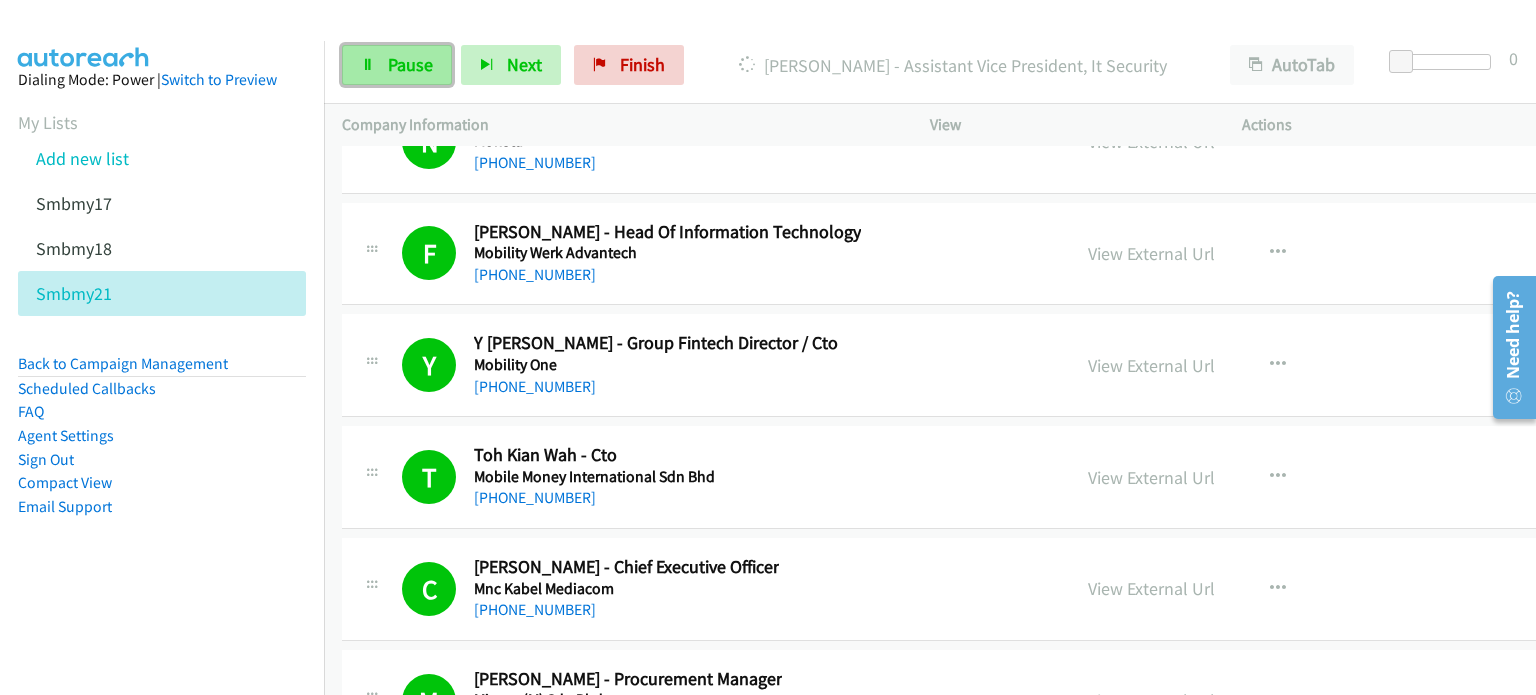 click on "Pause" at bounding box center (410, 64) 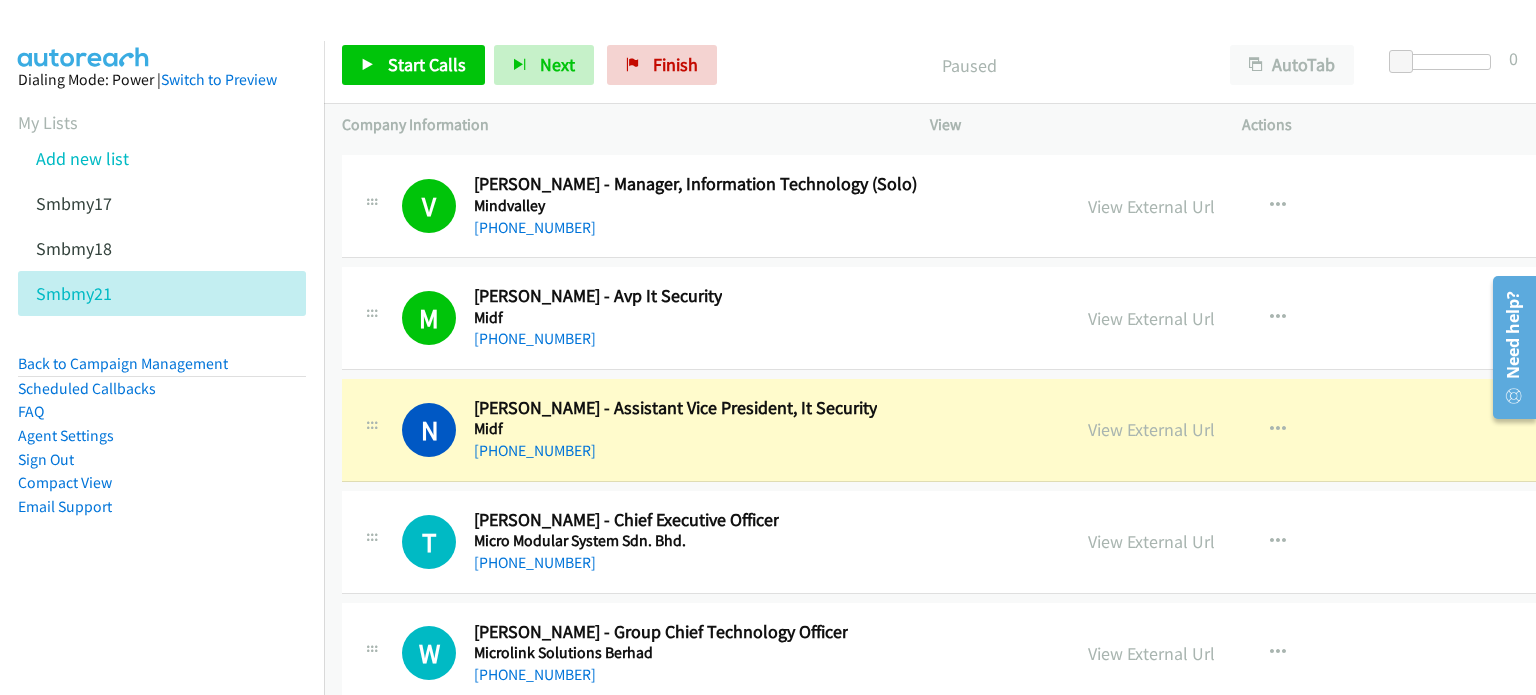 scroll, scrollTop: 48476, scrollLeft: 0, axis: vertical 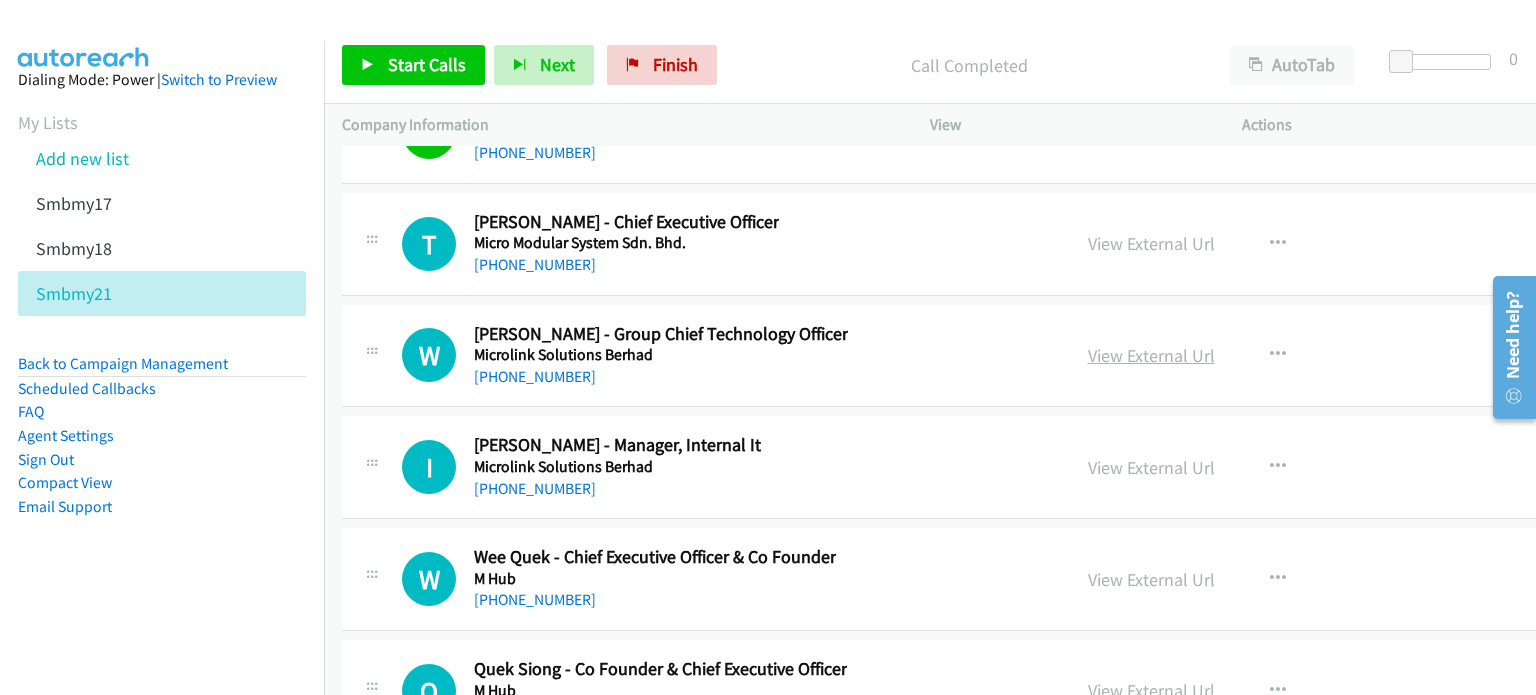 click on "View External Url" at bounding box center [1151, 355] 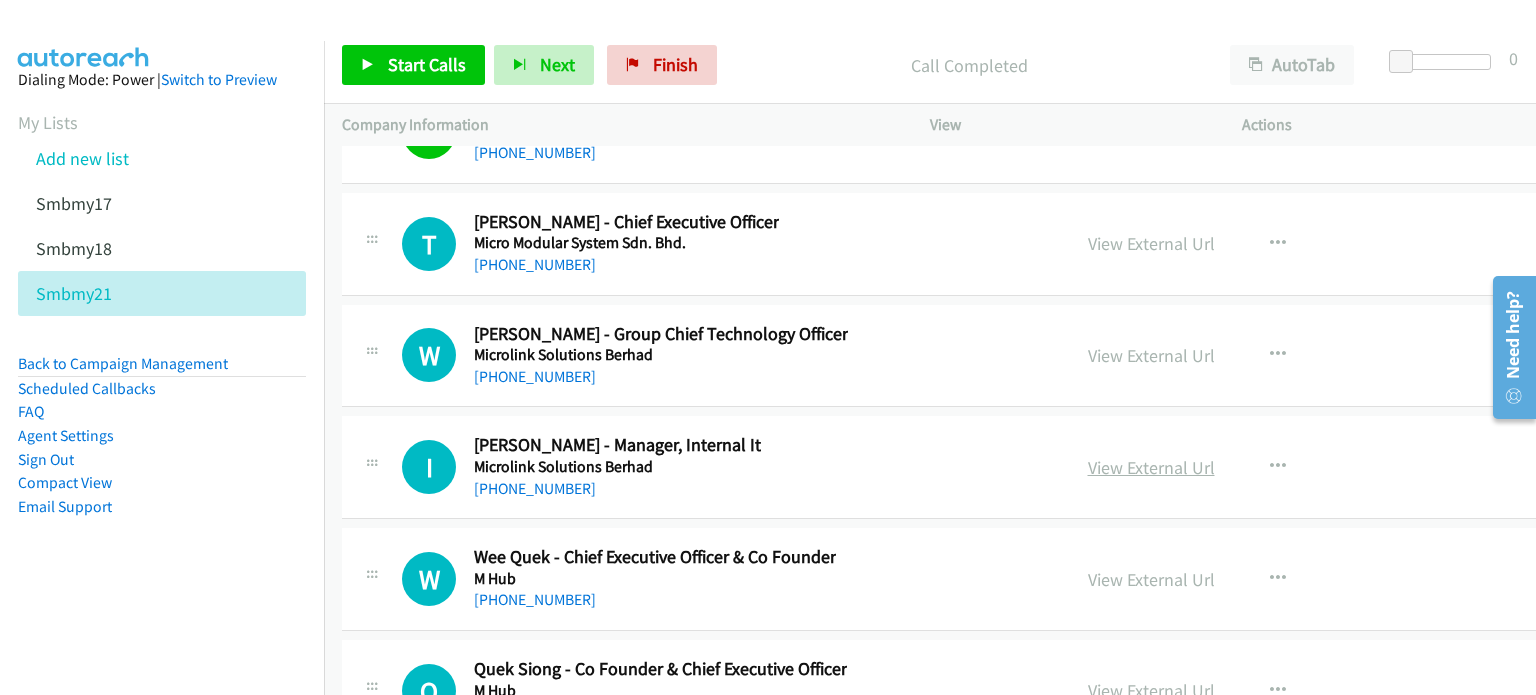 click on "View External Url" at bounding box center [1151, 467] 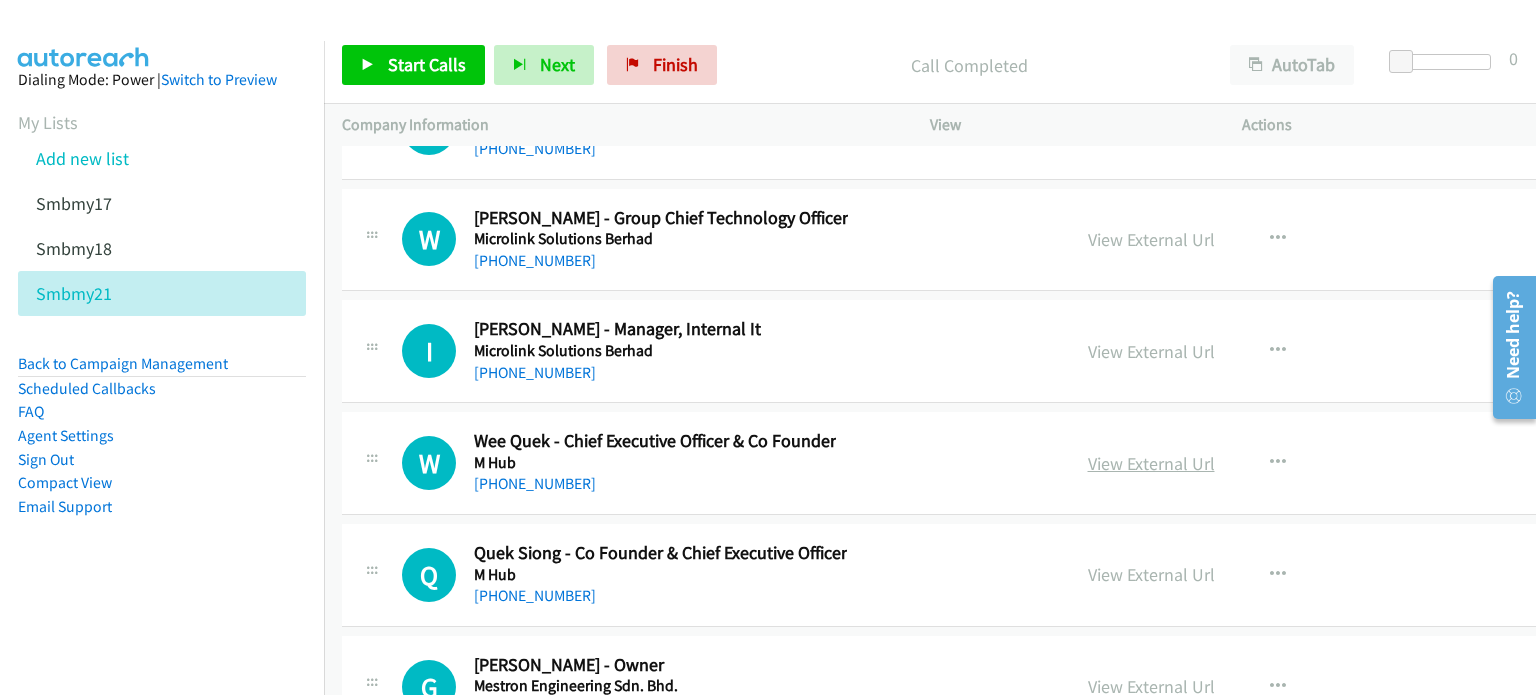 scroll, scrollTop: 48887, scrollLeft: 0, axis: vertical 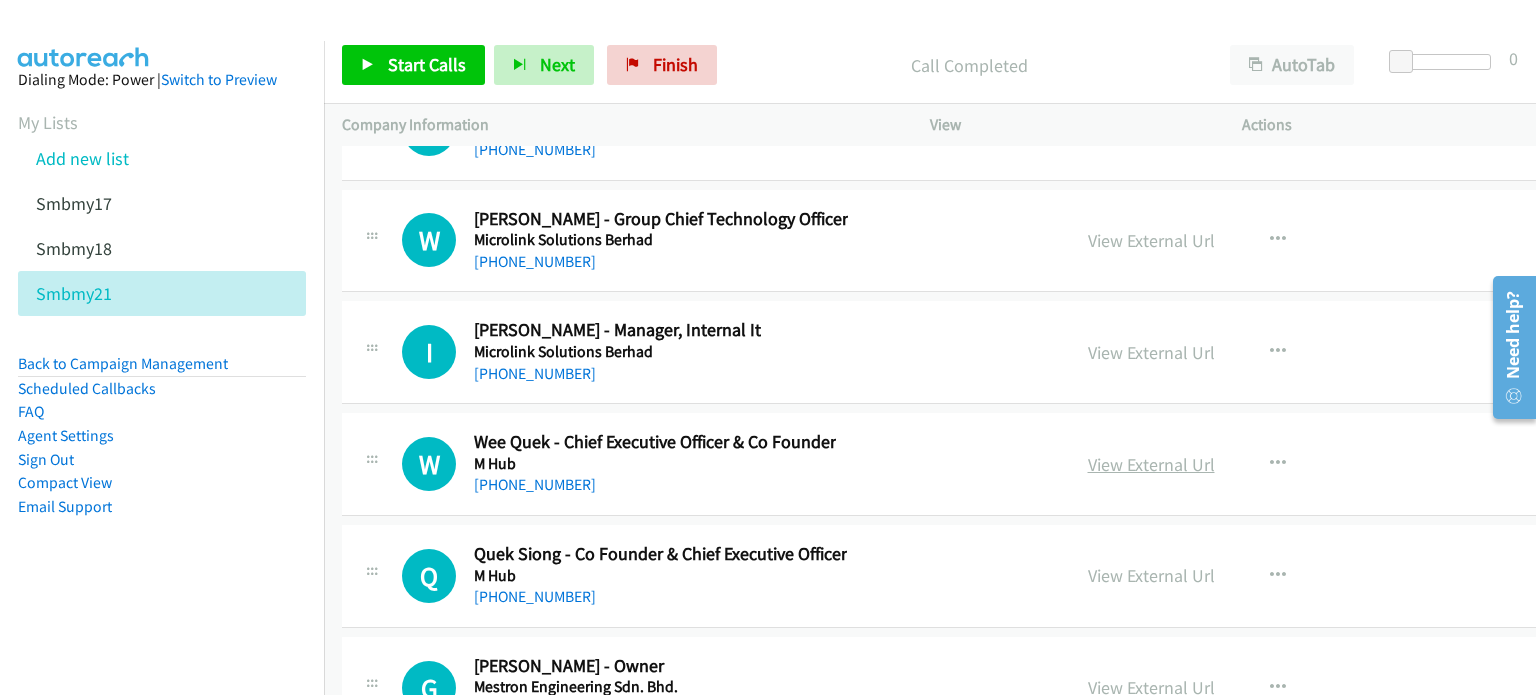 click on "View External Url" at bounding box center [1151, 464] 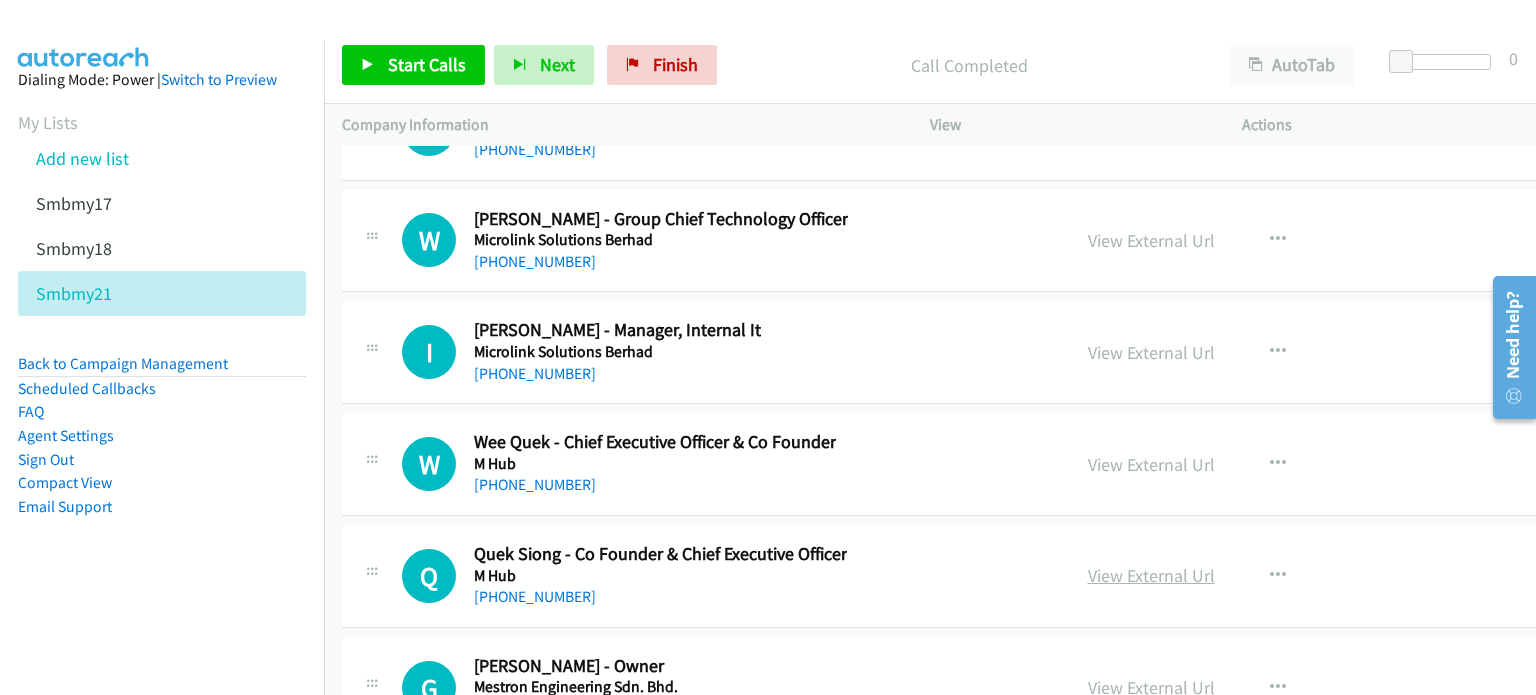 click on "View External Url" at bounding box center (1151, 575) 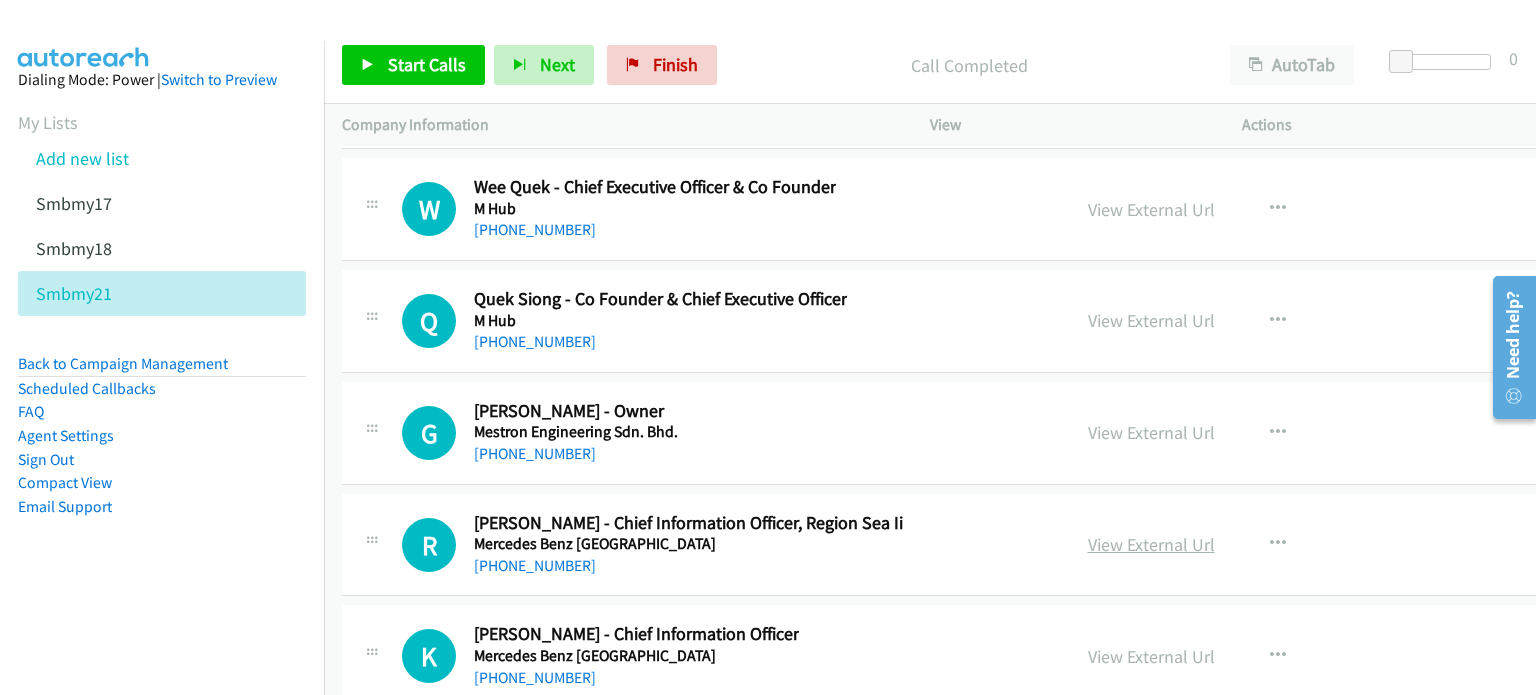 scroll, scrollTop: 49181, scrollLeft: 0, axis: vertical 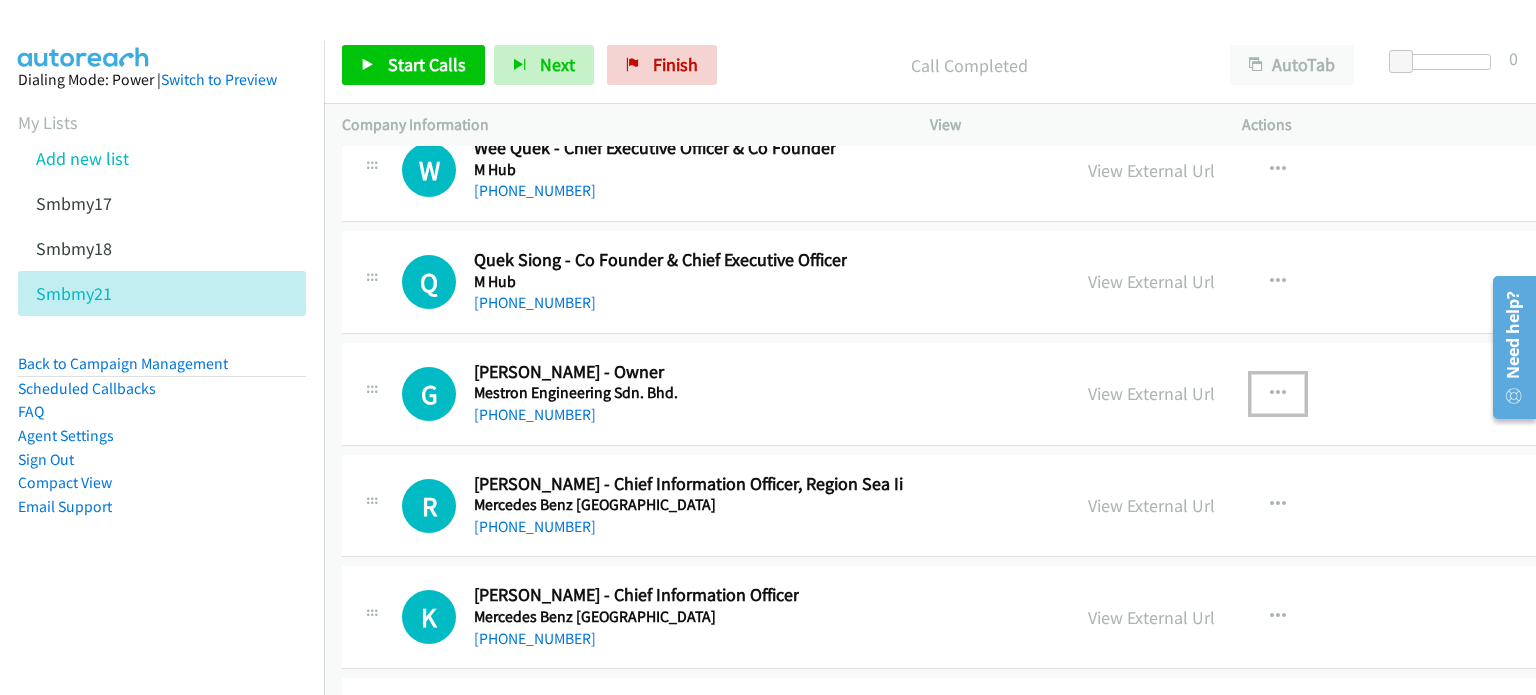click at bounding box center [1278, 394] 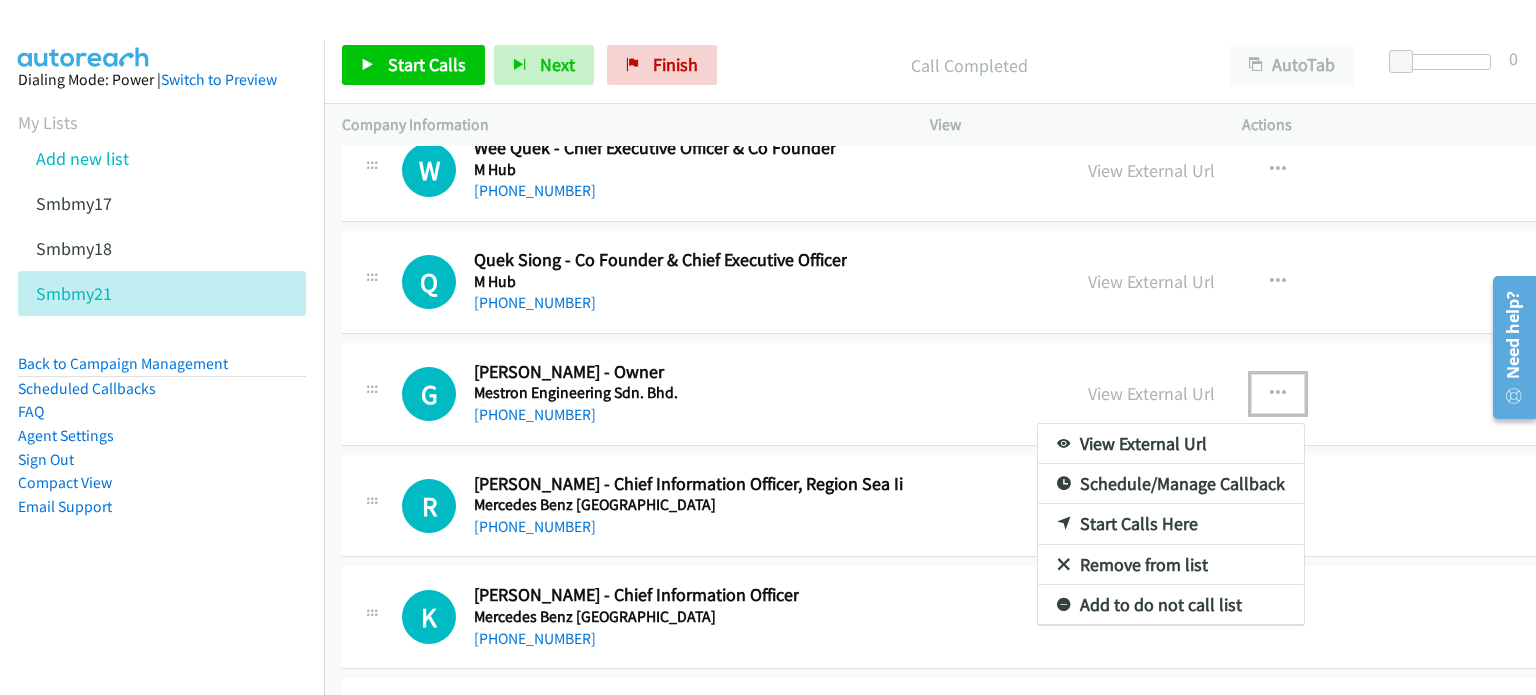 click on "Remove from list" at bounding box center (1171, 565) 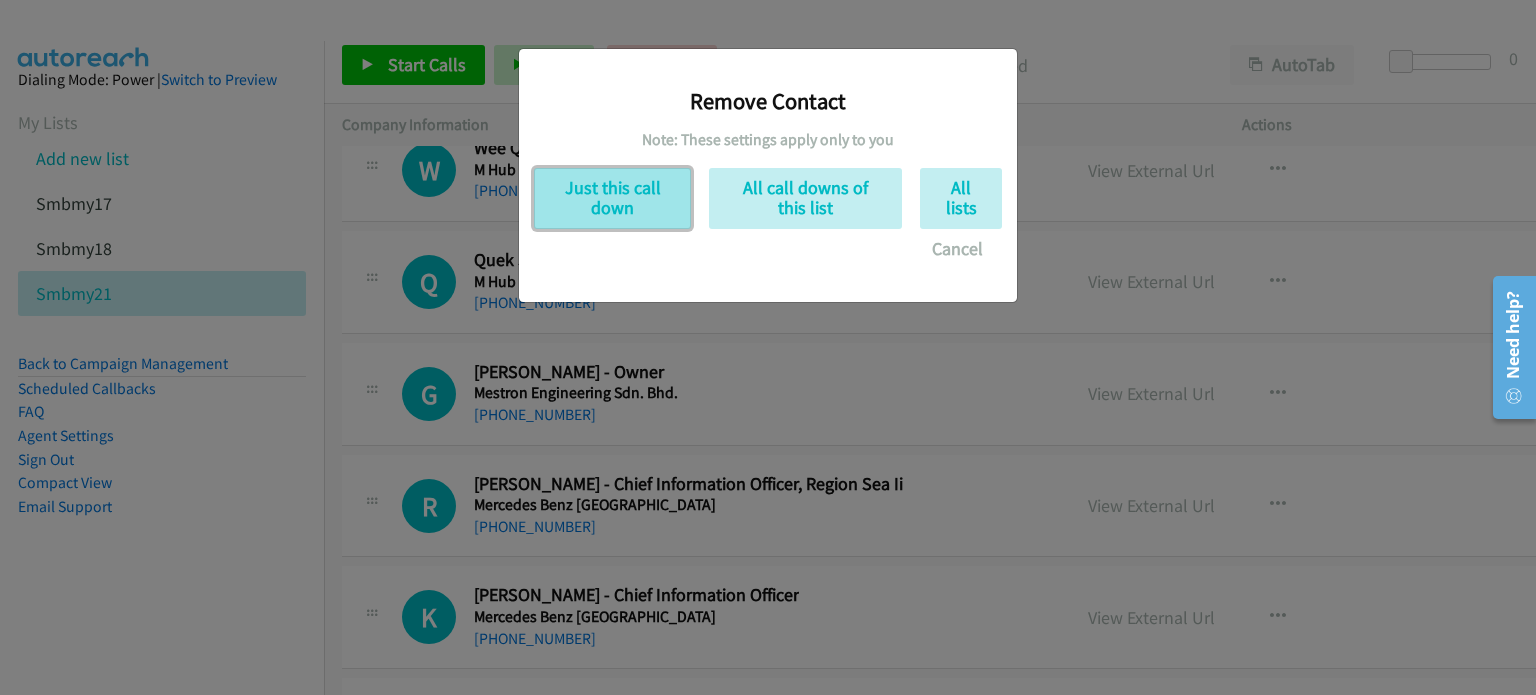 click on "Just this call down" at bounding box center (612, 198) 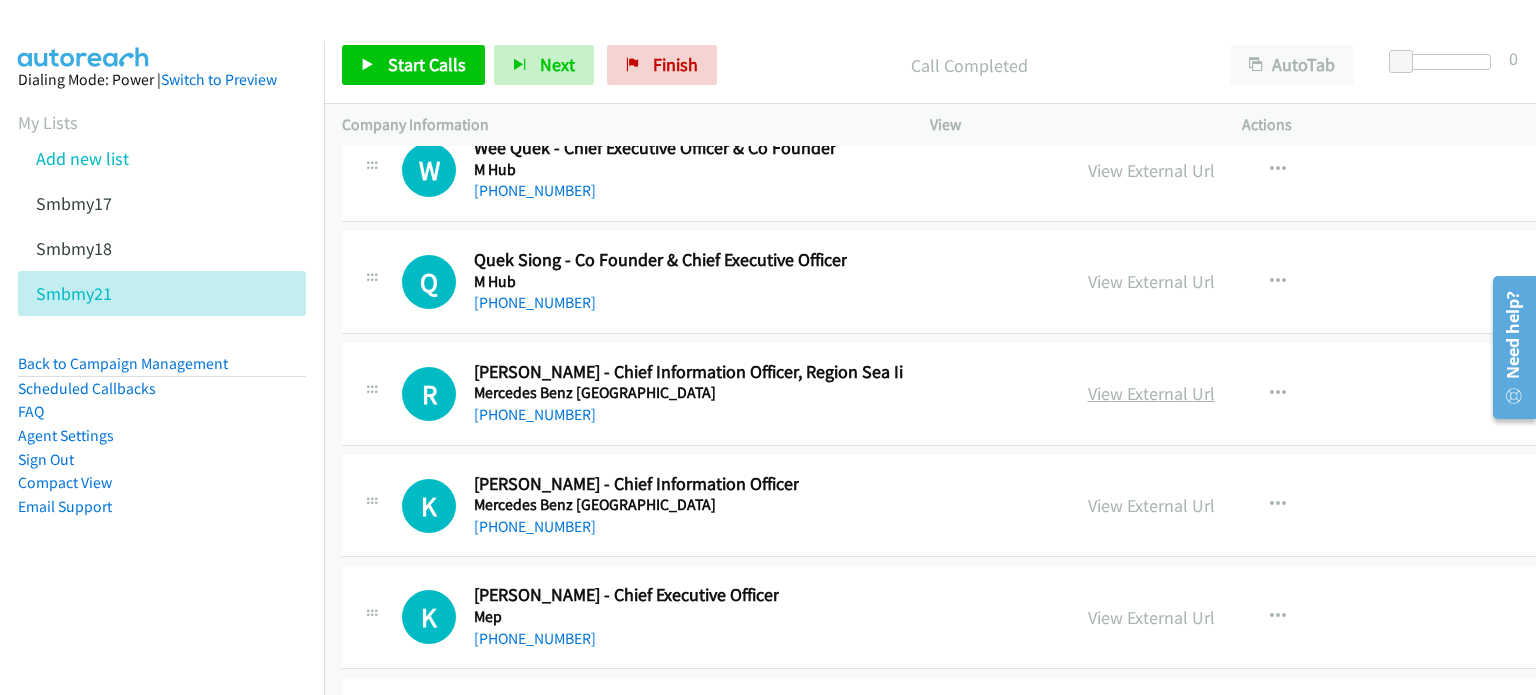 click on "View External Url" at bounding box center (1151, 393) 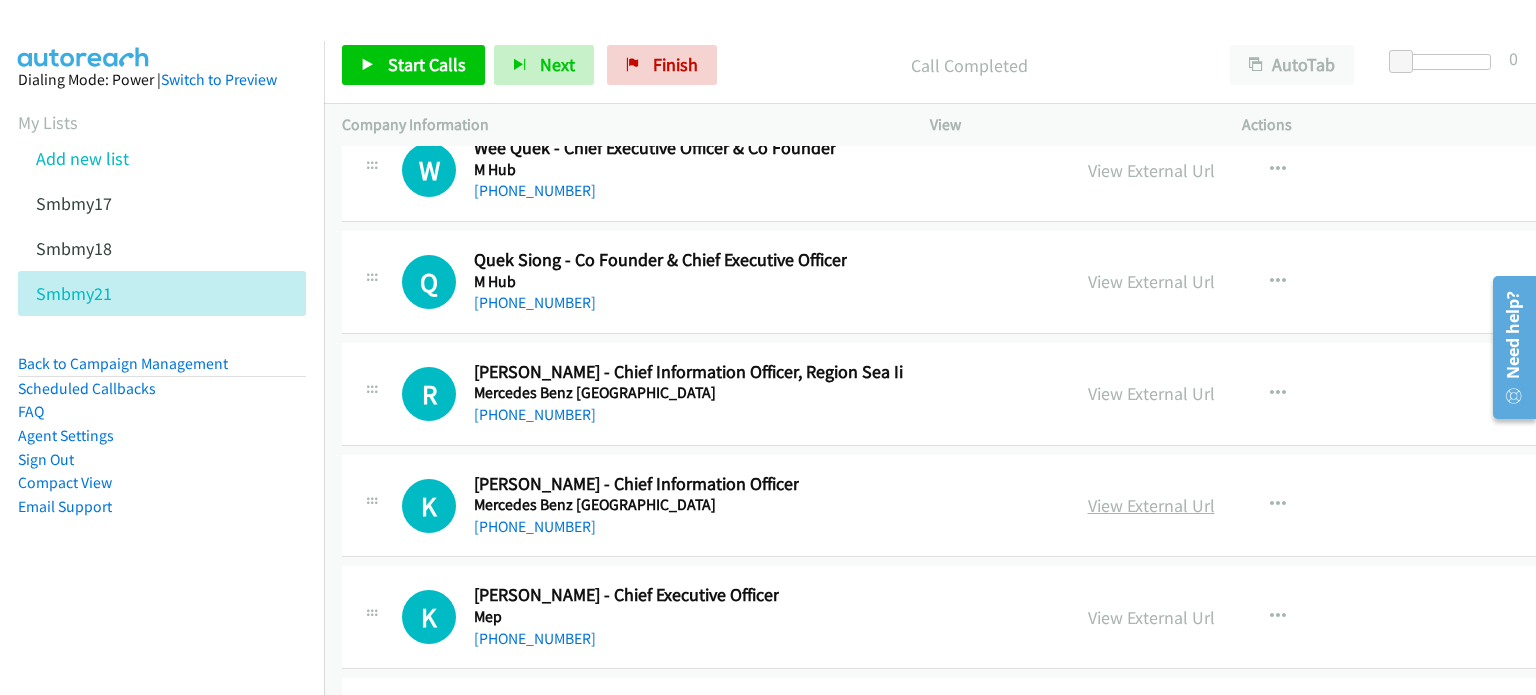 click on "View External Url" at bounding box center (1151, 505) 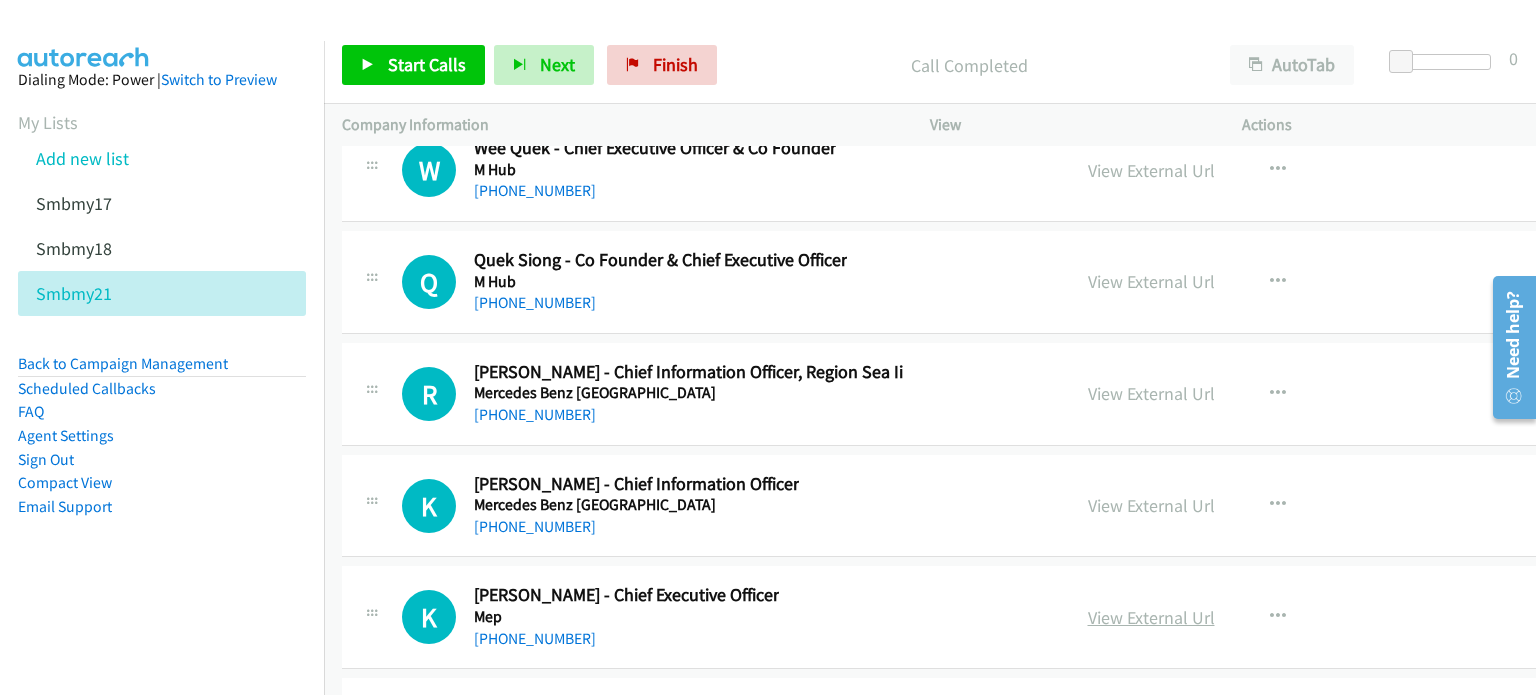 click on "View External Url" at bounding box center [1151, 617] 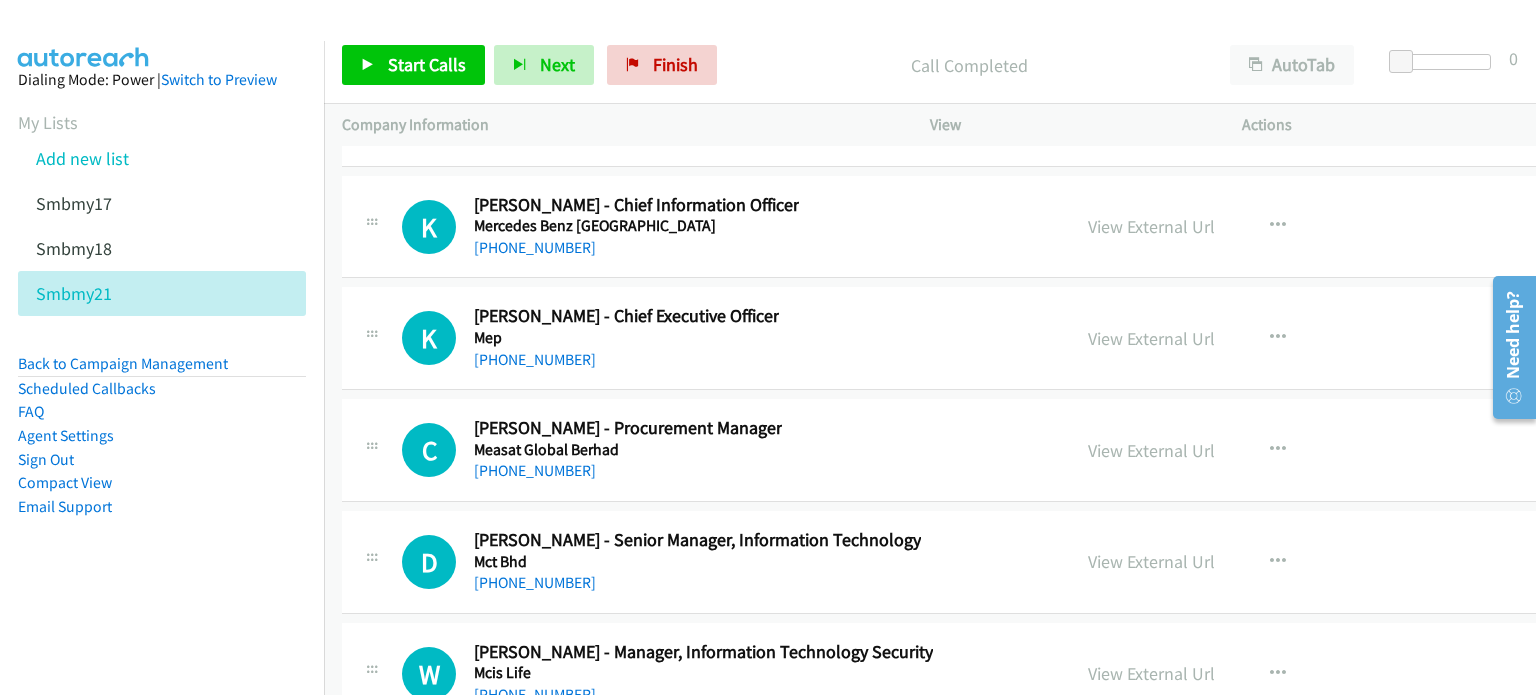 scroll, scrollTop: 49461, scrollLeft: 0, axis: vertical 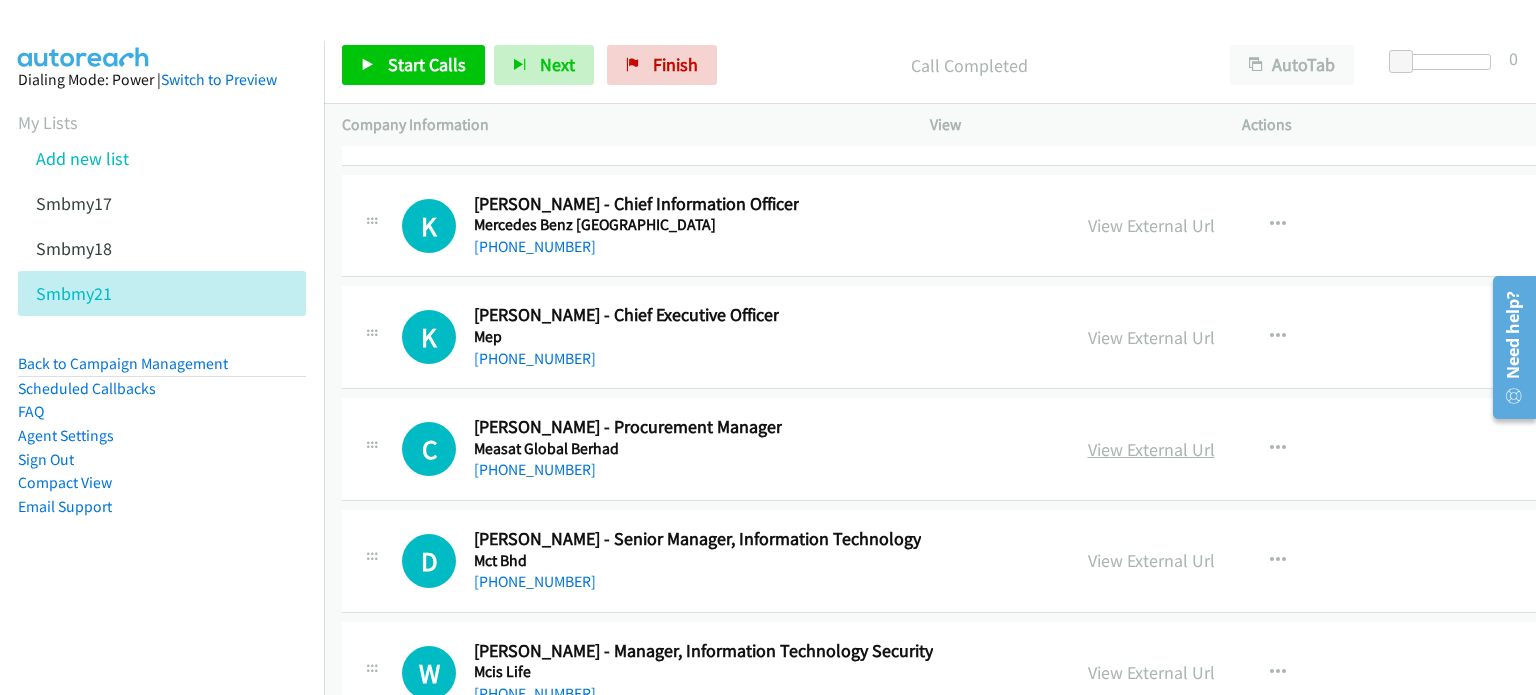 click on "View External Url" at bounding box center [1151, 449] 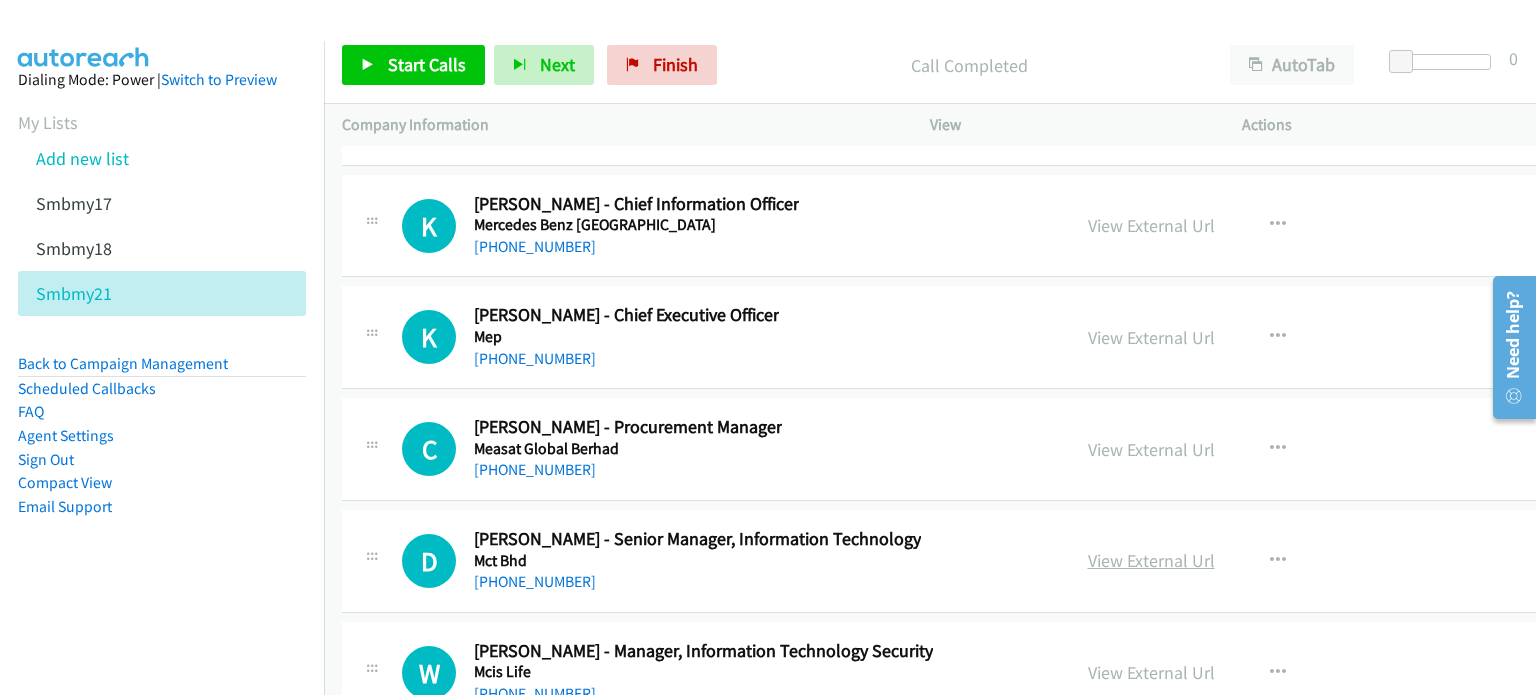 click on "View External Url" at bounding box center (1151, 560) 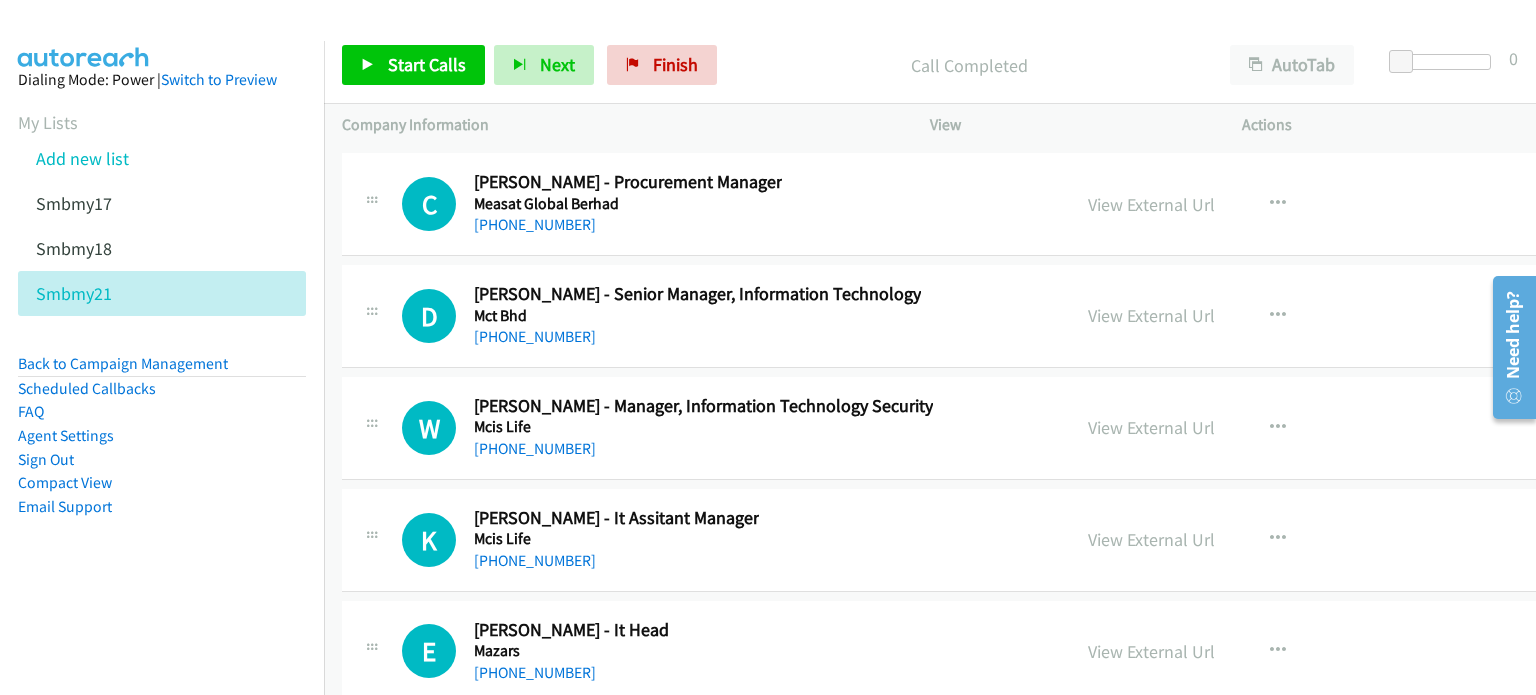scroll, scrollTop: 49760, scrollLeft: 0, axis: vertical 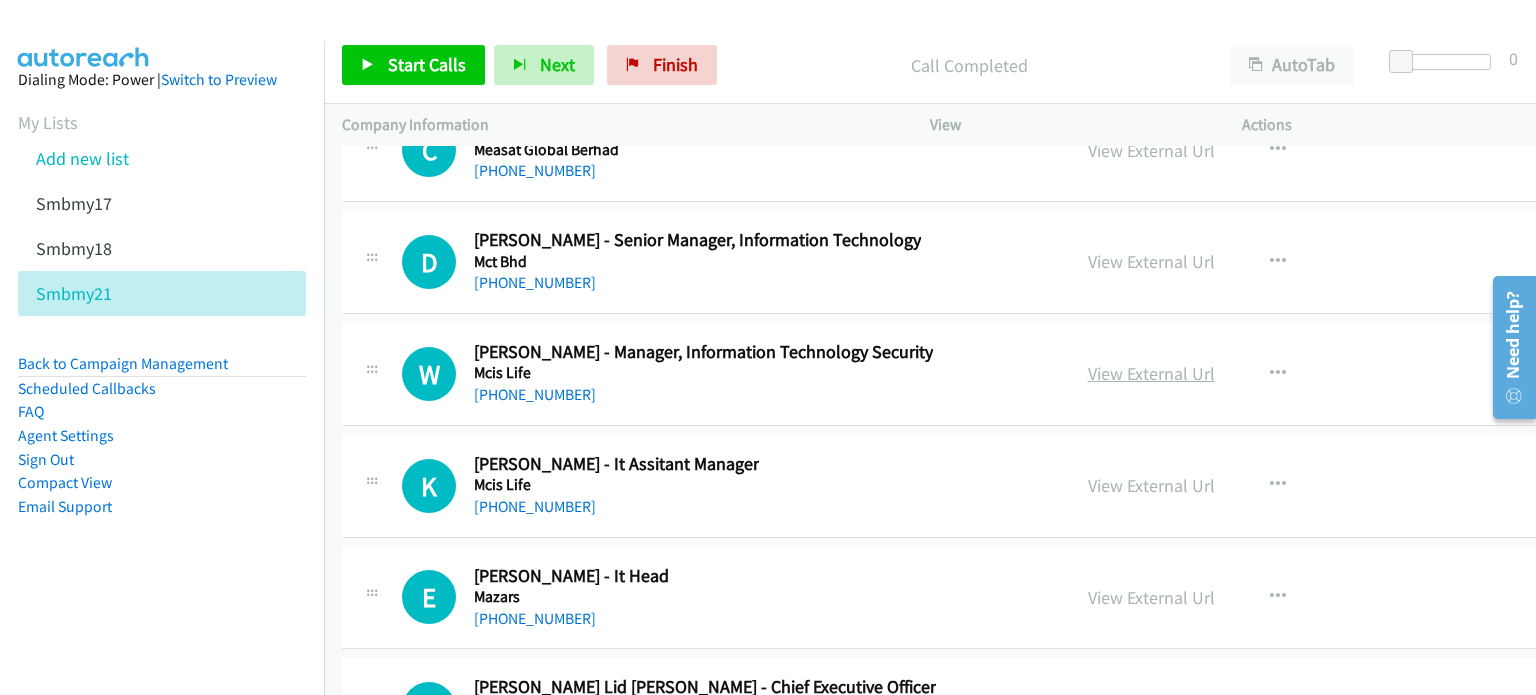 click on "View External Url" at bounding box center [1151, 373] 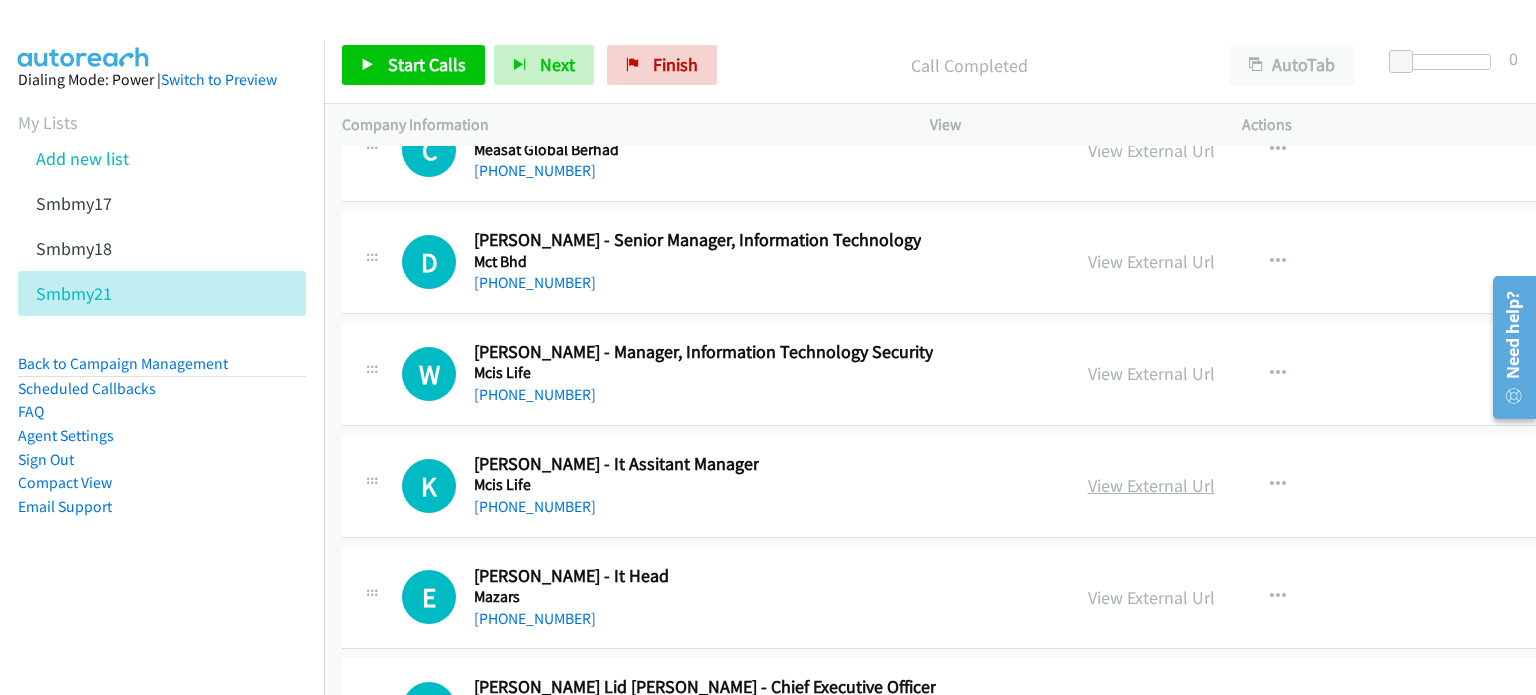 click on "View External Url" at bounding box center [1151, 485] 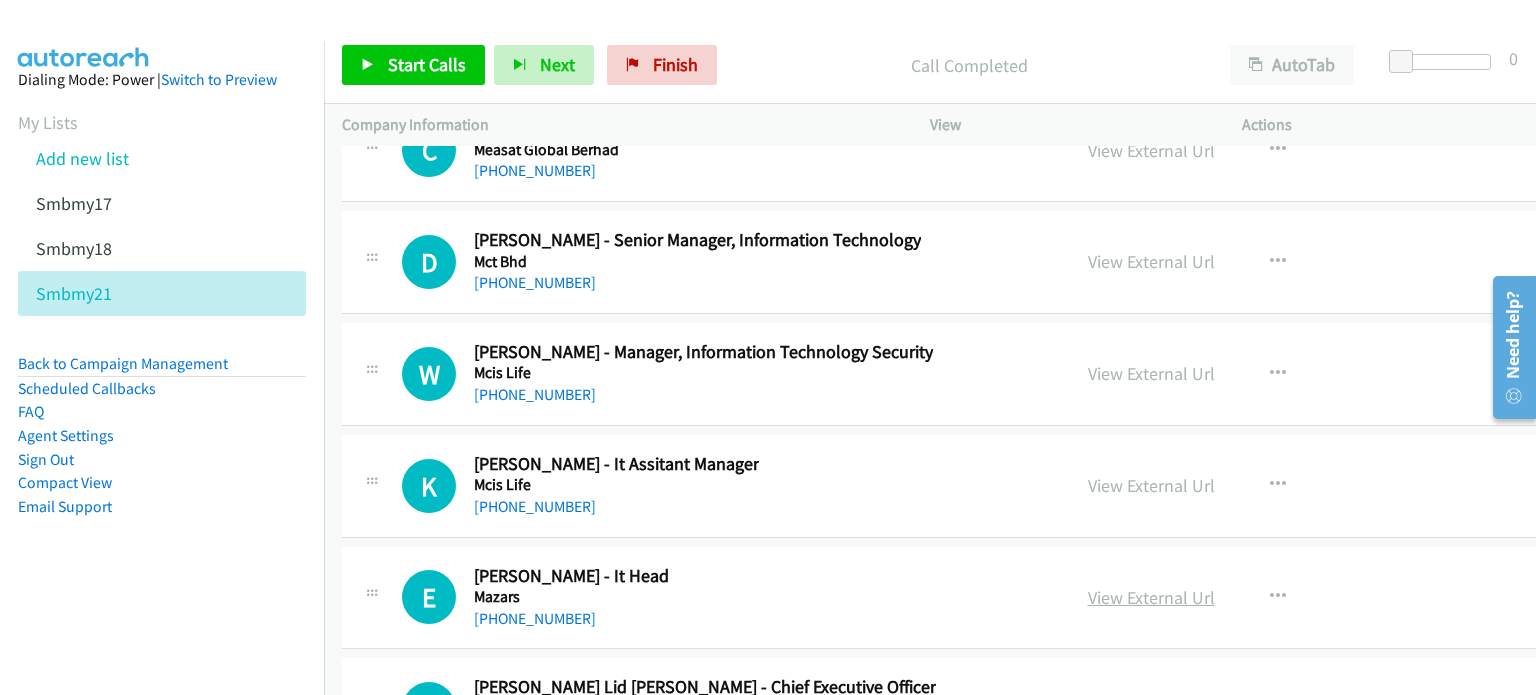 click on "View External Url" at bounding box center (1151, 597) 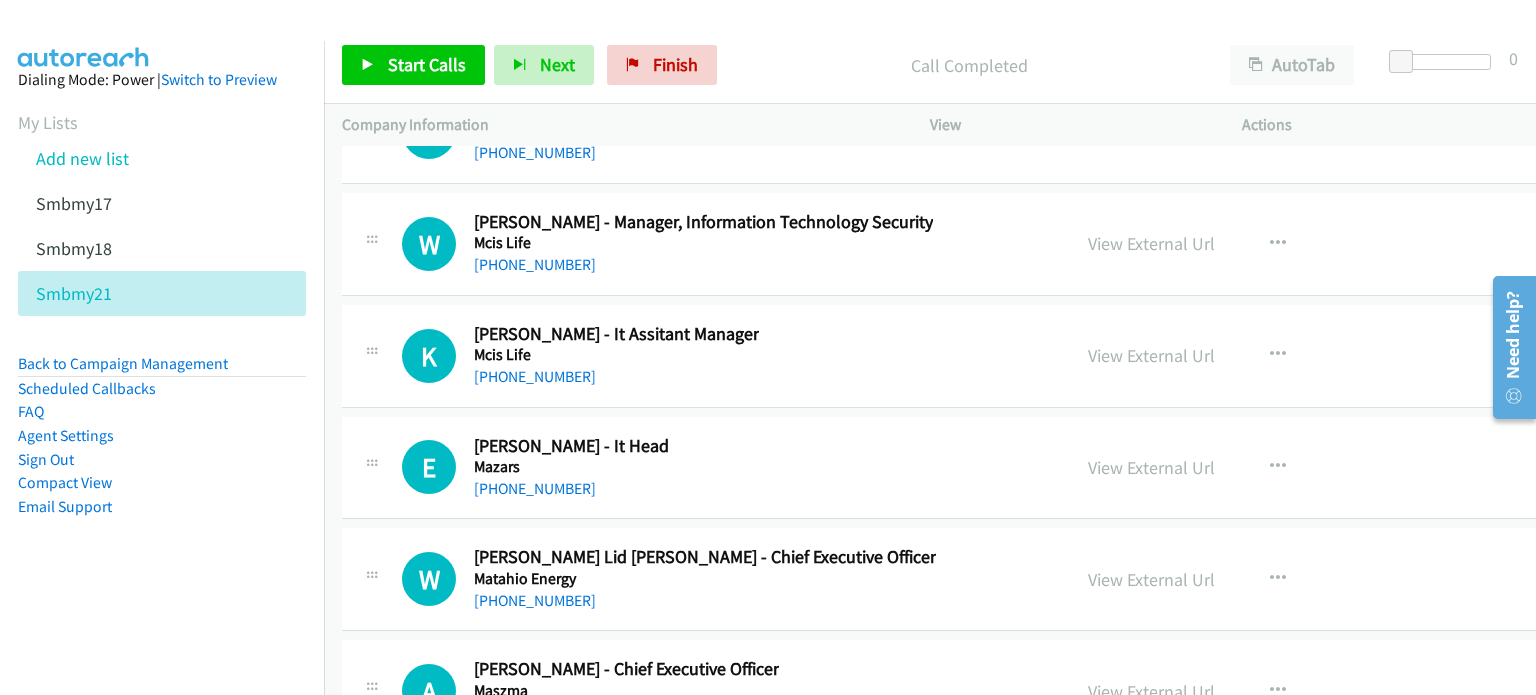 scroll, scrollTop: 49956, scrollLeft: 0, axis: vertical 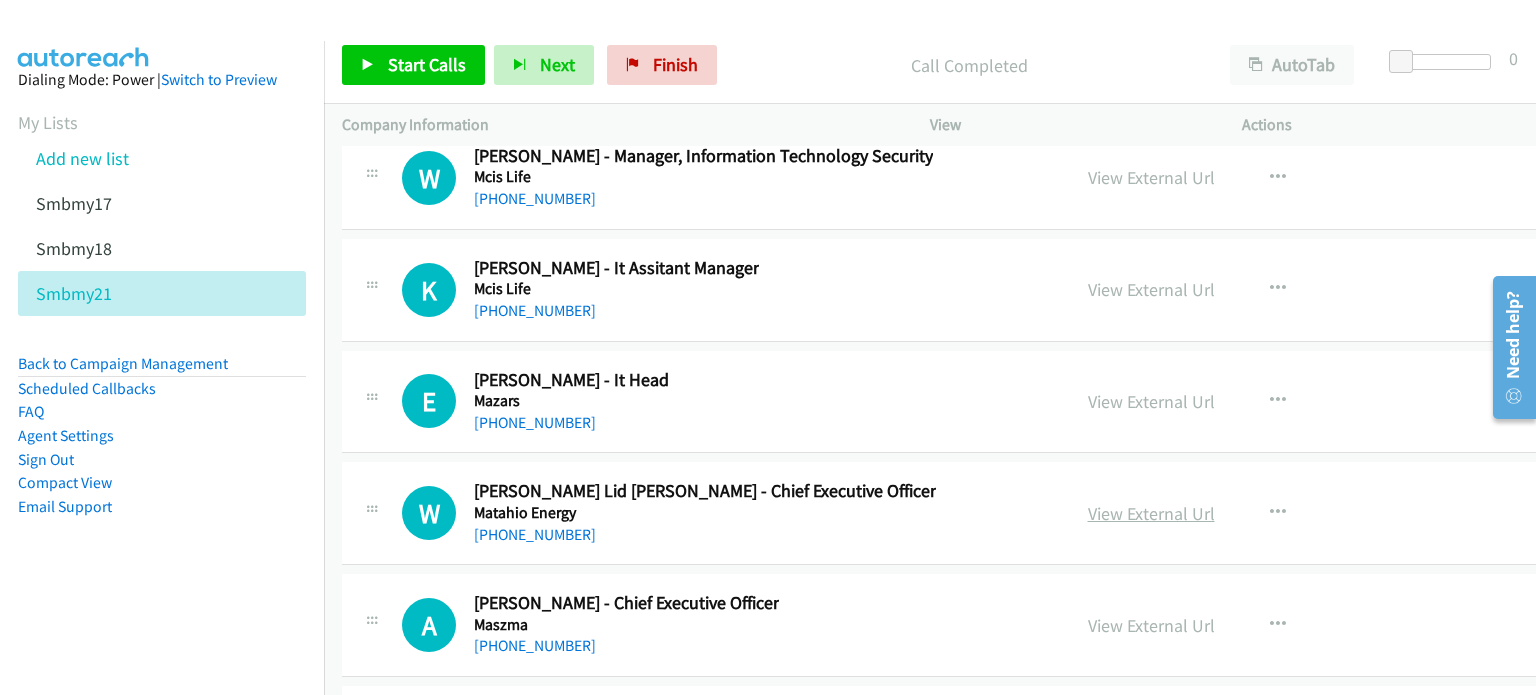 click on "View External Url" at bounding box center (1151, 513) 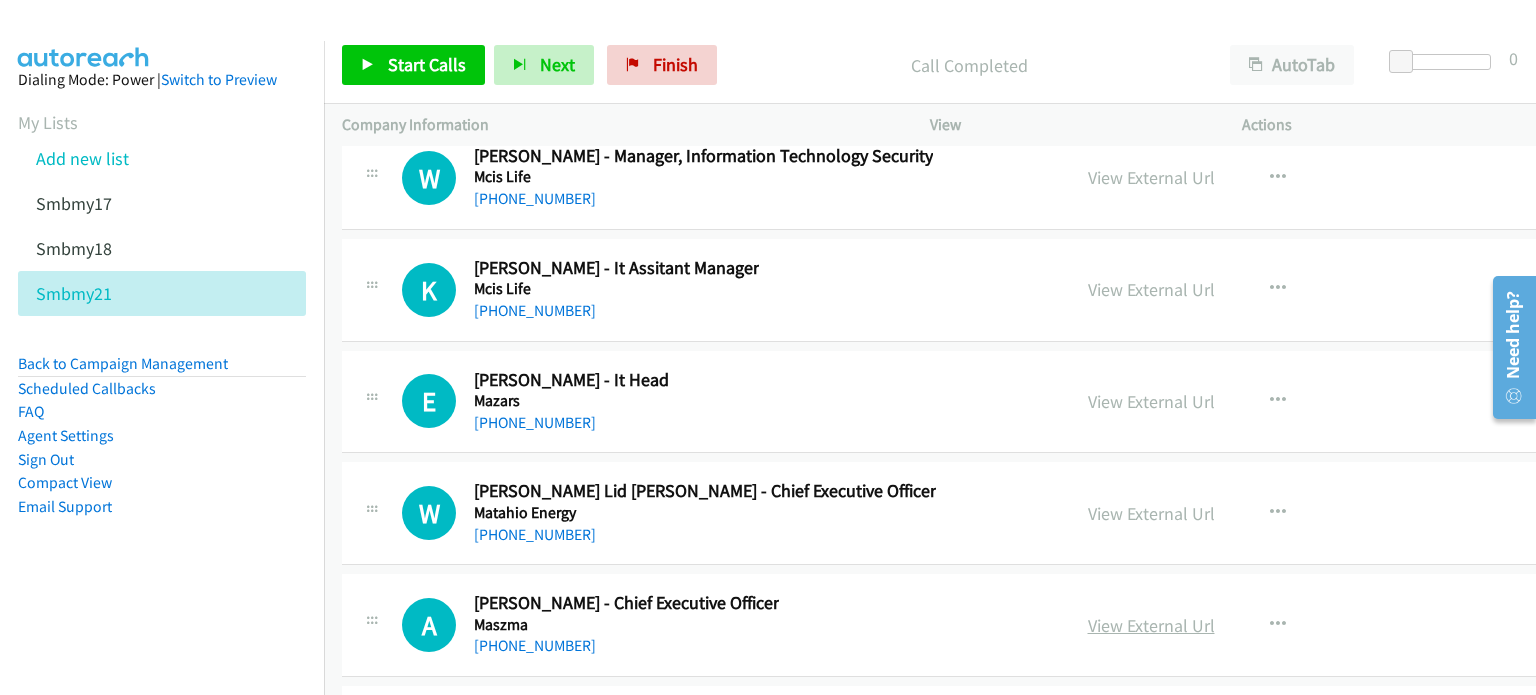 click on "View External Url" at bounding box center [1151, 625] 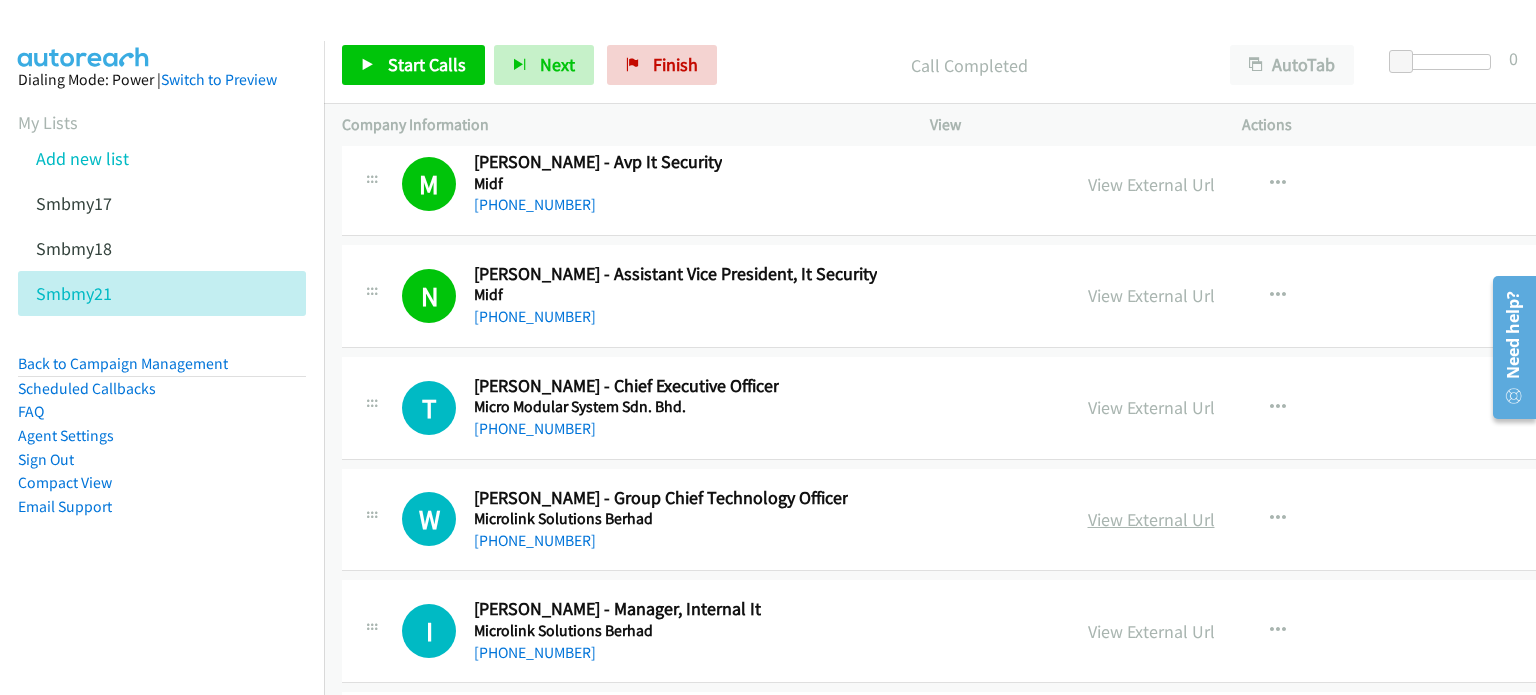scroll, scrollTop: 48660, scrollLeft: 0, axis: vertical 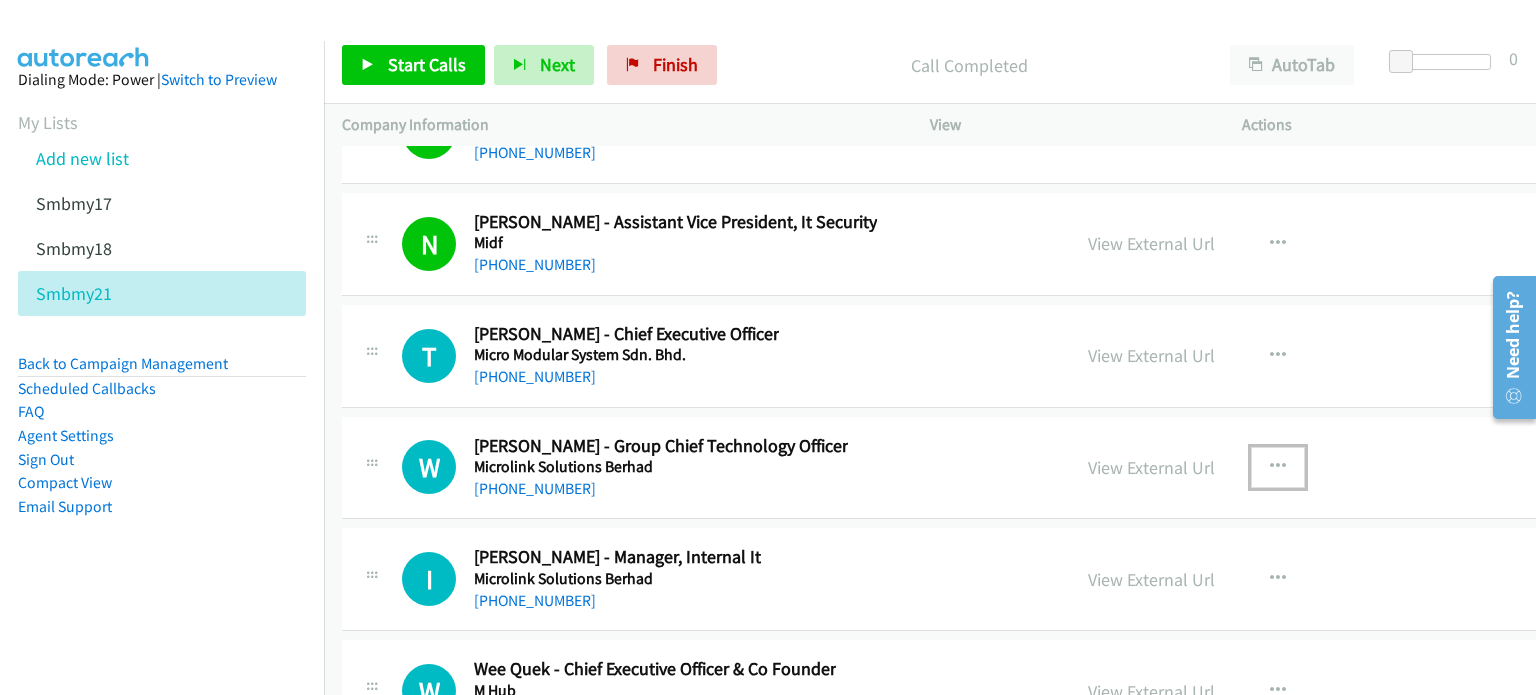 click at bounding box center [1278, 467] 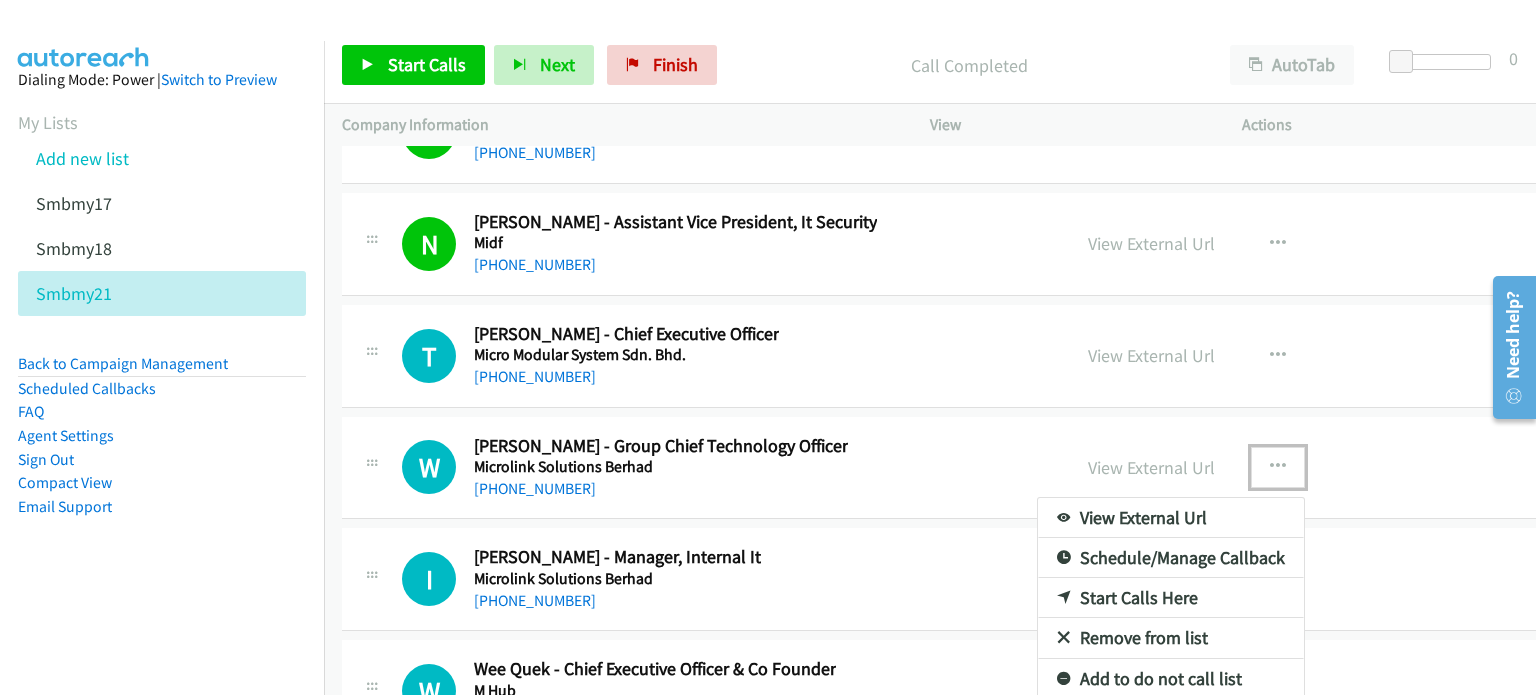 click on "Start Calls Here" at bounding box center (1171, 598) 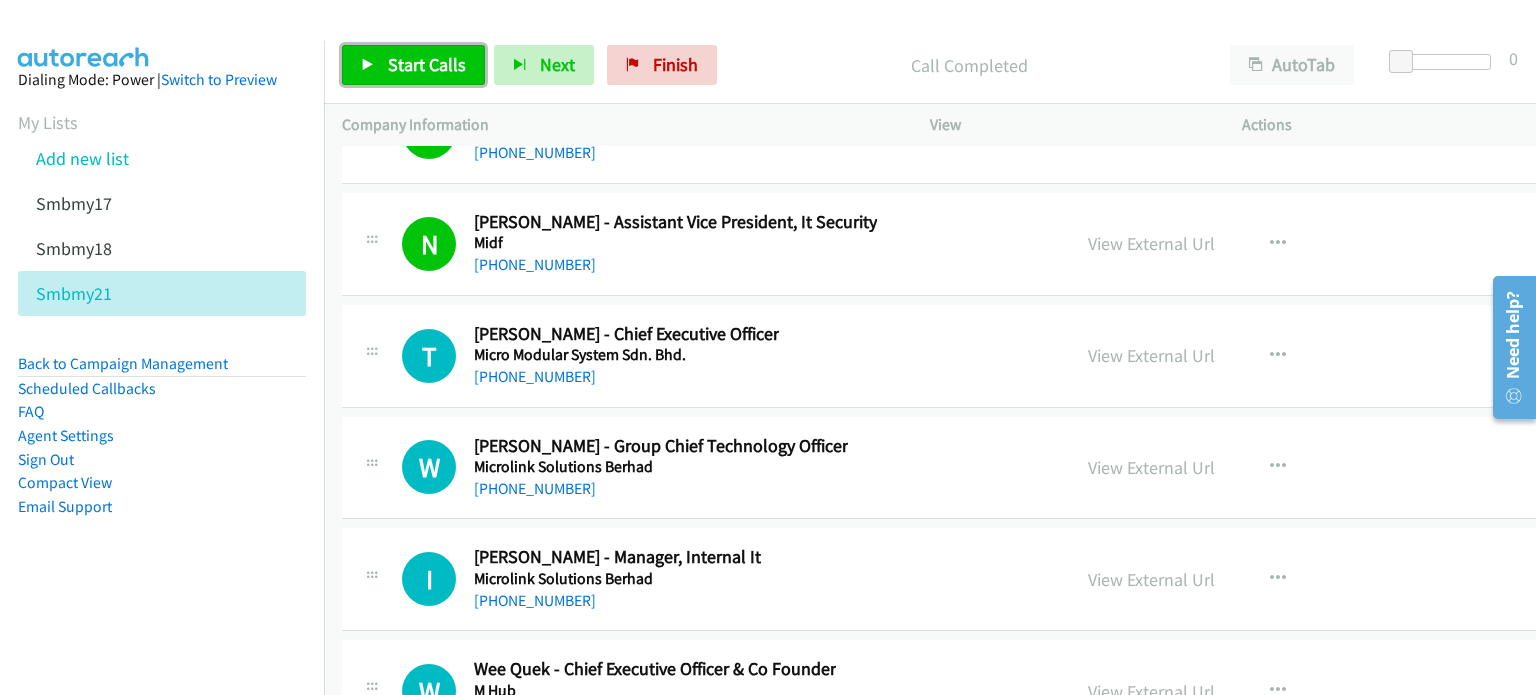 click on "Start Calls" at bounding box center (427, 64) 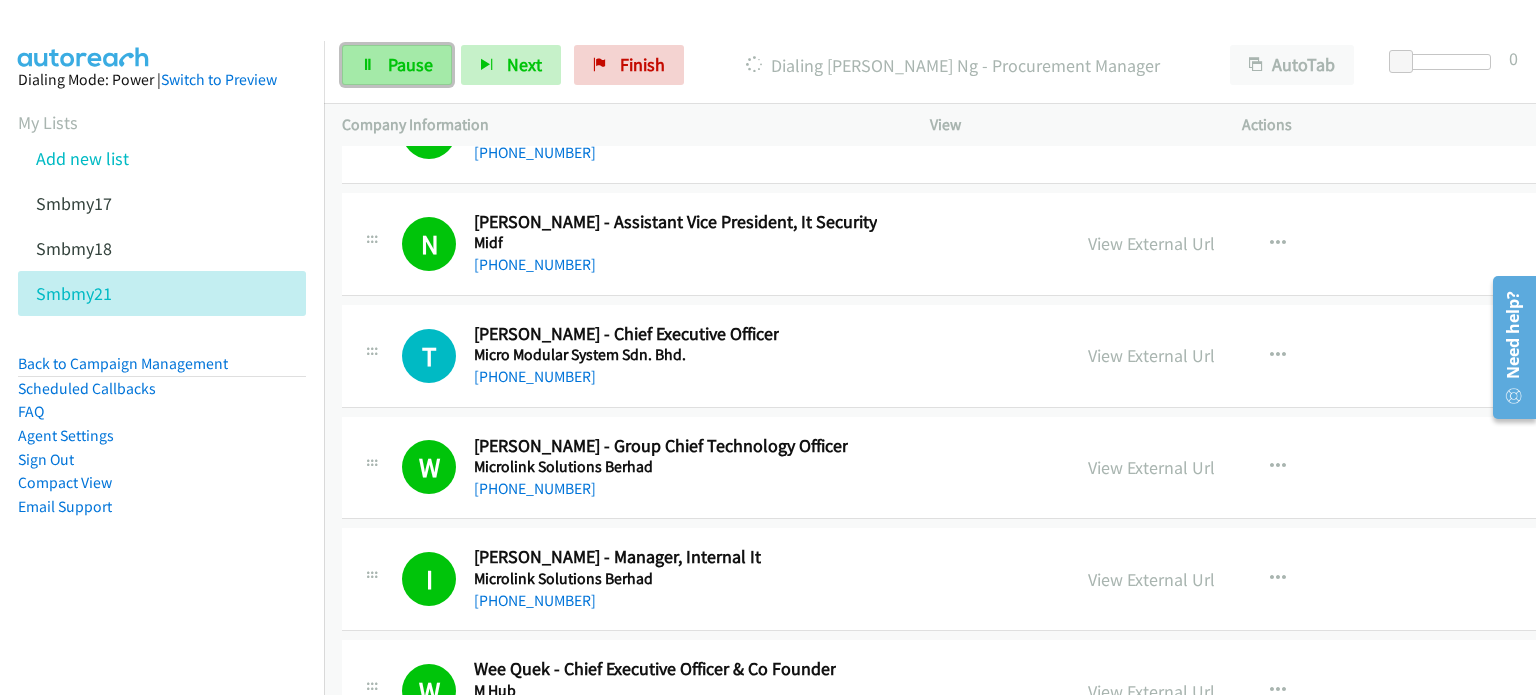 click on "Pause" at bounding box center [410, 64] 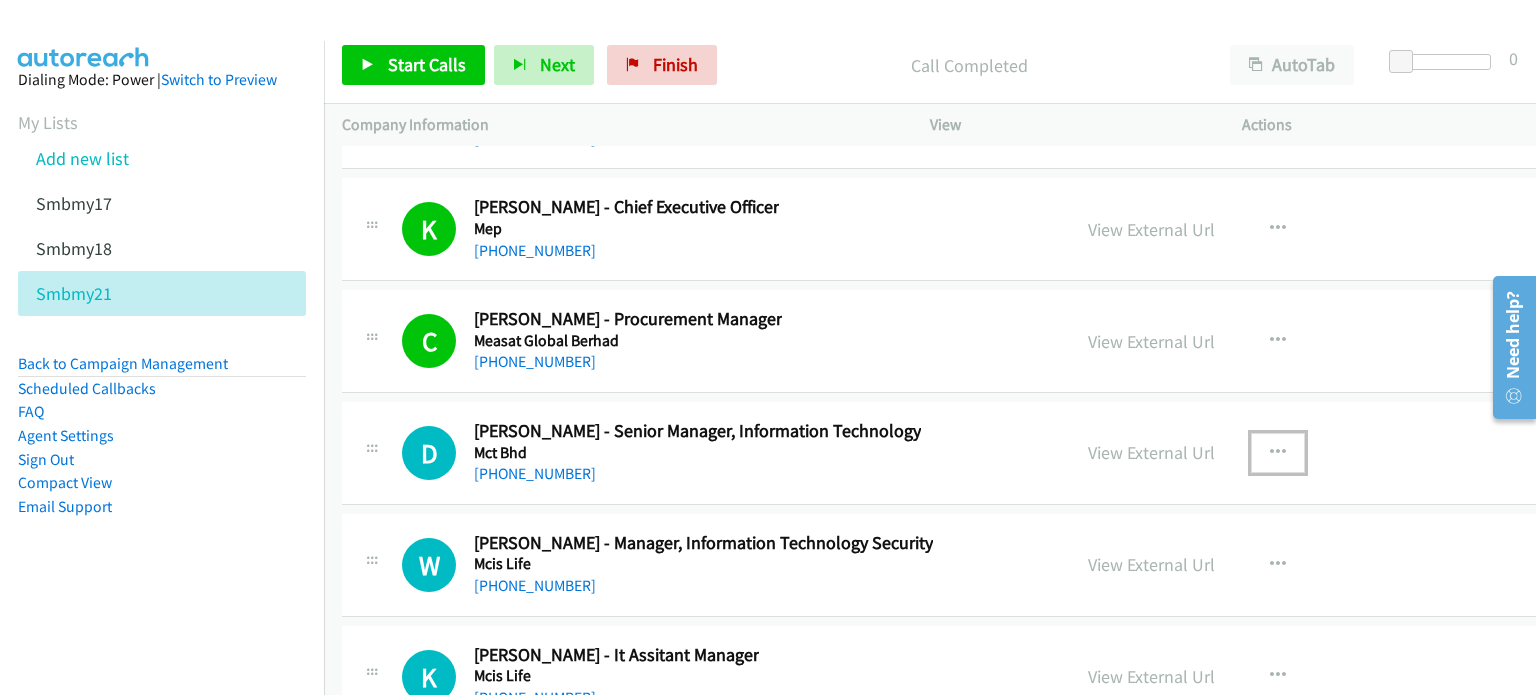 click at bounding box center [1278, 453] 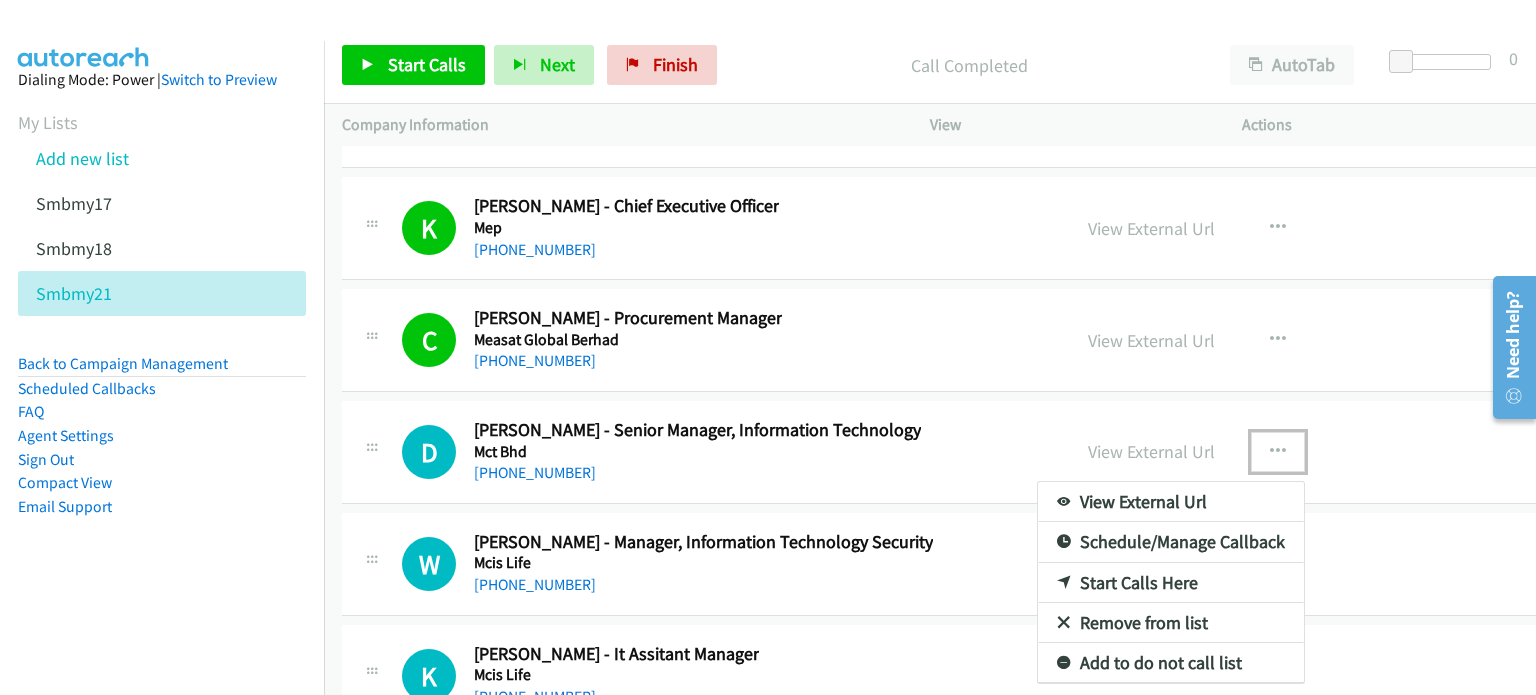 drag, startPoint x: 1094, startPoint y: 493, endPoint x: 602, endPoint y: 139, distance: 606.1188 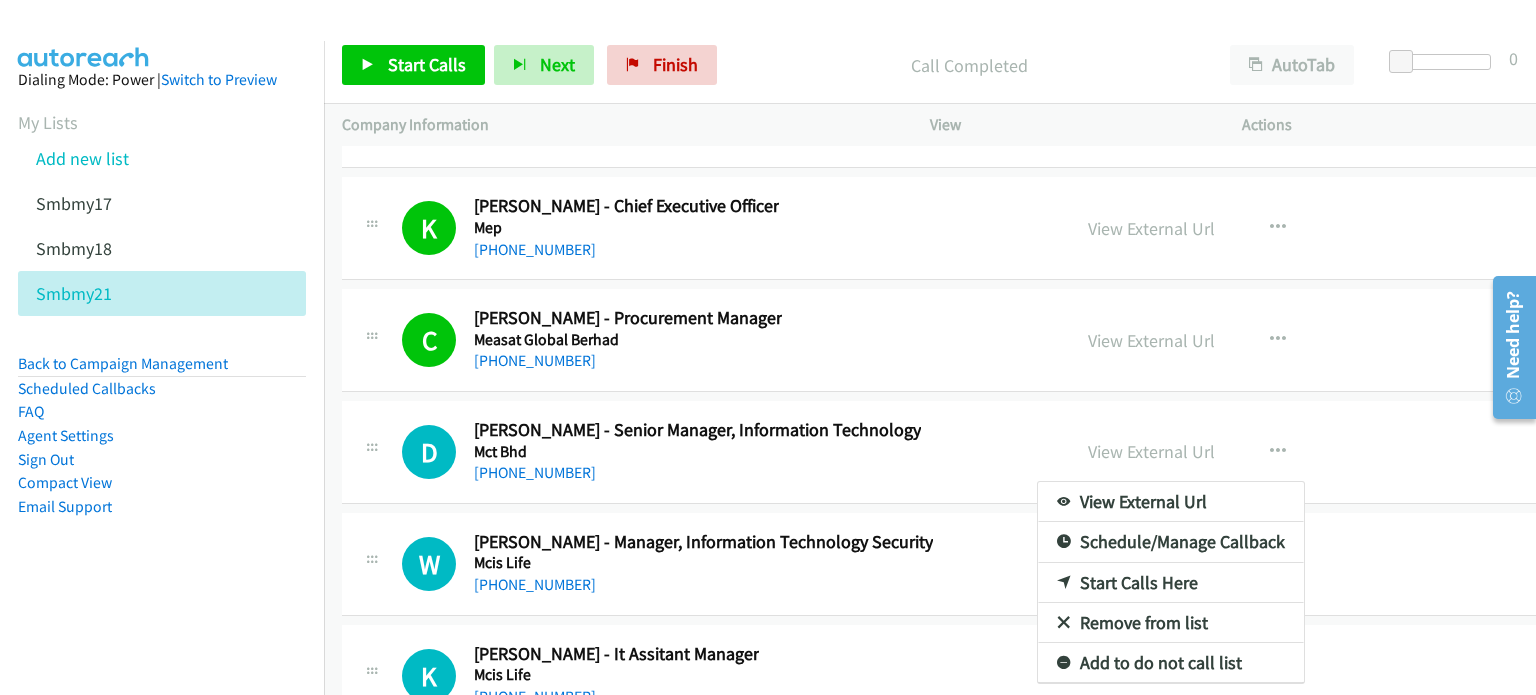 click on "Start Calls Here" at bounding box center [1171, 583] 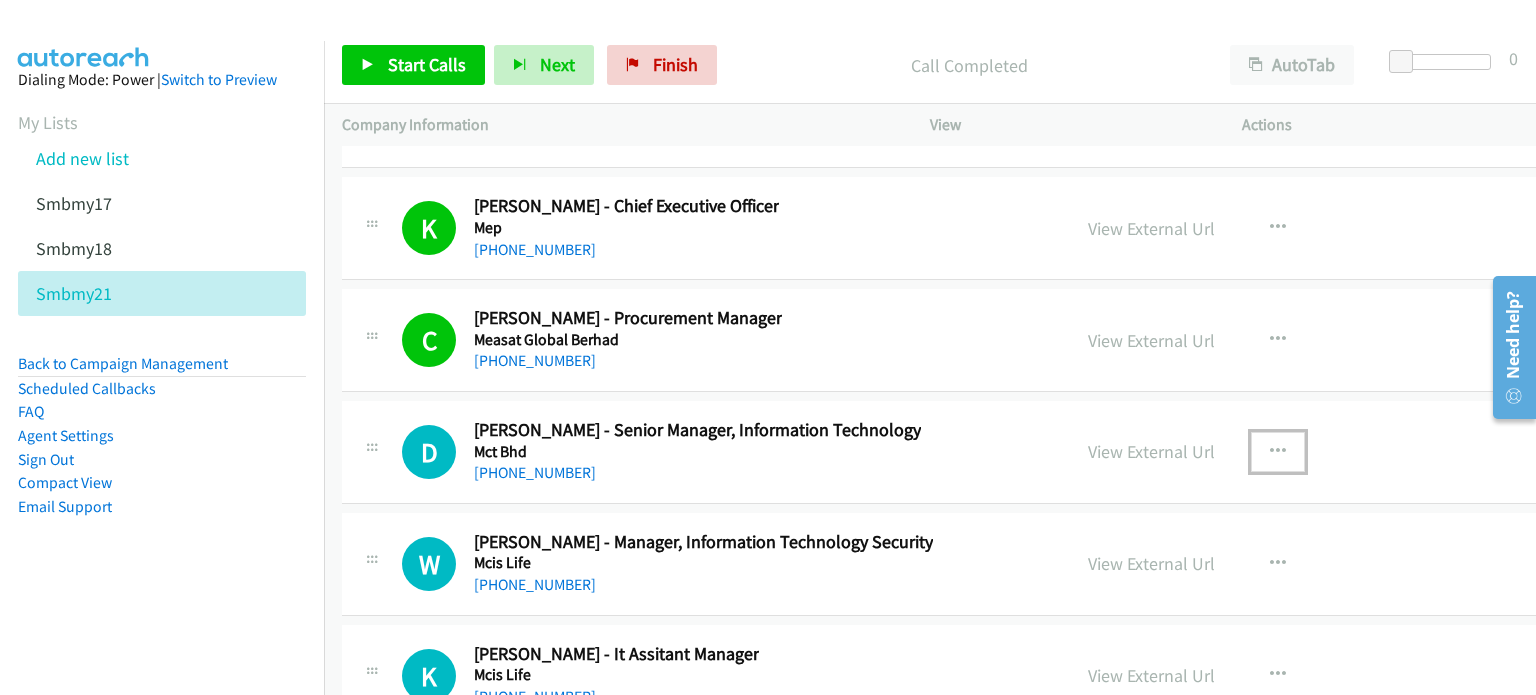 click at bounding box center (1278, 452) 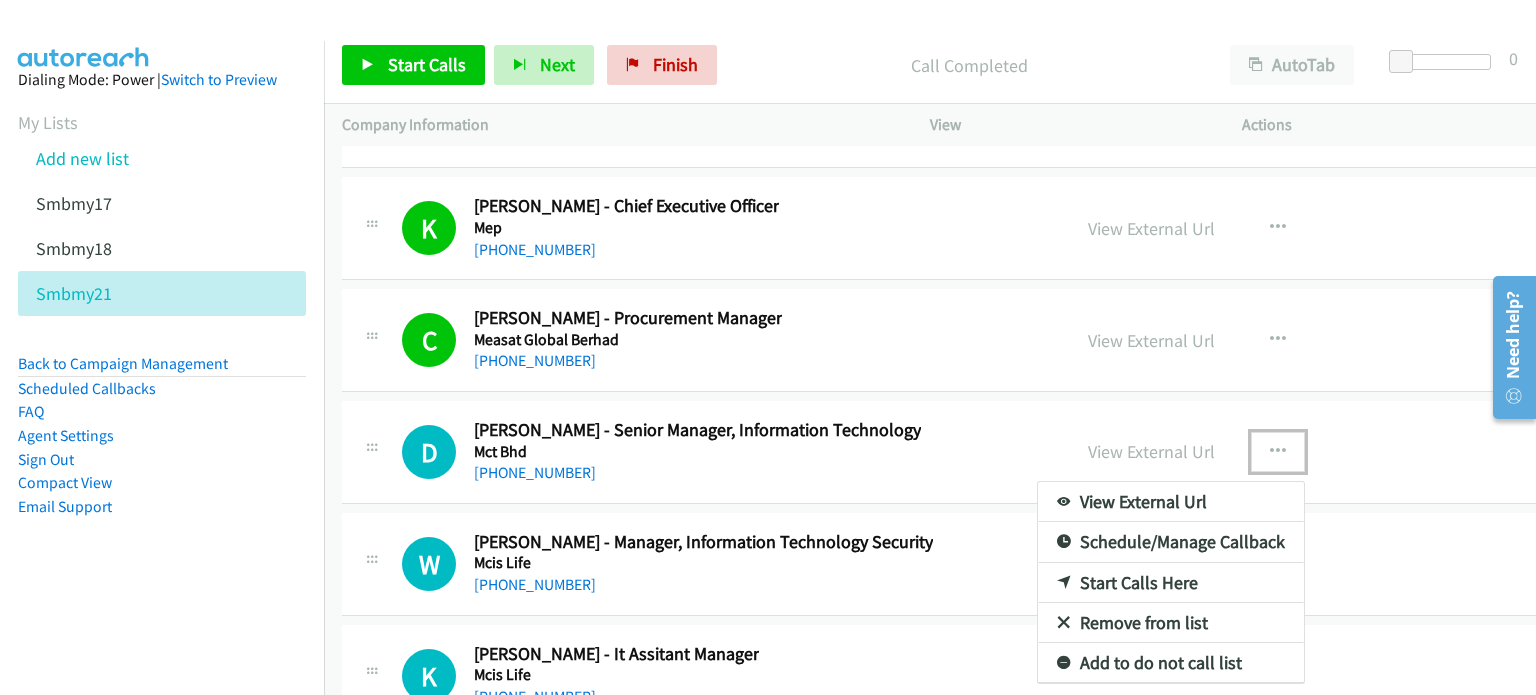 click on "Start Calls Here" at bounding box center [1171, 583] 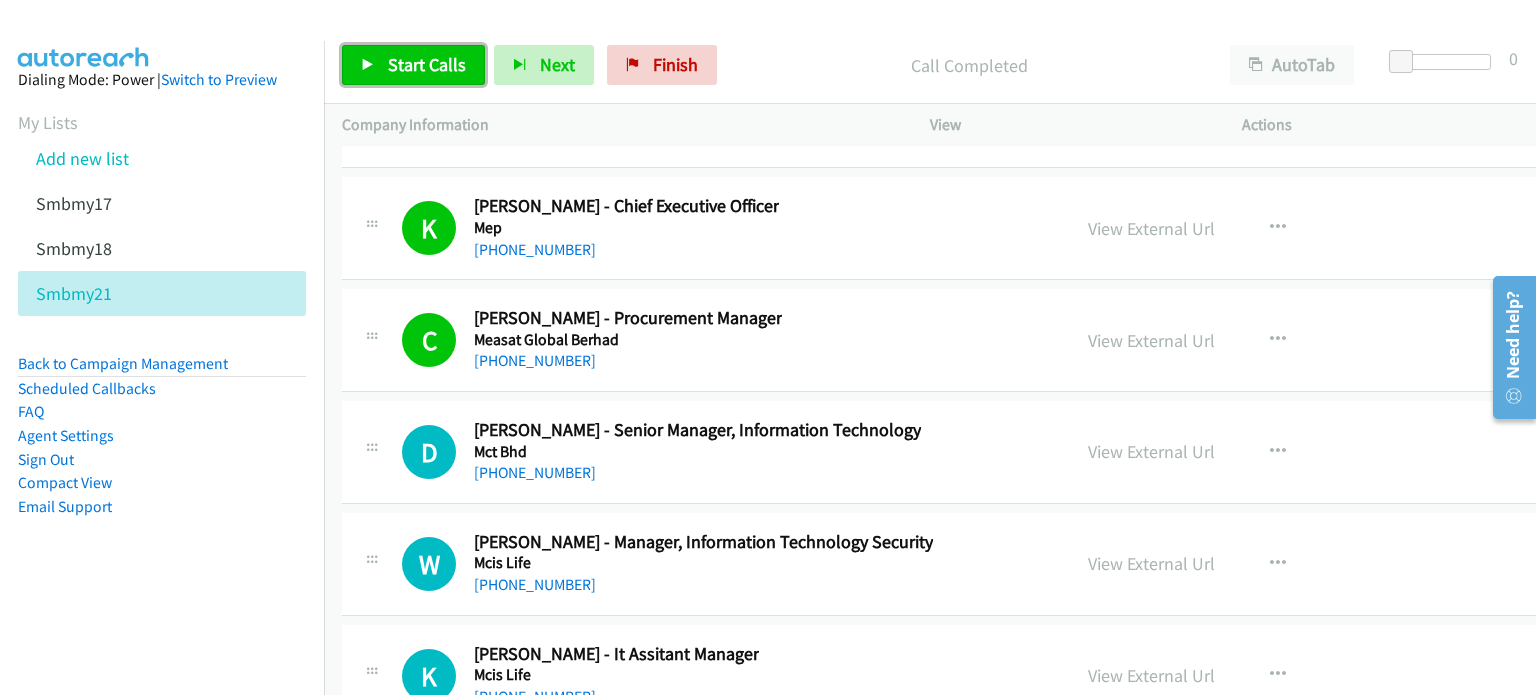 click on "Start Calls" at bounding box center [413, 65] 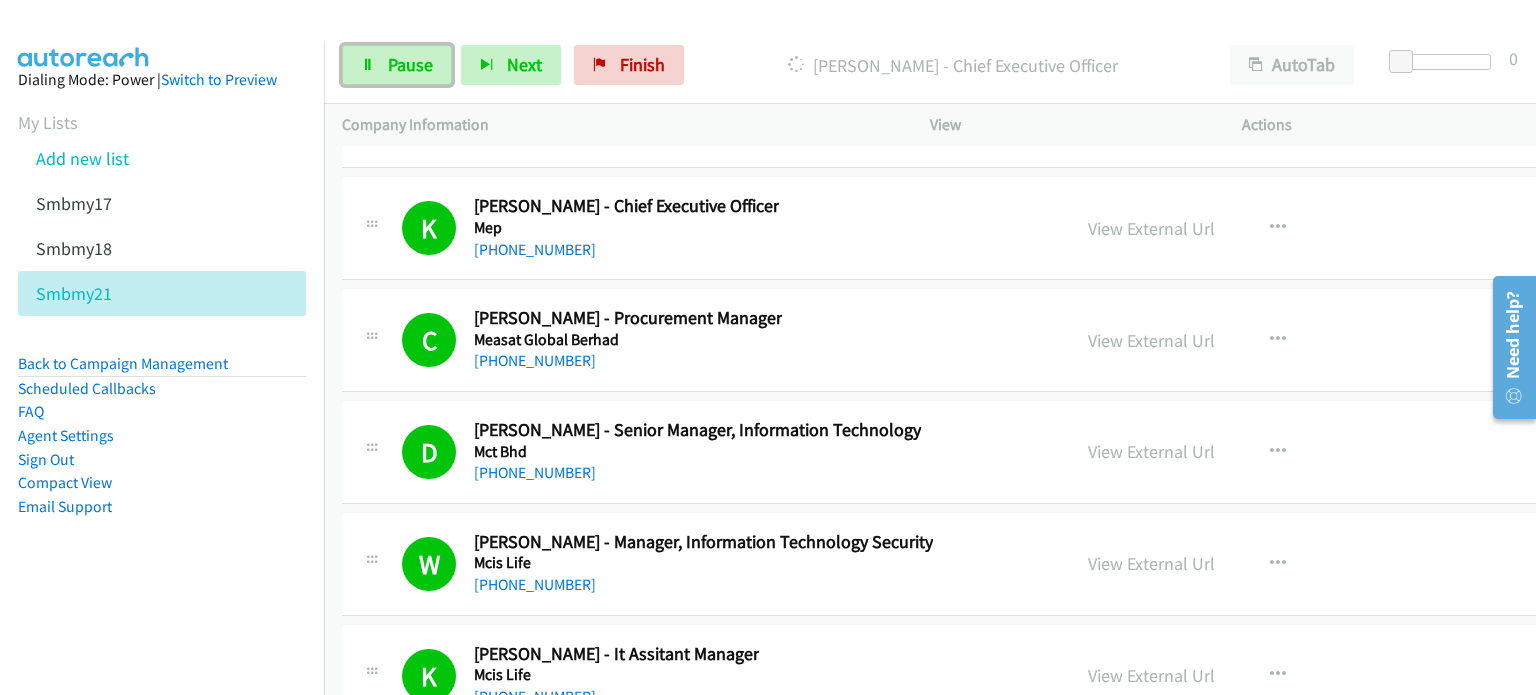 drag, startPoint x: 375, startPoint y: 71, endPoint x: 471, endPoint y: 4, distance: 117.06836 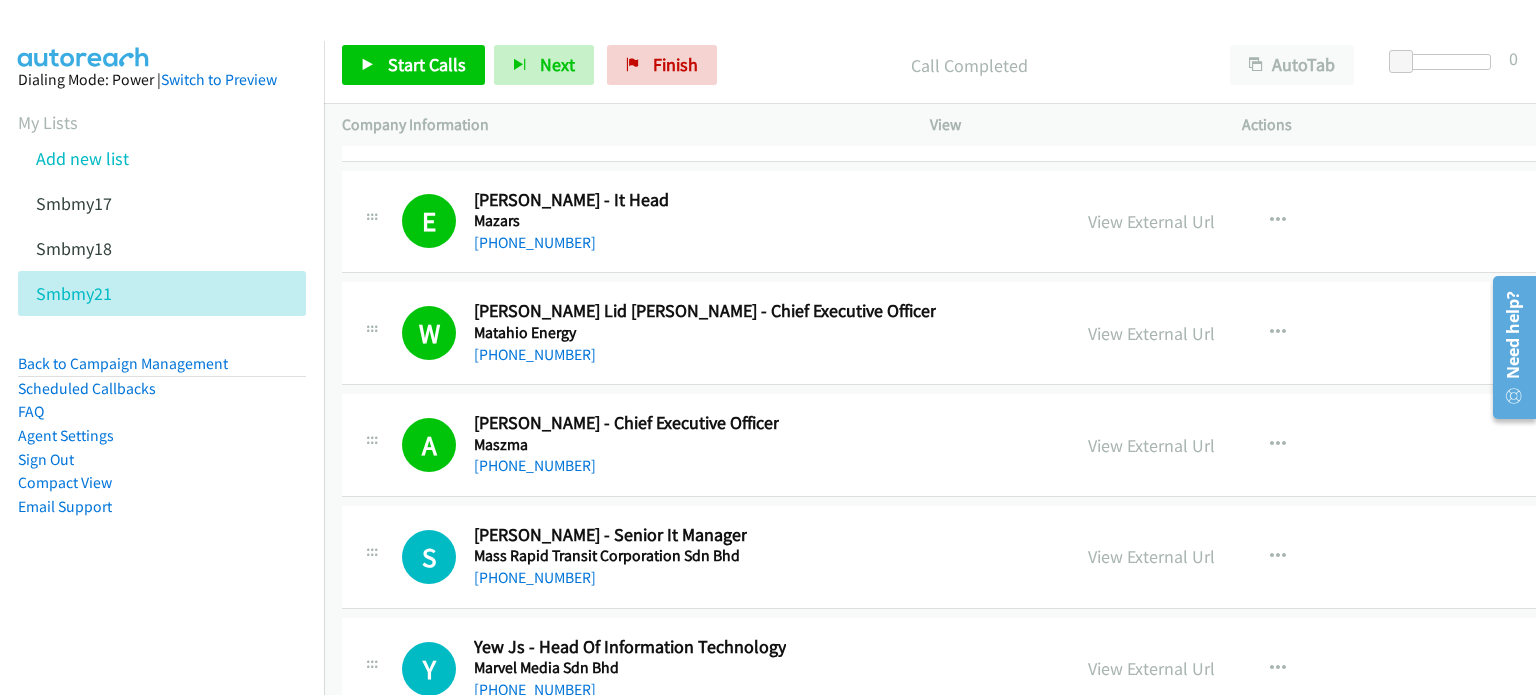 scroll, scrollTop: 50133, scrollLeft: 0, axis: vertical 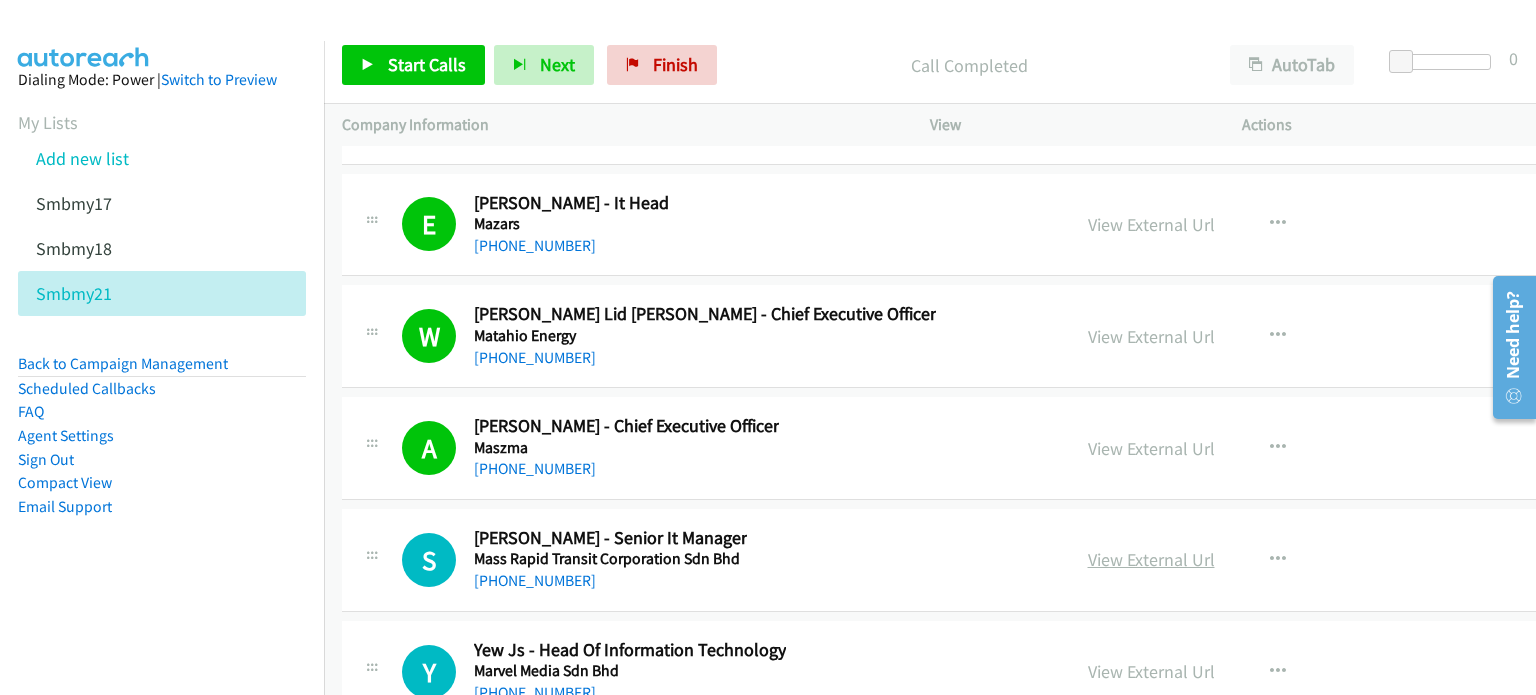 click on "View External Url" at bounding box center (1151, 559) 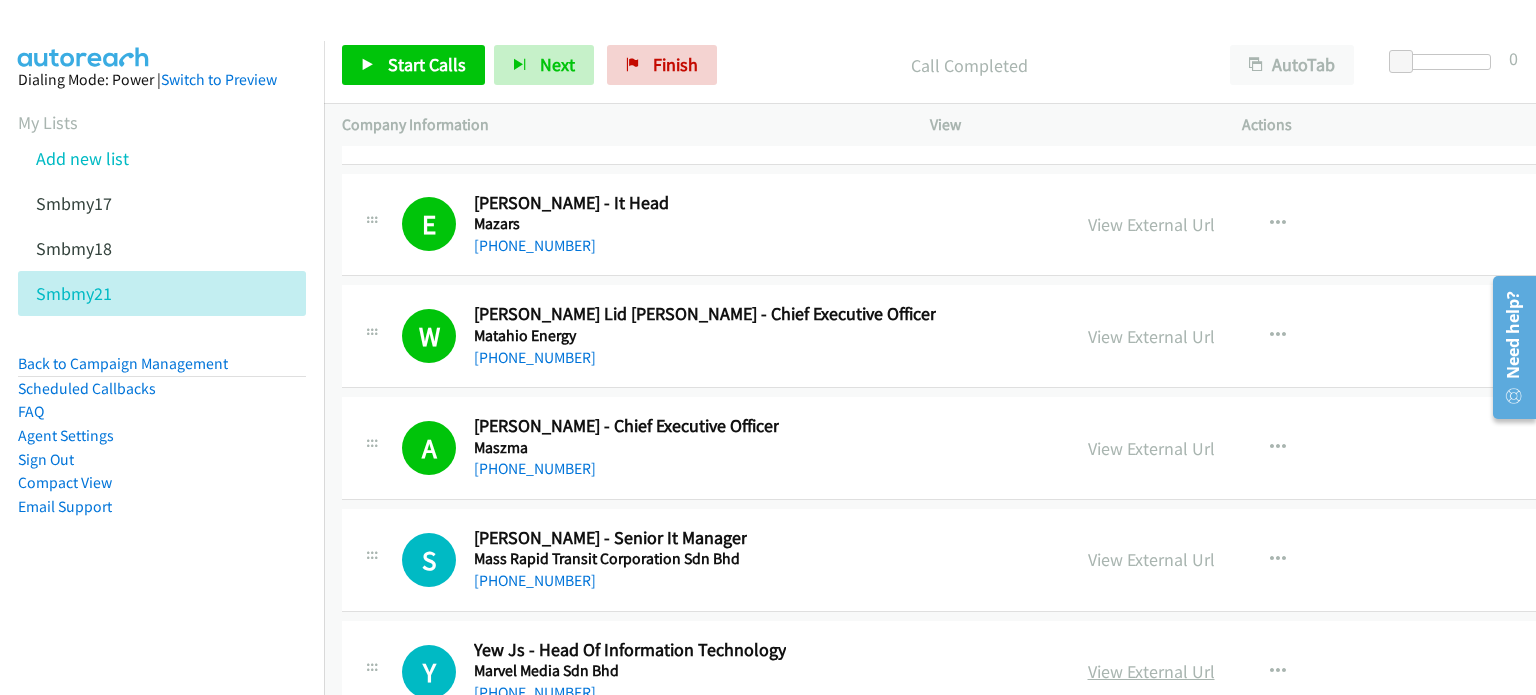 click on "View External Url" at bounding box center [1151, 671] 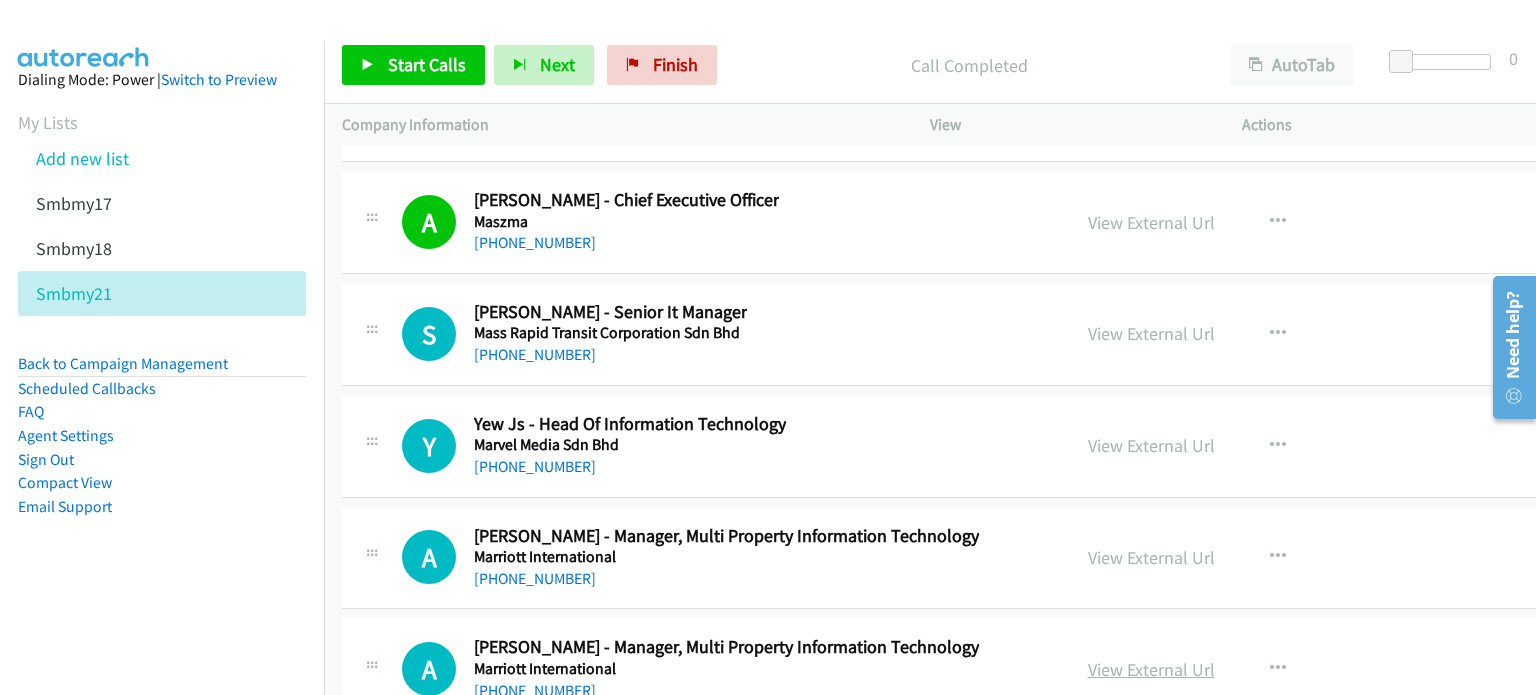 scroll, scrollTop: 50428, scrollLeft: 0, axis: vertical 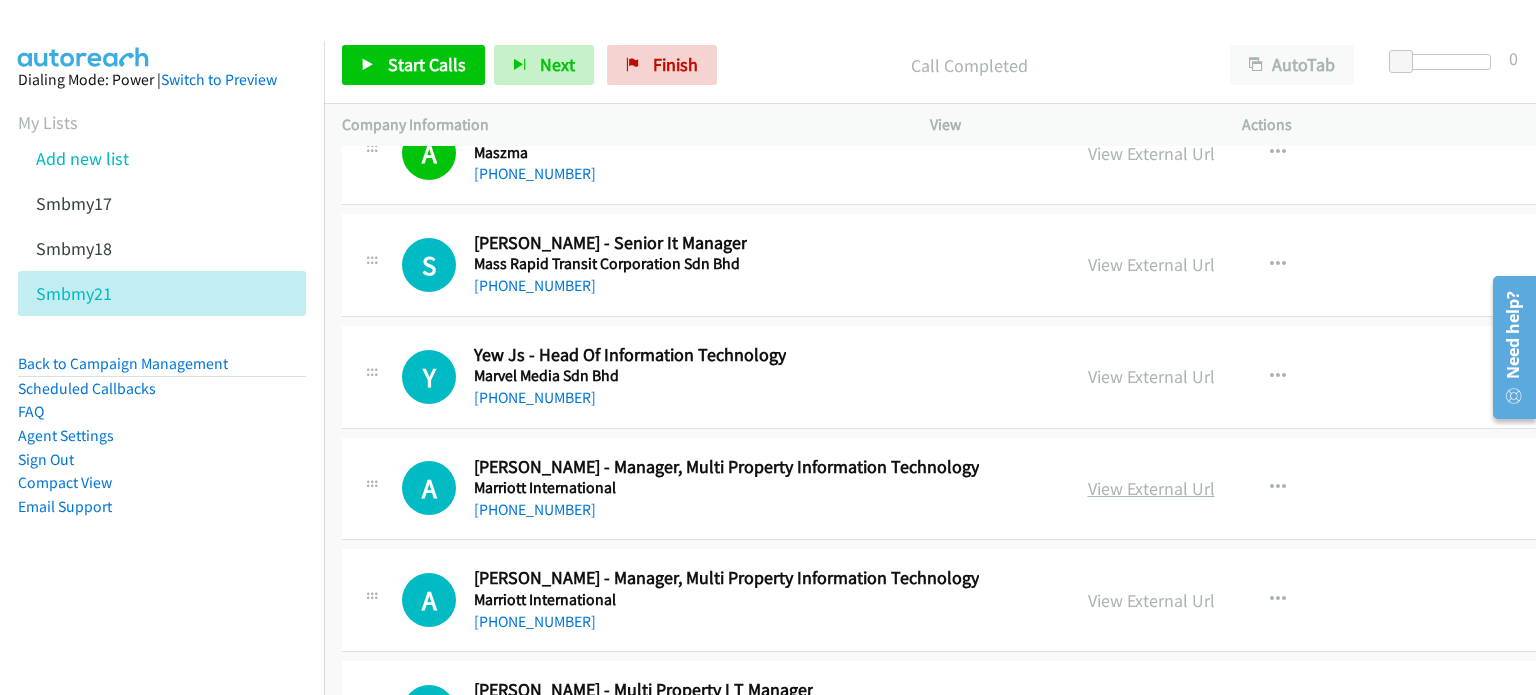 click on "View External Url" at bounding box center [1151, 488] 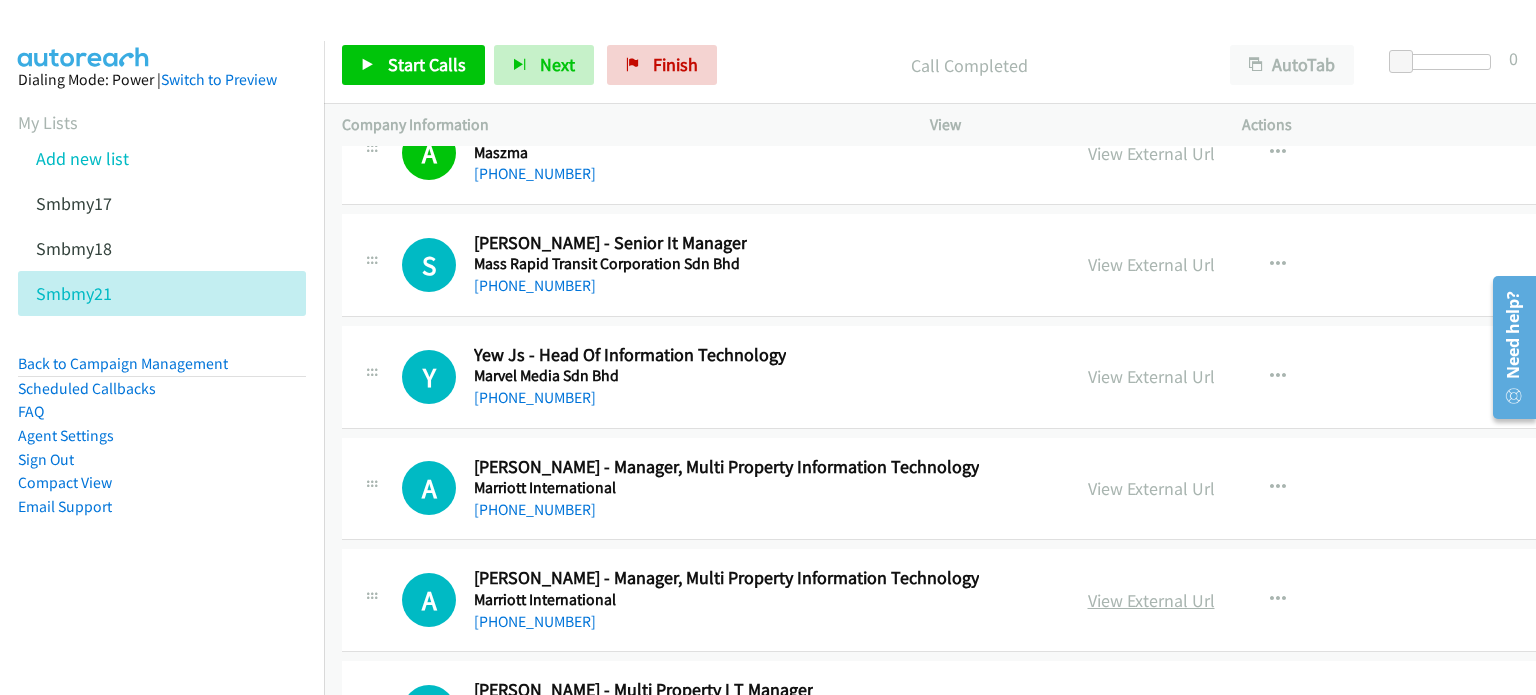 click on "View External Url" at bounding box center (1151, 600) 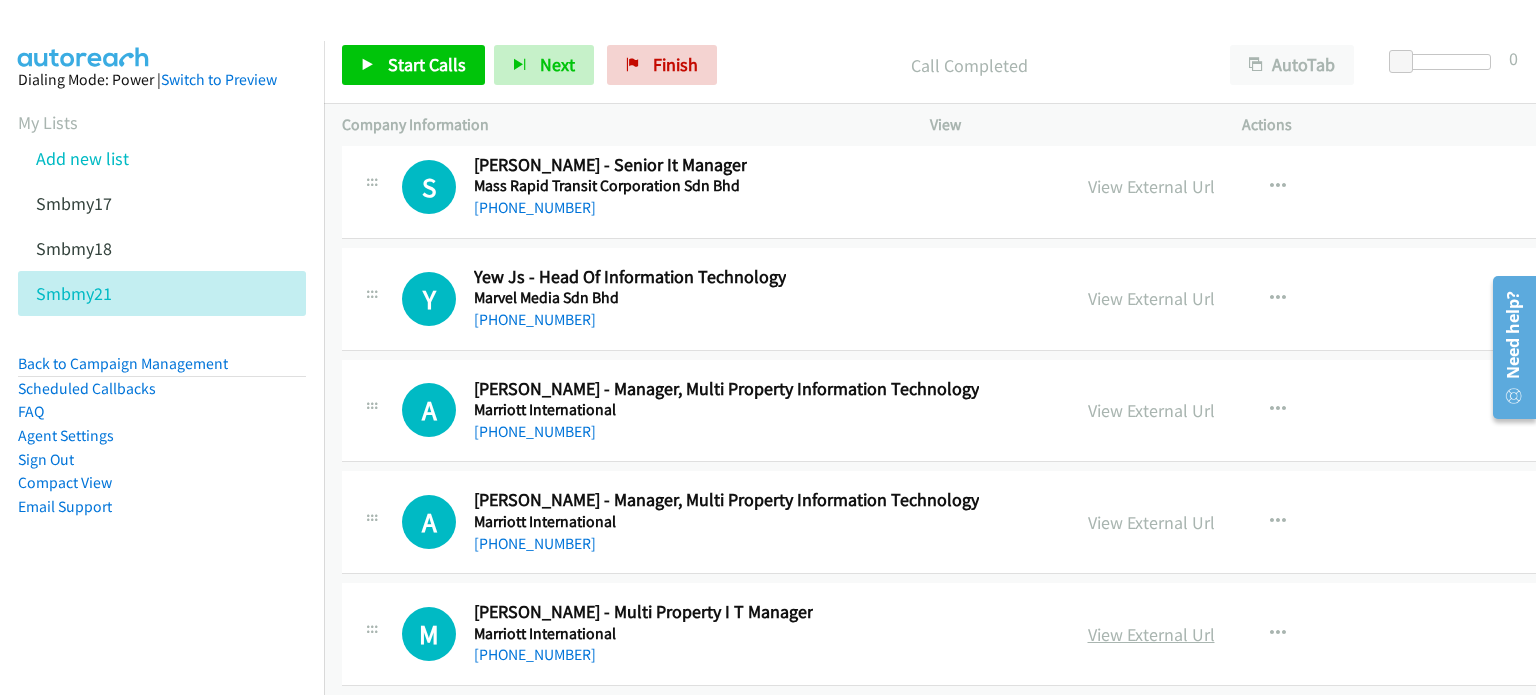 scroll, scrollTop: 50507, scrollLeft: 0, axis: vertical 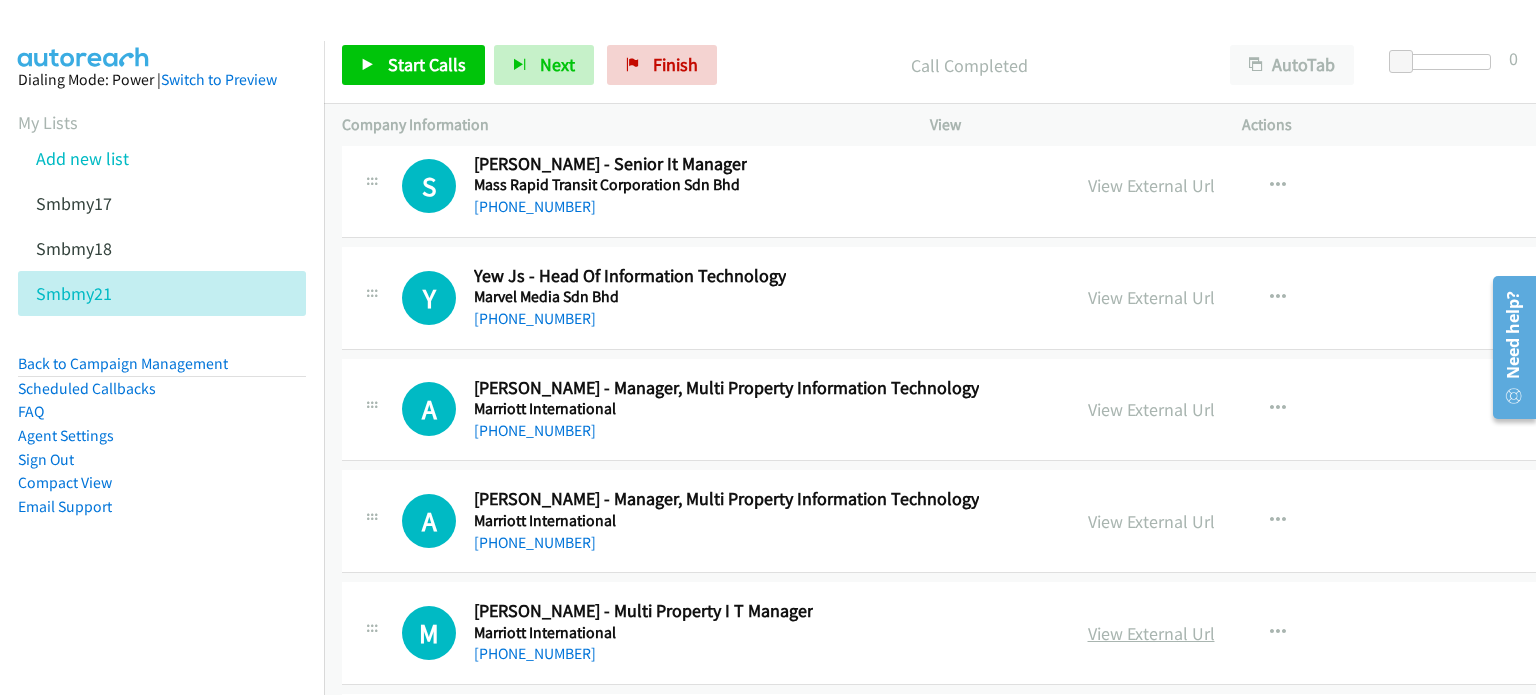 click on "View External Url" at bounding box center [1151, 633] 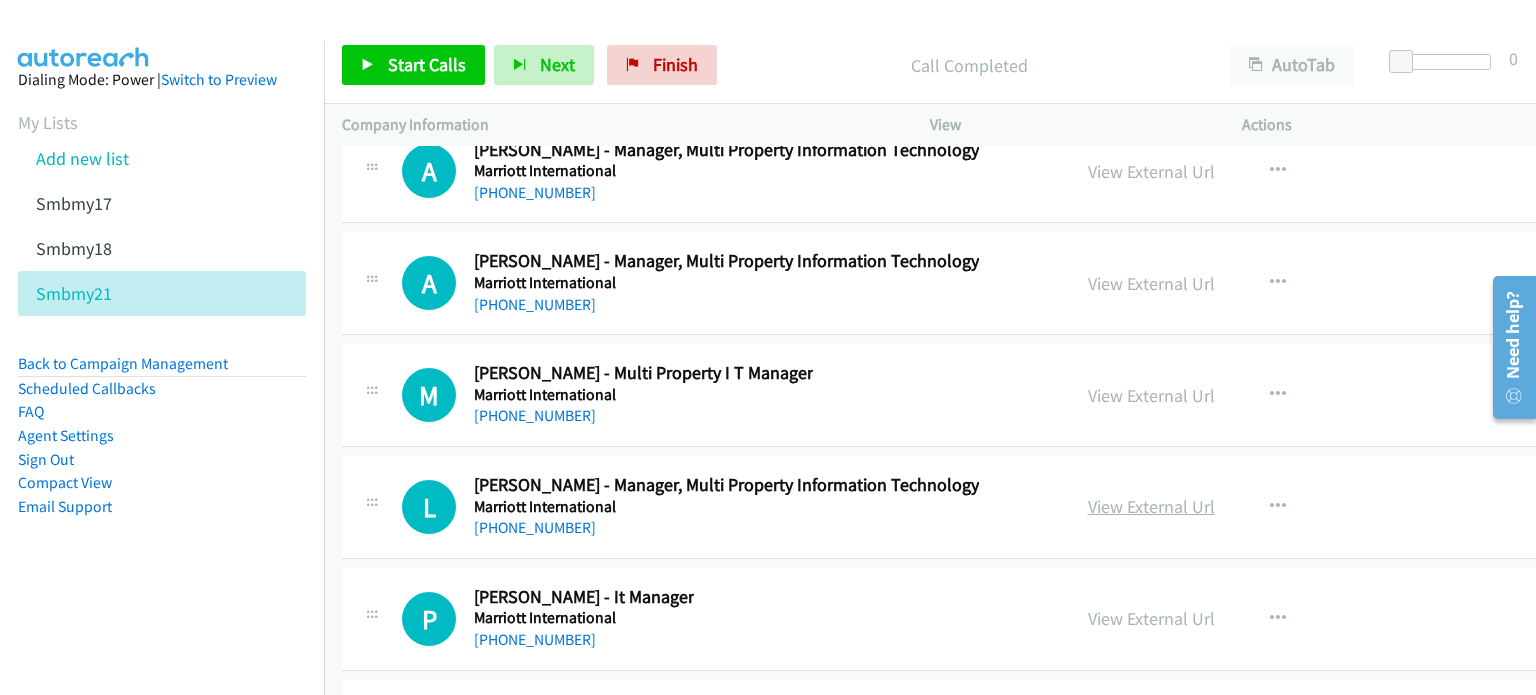 scroll, scrollTop: 50747, scrollLeft: 0, axis: vertical 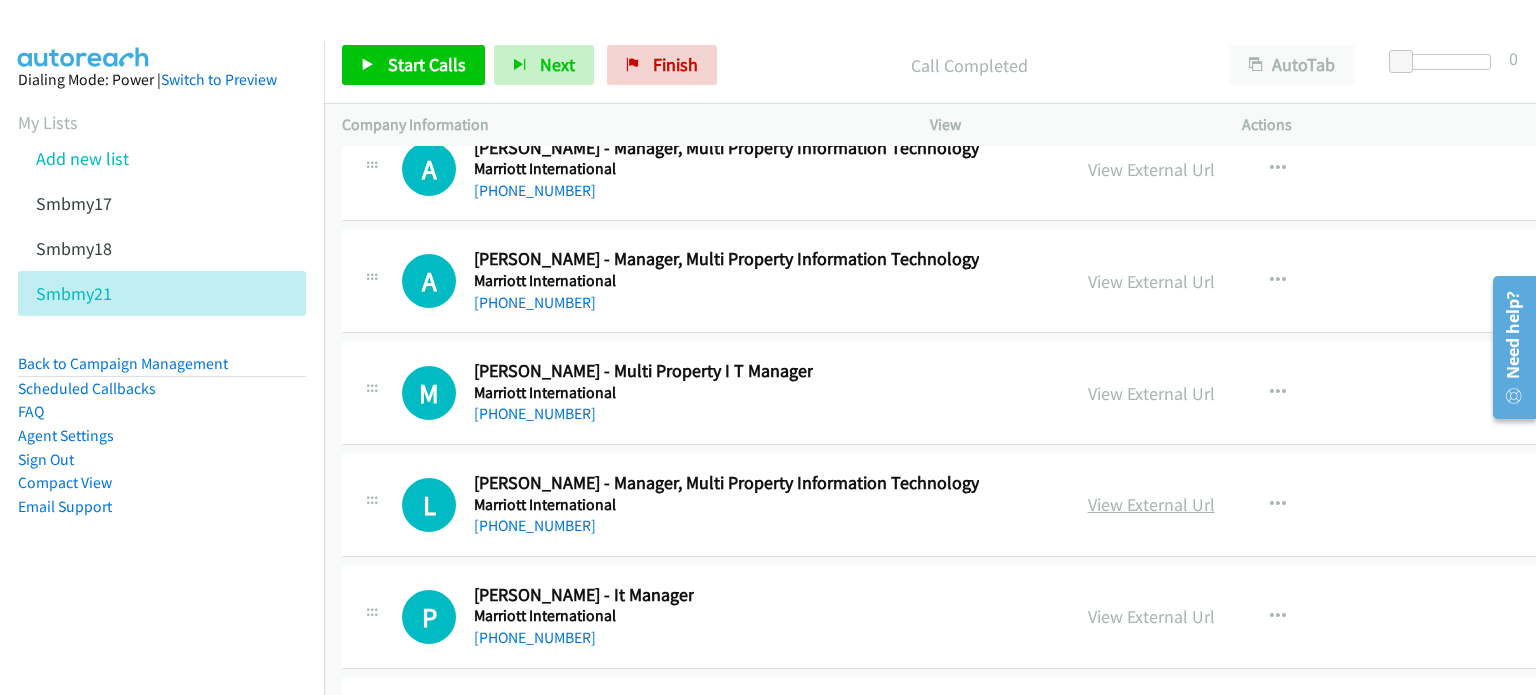 click on "View External Url" at bounding box center [1151, 504] 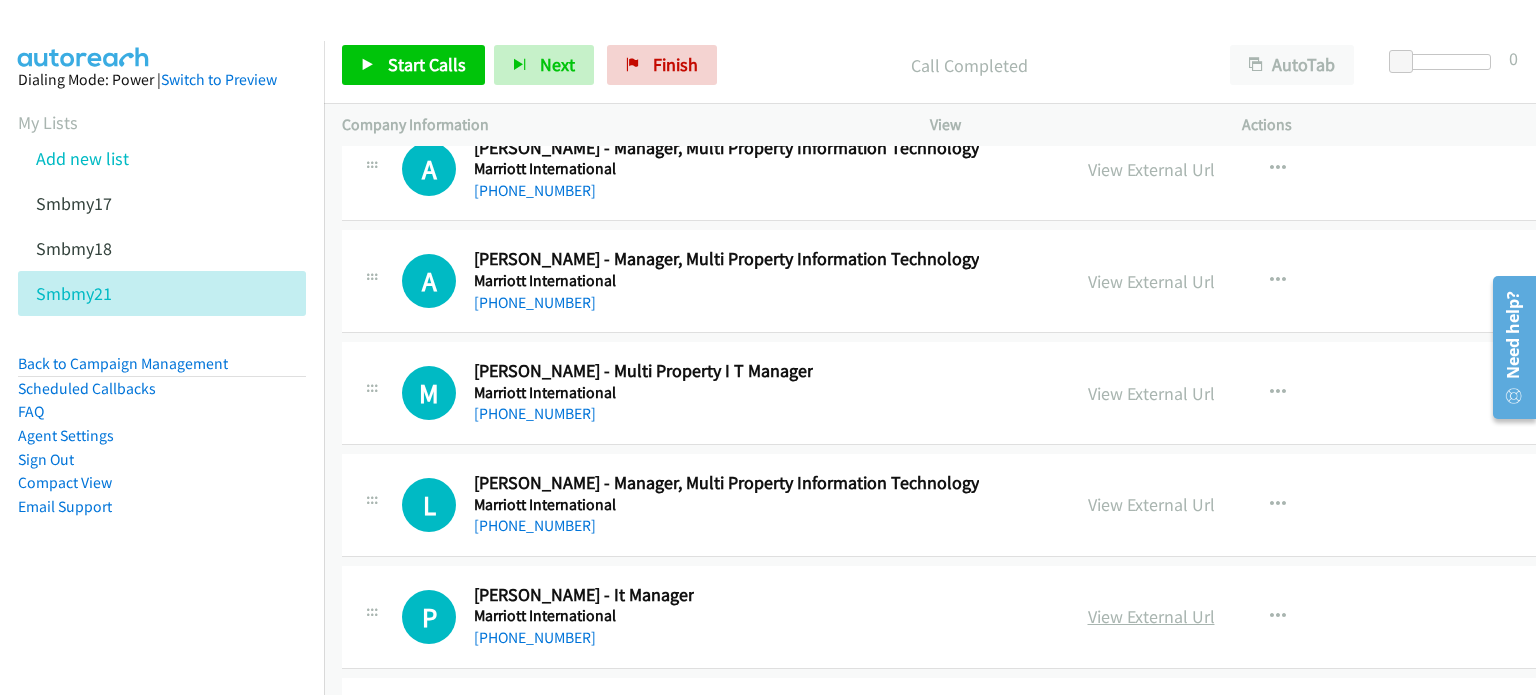 click on "View External Url" at bounding box center [1151, 616] 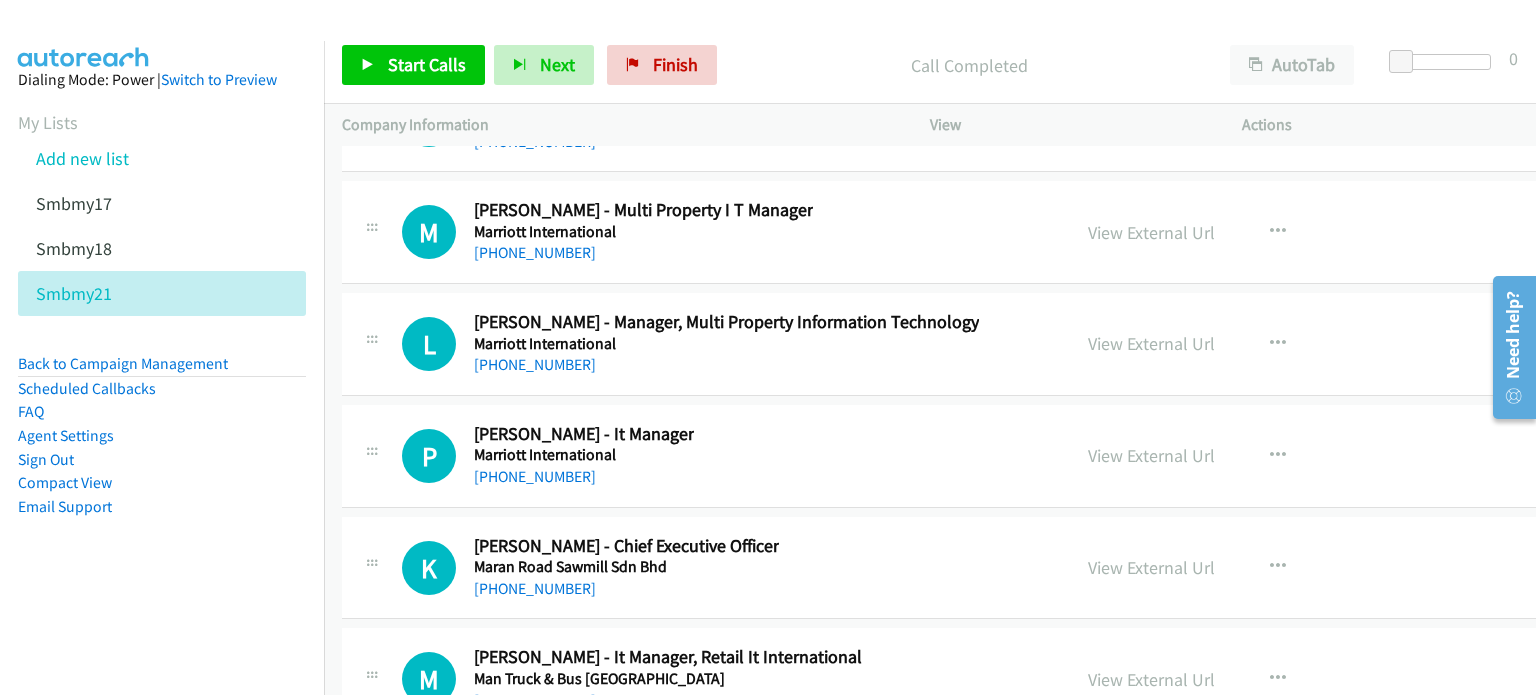 scroll, scrollTop: 50909, scrollLeft: 0, axis: vertical 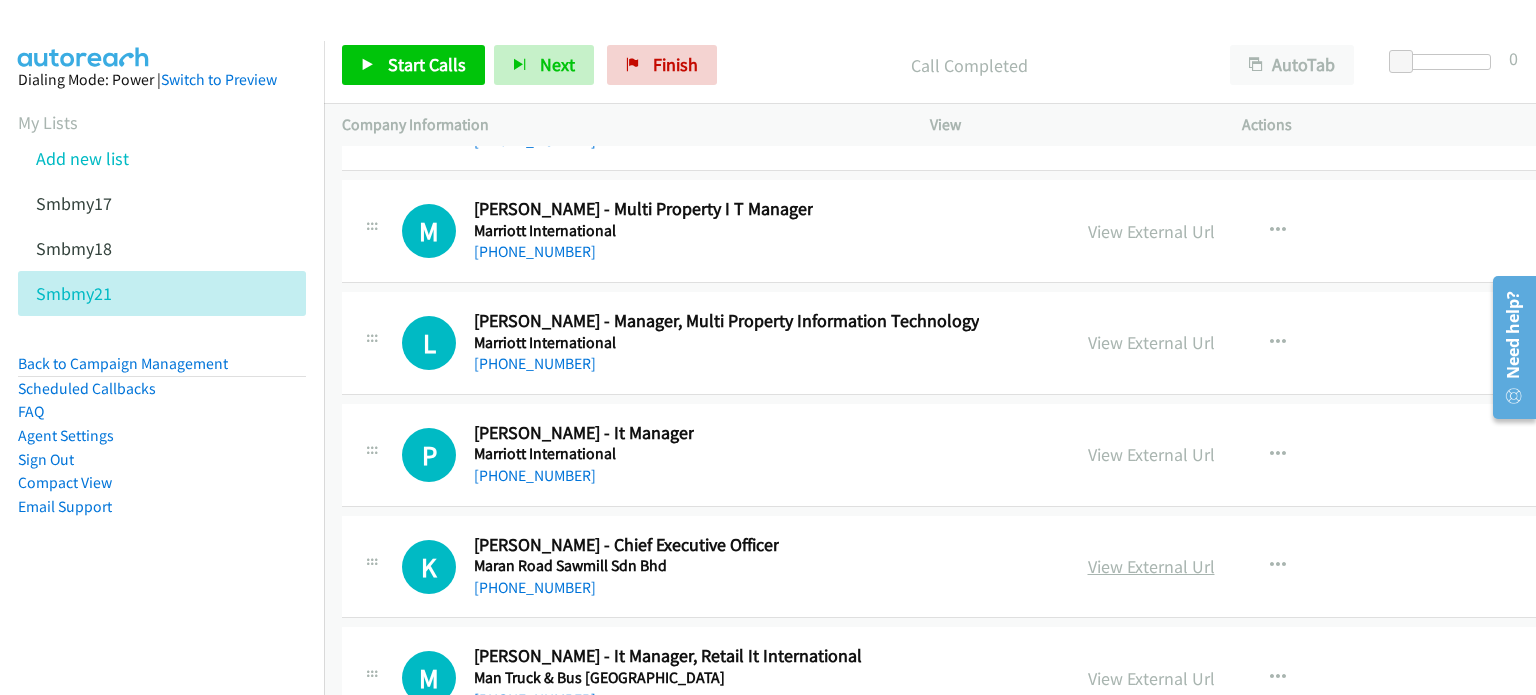 click on "View External Url" at bounding box center [1151, 566] 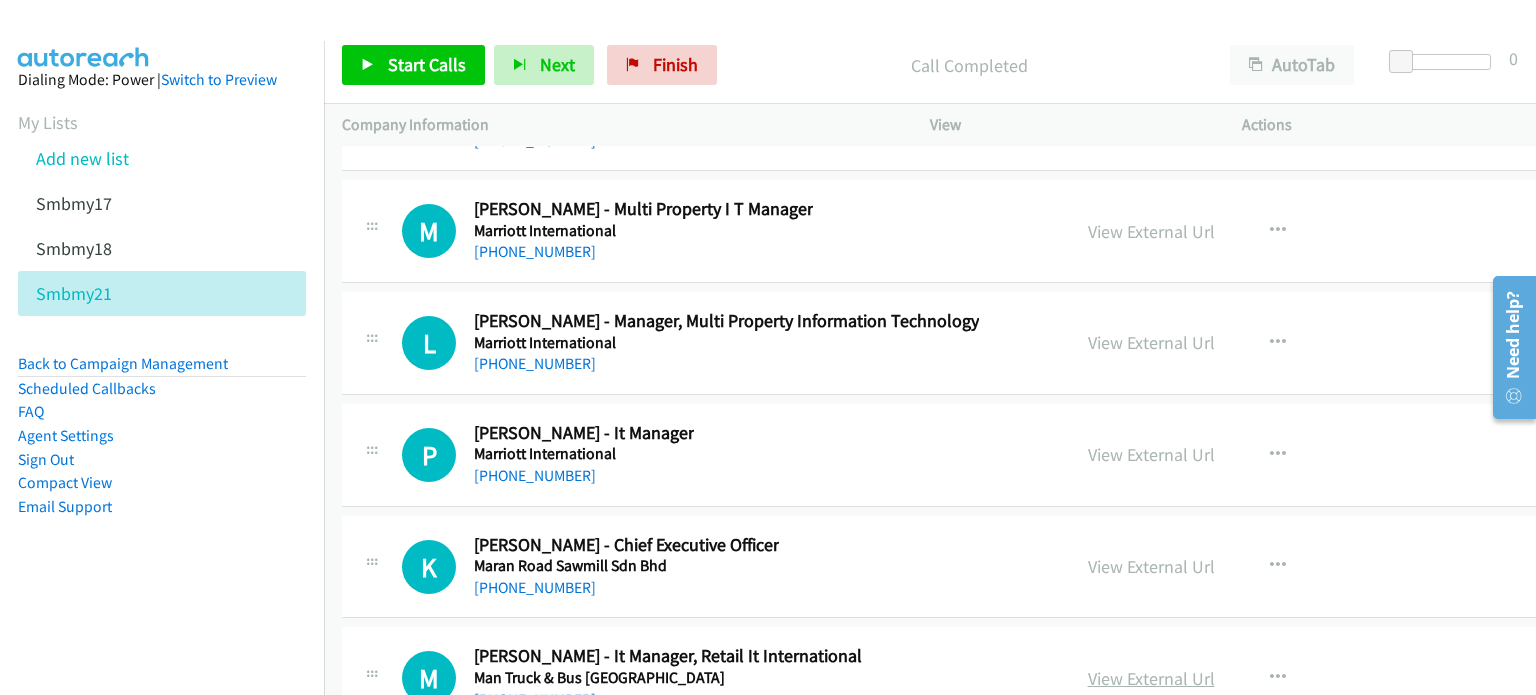 click on "View External Url" at bounding box center (1151, 678) 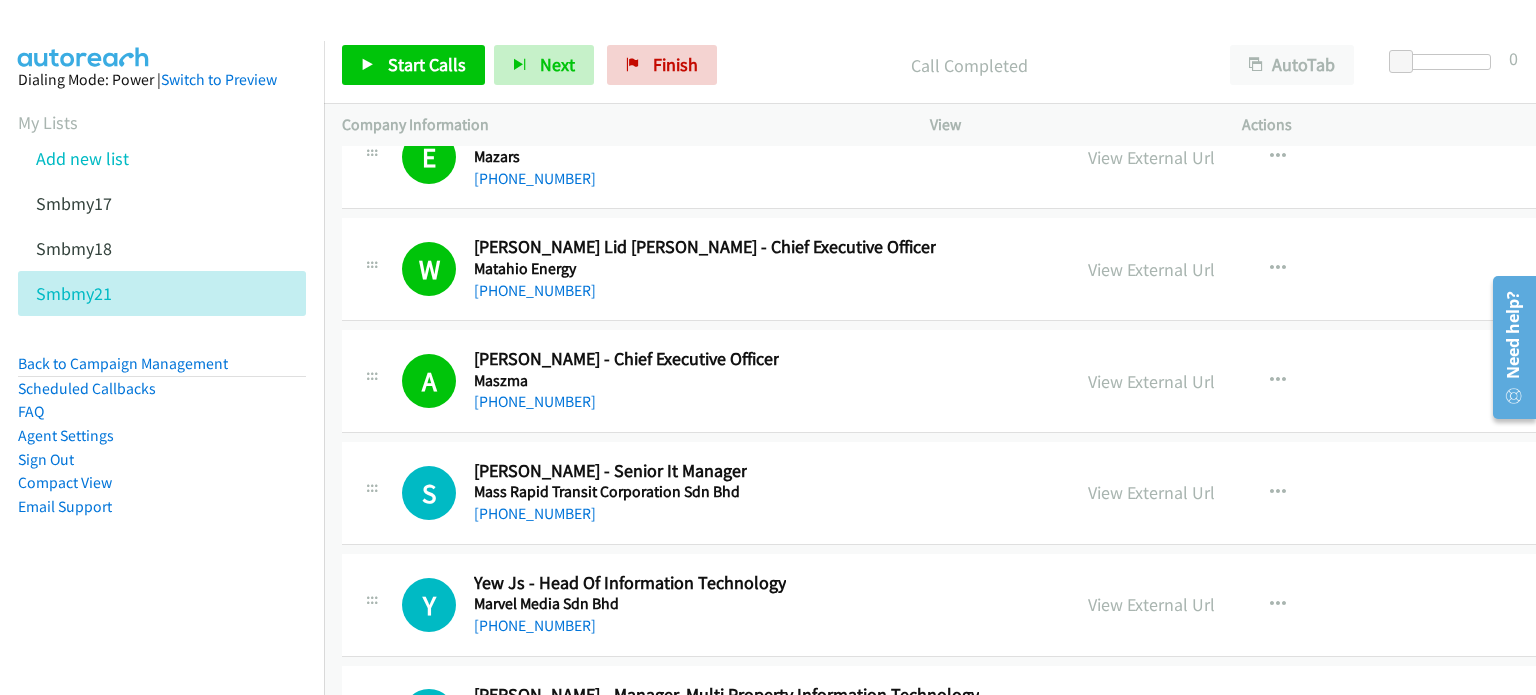scroll, scrollTop: 50240, scrollLeft: 0, axis: vertical 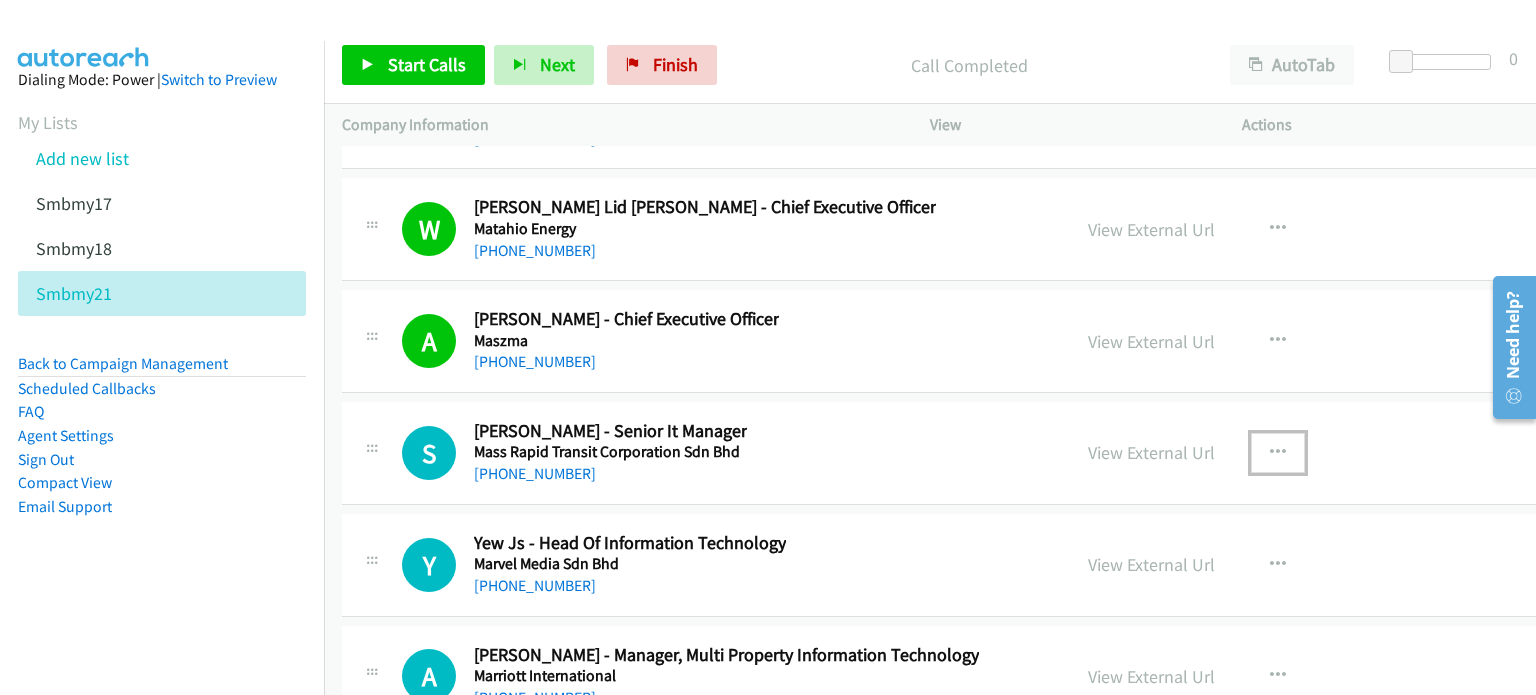 click at bounding box center (1278, 453) 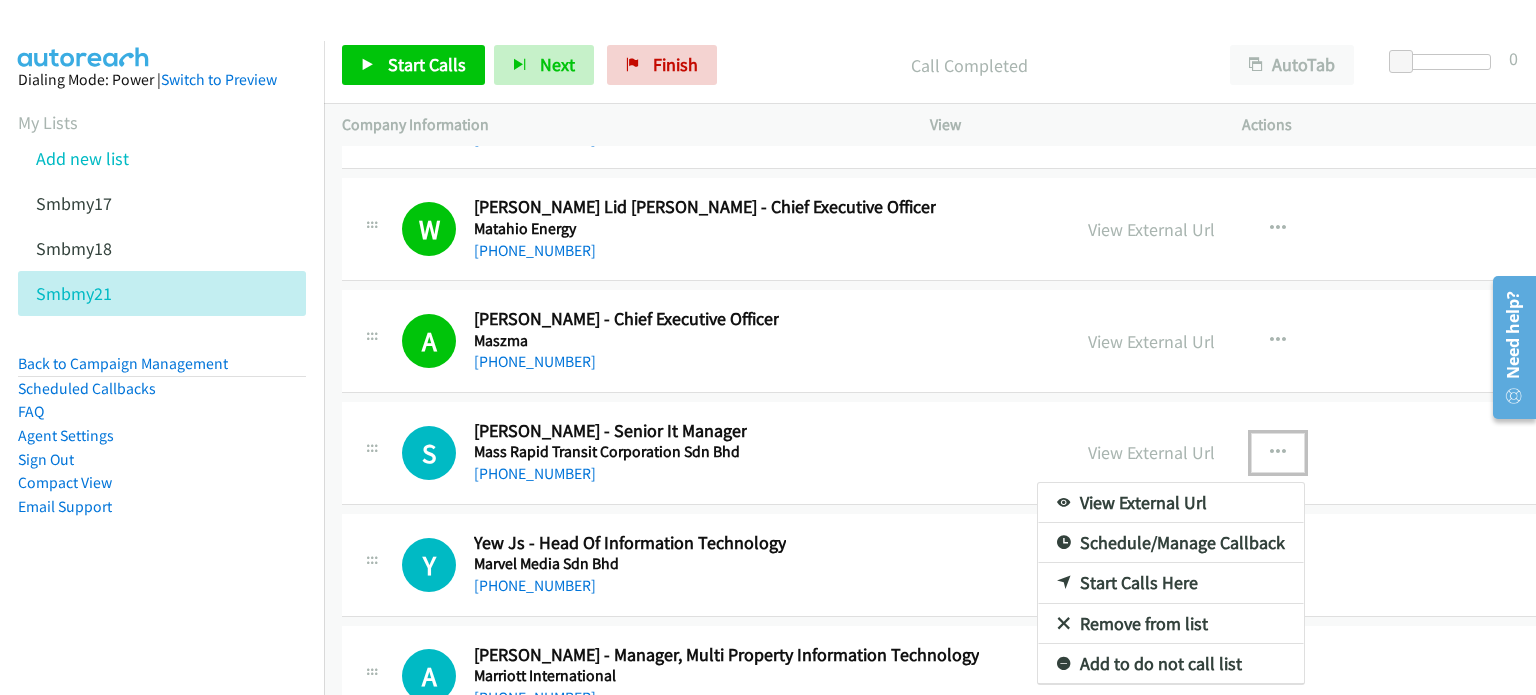 click on "Start Calls Here" at bounding box center (1171, 583) 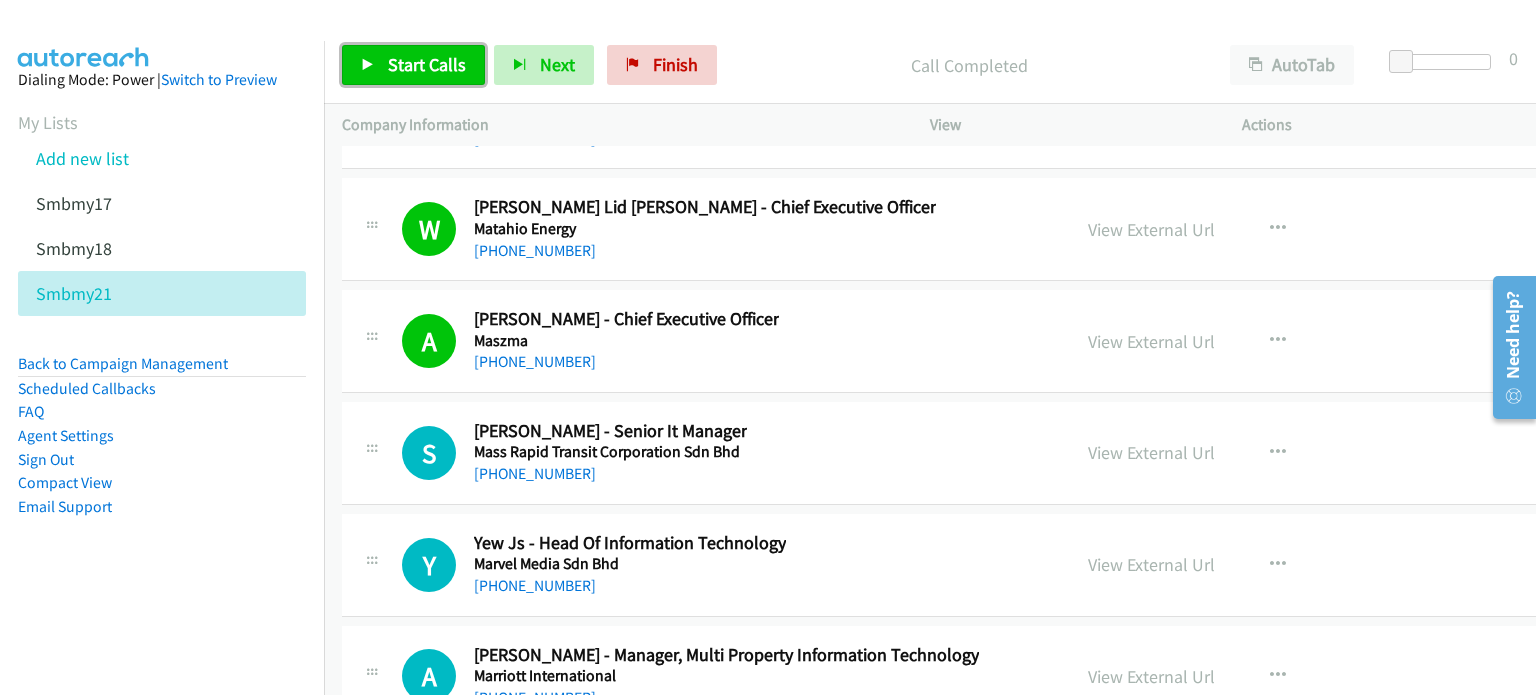 click on "Start Calls" at bounding box center (427, 64) 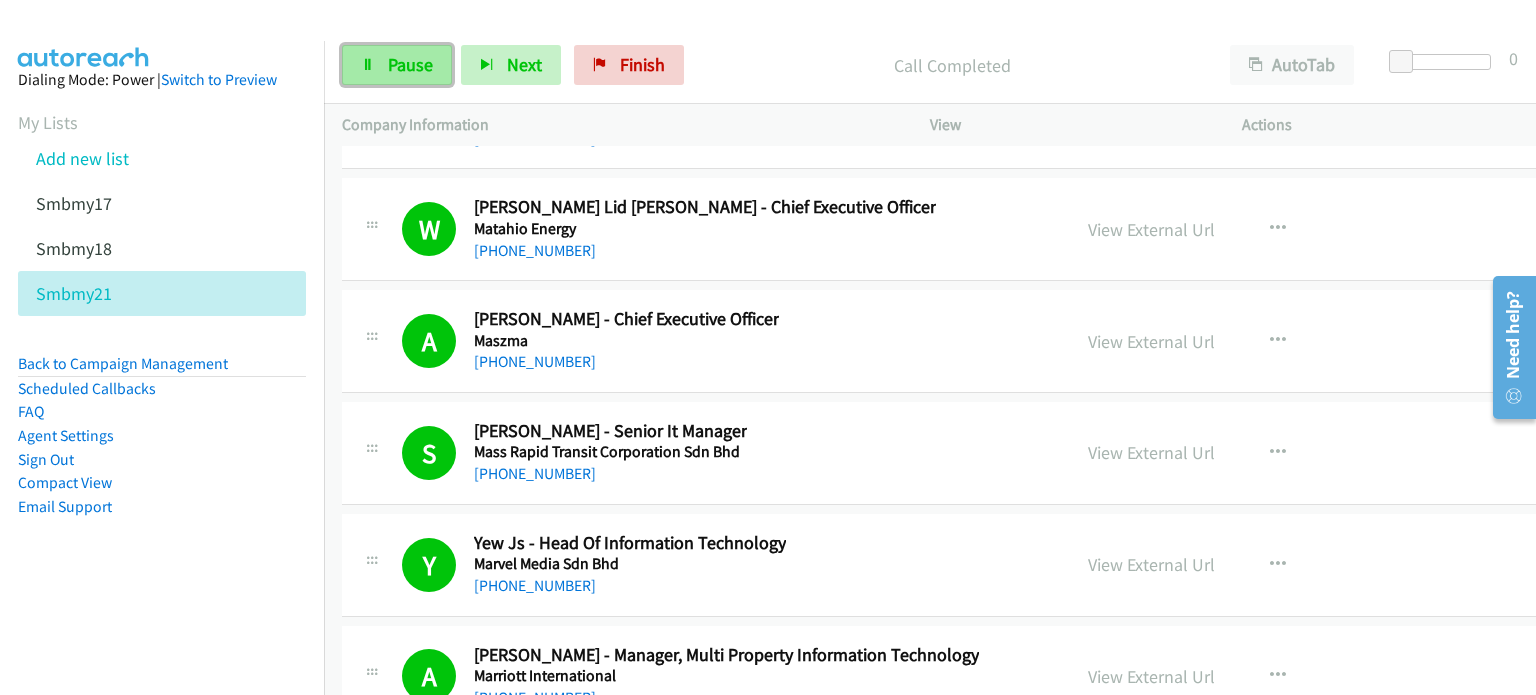click on "Pause" at bounding box center (410, 64) 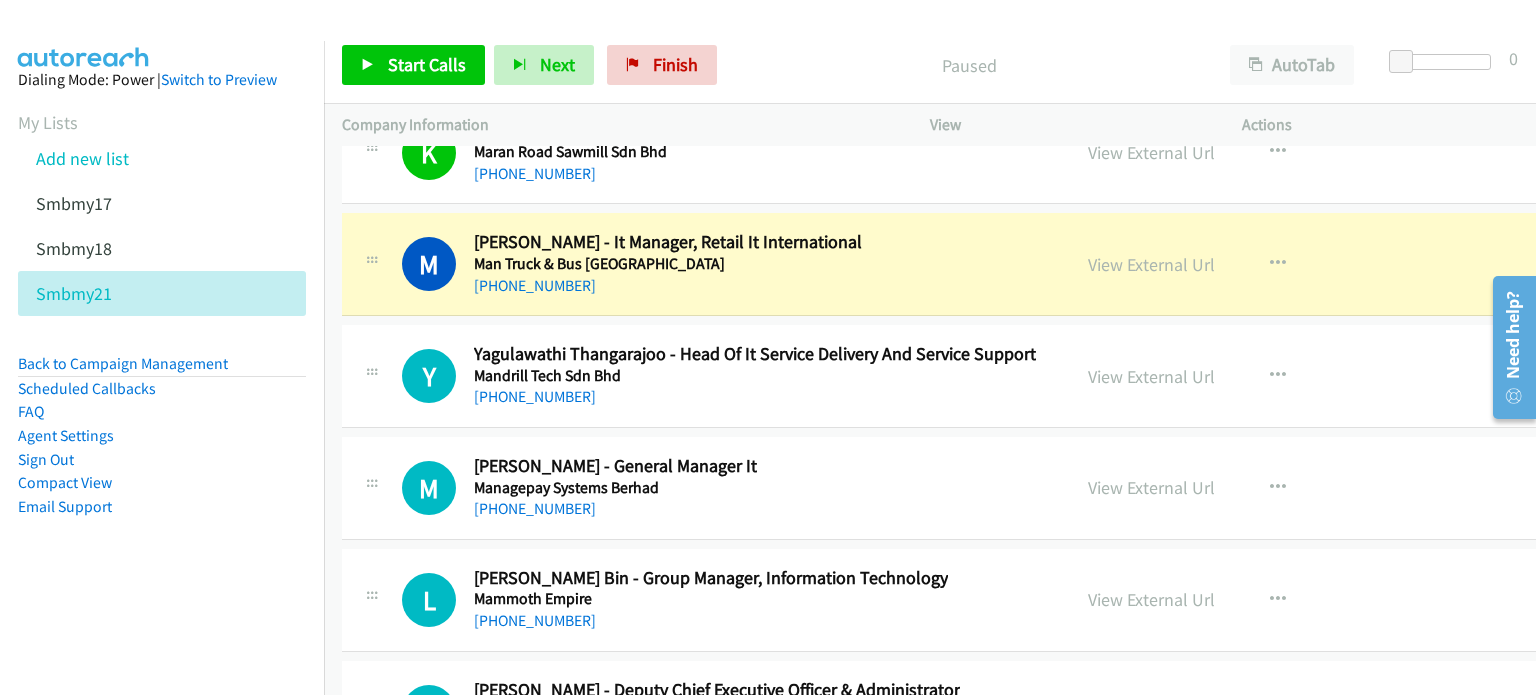 scroll, scrollTop: 51324, scrollLeft: 0, axis: vertical 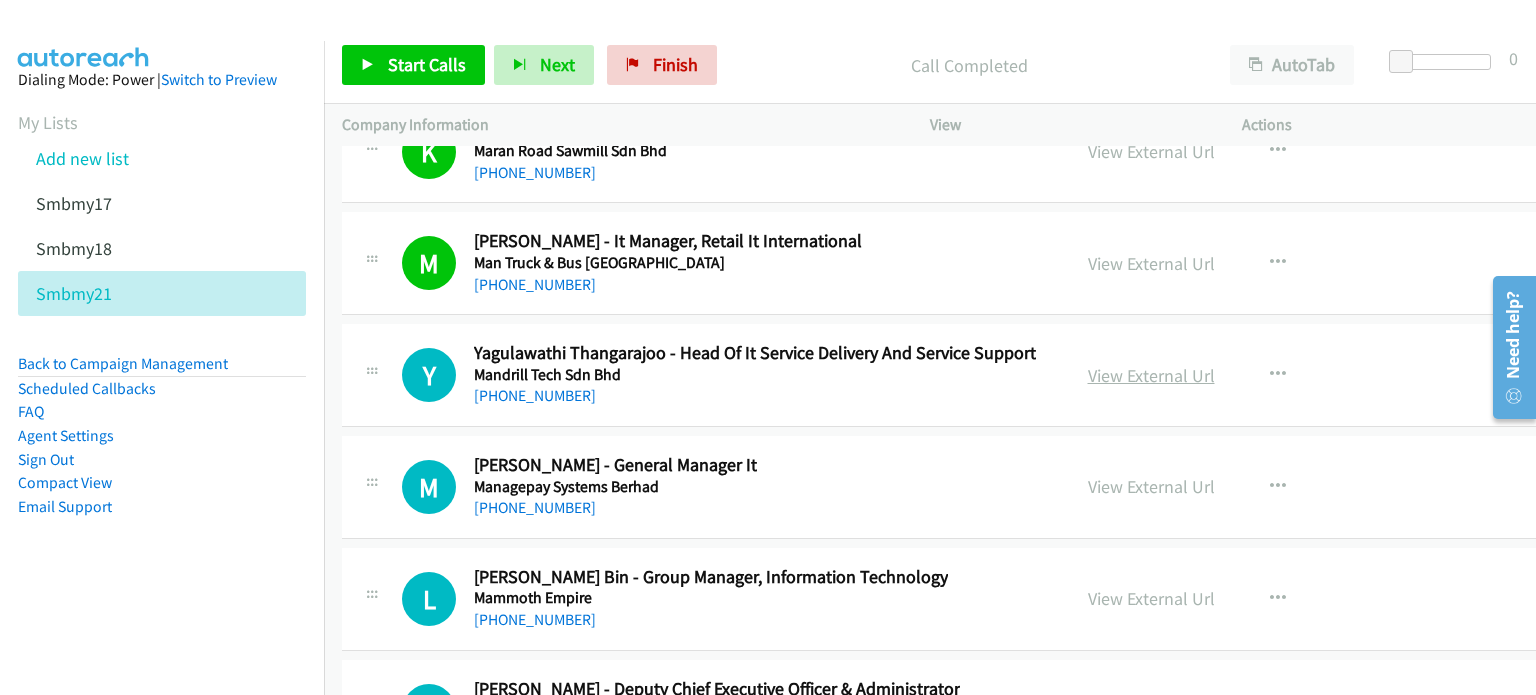 click on "View External Url" at bounding box center (1151, 375) 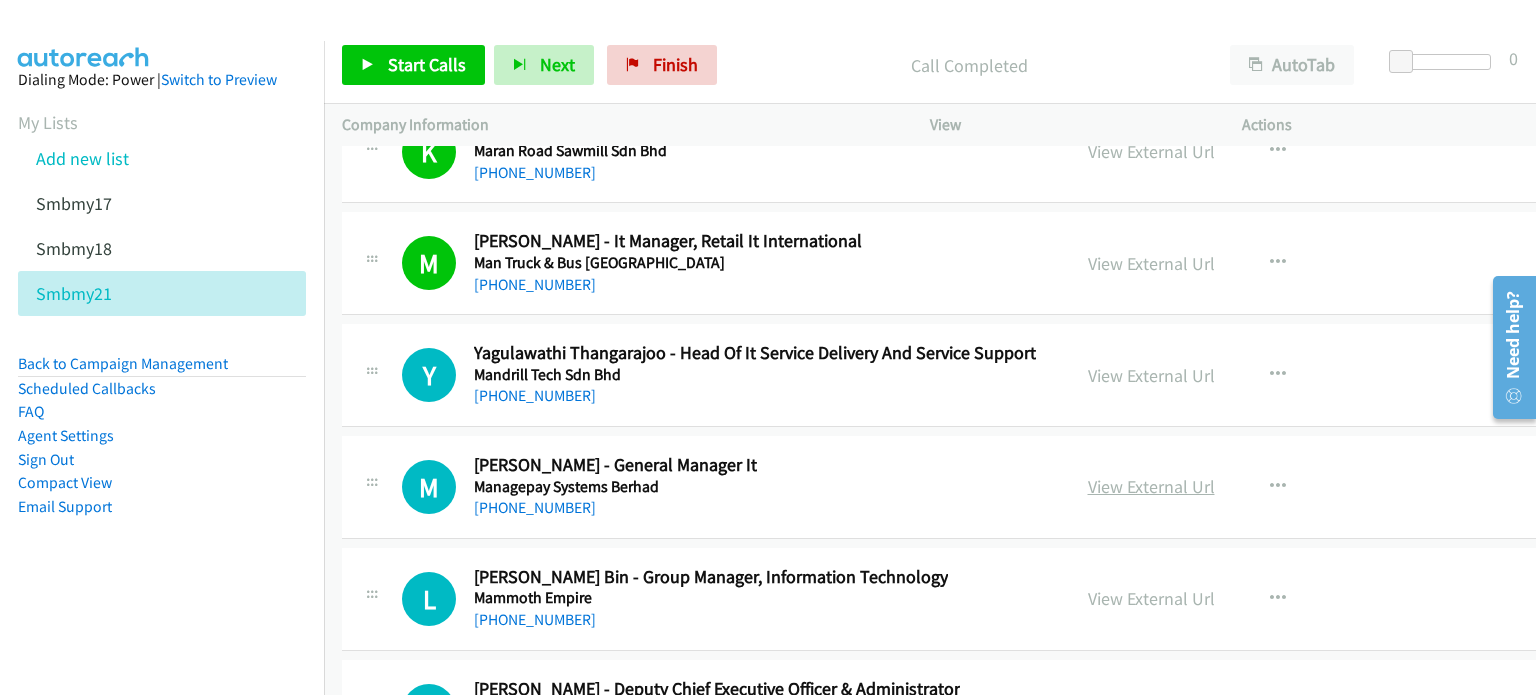 click on "View External Url" at bounding box center [1151, 486] 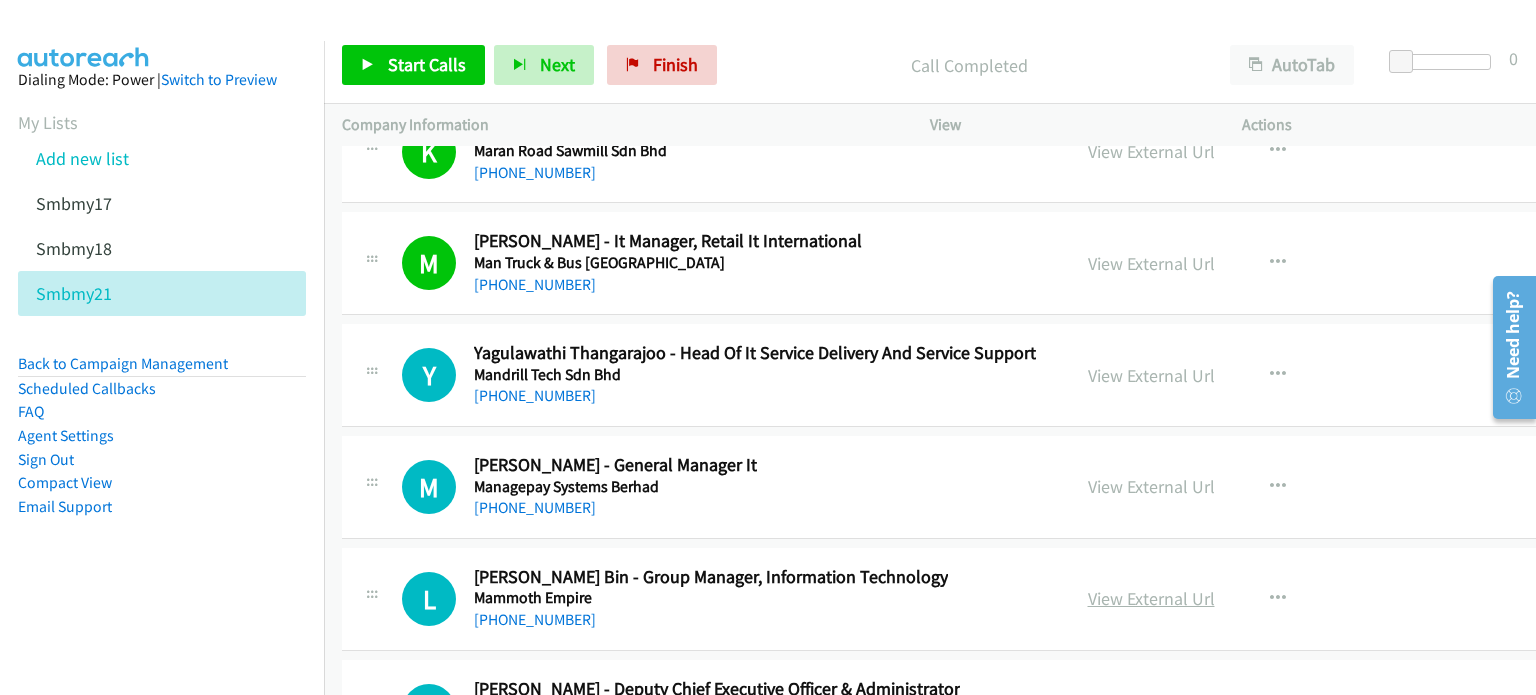 click on "View External Url" at bounding box center (1151, 598) 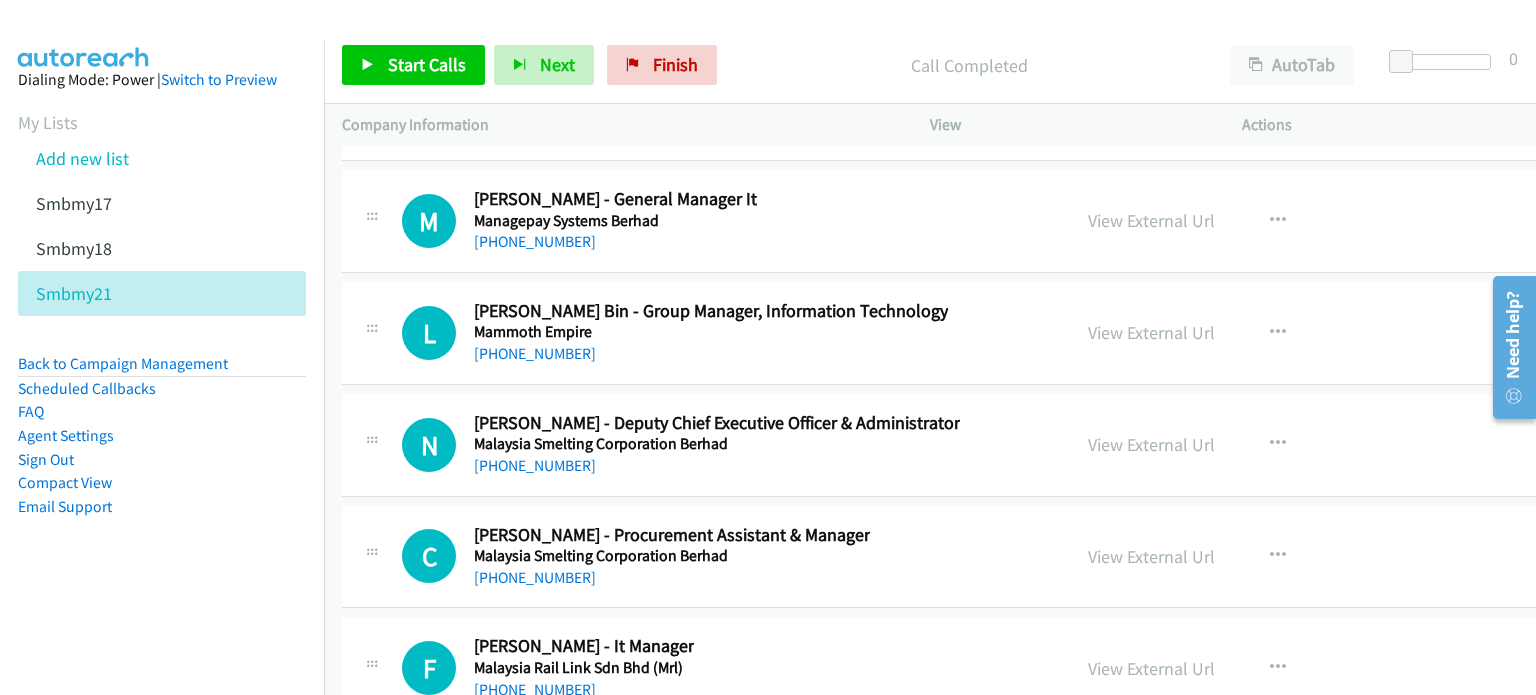 scroll, scrollTop: 51591, scrollLeft: 0, axis: vertical 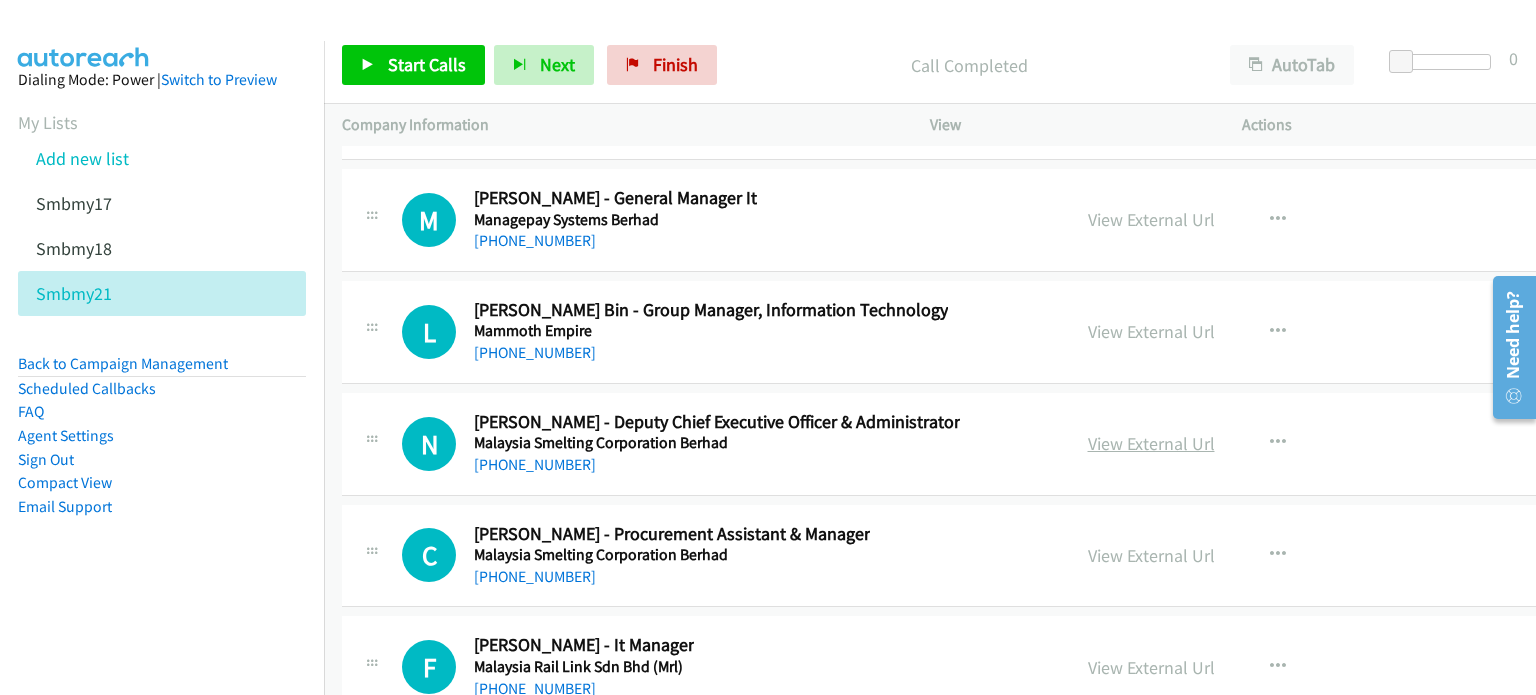 click on "View External Url" at bounding box center [1151, 443] 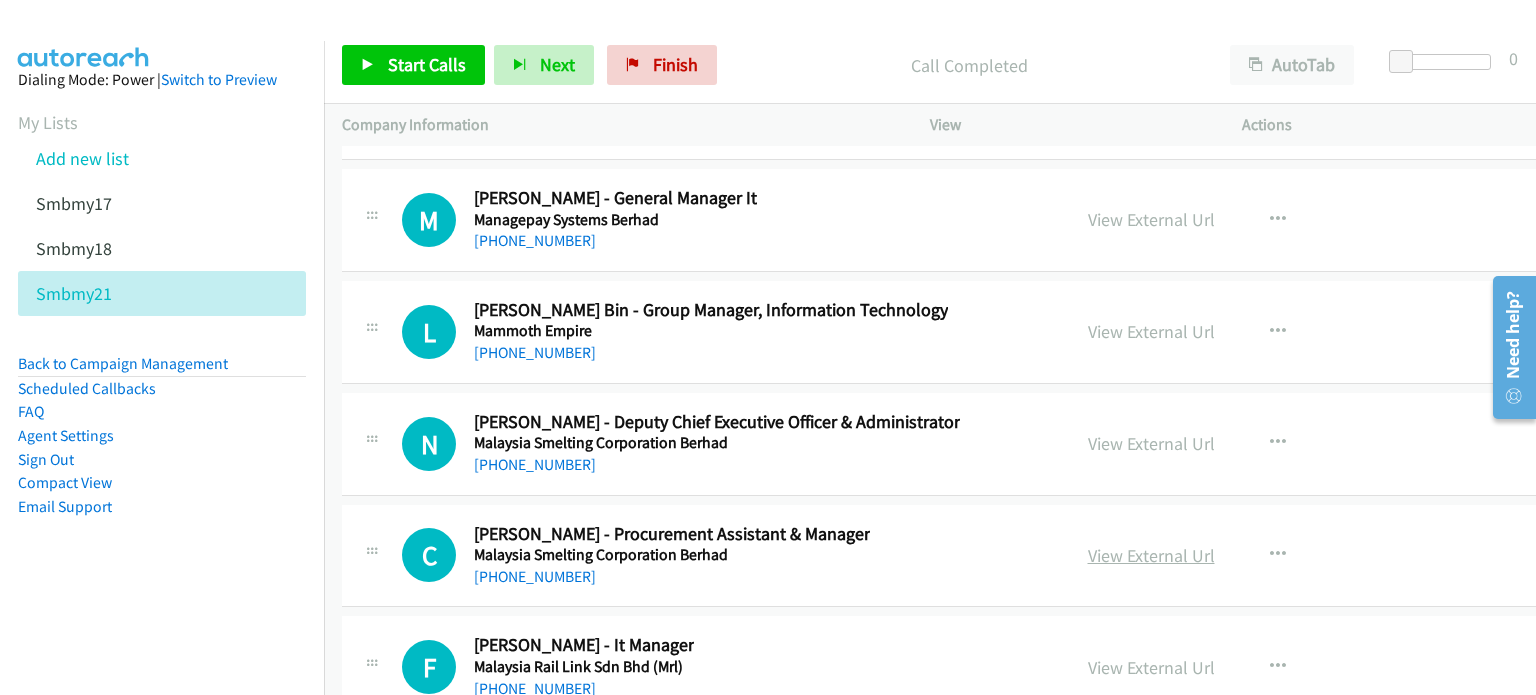 click on "View External Url" at bounding box center (1151, 555) 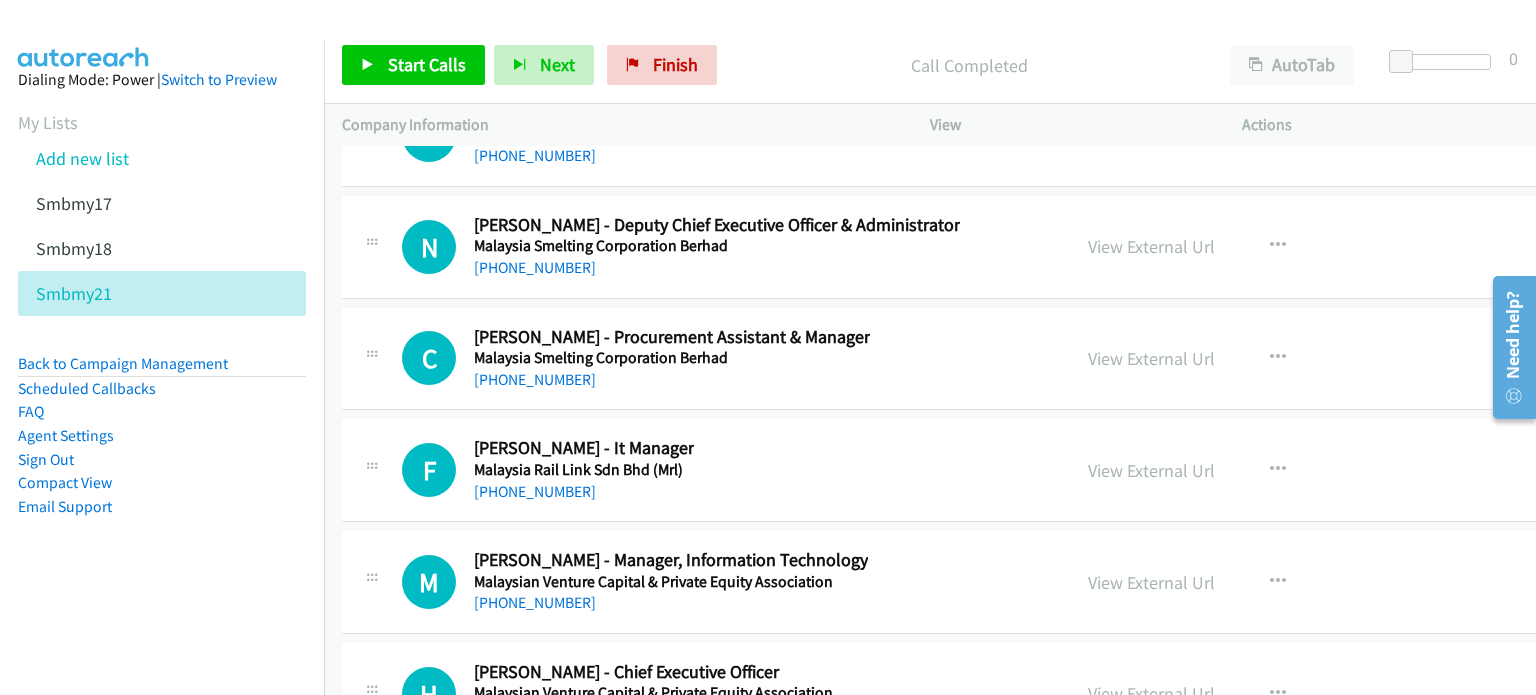scroll, scrollTop: 51790, scrollLeft: 0, axis: vertical 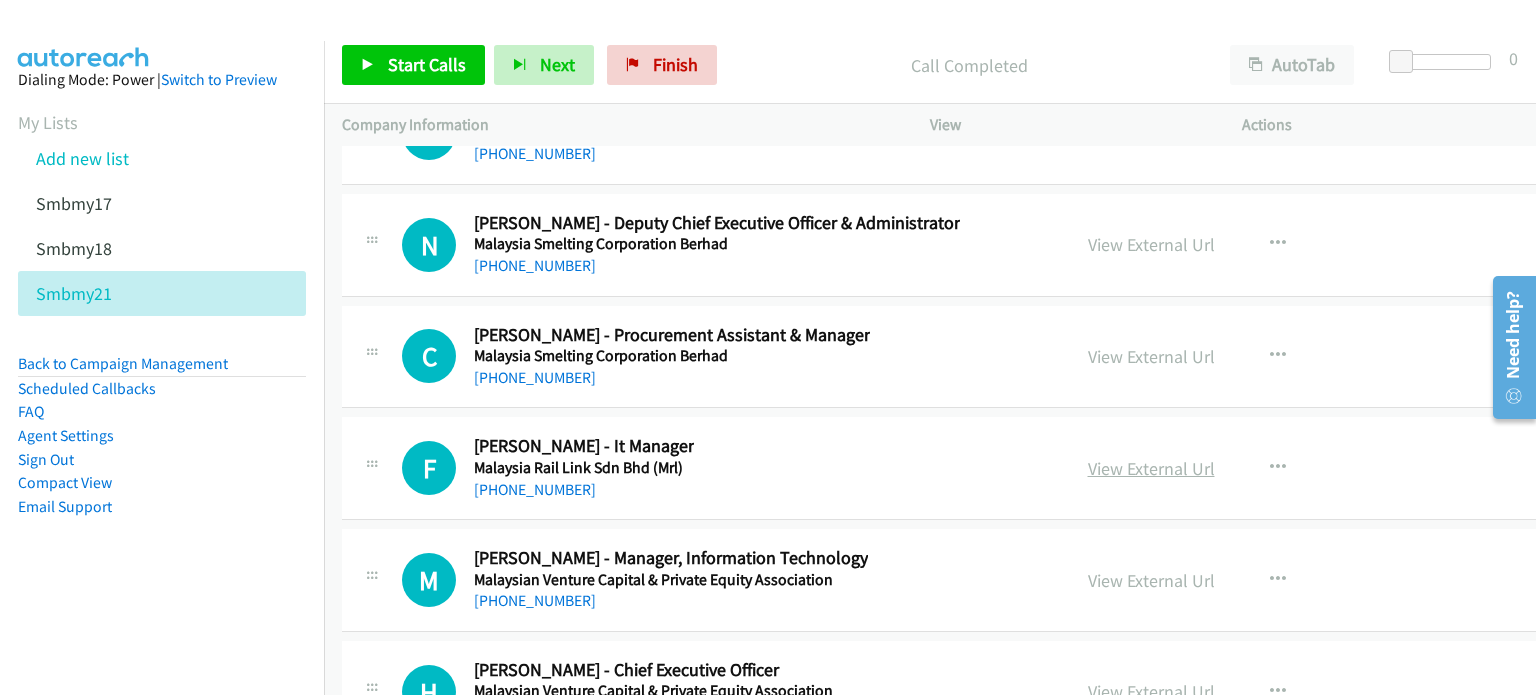 click on "View External Url" at bounding box center [1151, 468] 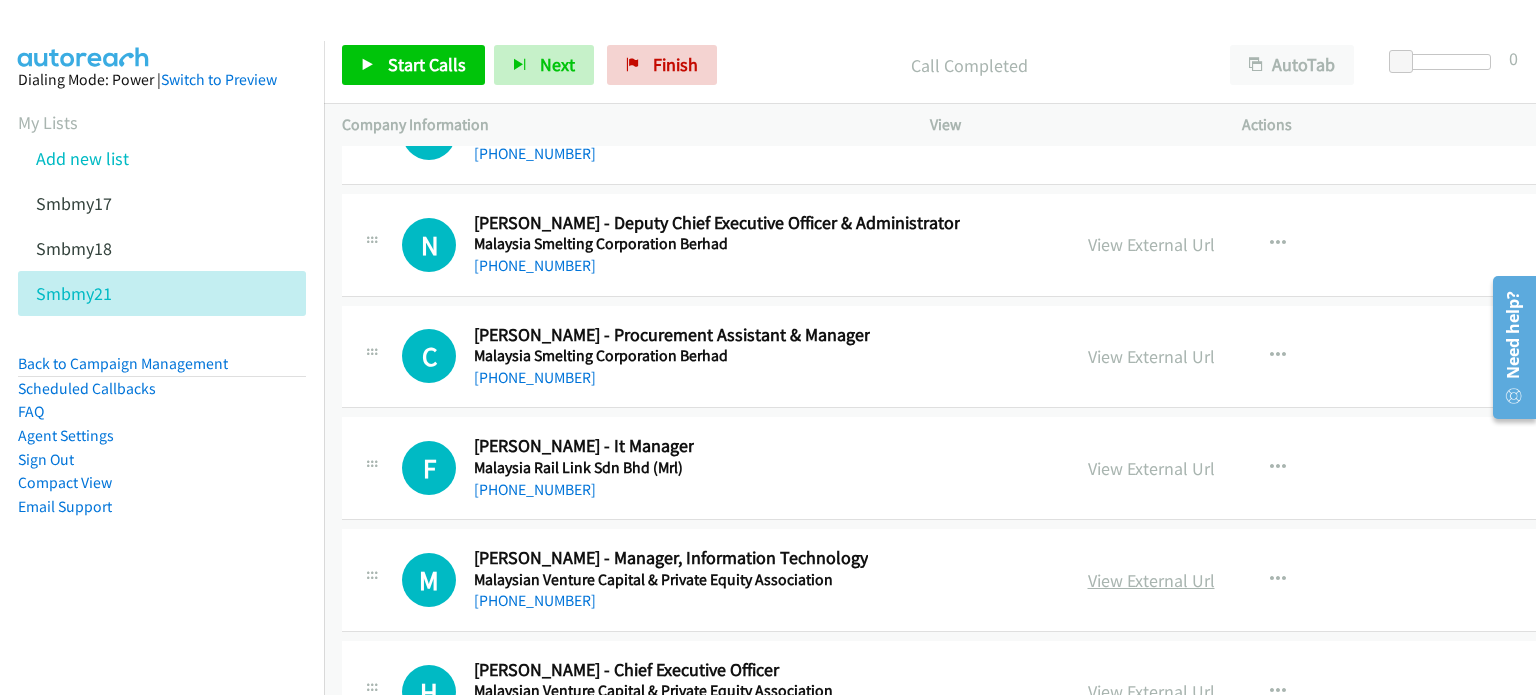 click on "View External Url" at bounding box center [1151, 580] 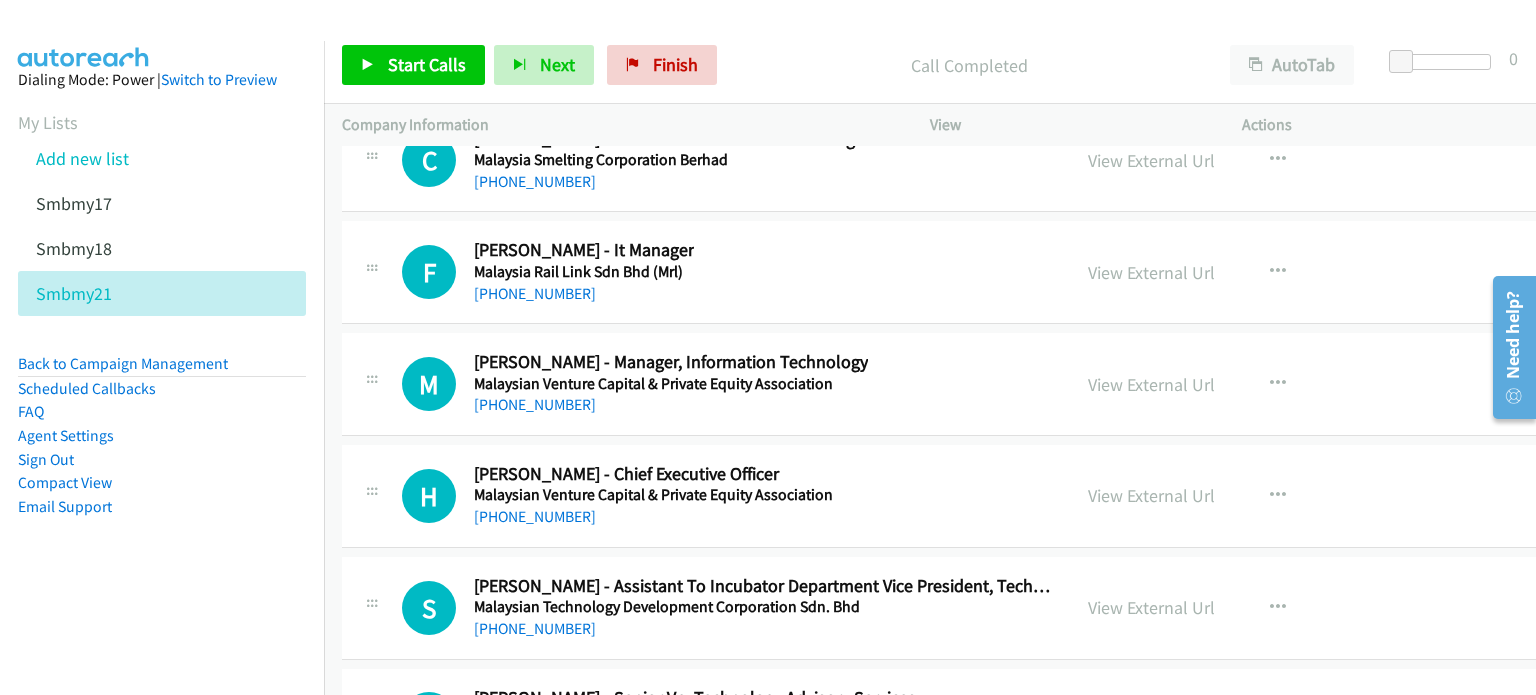 scroll, scrollTop: 51988, scrollLeft: 0, axis: vertical 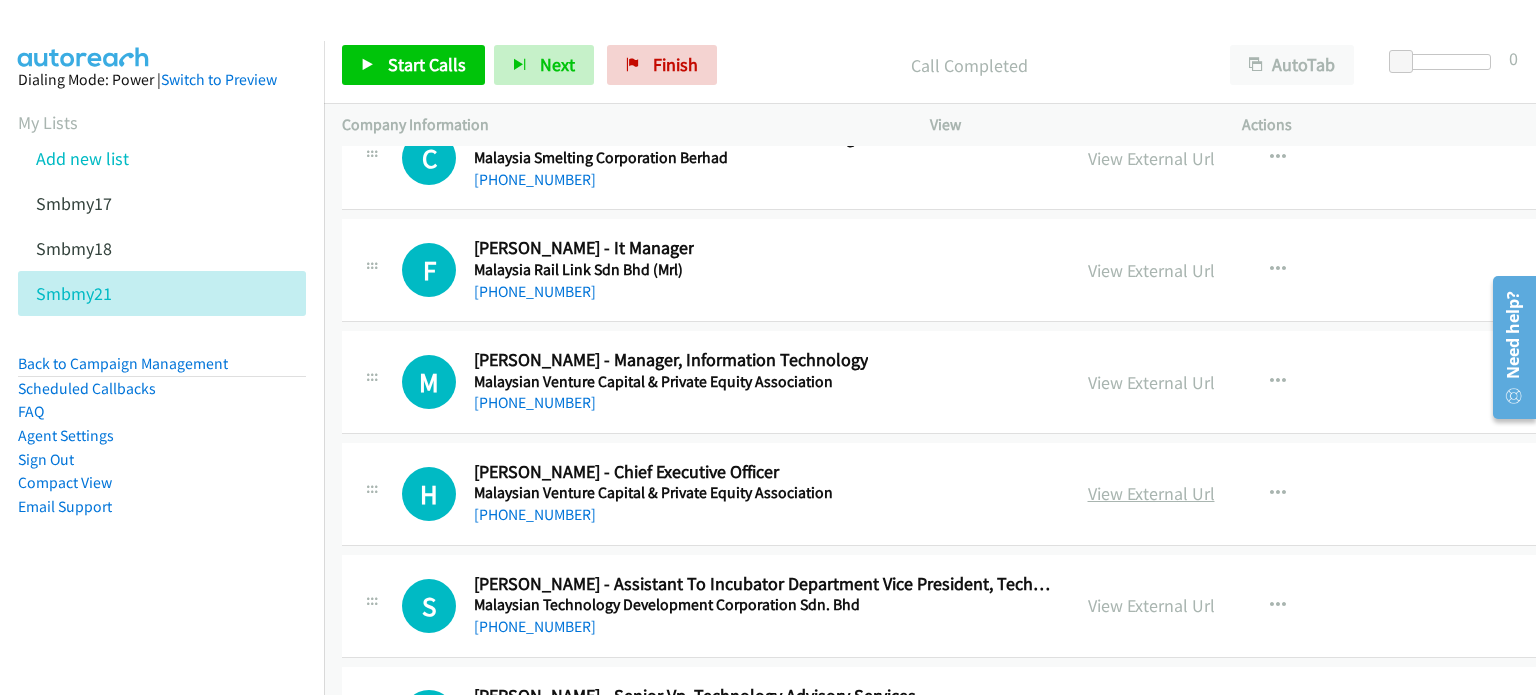 click on "View External Url" at bounding box center (1151, 493) 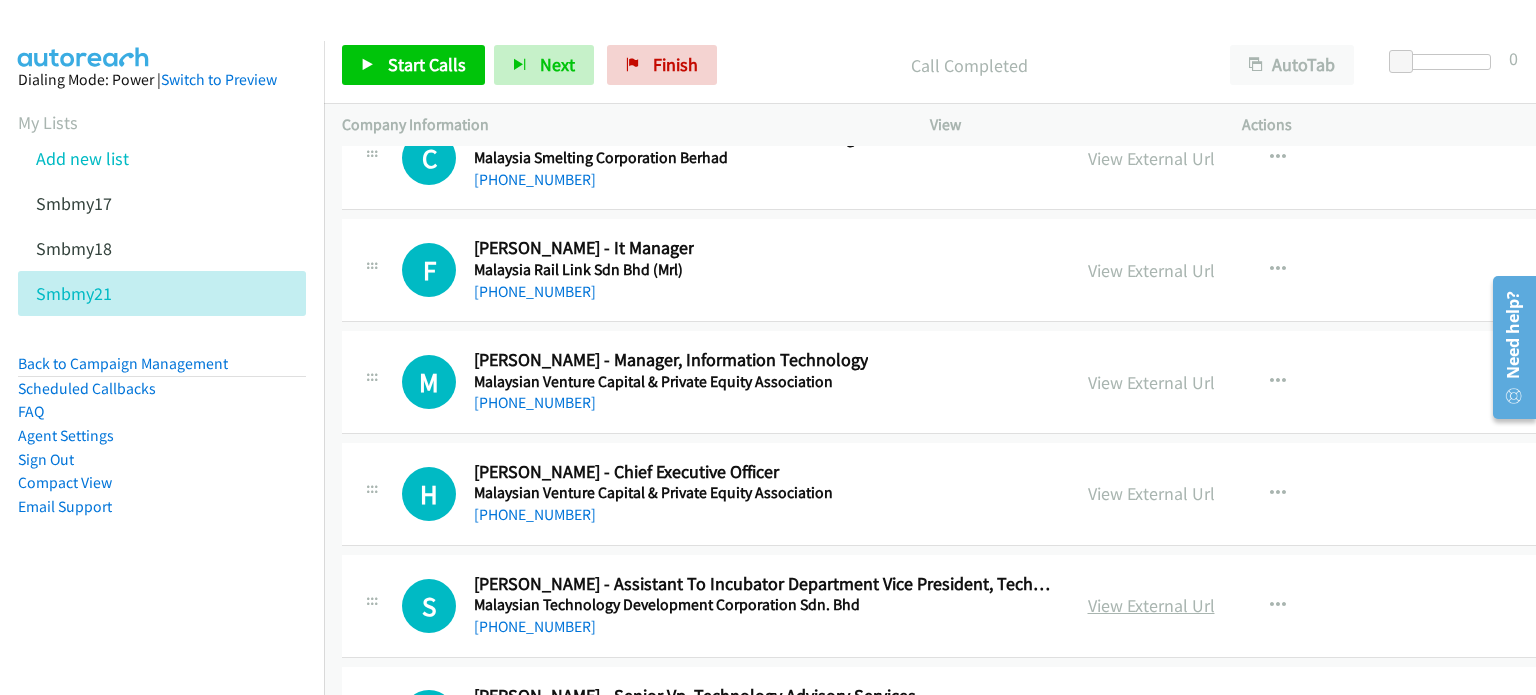 click on "View External Url" at bounding box center [1151, 605] 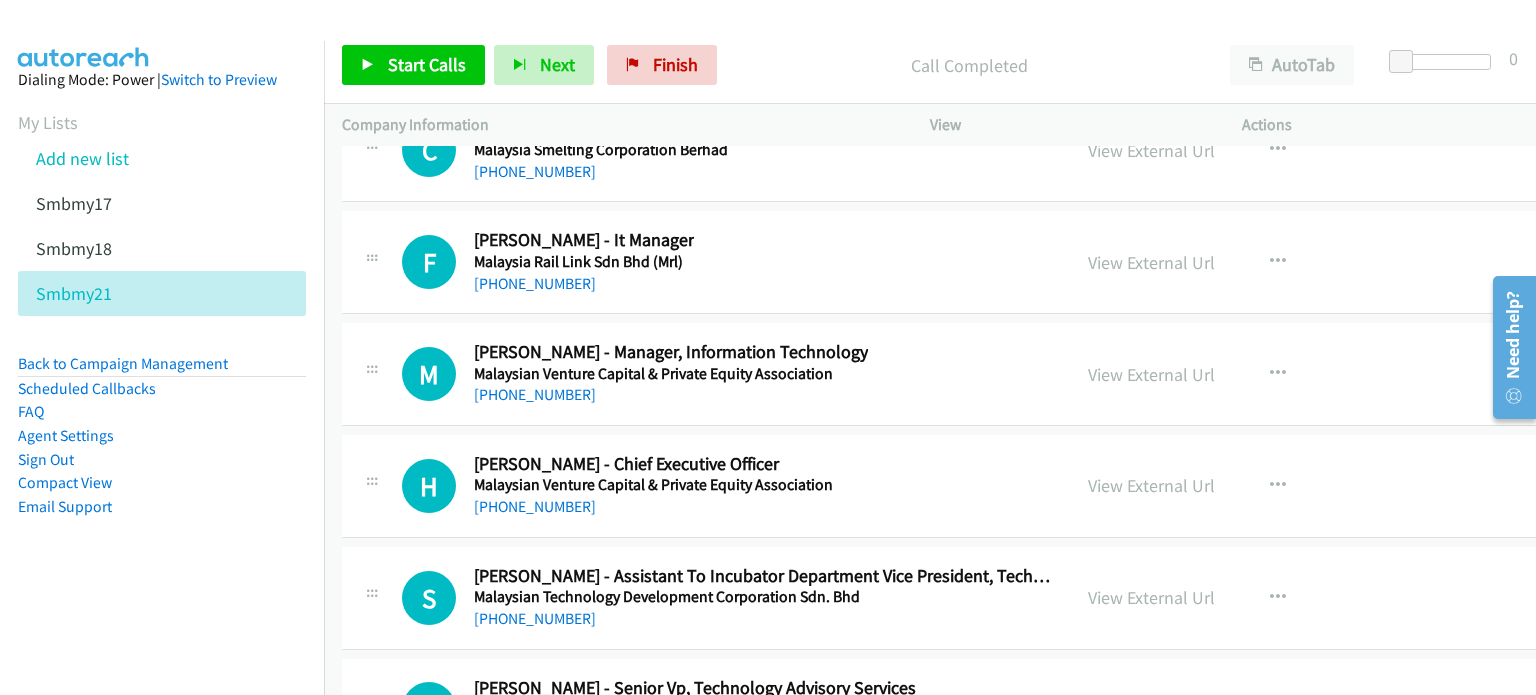 scroll, scrollTop: 51997, scrollLeft: 0, axis: vertical 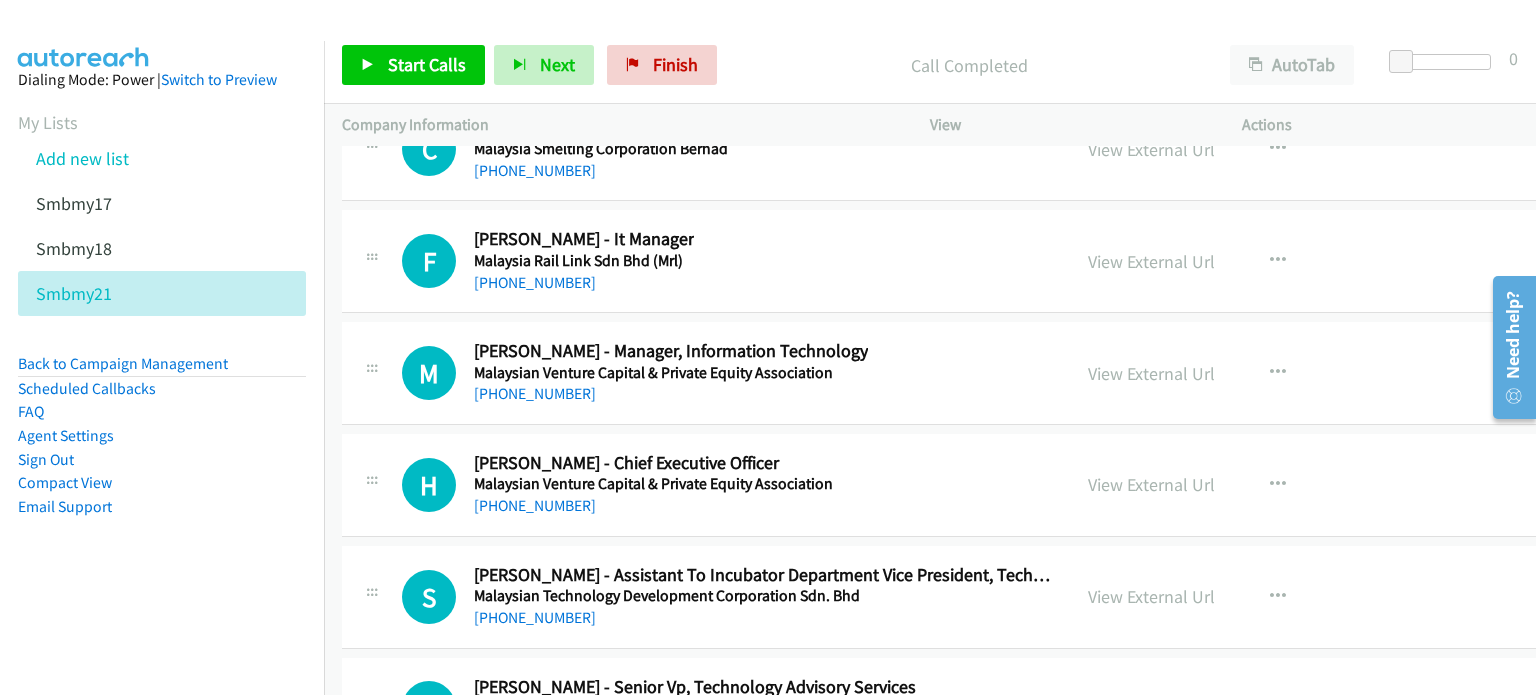 click on "View External Url" at bounding box center [1151, 708] 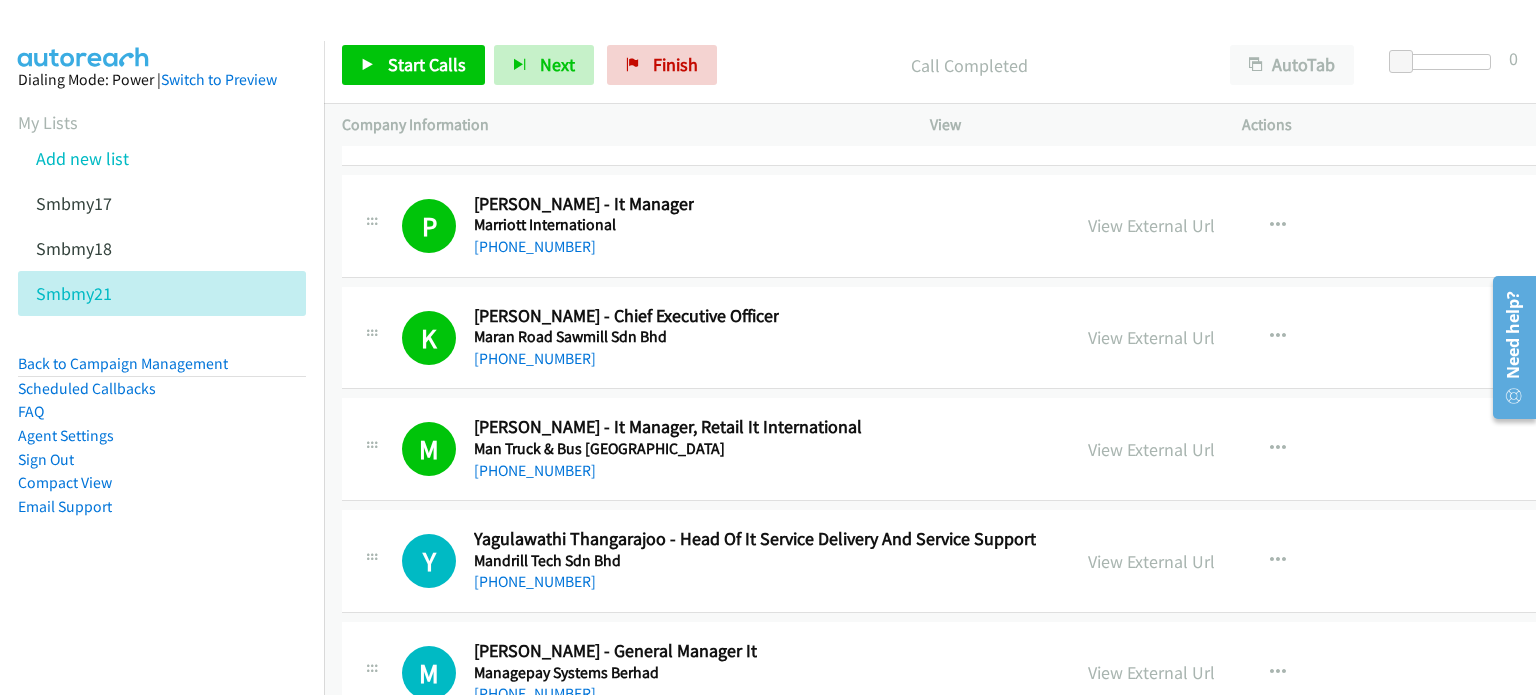 scroll, scrollTop: 51137, scrollLeft: 0, axis: vertical 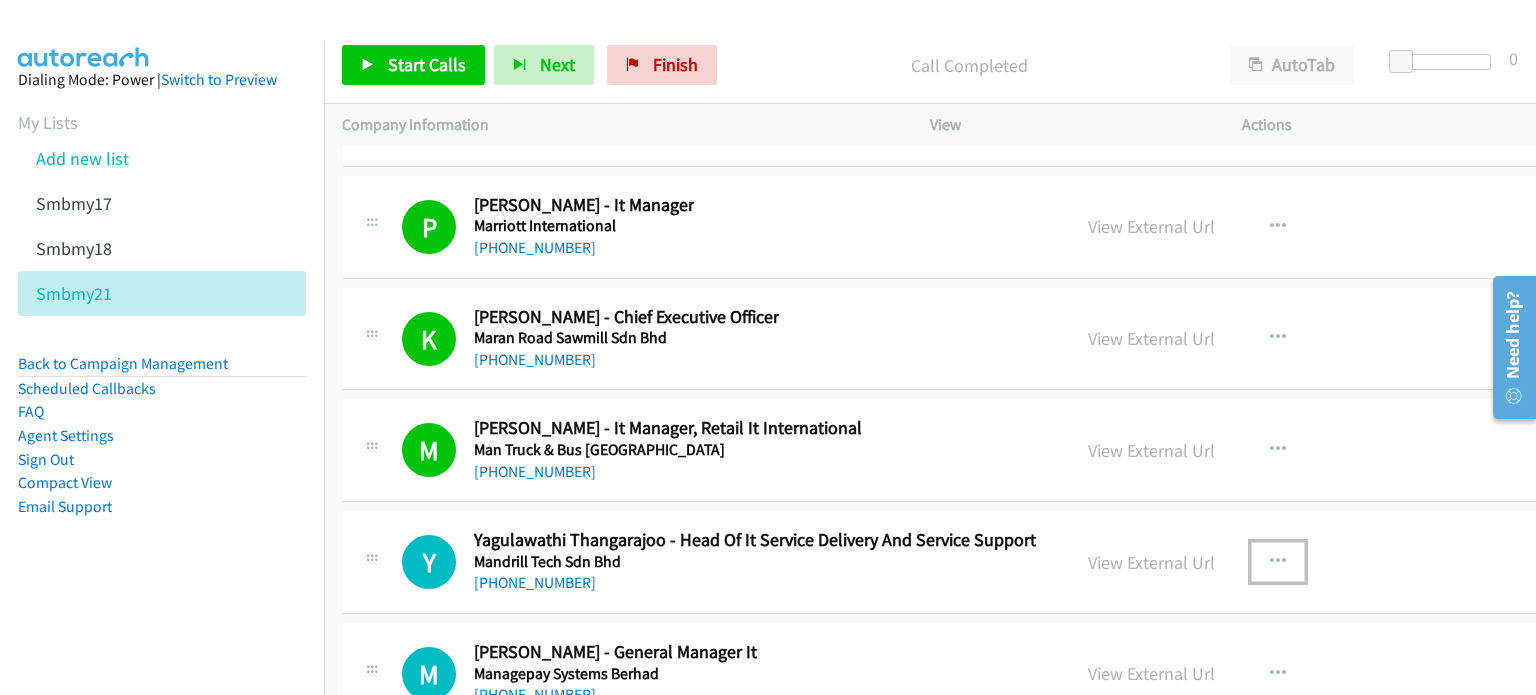 click at bounding box center [1278, 562] 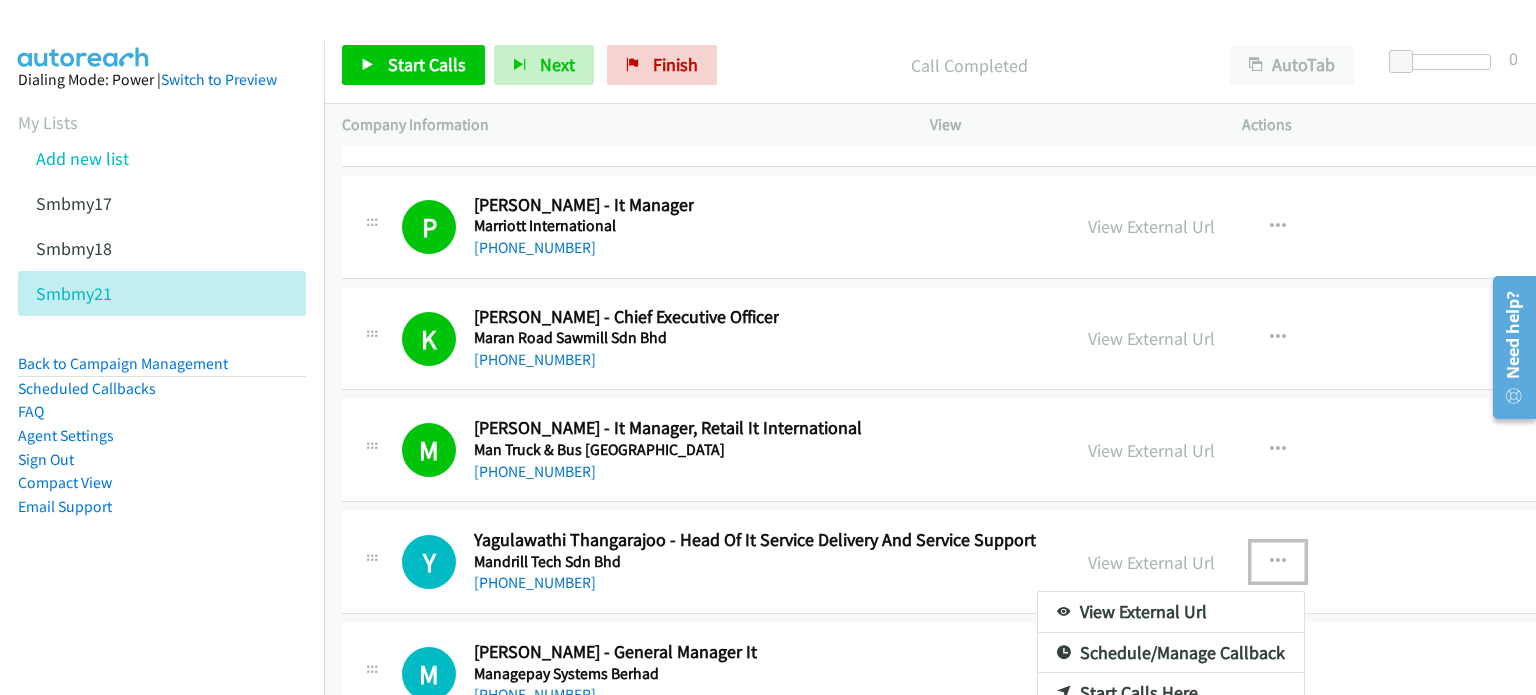 click on "Start Calls Here" at bounding box center (1171, 693) 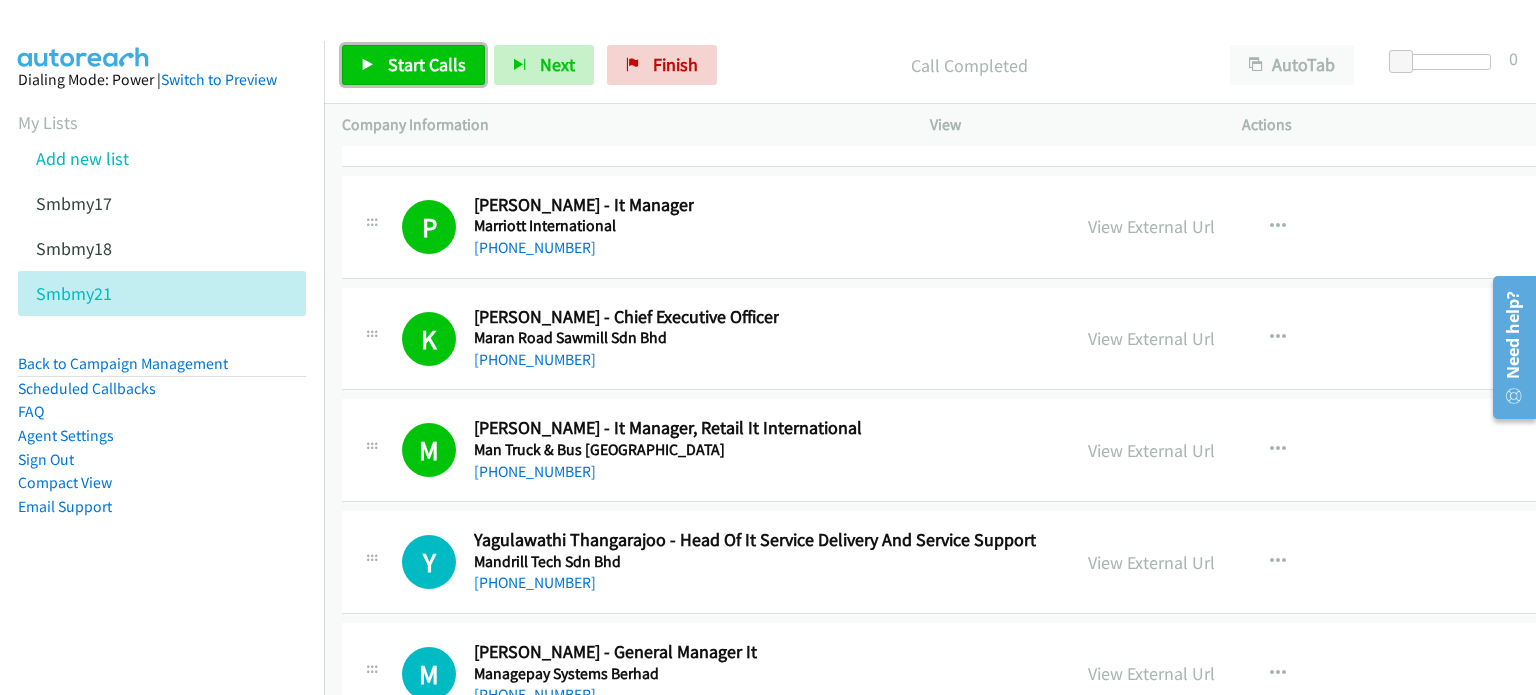 click on "Start Calls" at bounding box center (427, 64) 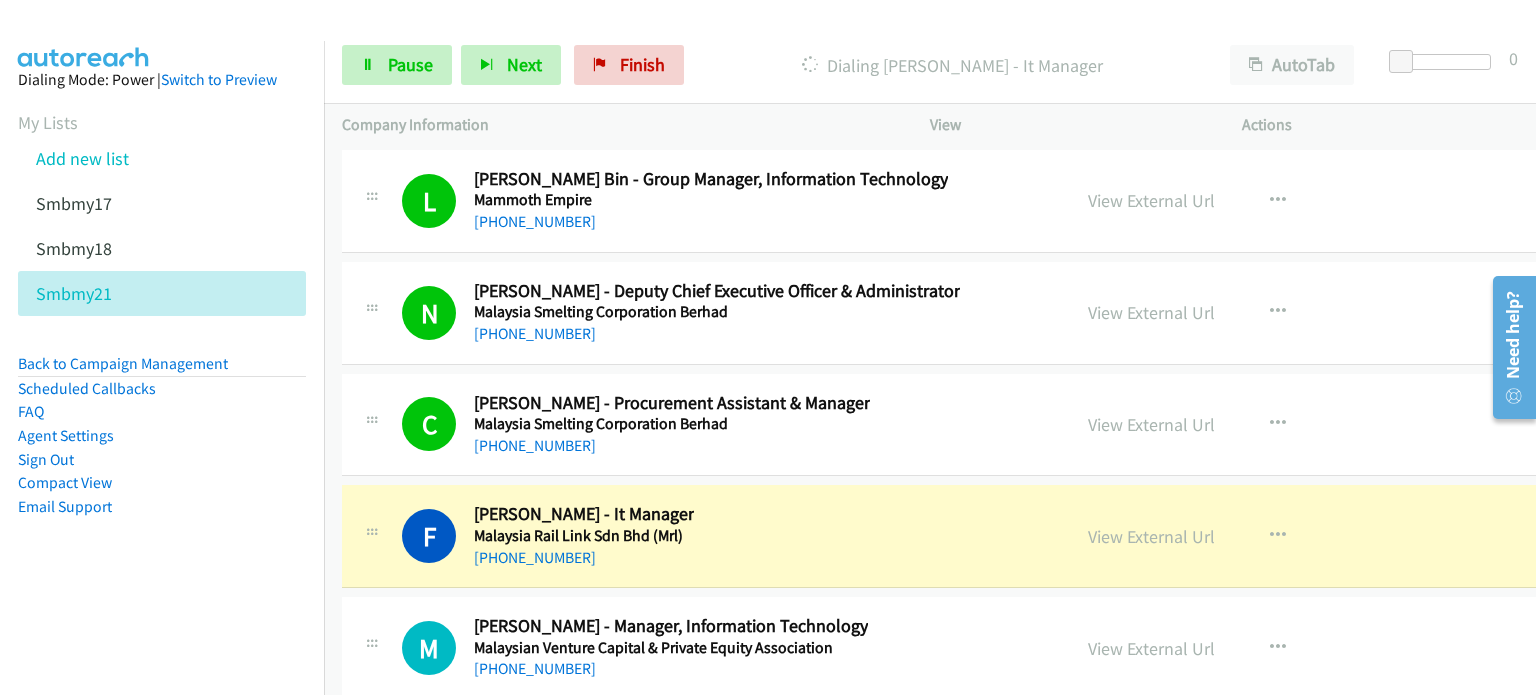 scroll, scrollTop: 51697, scrollLeft: 0, axis: vertical 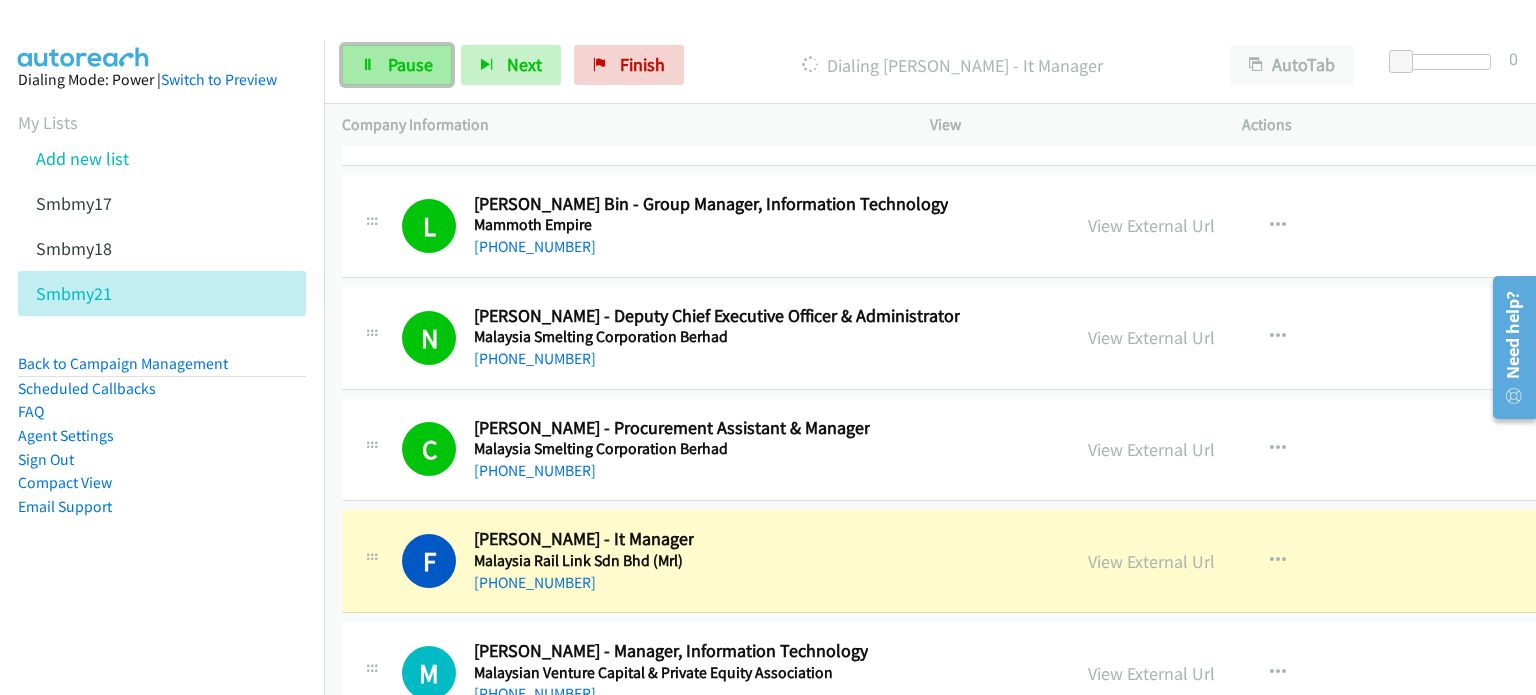 click on "Pause" at bounding box center [410, 64] 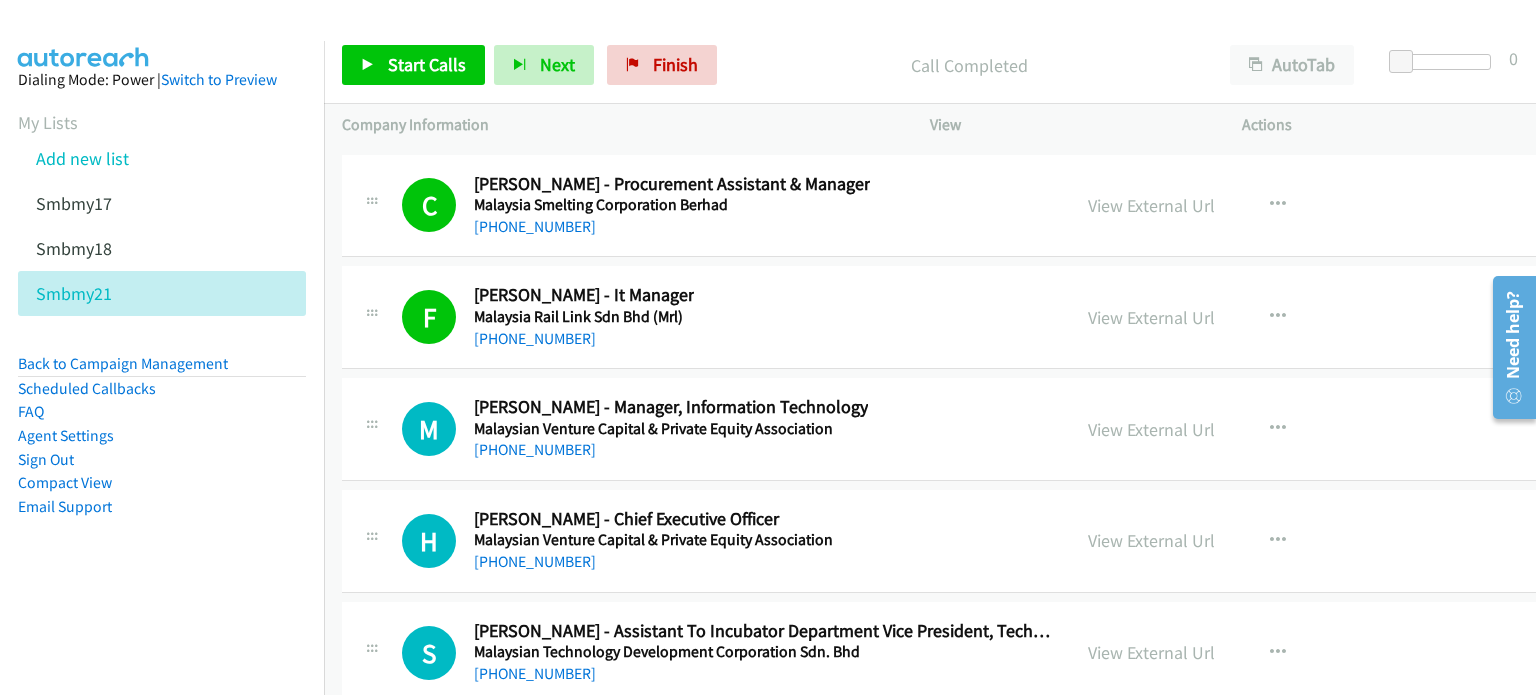 scroll, scrollTop: 51997, scrollLeft: 0, axis: vertical 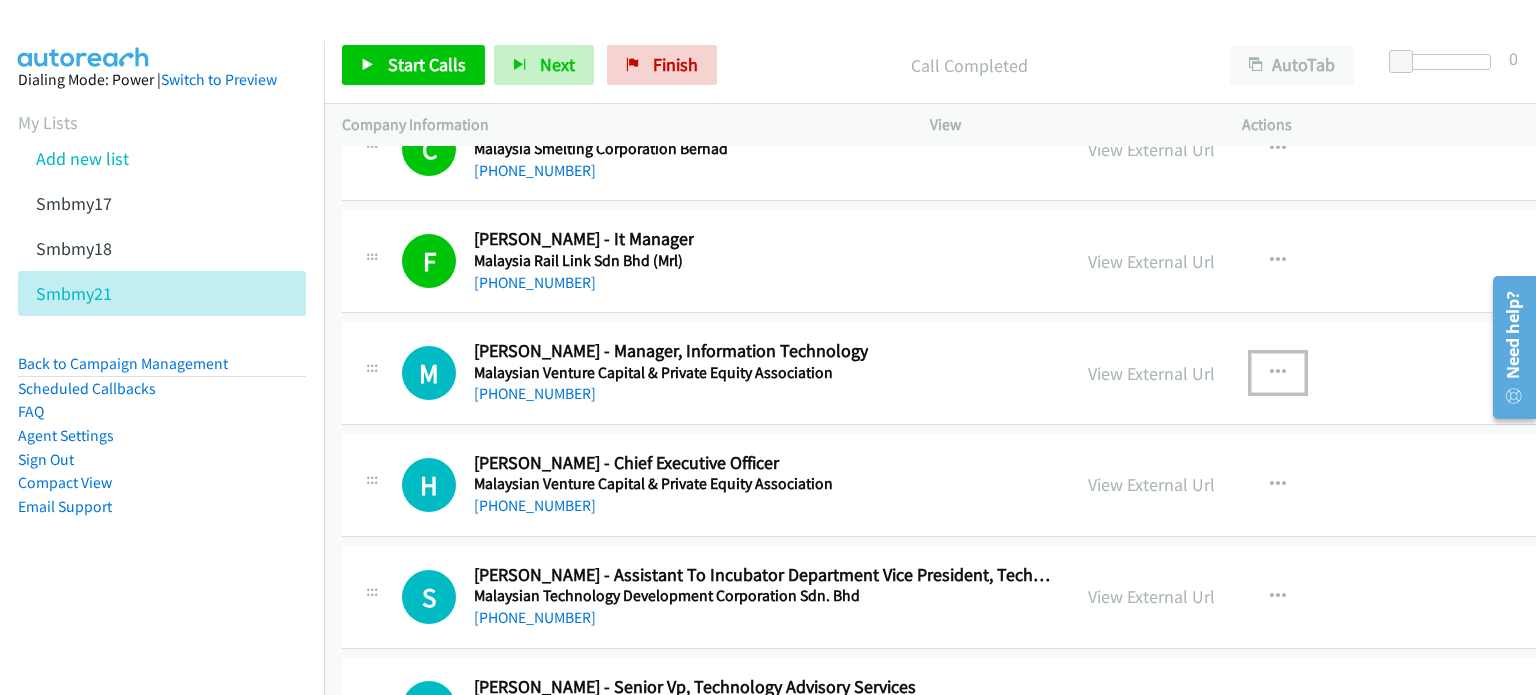 drag, startPoint x: 1201, startPoint y: 275, endPoint x: 1217, endPoint y: 274, distance: 16.03122 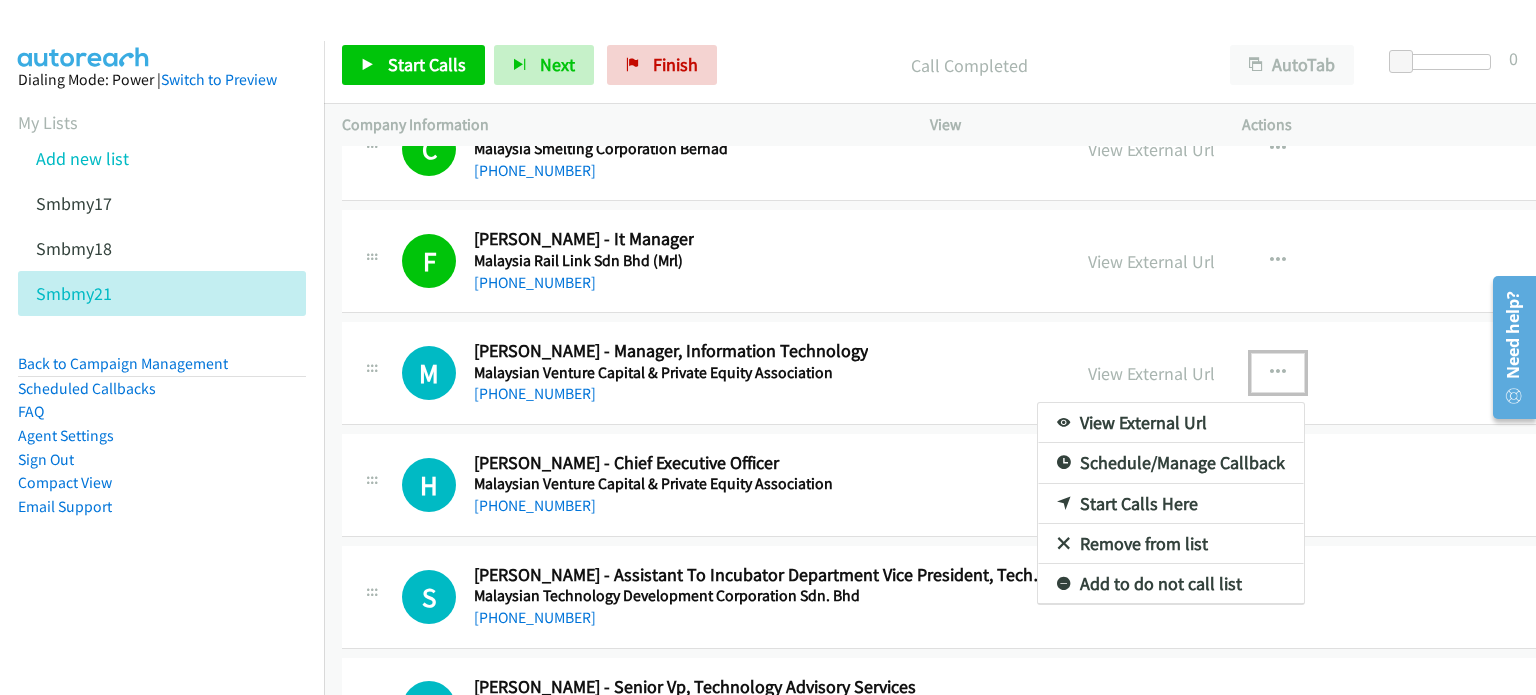 drag, startPoint x: 1096, startPoint y: 408, endPoint x: 692, endPoint y: 271, distance: 426.597 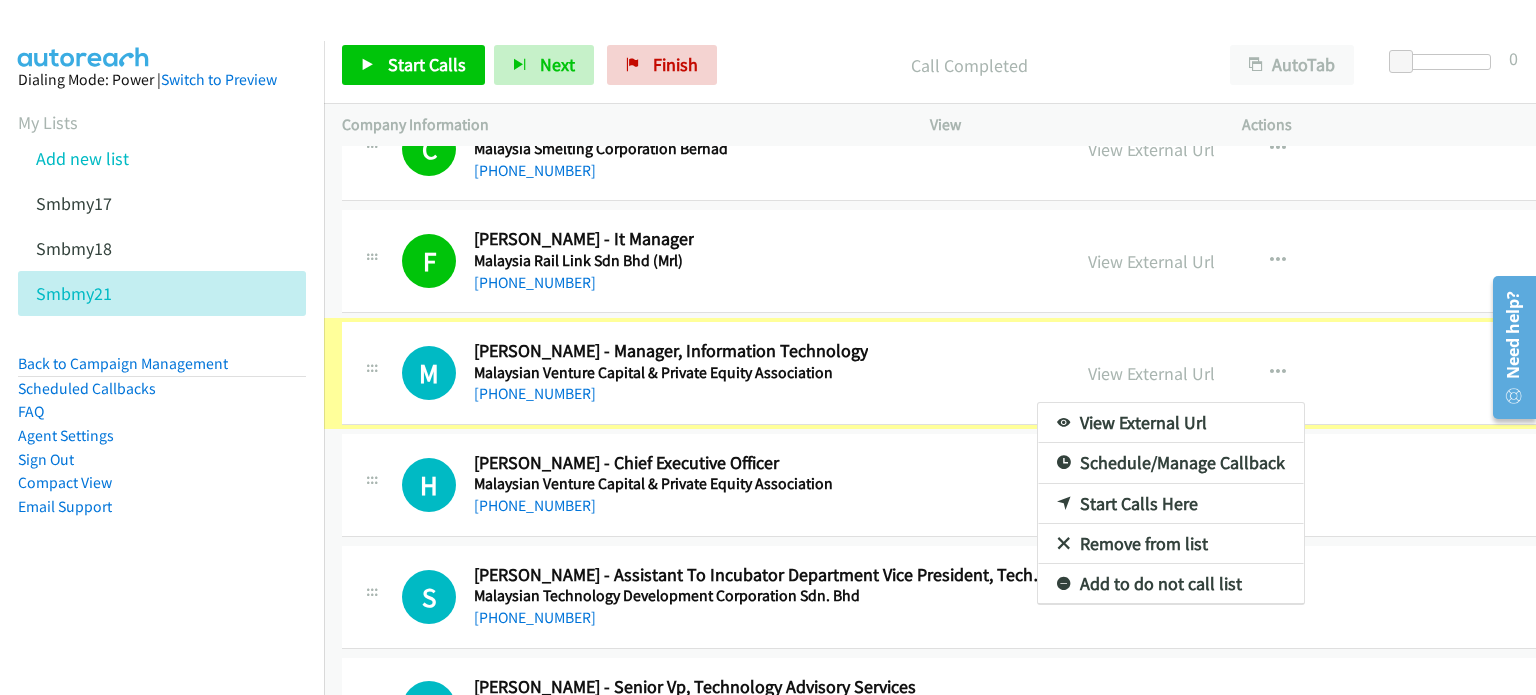 scroll, scrollTop: 51921, scrollLeft: 0, axis: vertical 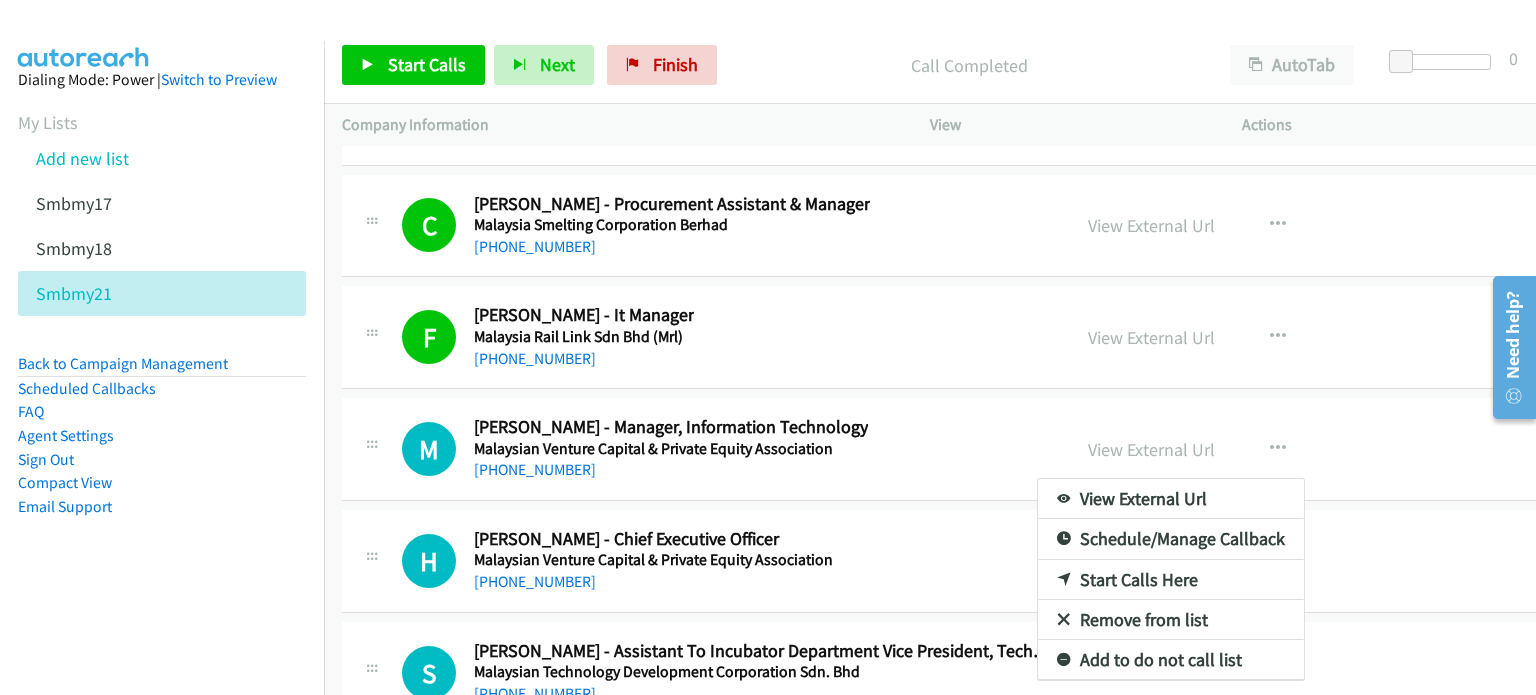 click on "Start Calls Here" at bounding box center [1171, 580] 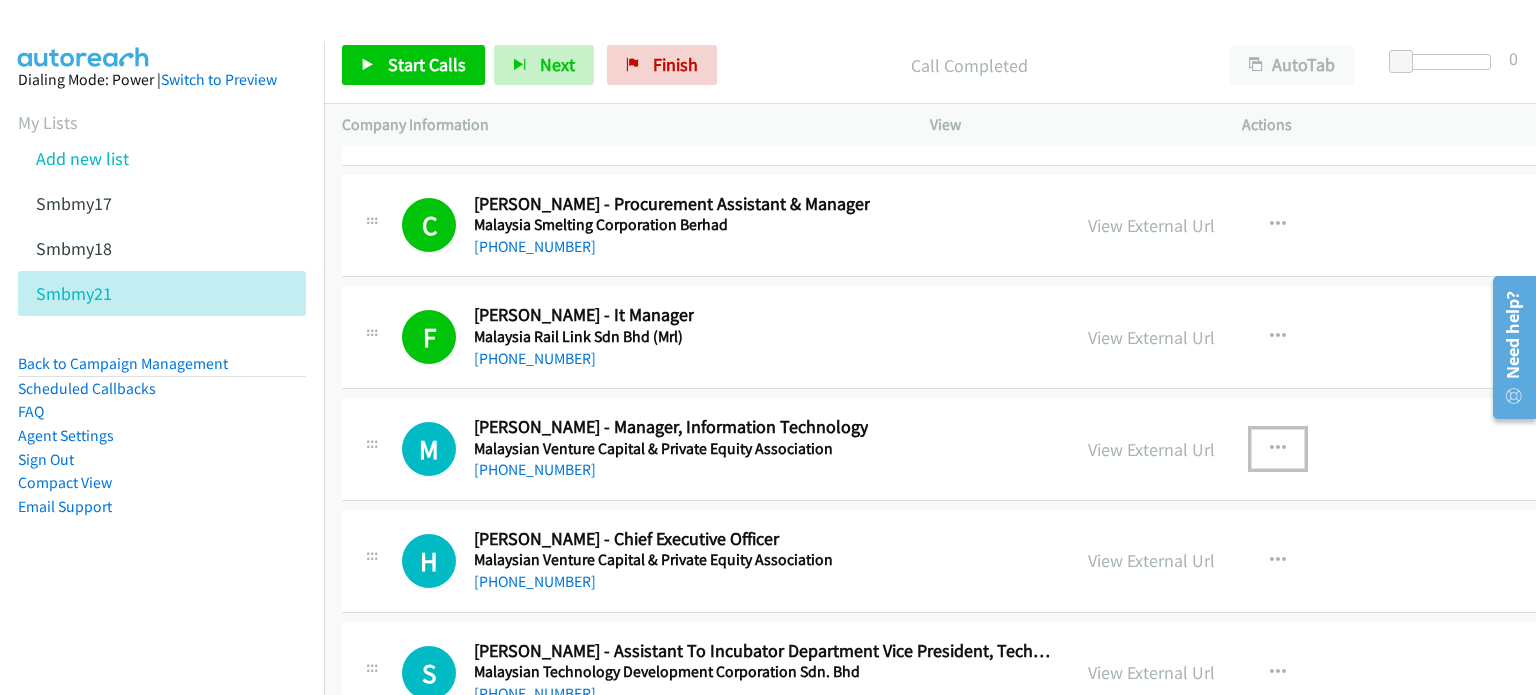 click at bounding box center [1278, 449] 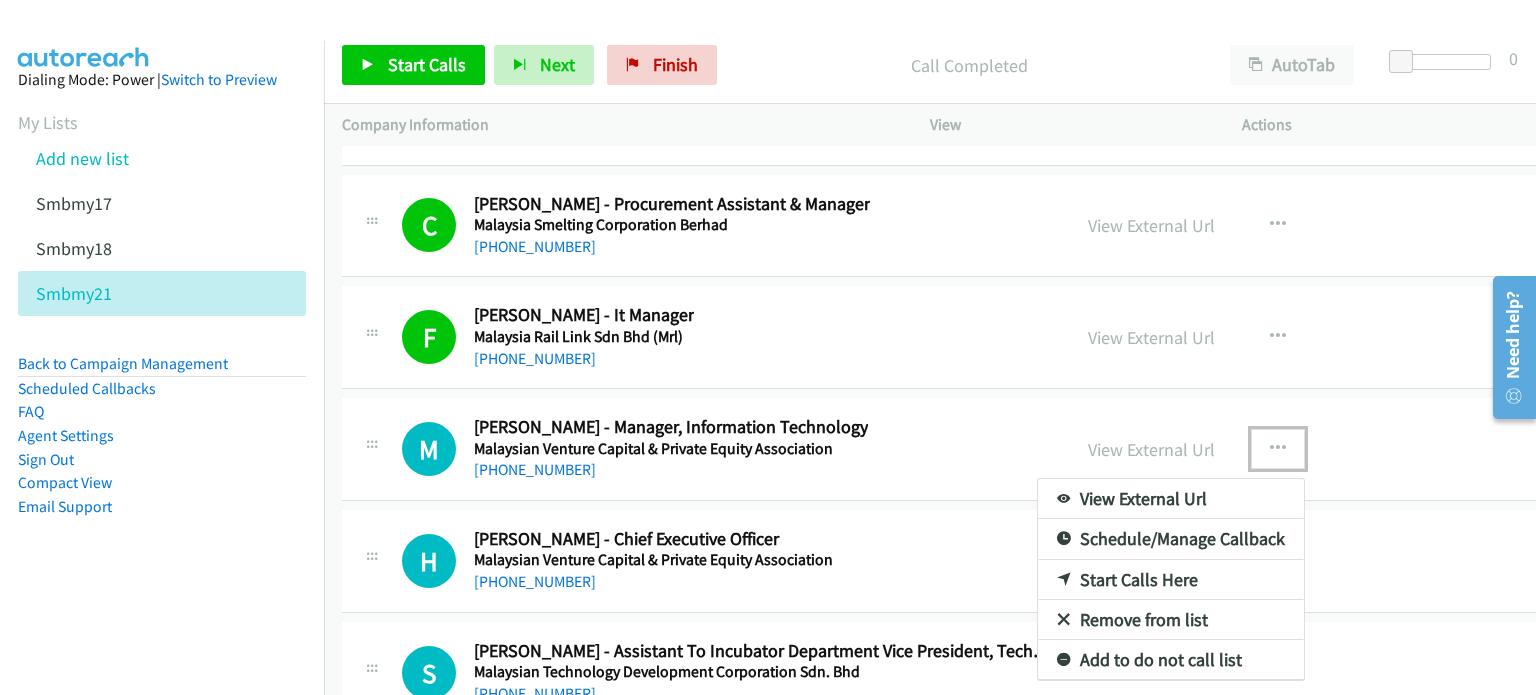 click on "Start Calls Here" at bounding box center [1171, 580] 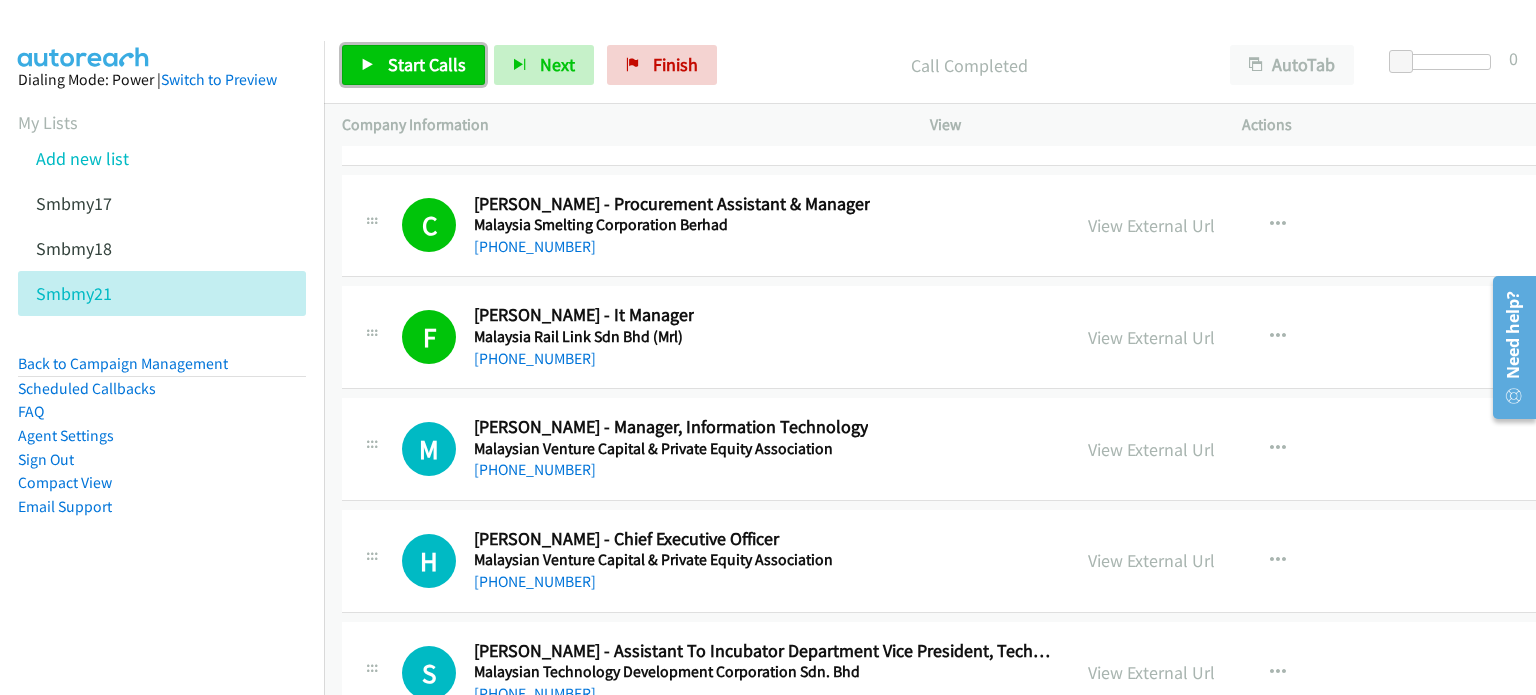 click on "Start Calls" at bounding box center (427, 64) 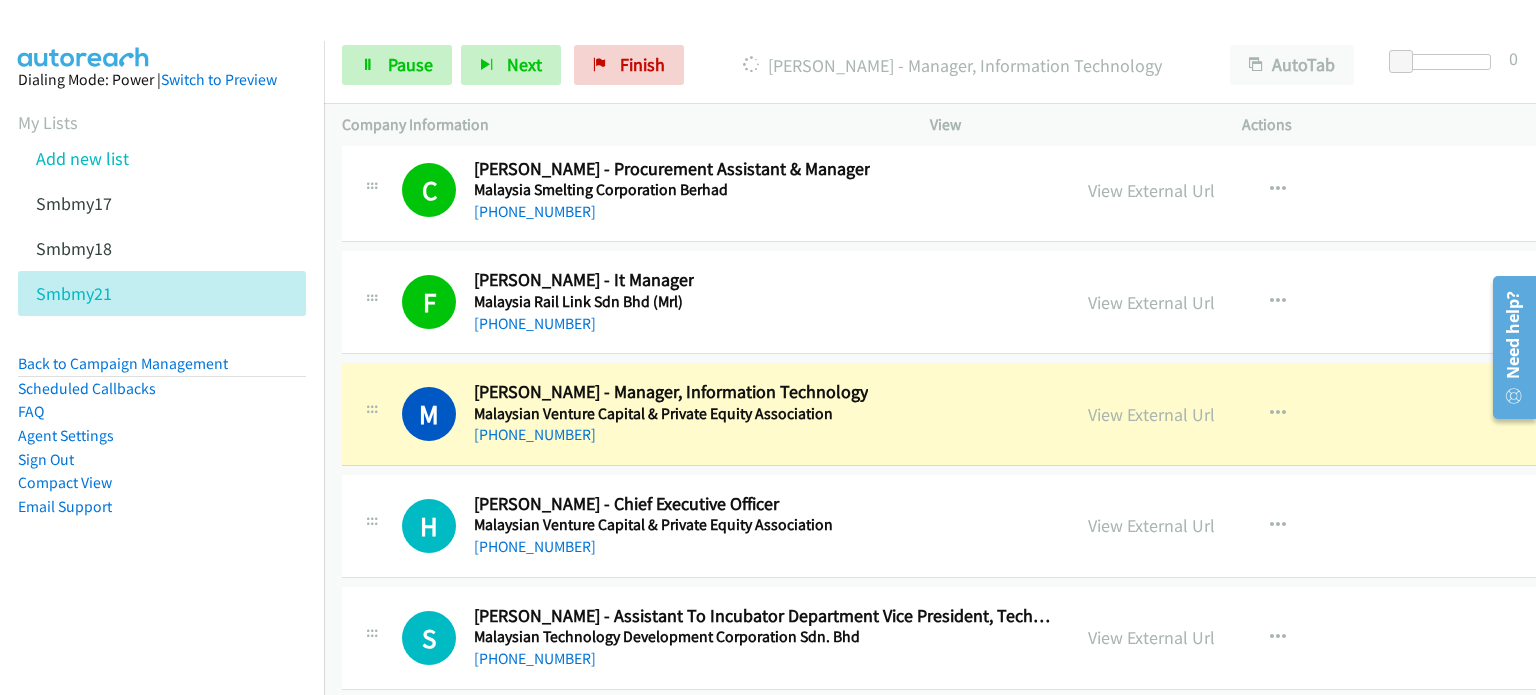 scroll, scrollTop: 51997, scrollLeft: 0, axis: vertical 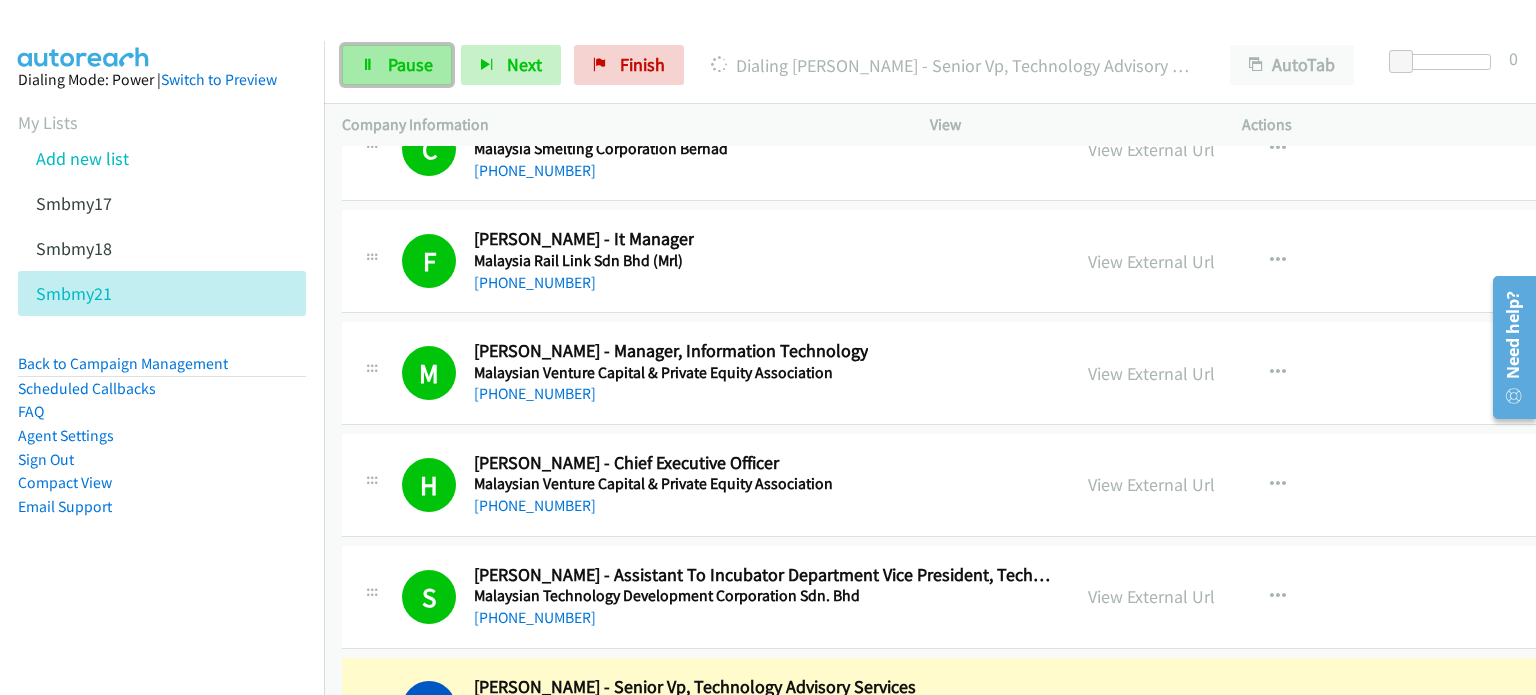 click on "Pause" at bounding box center (410, 64) 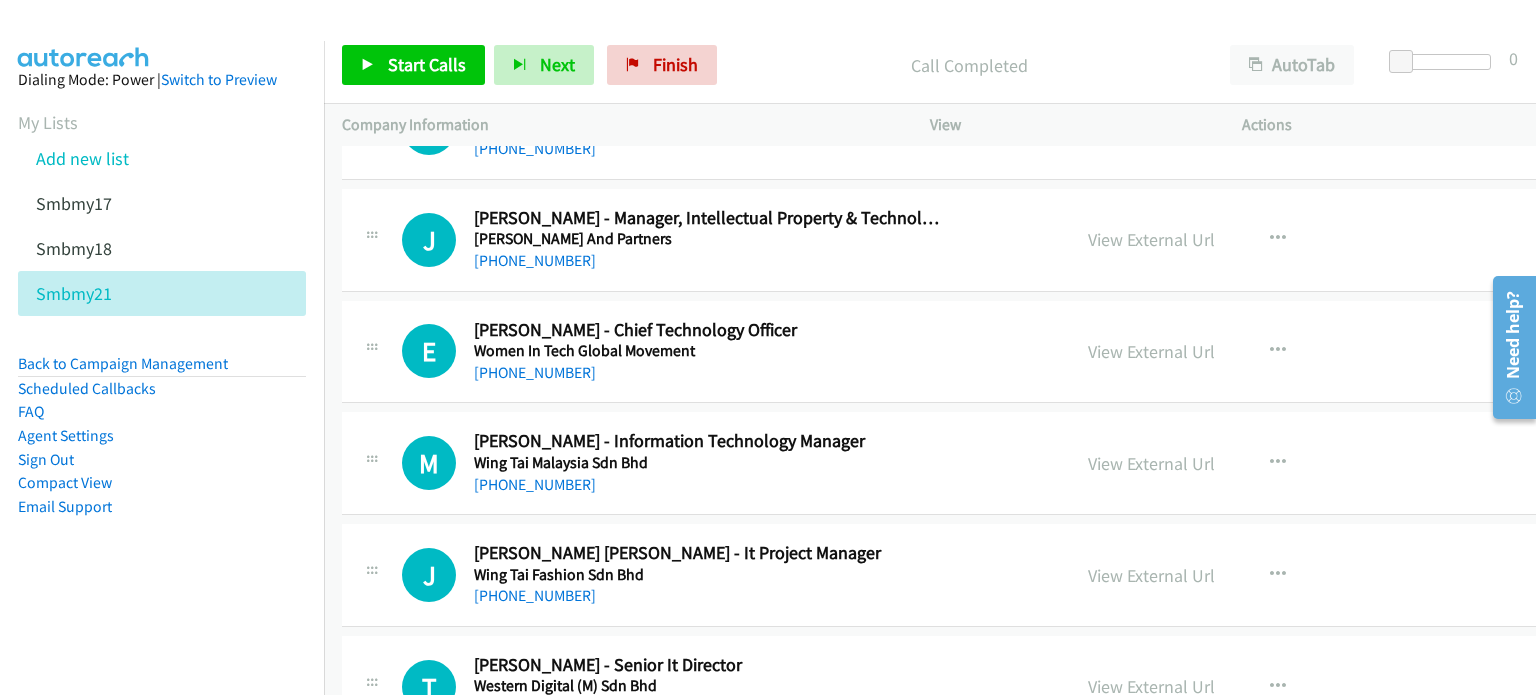 scroll, scrollTop: 1701, scrollLeft: 0, axis: vertical 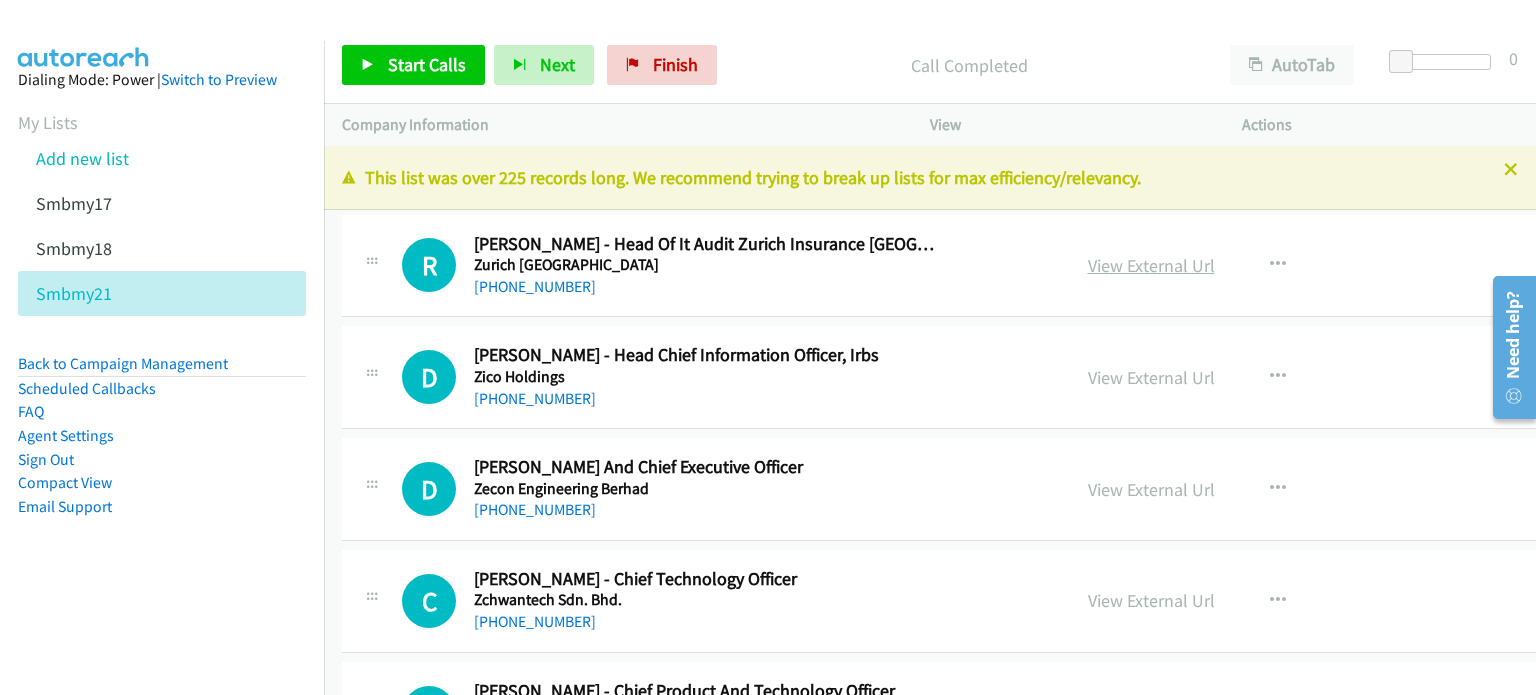 click on "View External Url" at bounding box center (1151, 265) 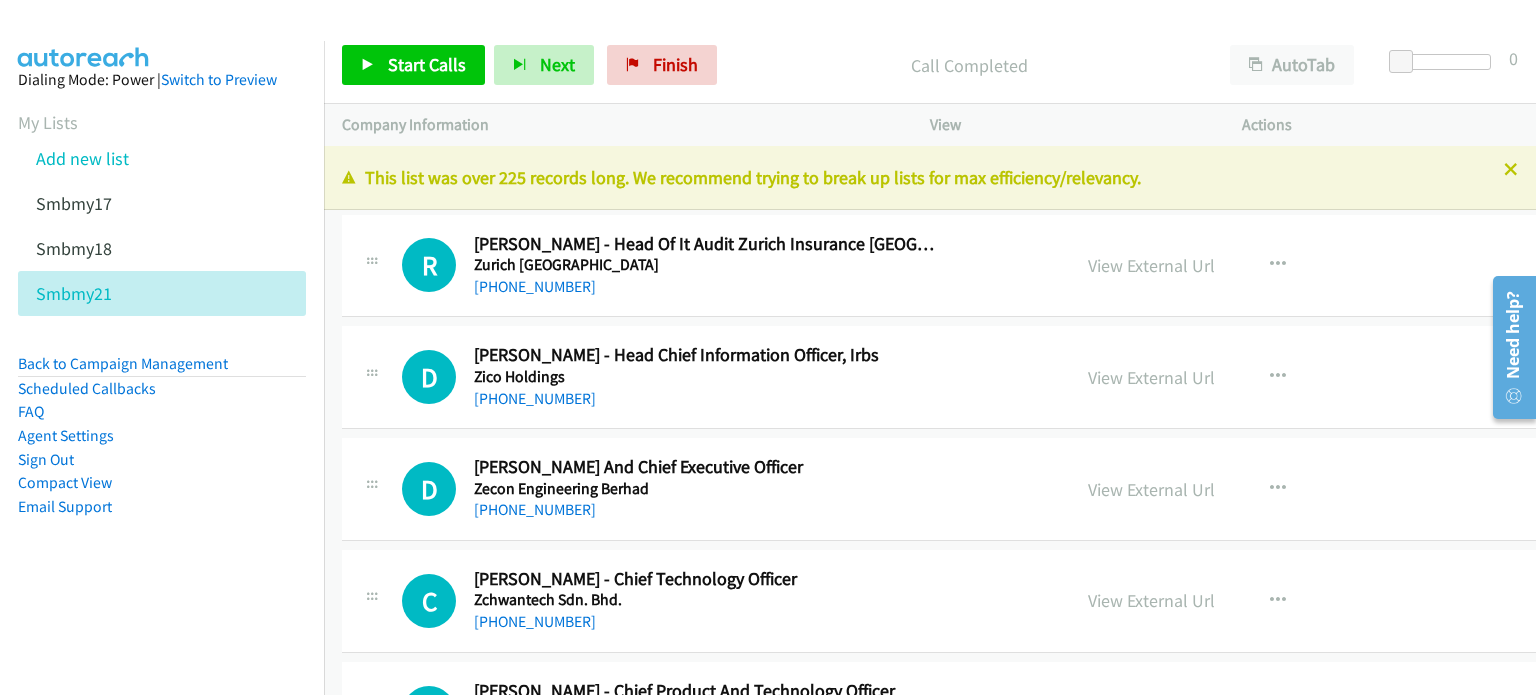 click on "View External Url" at bounding box center [1151, 377] 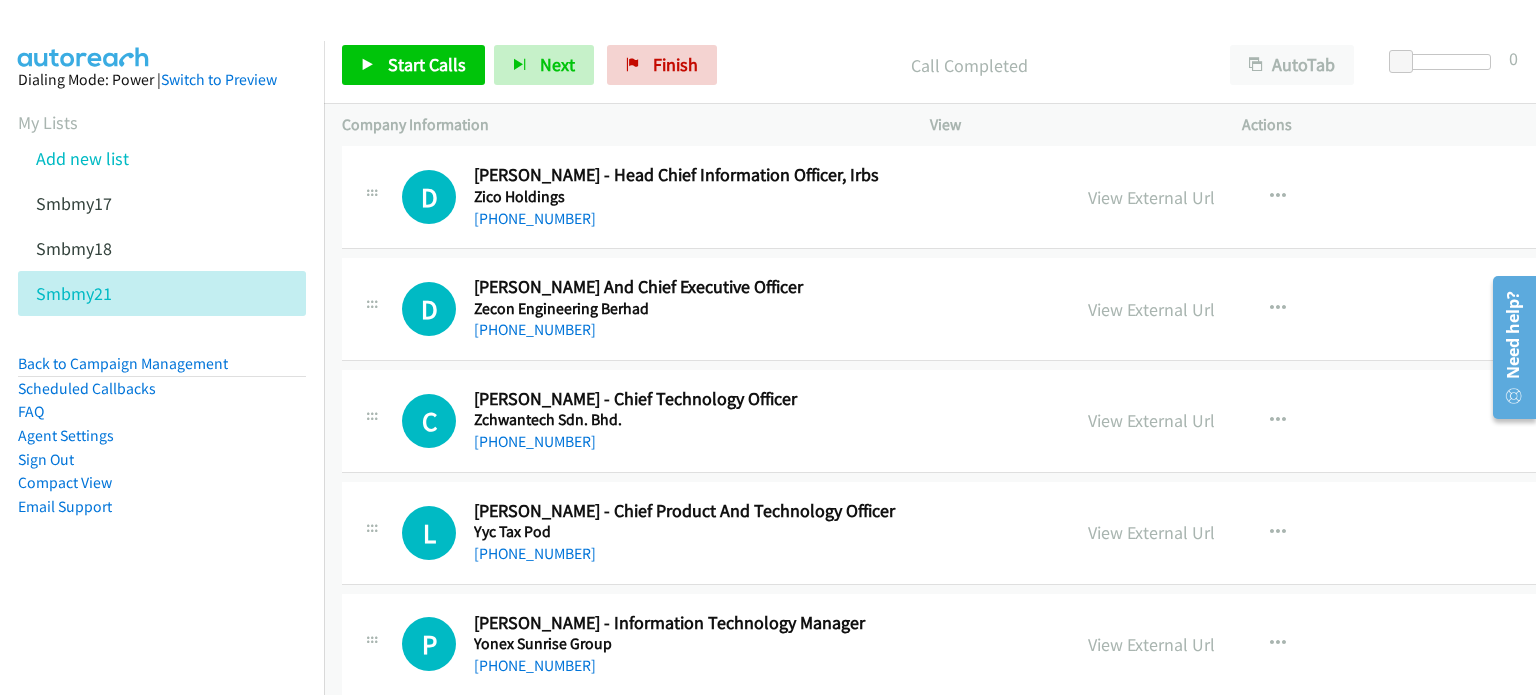 scroll, scrollTop: 0, scrollLeft: 0, axis: both 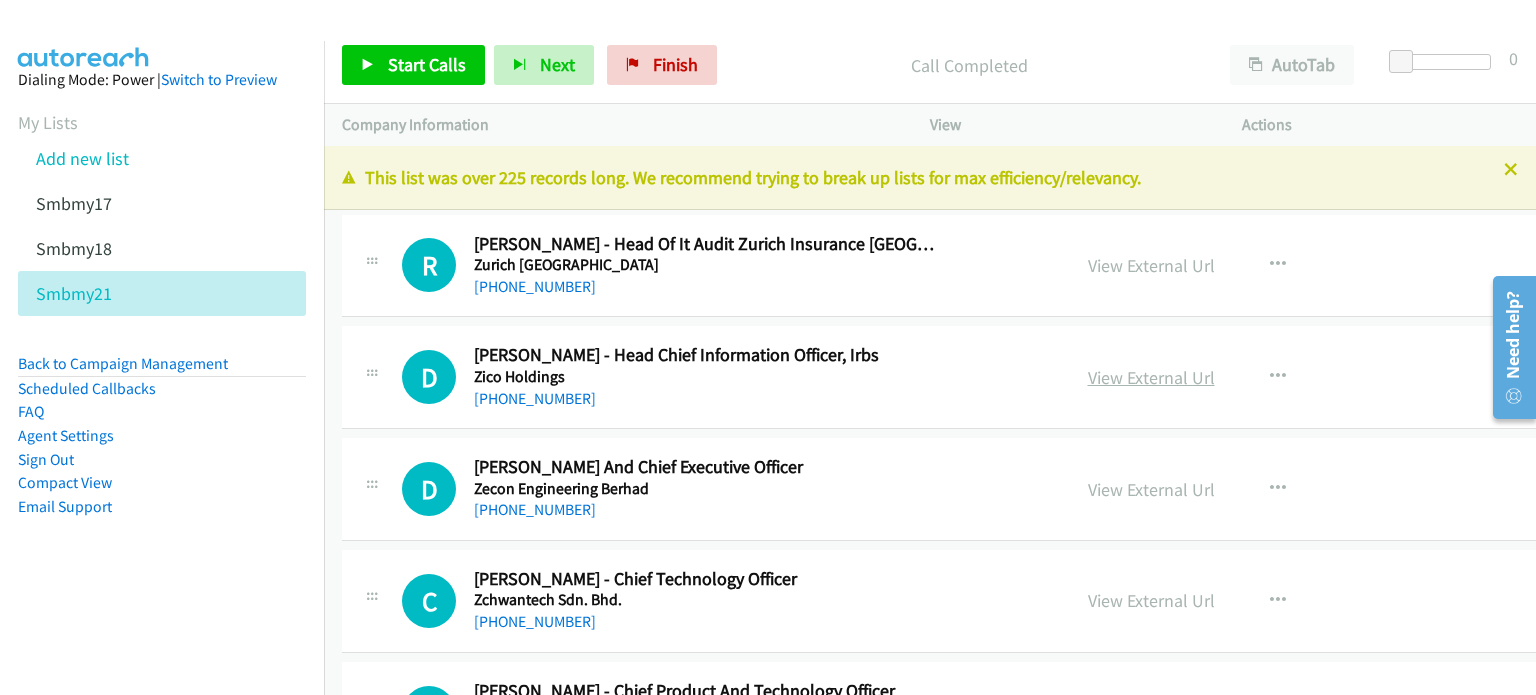 click on "View External Url" at bounding box center [1151, 377] 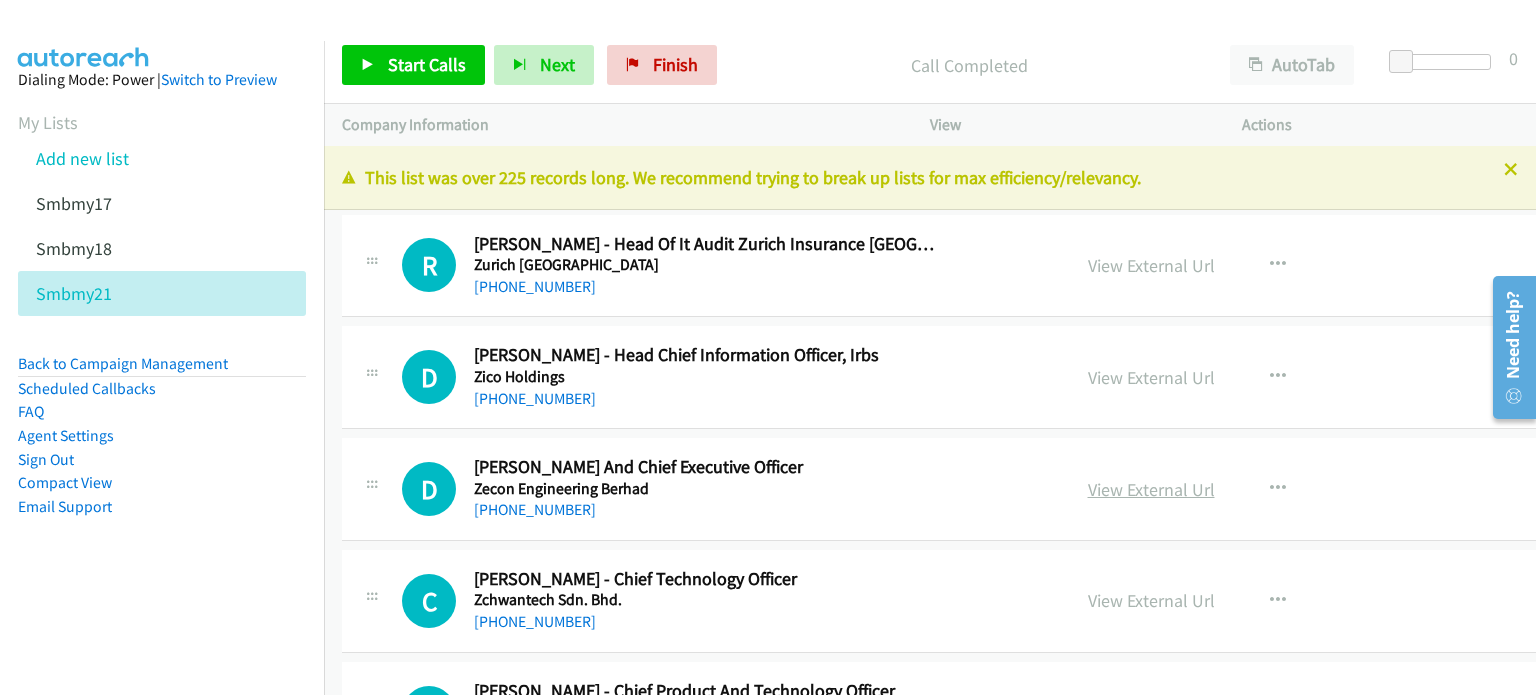 click on "View External Url" at bounding box center (1151, 489) 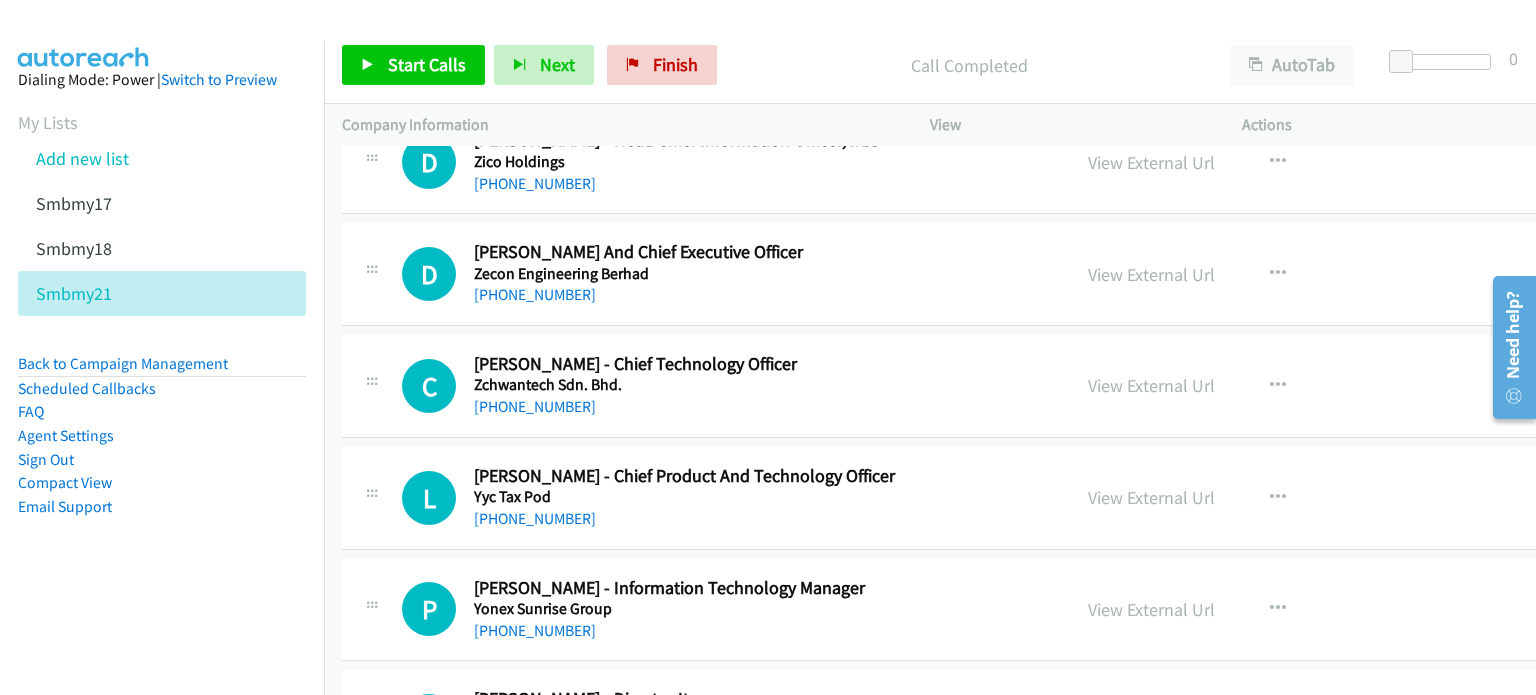 scroll, scrollTop: 260, scrollLeft: 0, axis: vertical 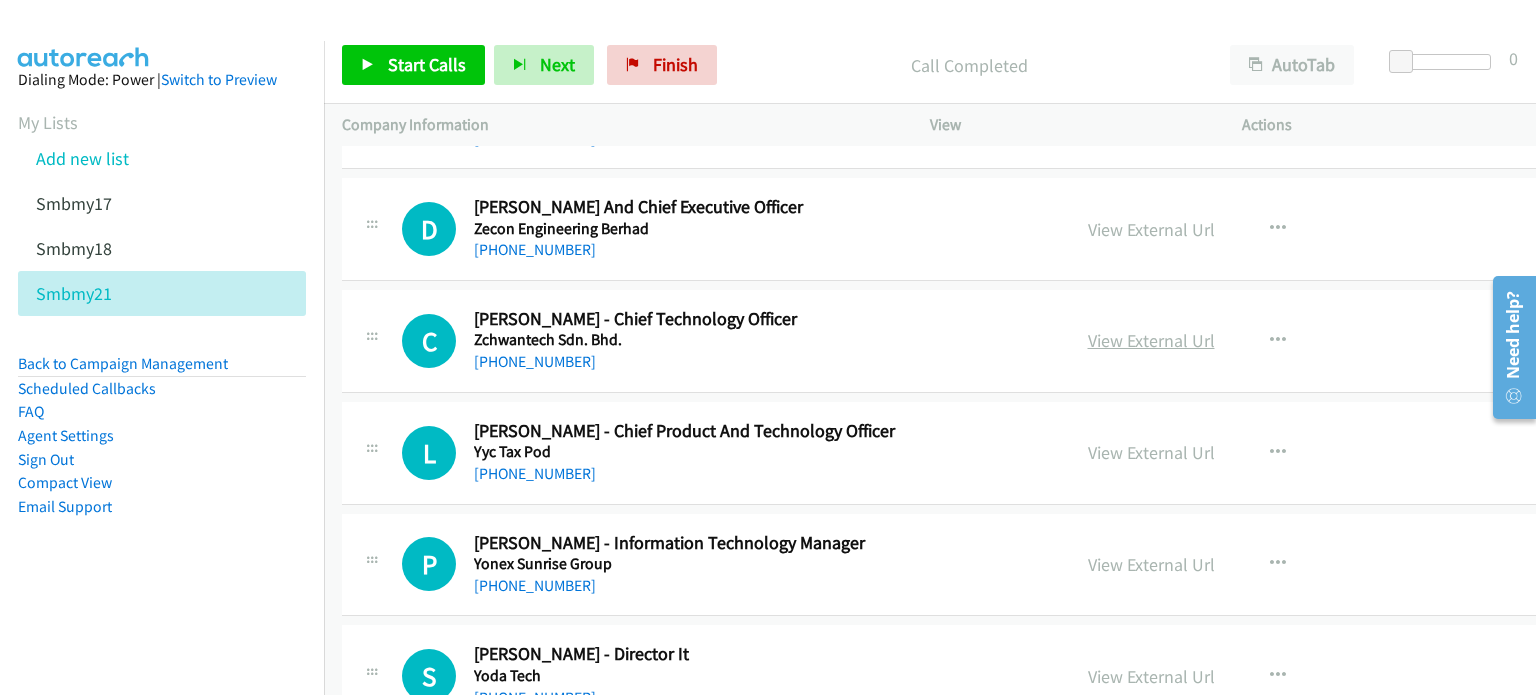 click on "View External Url" at bounding box center (1151, 340) 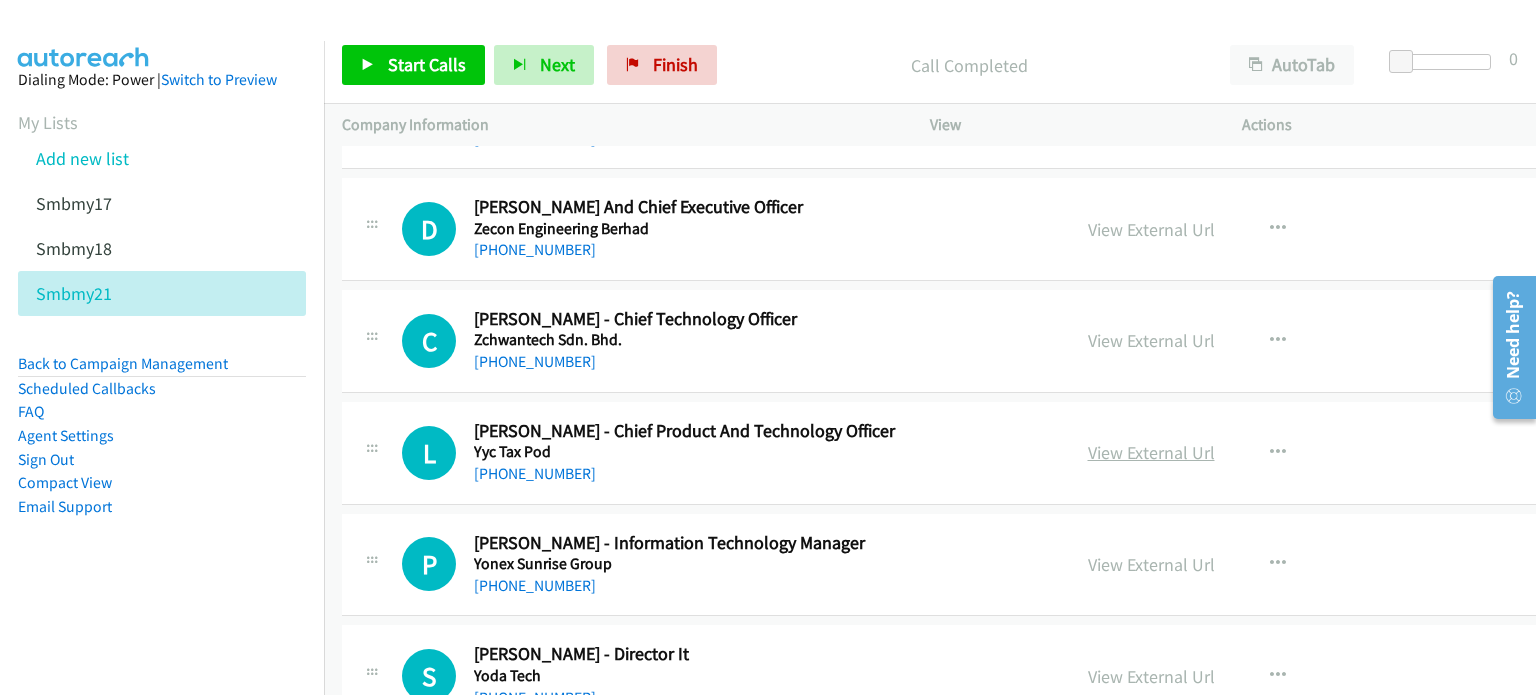 click on "View External Url" at bounding box center [1151, 452] 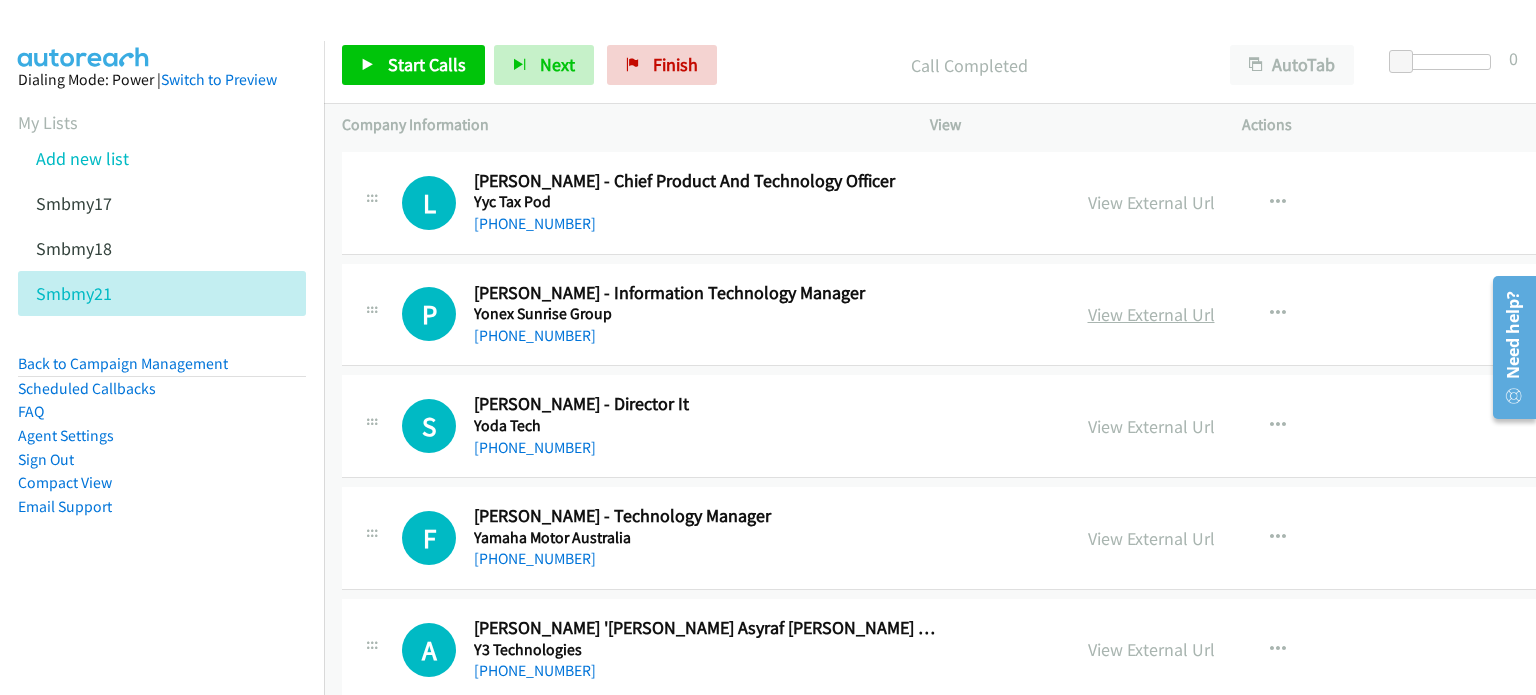 scroll, scrollTop: 515, scrollLeft: 0, axis: vertical 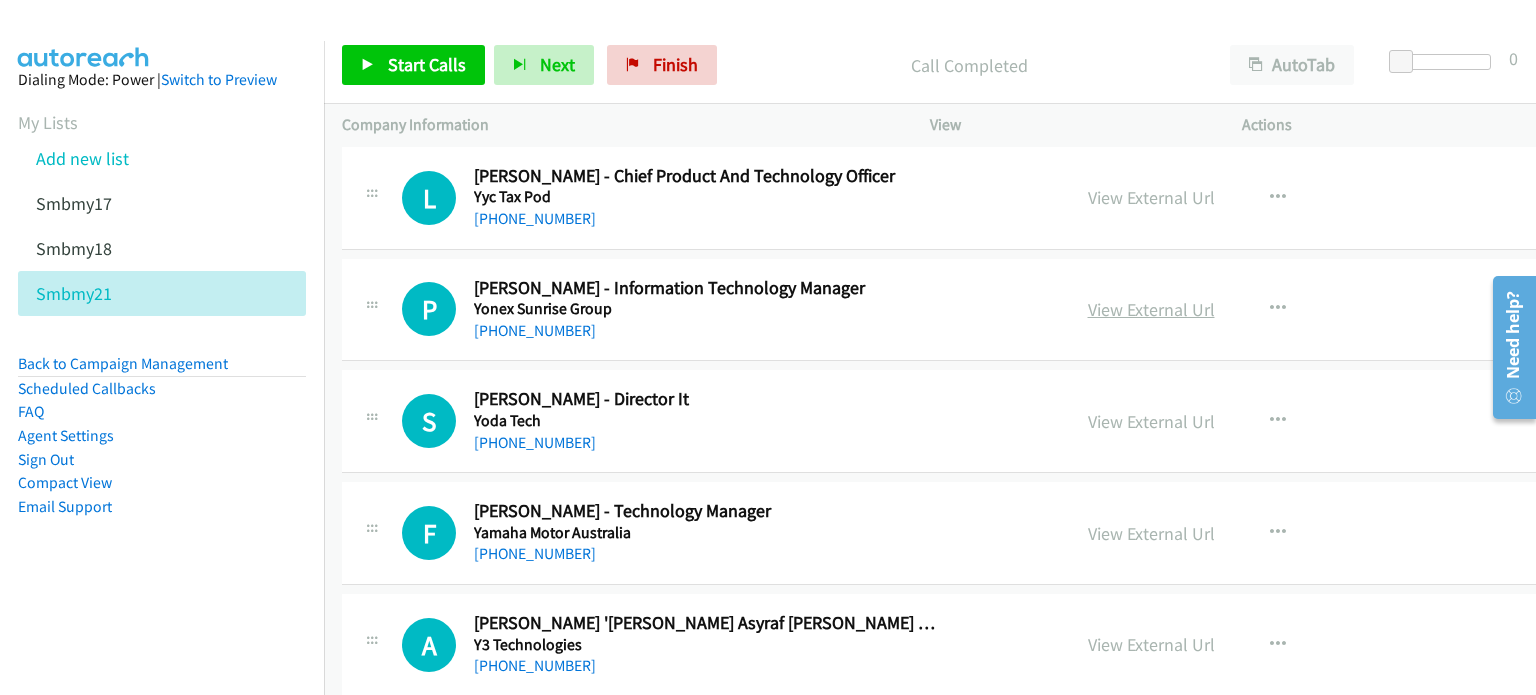 click on "View External Url" at bounding box center [1151, 309] 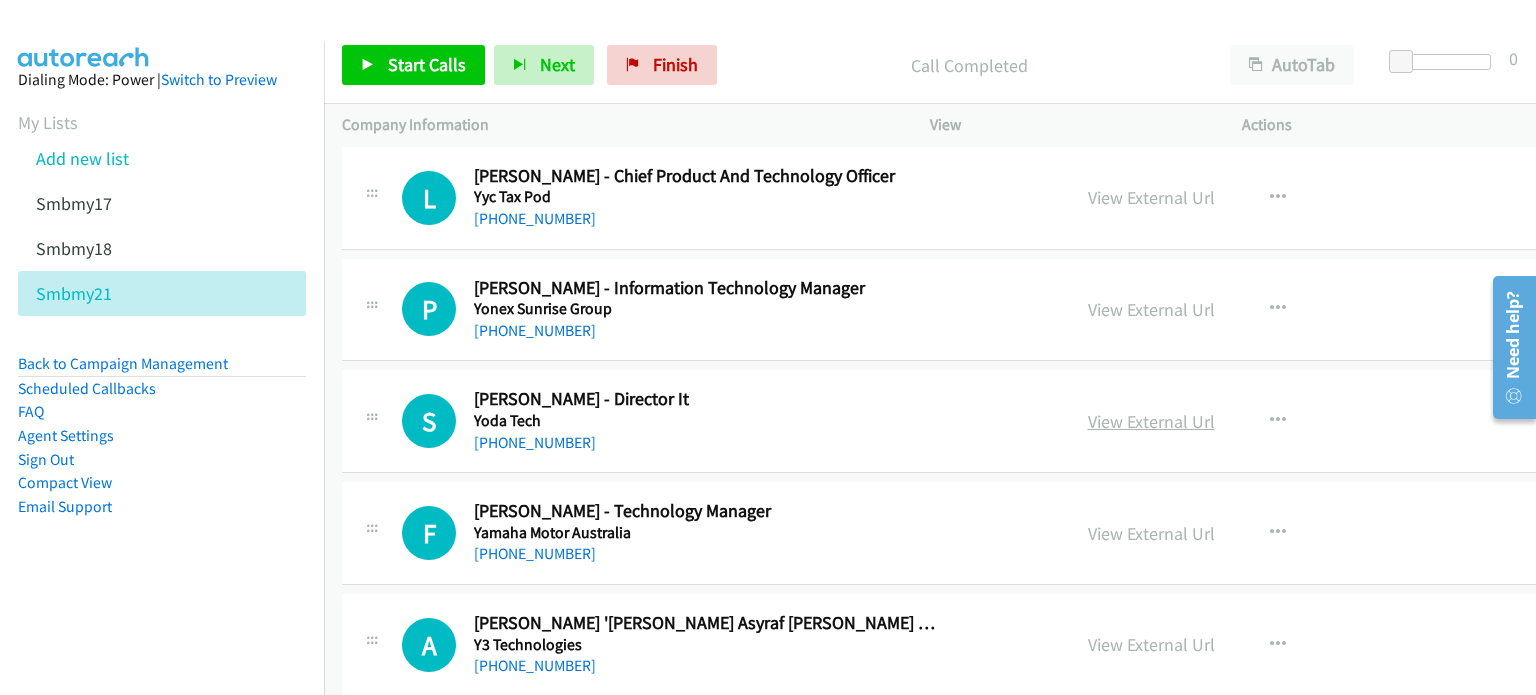 click on "View External Url" at bounding box center [1151, 421] 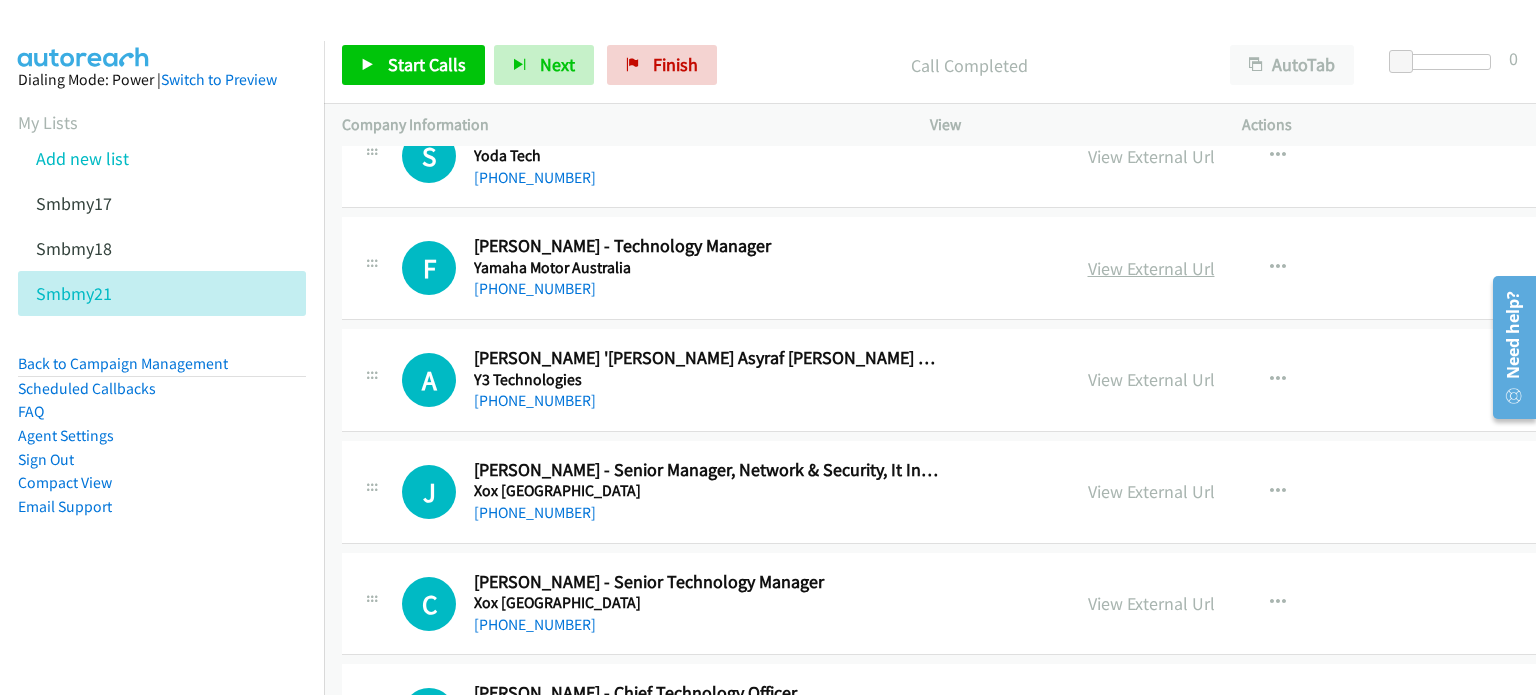 scroll, scrollTop: 781, scrollLeft: 0, axis: vertical 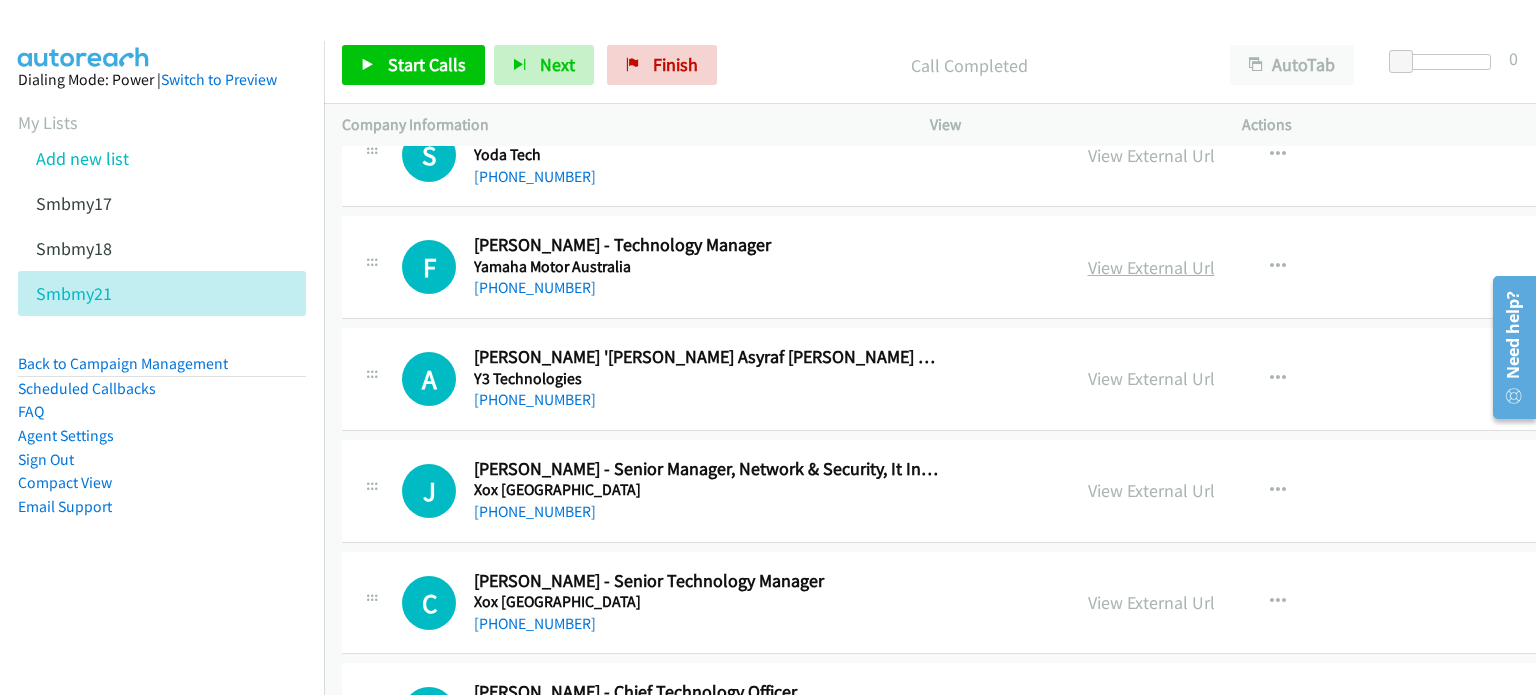 click on "View External Url" at bounding box center (1151, 267) 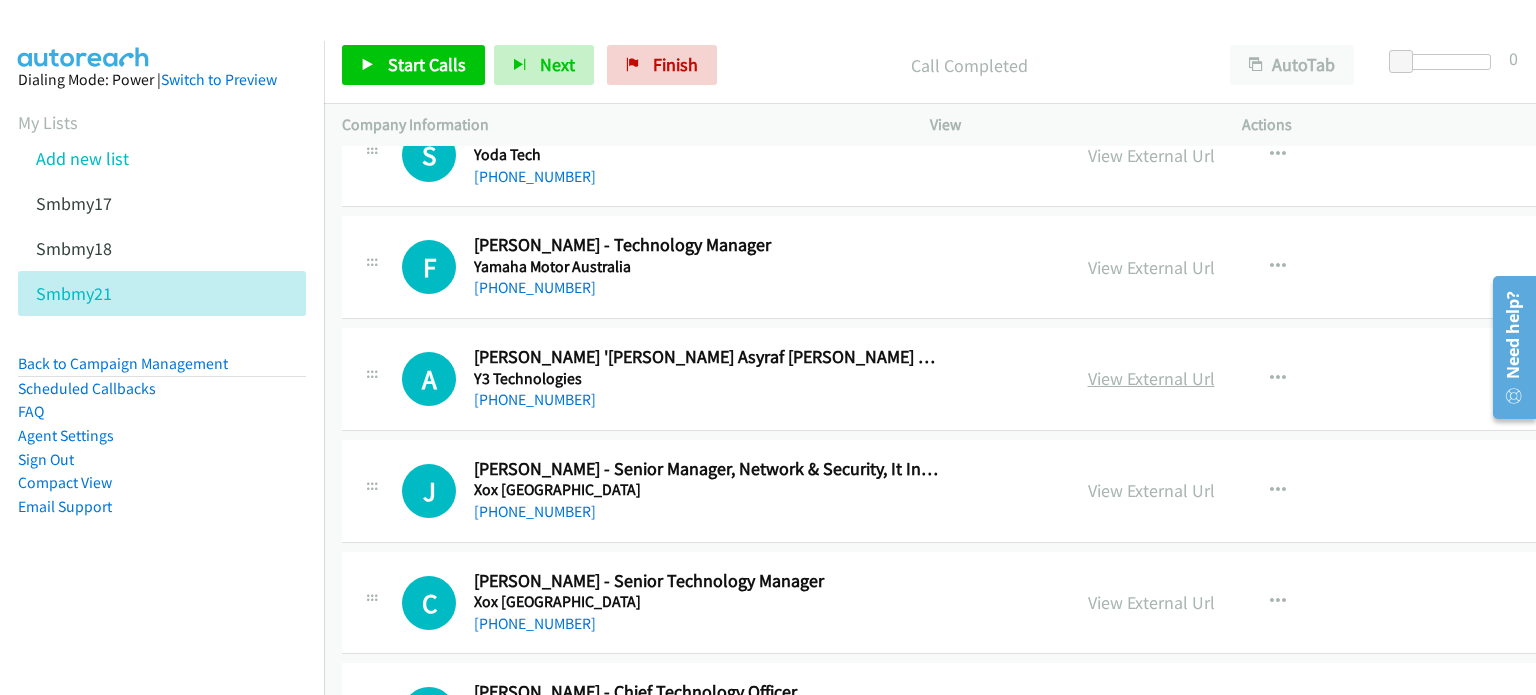 click on "View External Url" at bounding box center [1151, 378] 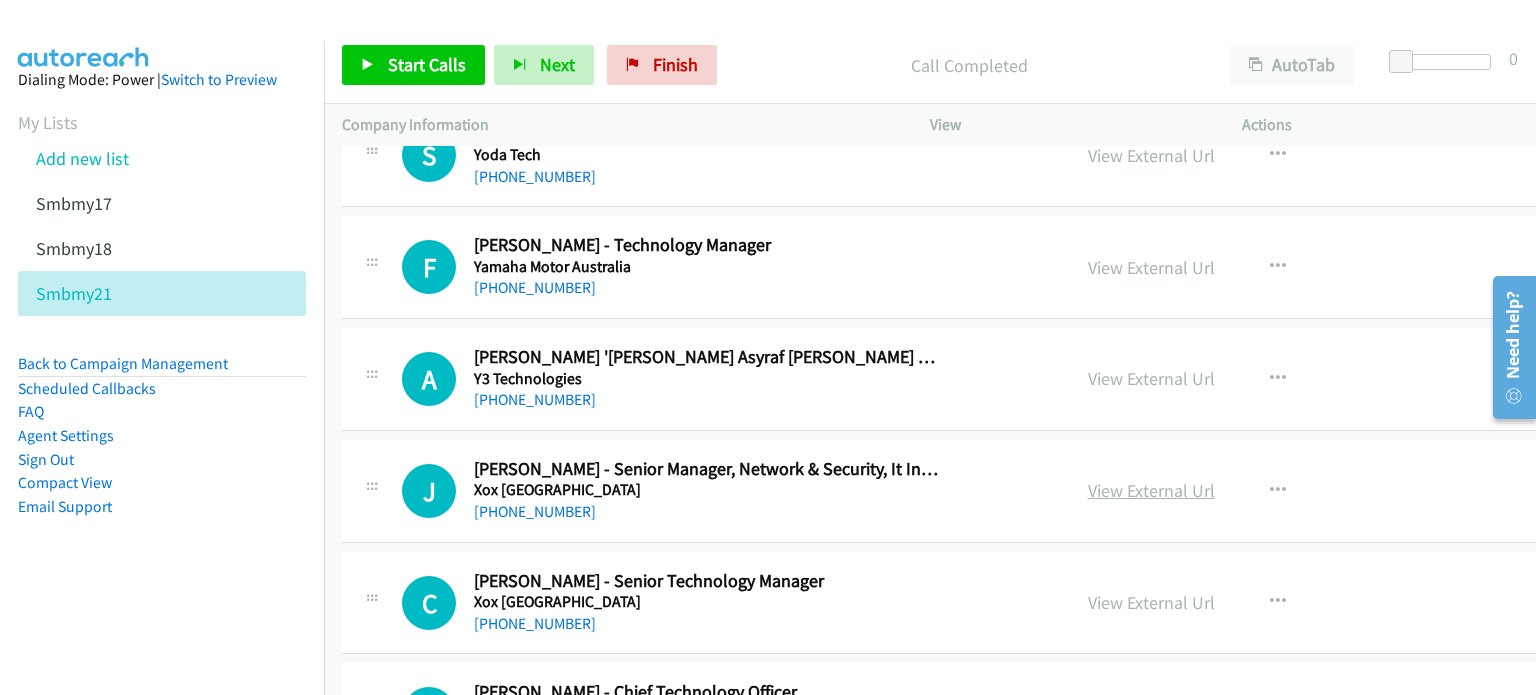 click on "View External Url" at bounding box center (1151, 490) 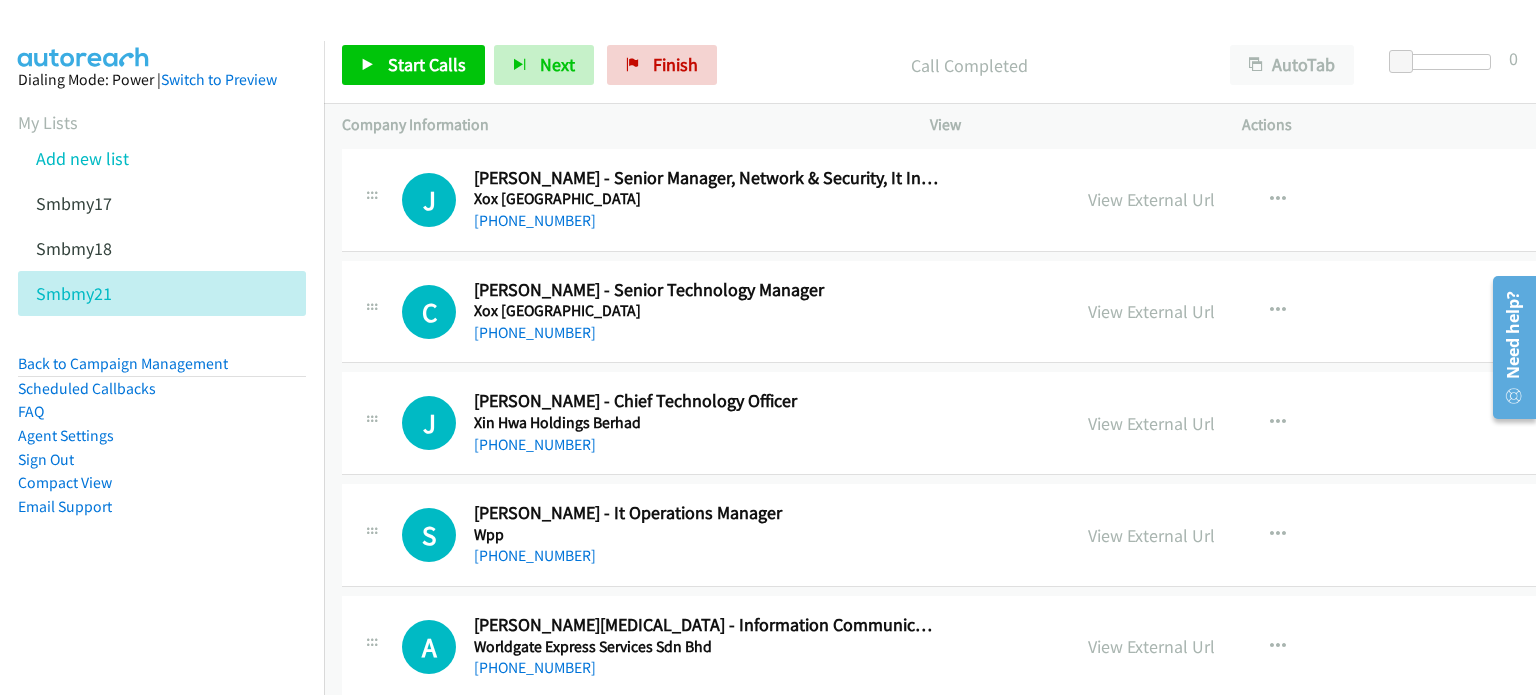 scroll, scrollTop: 1072, scrollLeft: 0, axis: vertical 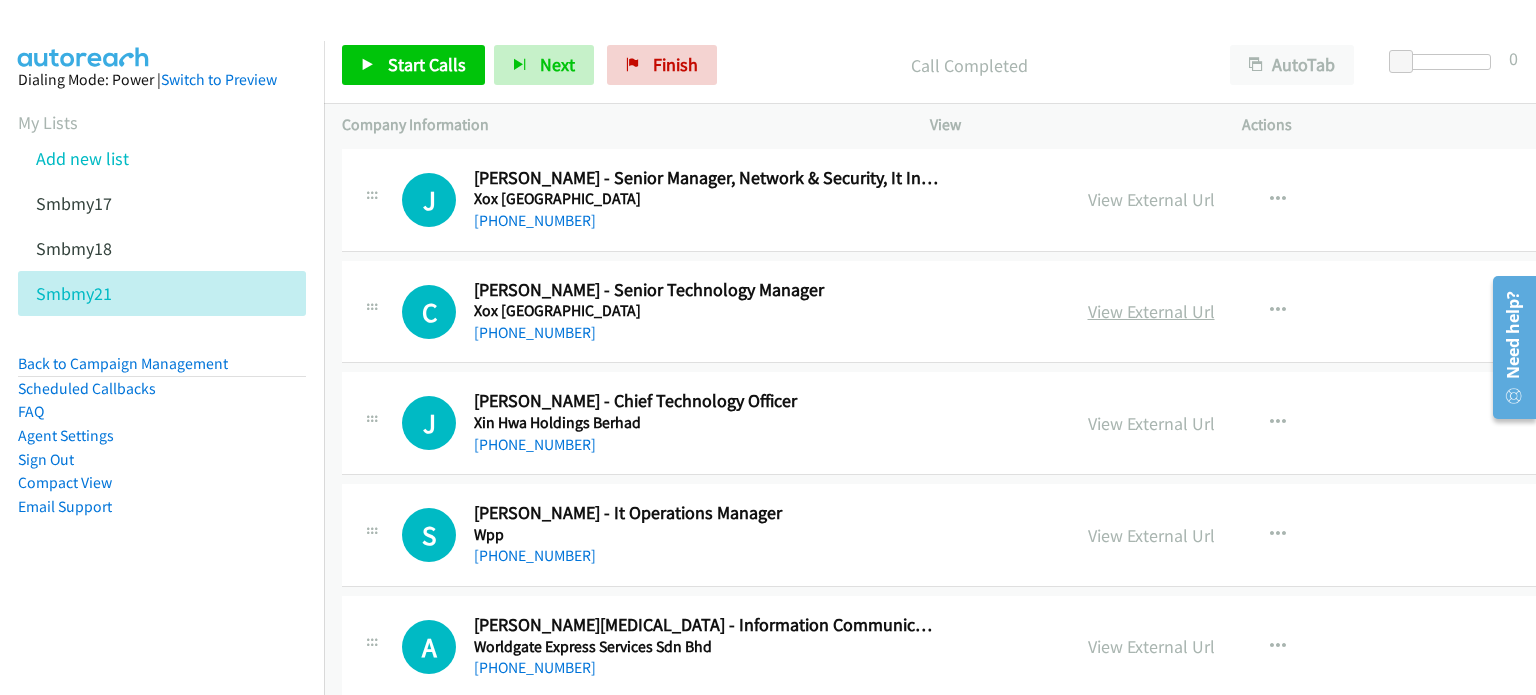 click on "View External Url" at bounding box center [1151, 311] 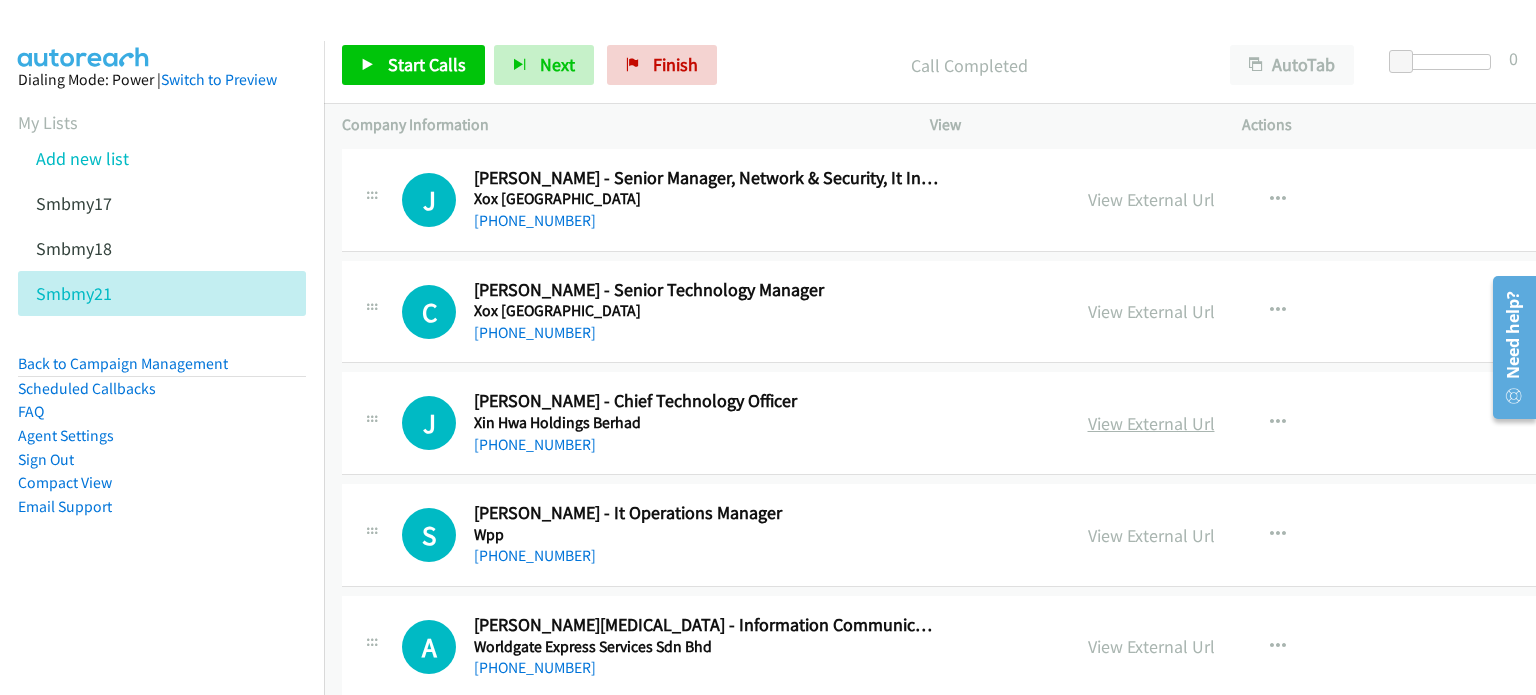 click on "View External Url" at bounding box center [1151, 423] 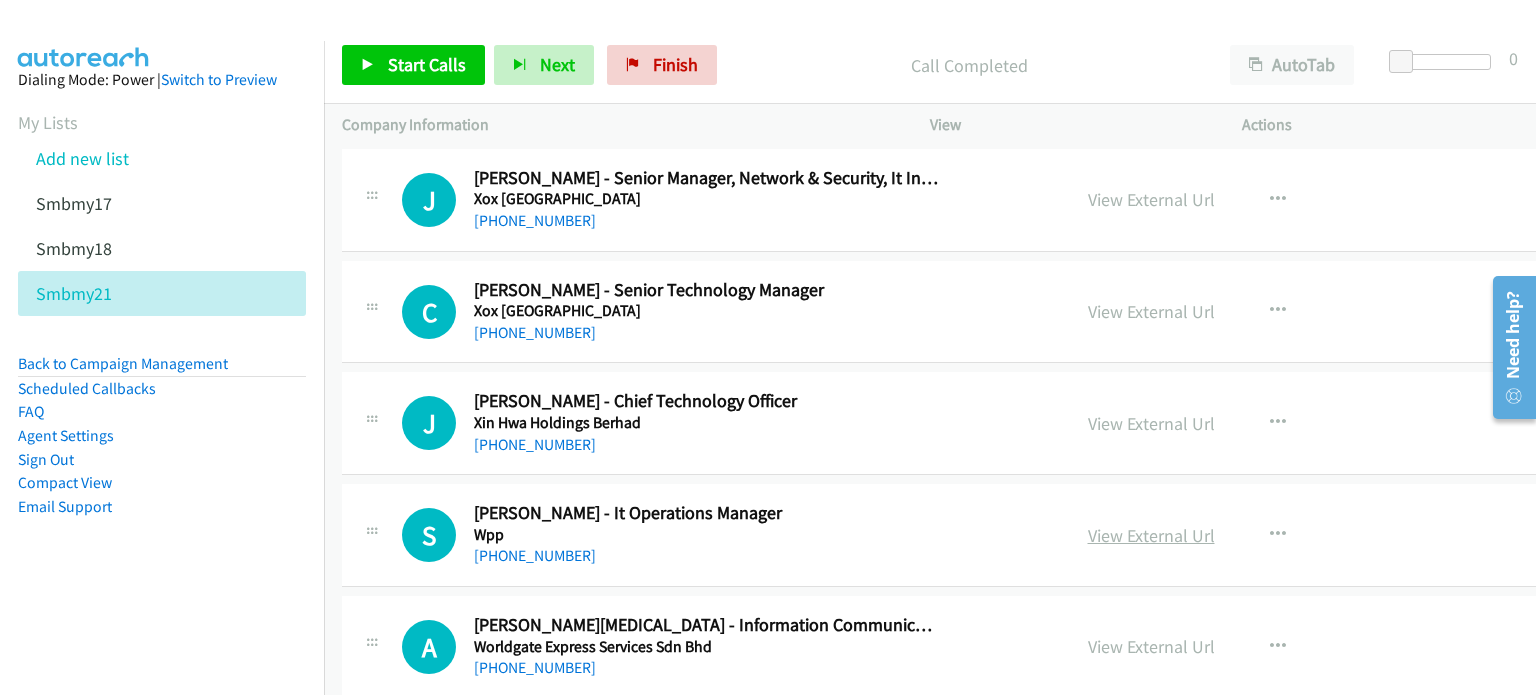 click on "View External Url" at bounding box center [1151, 535] 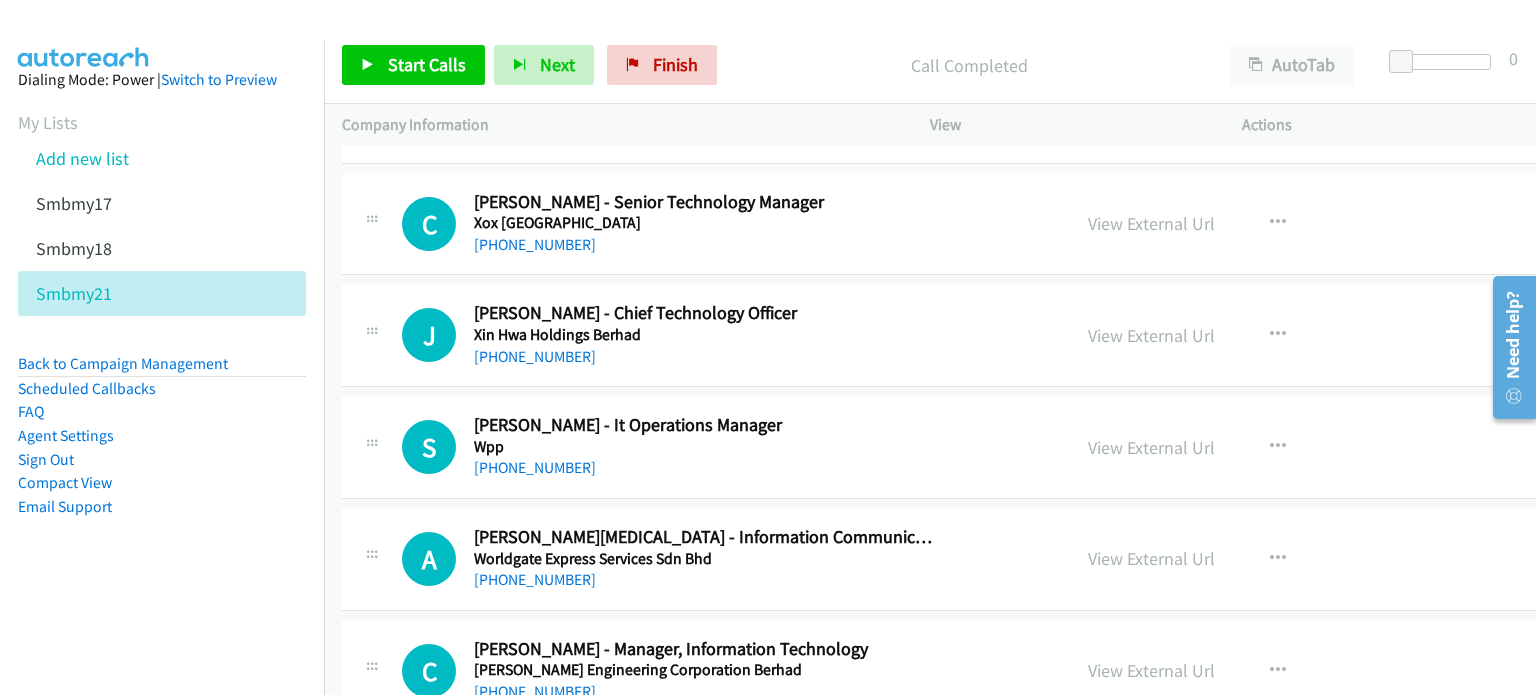 scroll, scrollTop: 1161, scrollLeft: 0, axis: vertical 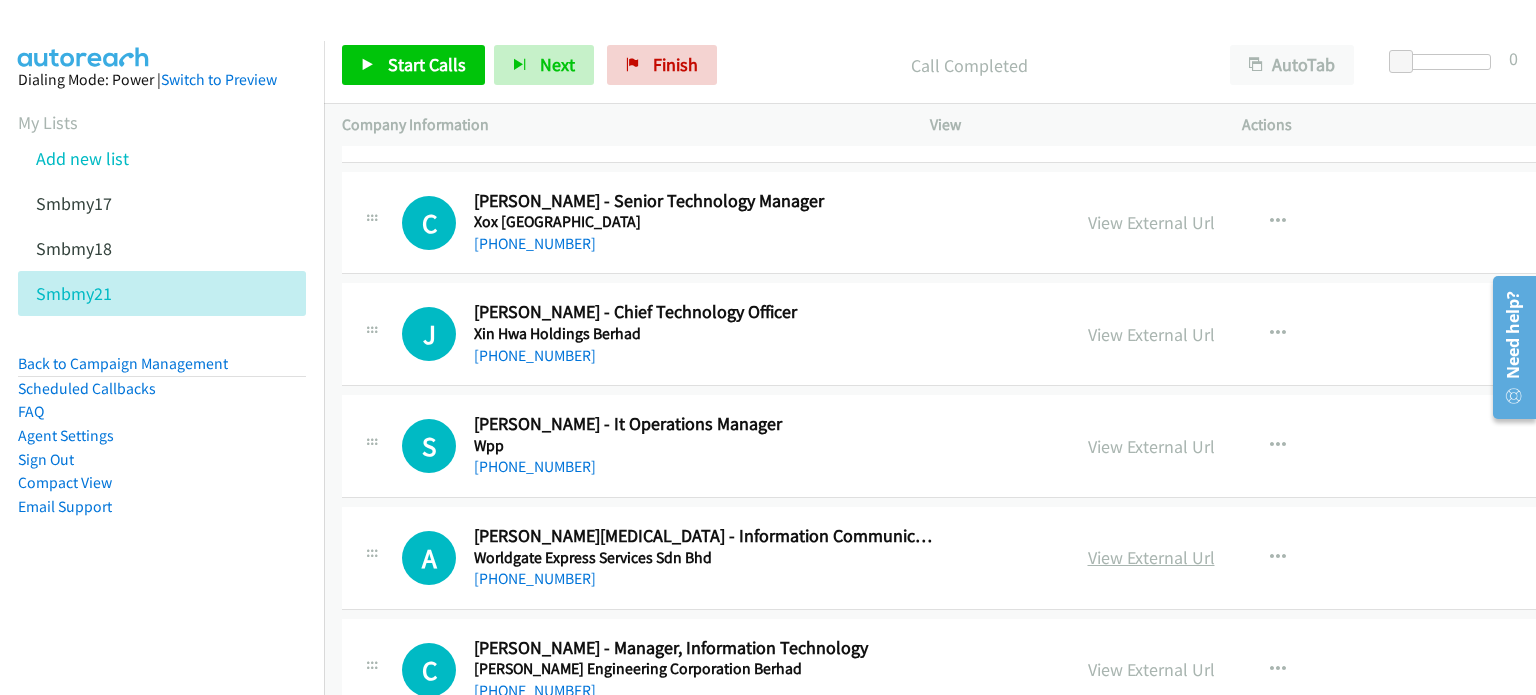 click on "View External Url" at bounding box center (1151, 557) 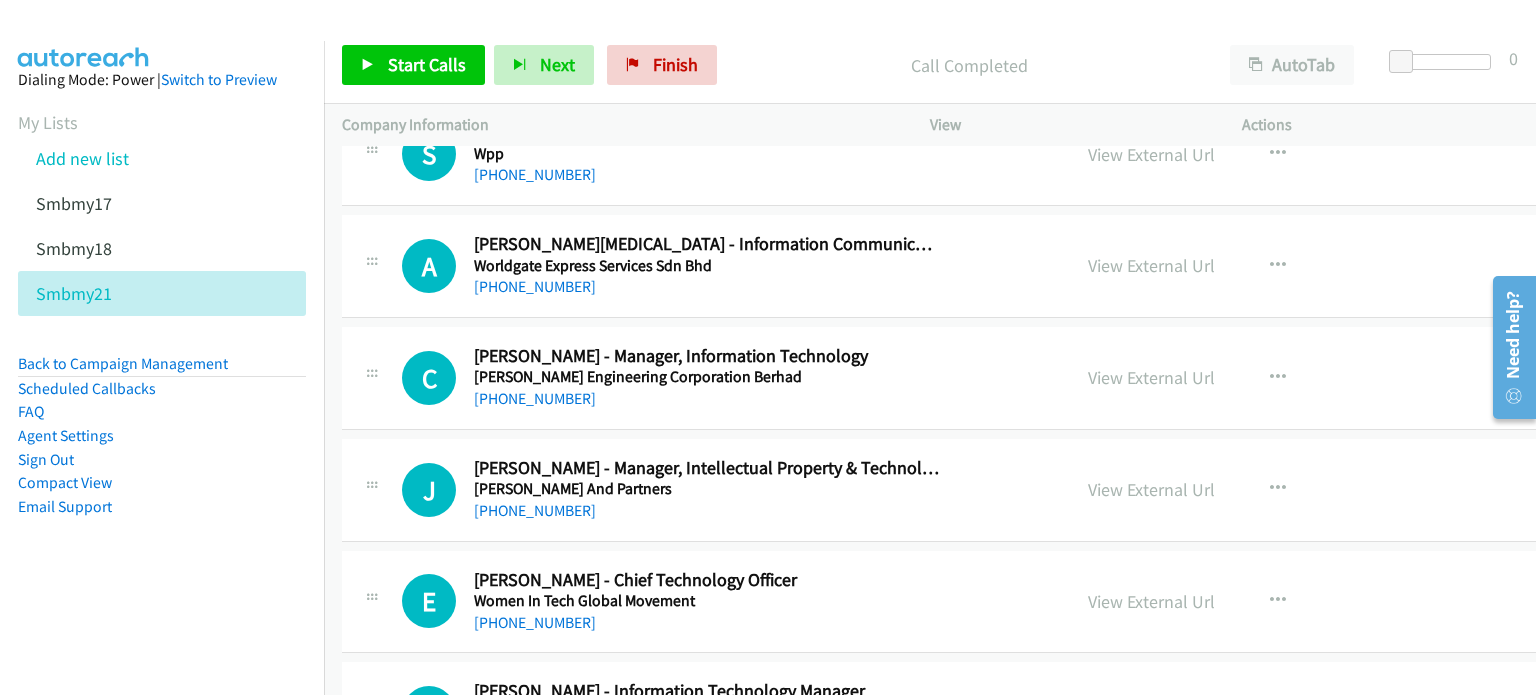 scroll, scrollTop: 1454, scrollLeft: 0, axis: vertical 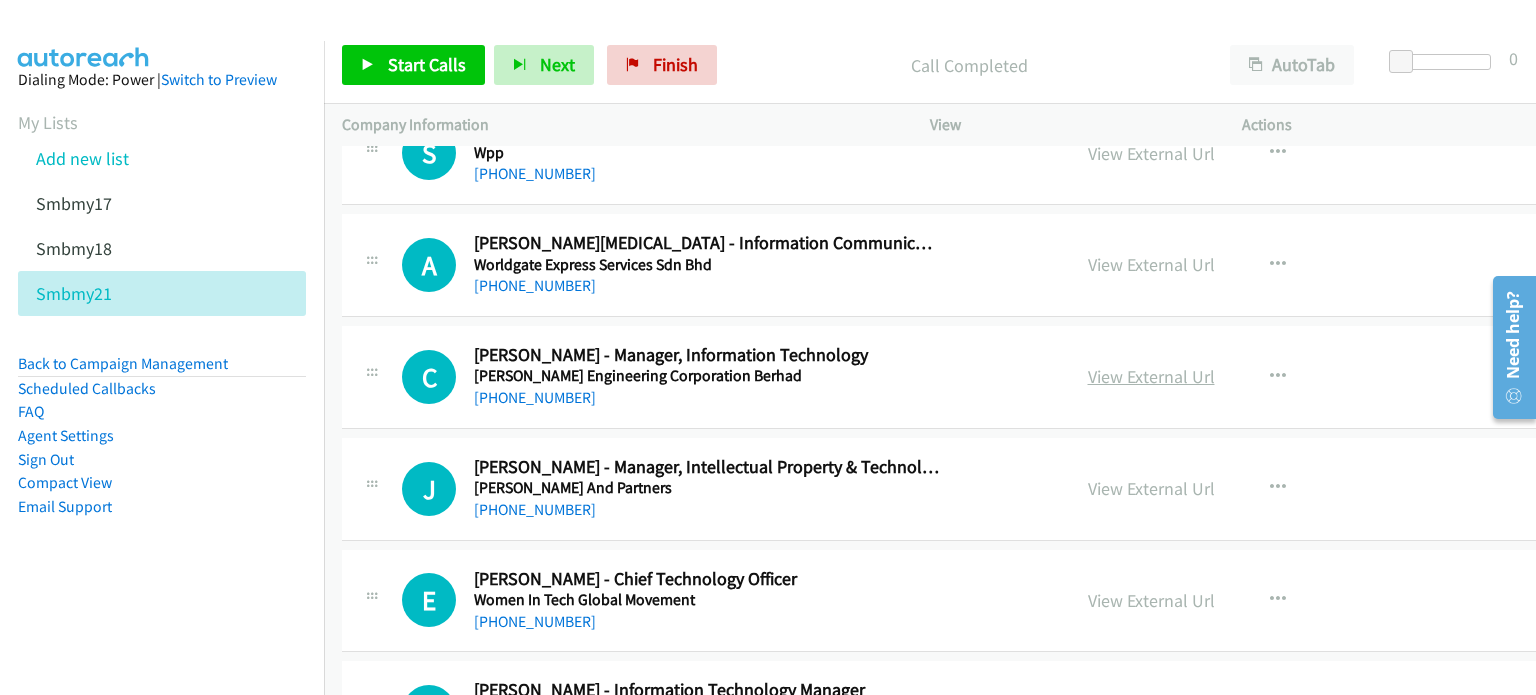 click on "View External Url" at bounding box center (1151, 376) 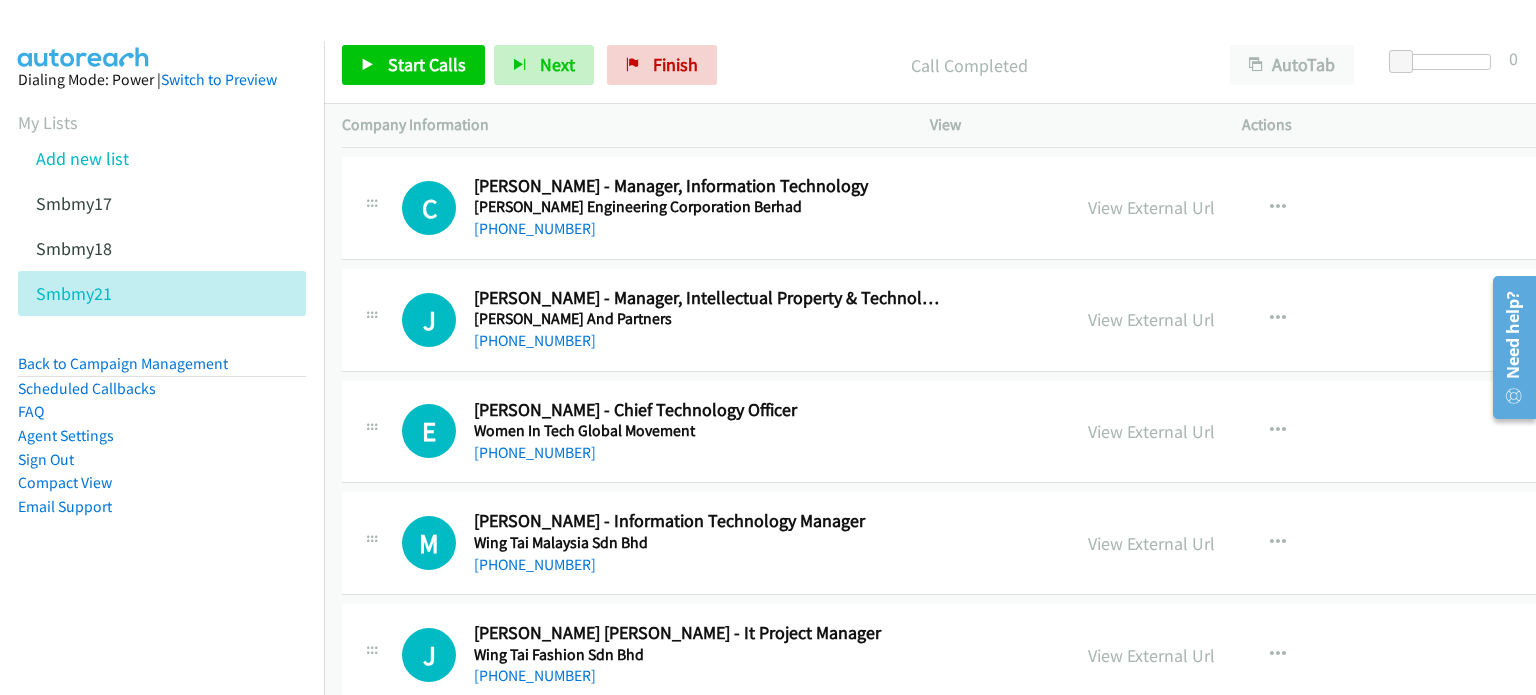 scroll, scrollTop: 1622, scrollLeft: 0, axis: vertical 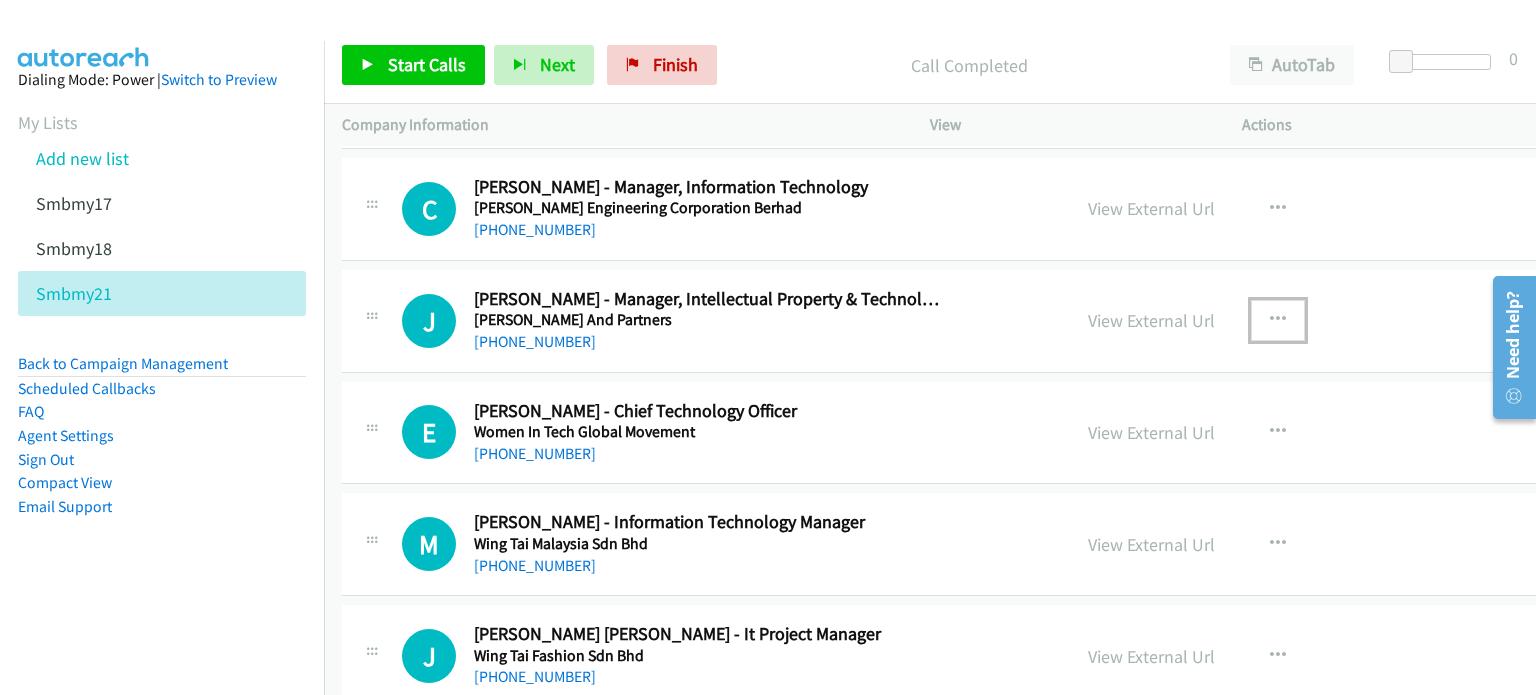 click at bounding box center [1278, 320] 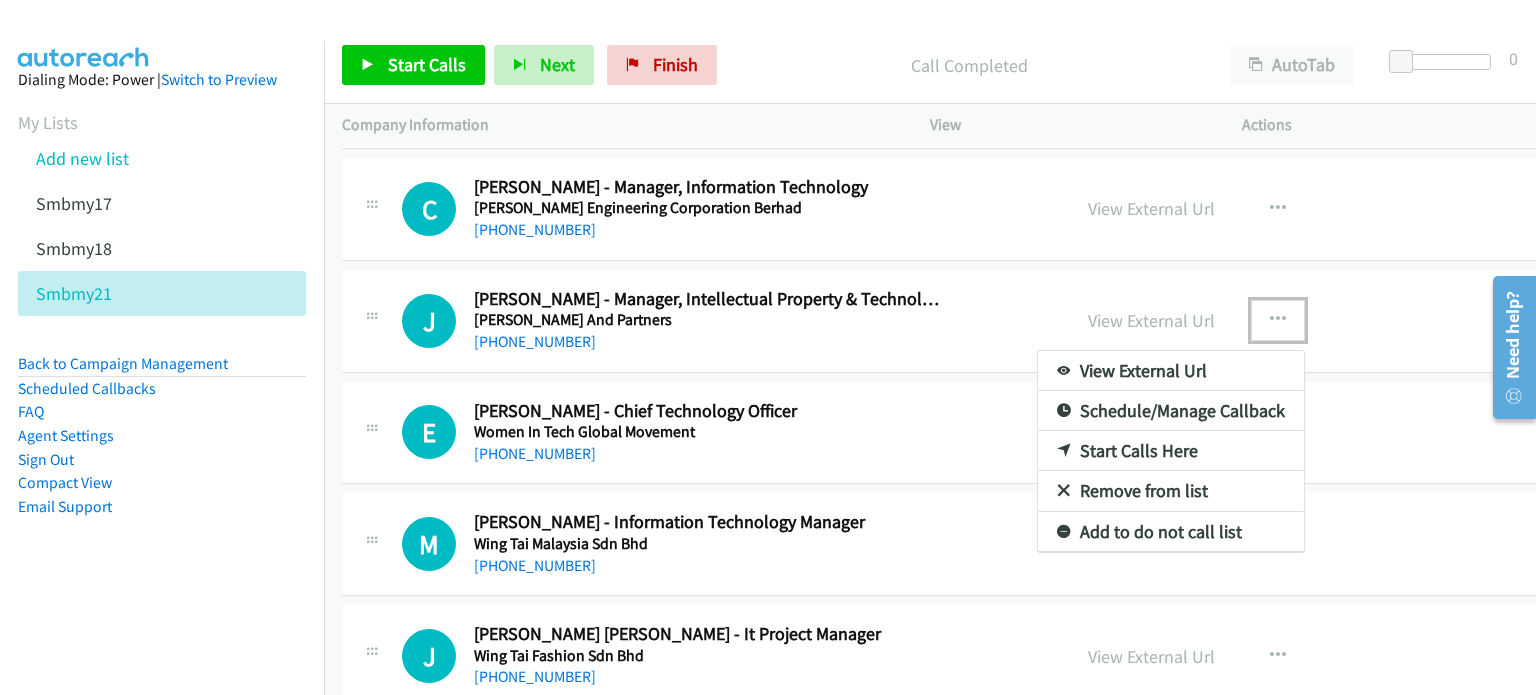 click on "Remove from list" at bounding box center [1171, 491] 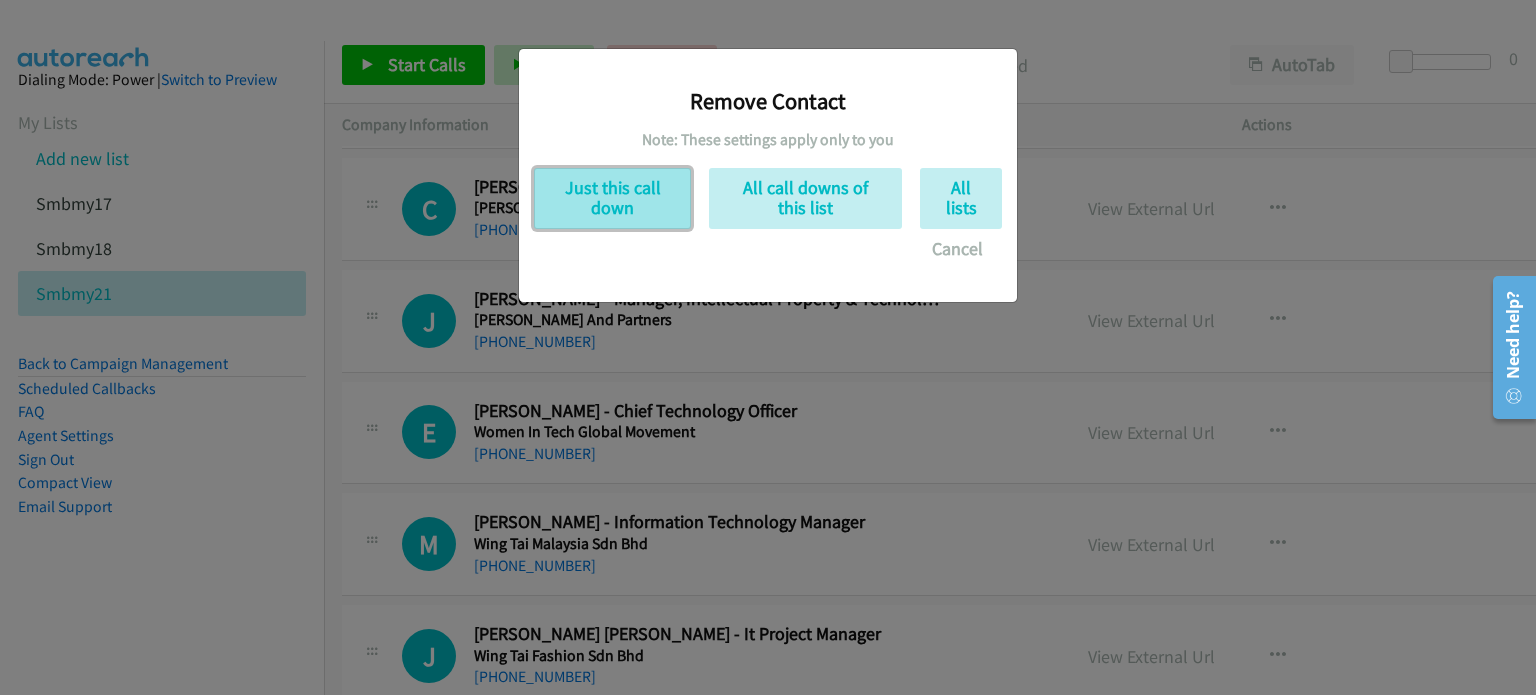 click on "Just this call down" at bounding box center [612, 198] 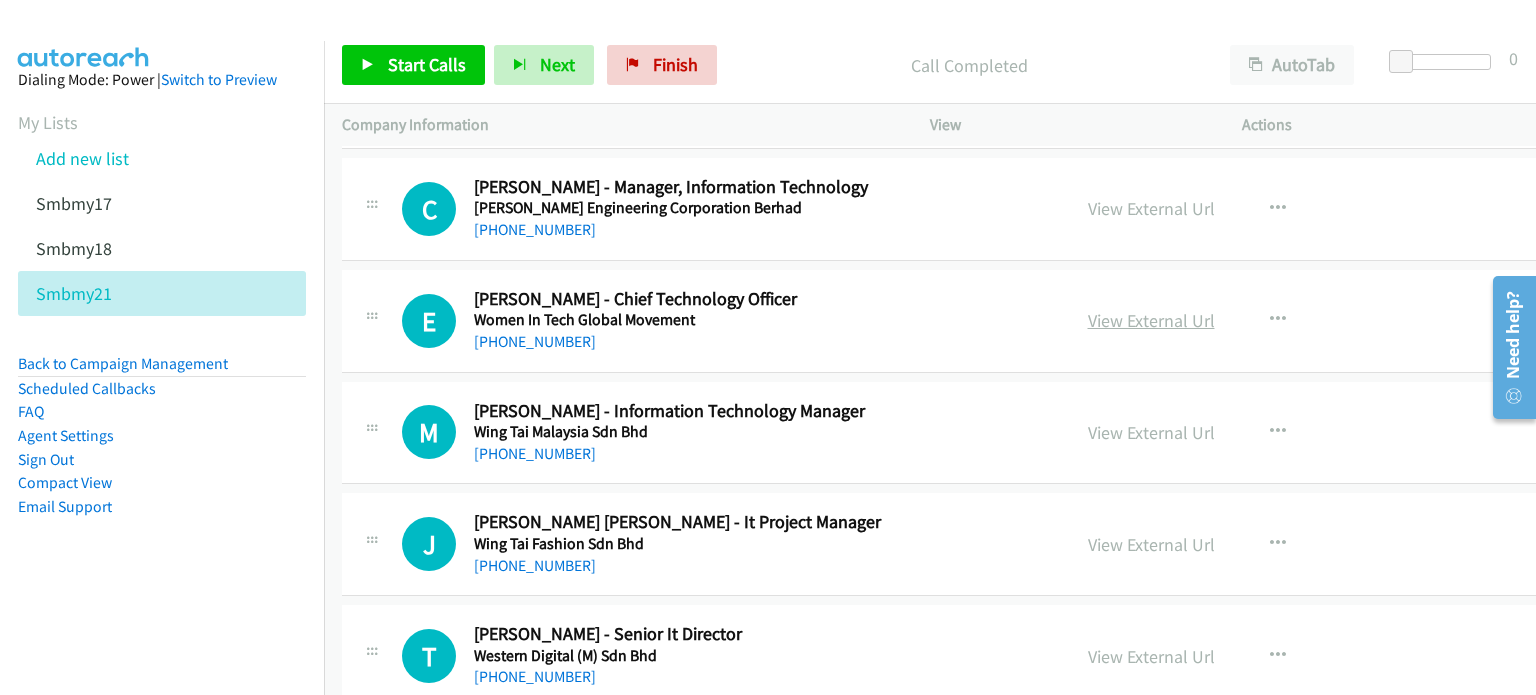 click on "View External Url" at bounding box center [1151, 320] 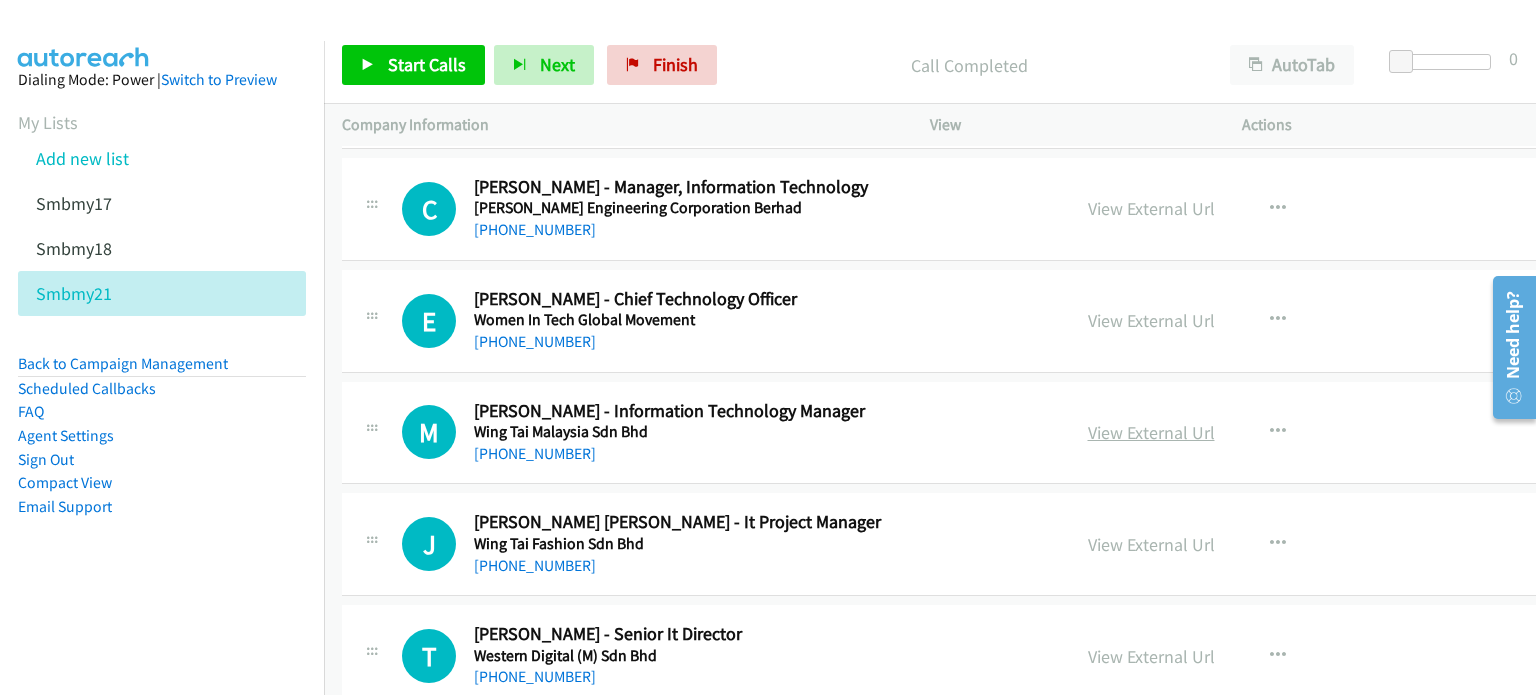 click on "View External Url" at bounding box center [1151, 432] 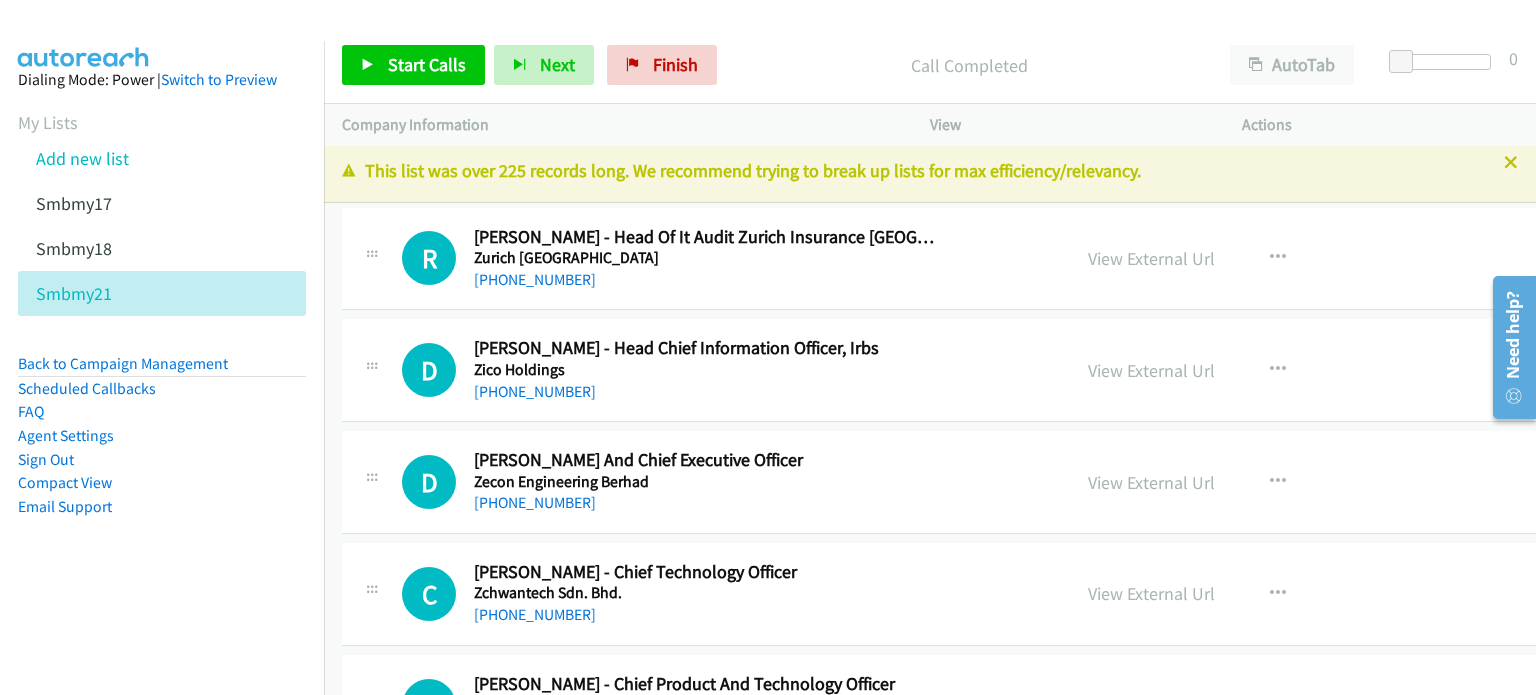 scroll, scrollTop: 0, scrollLeft: 0, axis: both 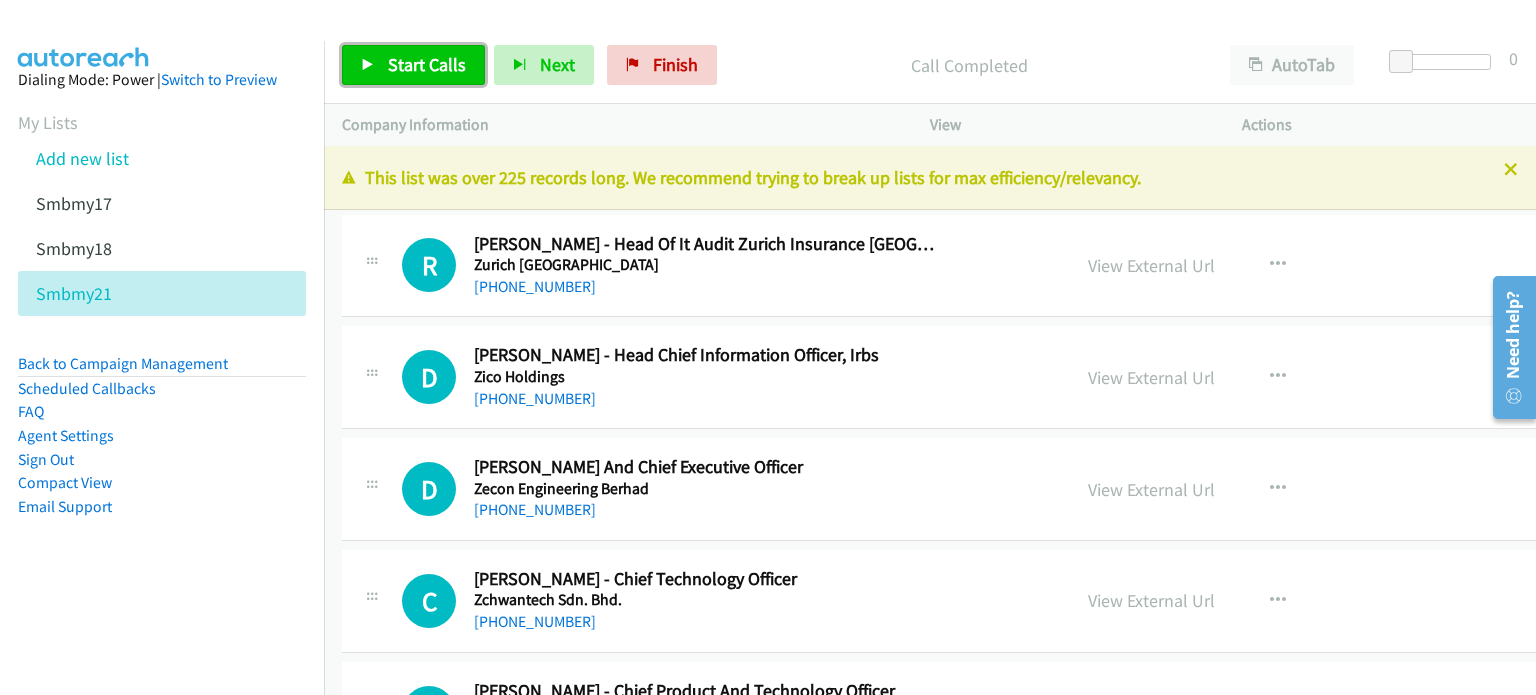 click on "Start Calls" at bounding box center (413, 65) 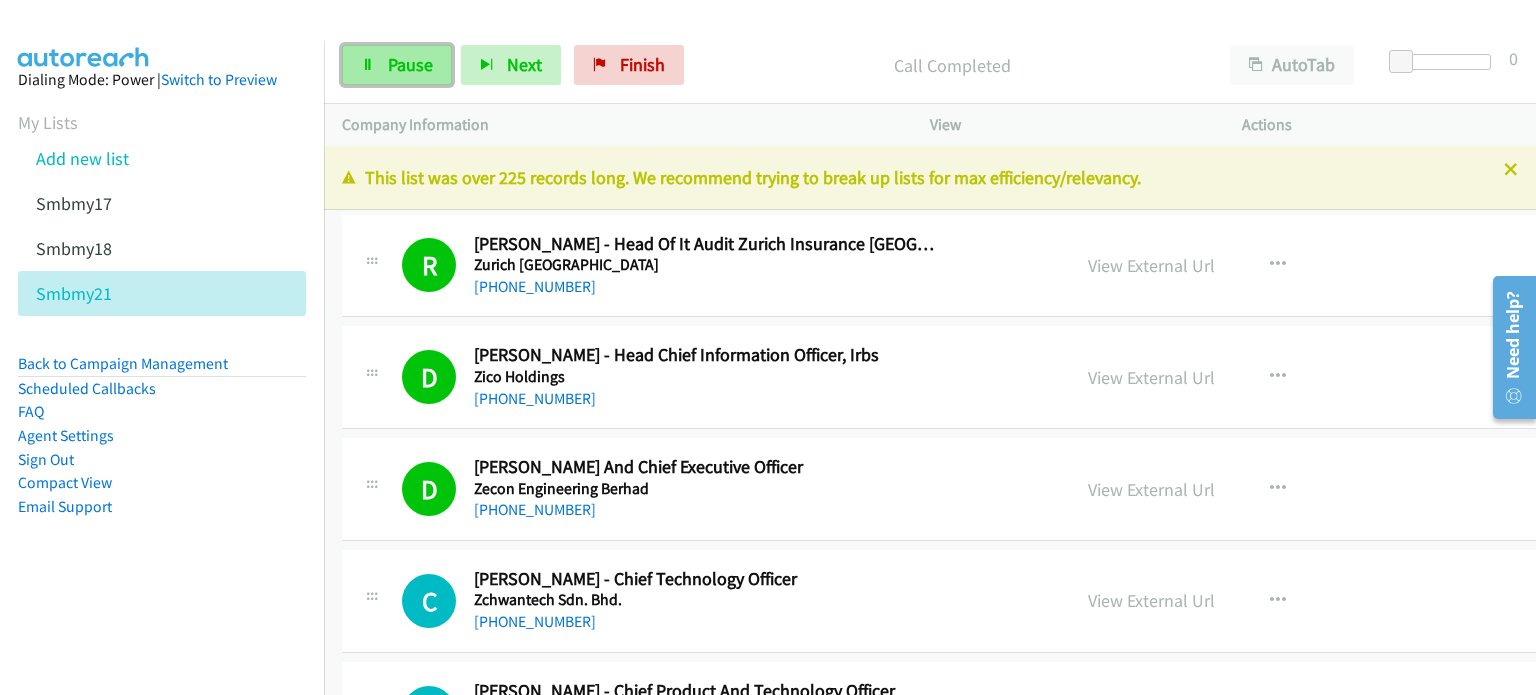 click on "Pause" at bounding box center (397, 65) 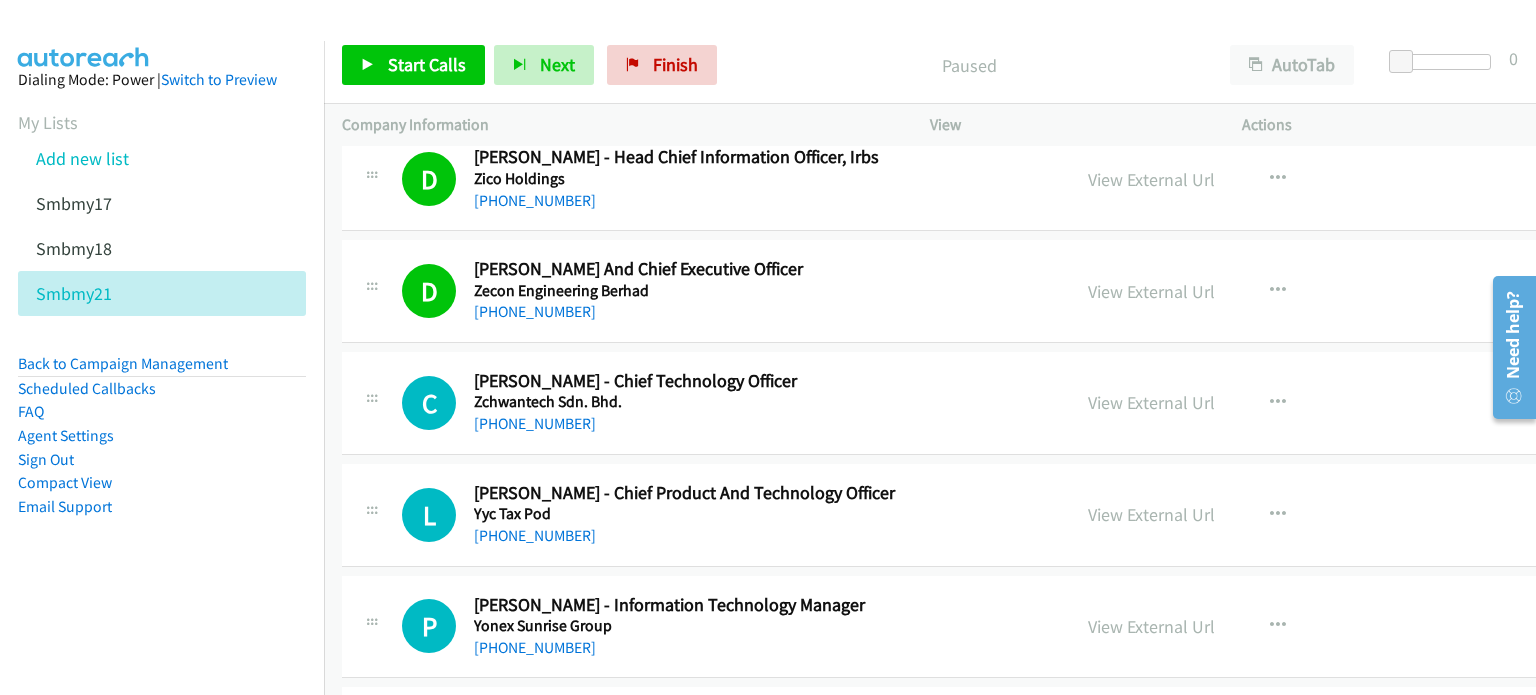 scroll, scrollTop: 293, scrollLeft: 0, axis: vertical 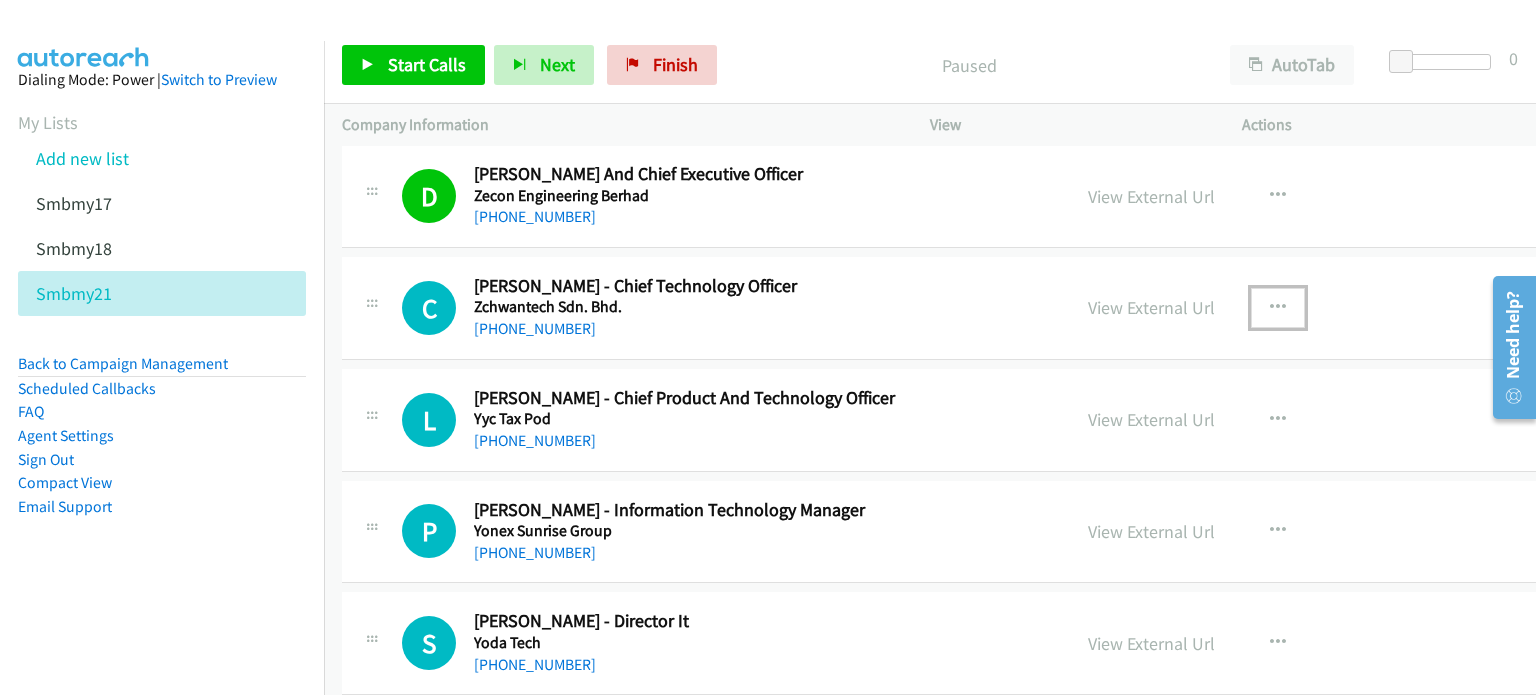 click at bounding box center (1278, 308) 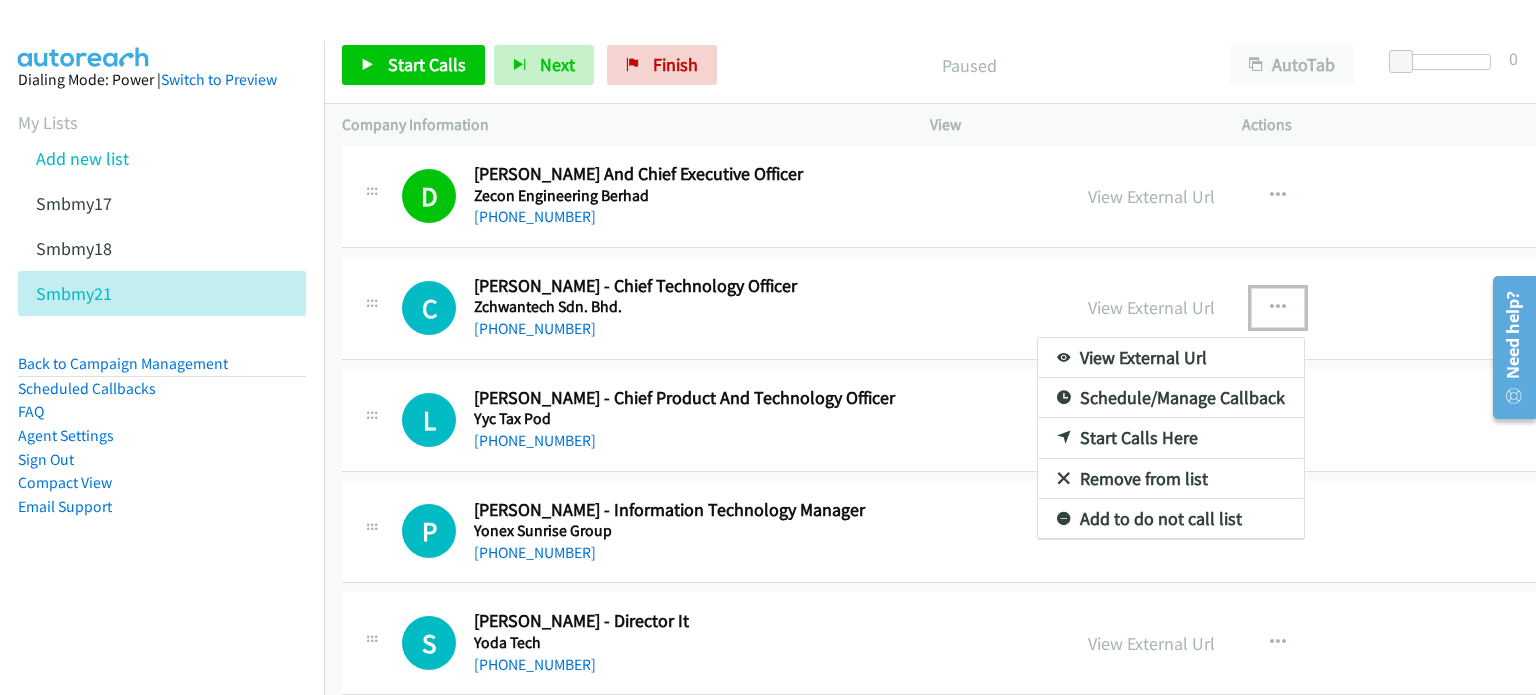 click on "Start Calls Here" at bounding box center (1171, 438) 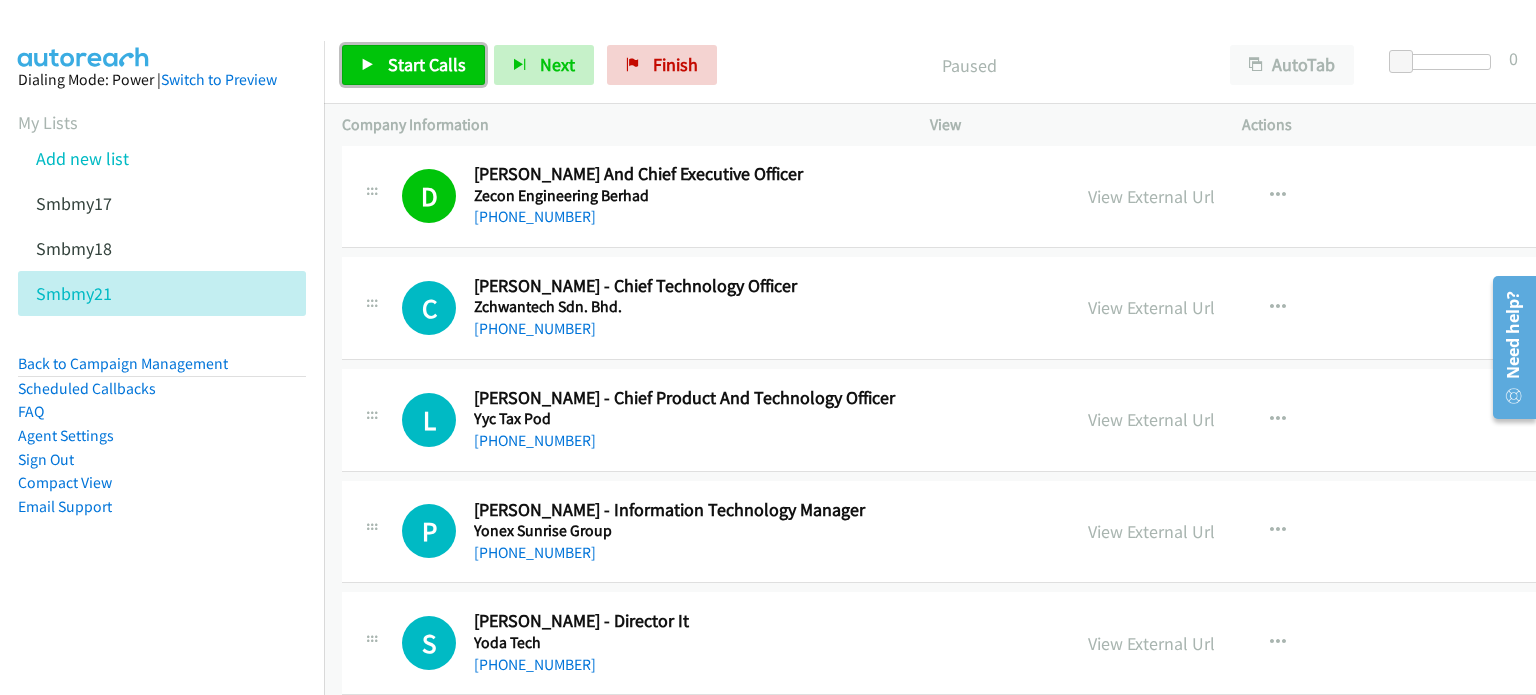 click on "Start Calls" at bounding box center [427, 64] 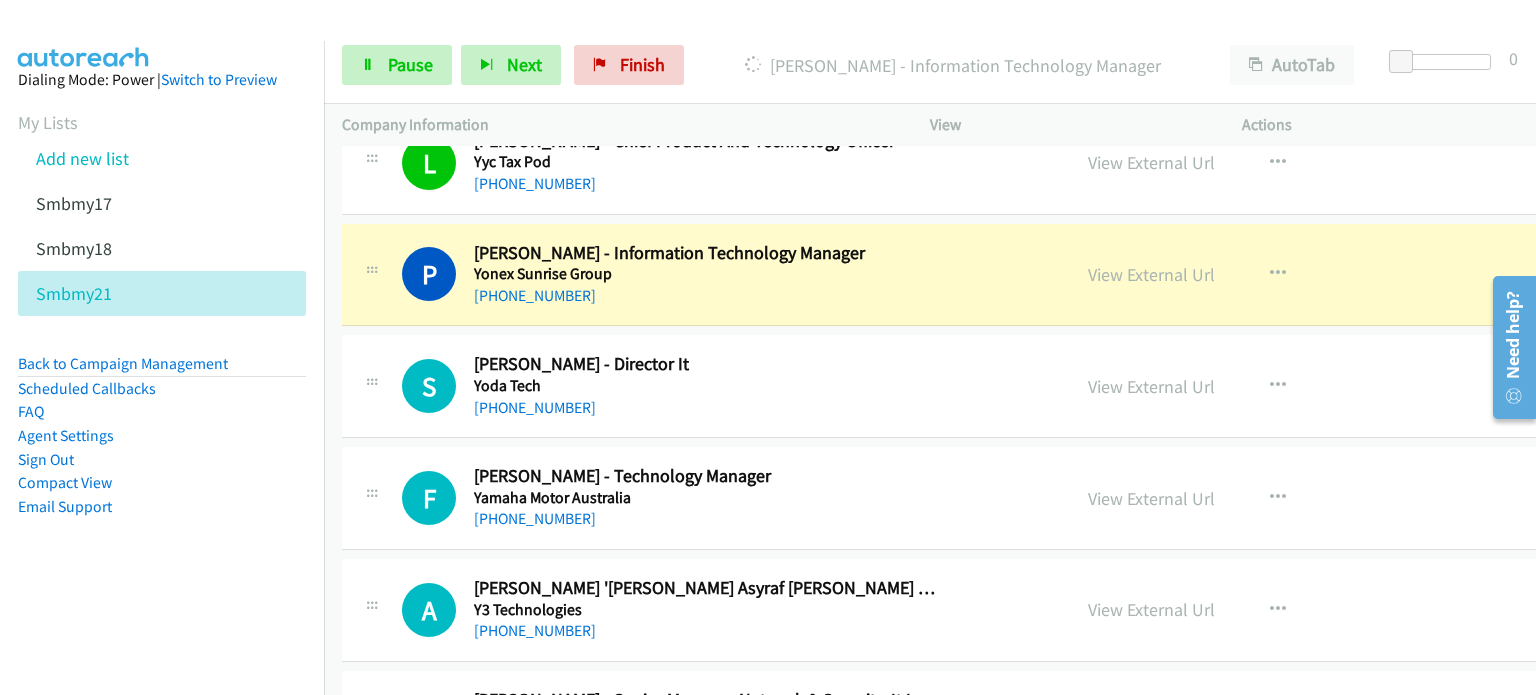 scroll, scrollTop: 552, scrollLeft: 0, axis: vertical 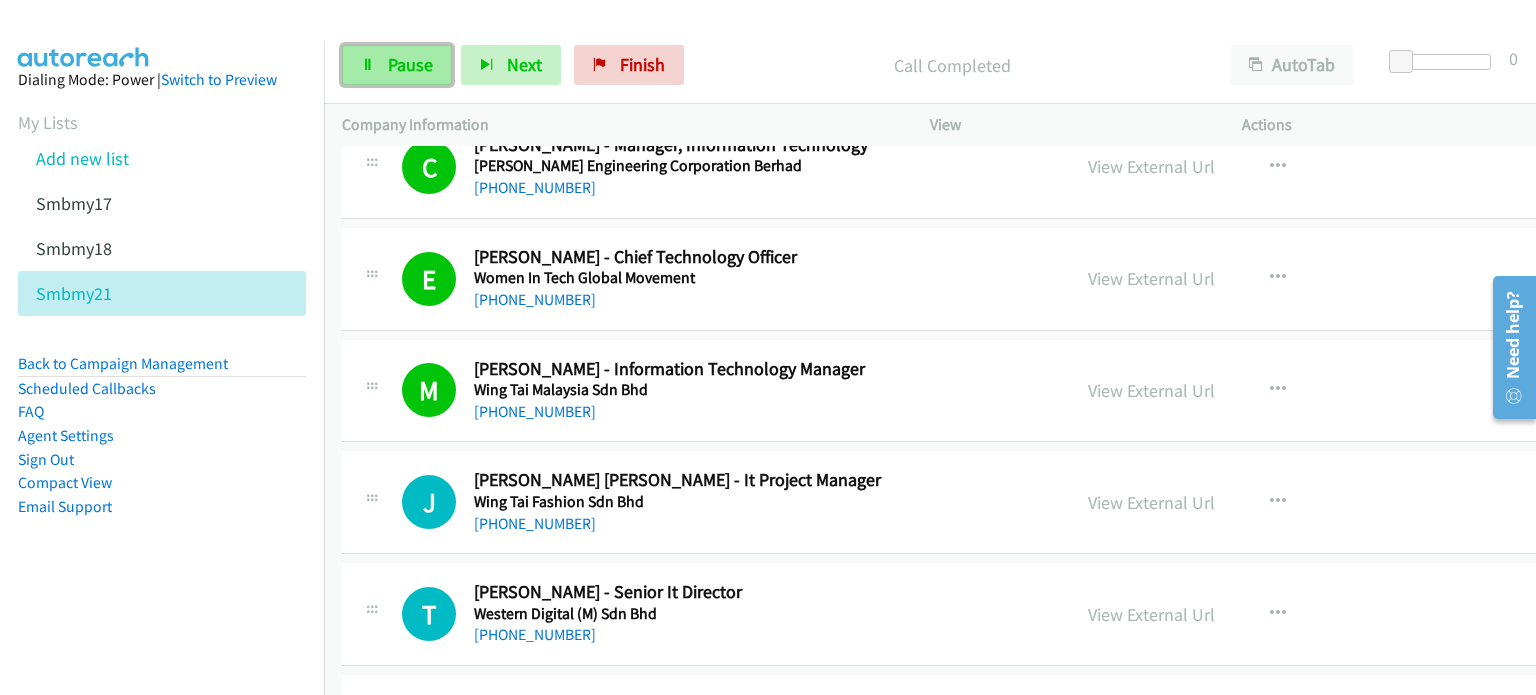 click on "Pause" at bounding box center (410, 64) 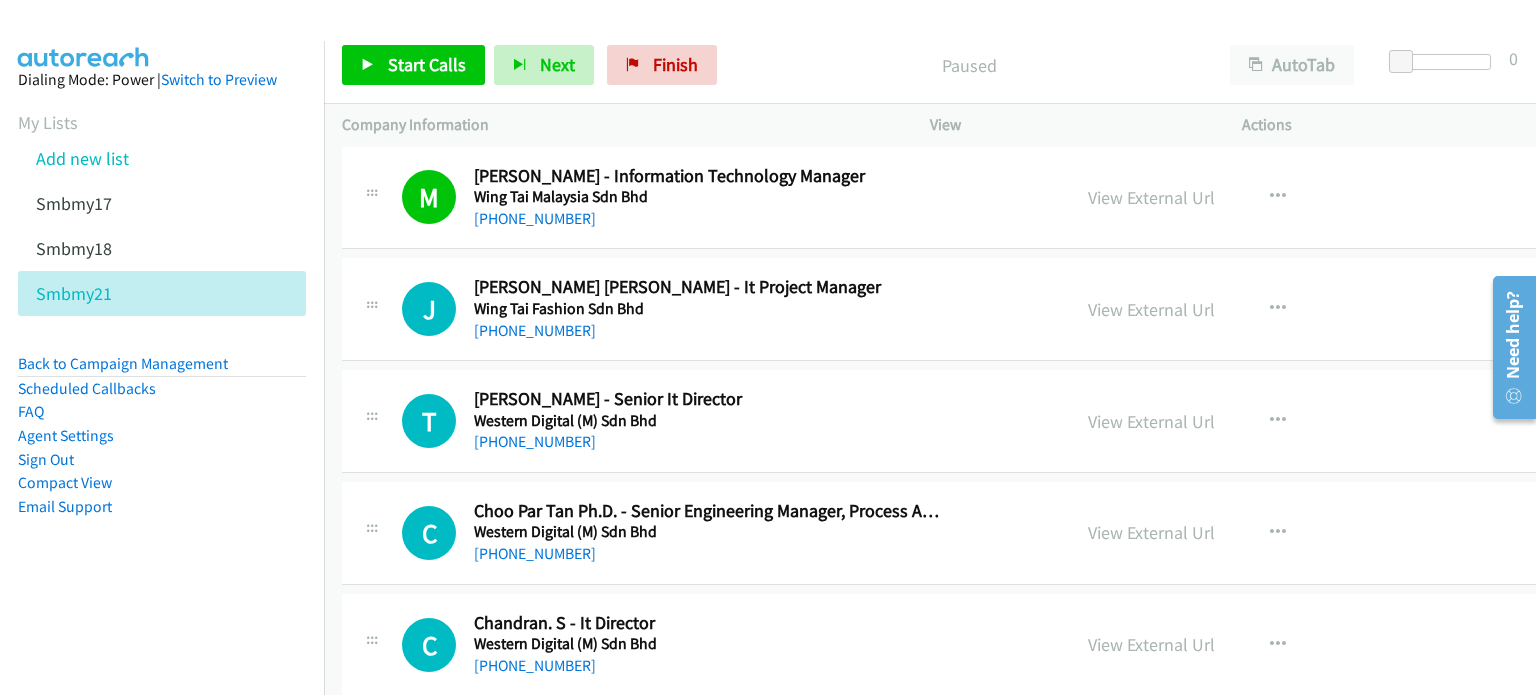 scroll, scrollTop: 1858, scrollLeft: 0, axis: vertical 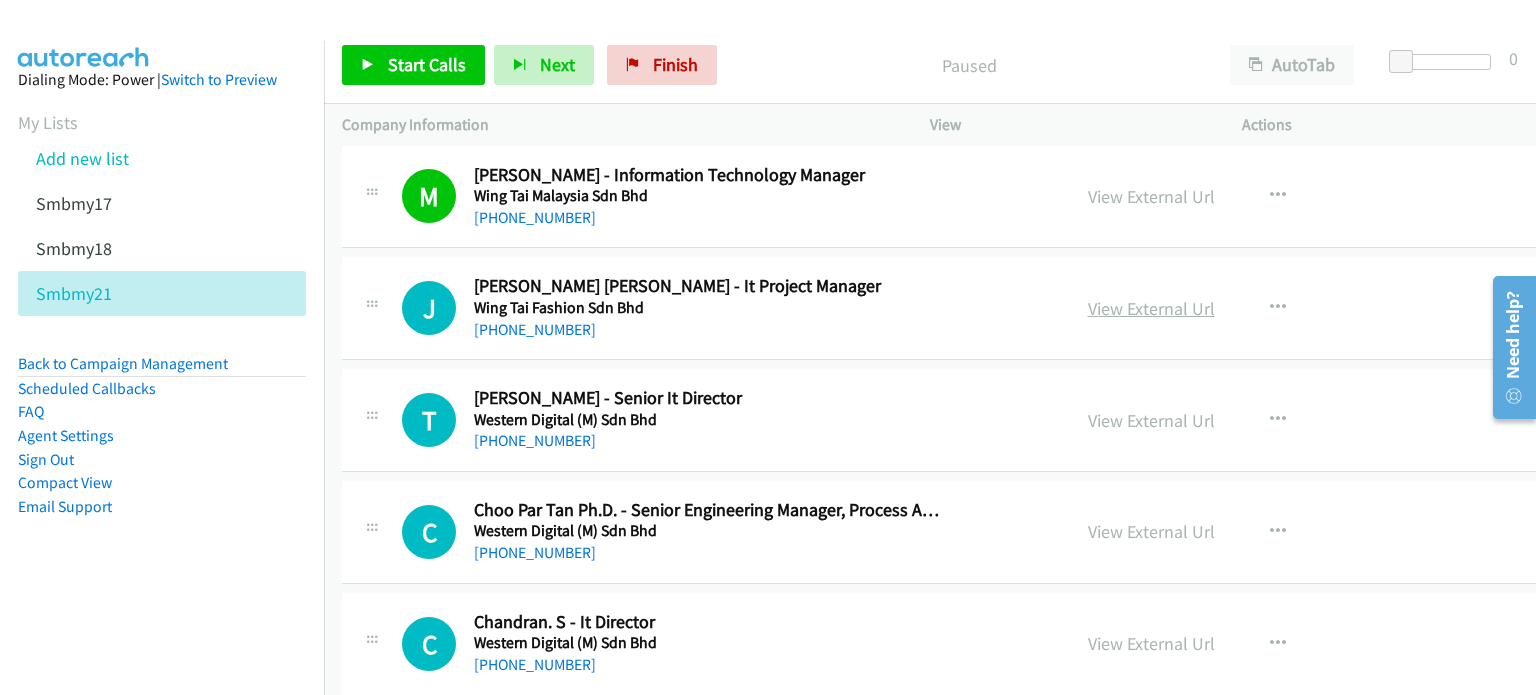 click on "View External Url" at bounding box center [1151, 308] 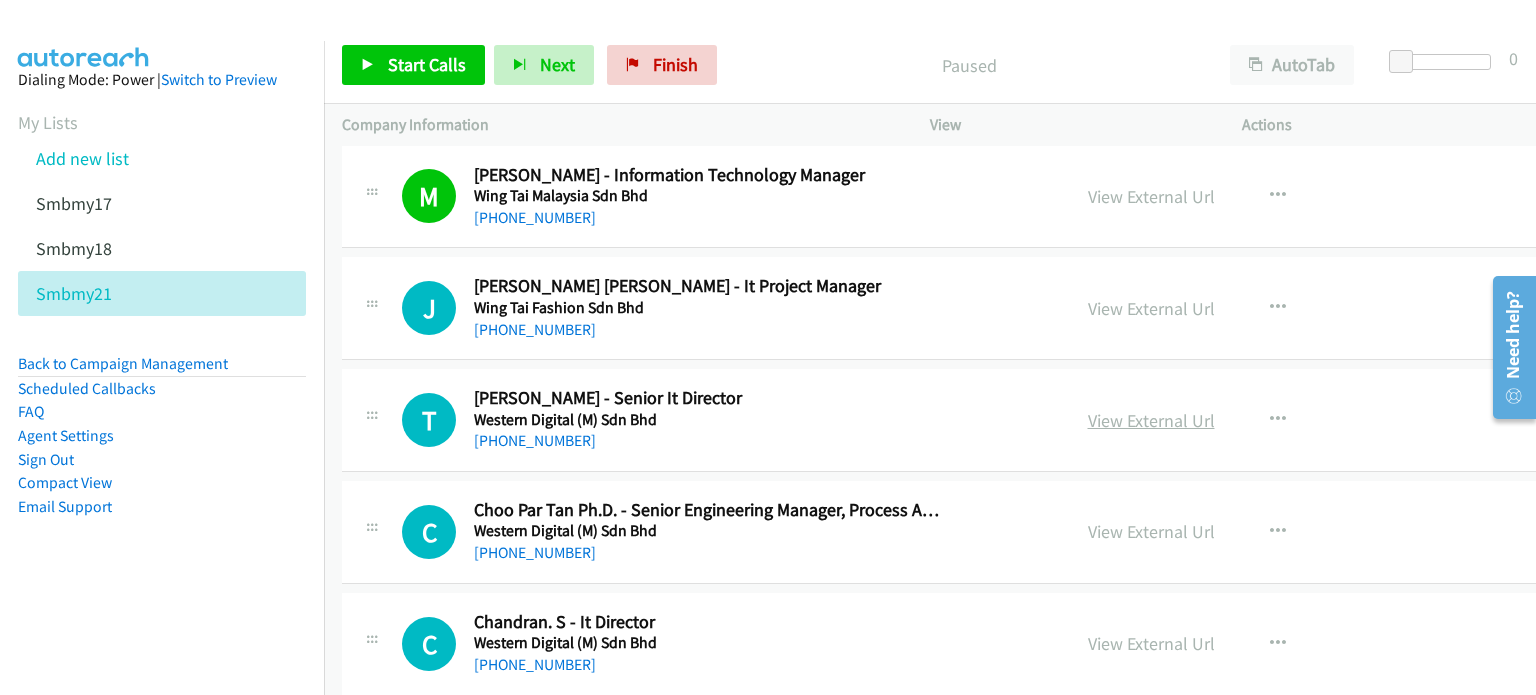 click on "View External Url" at bounding box center (1151, 420) 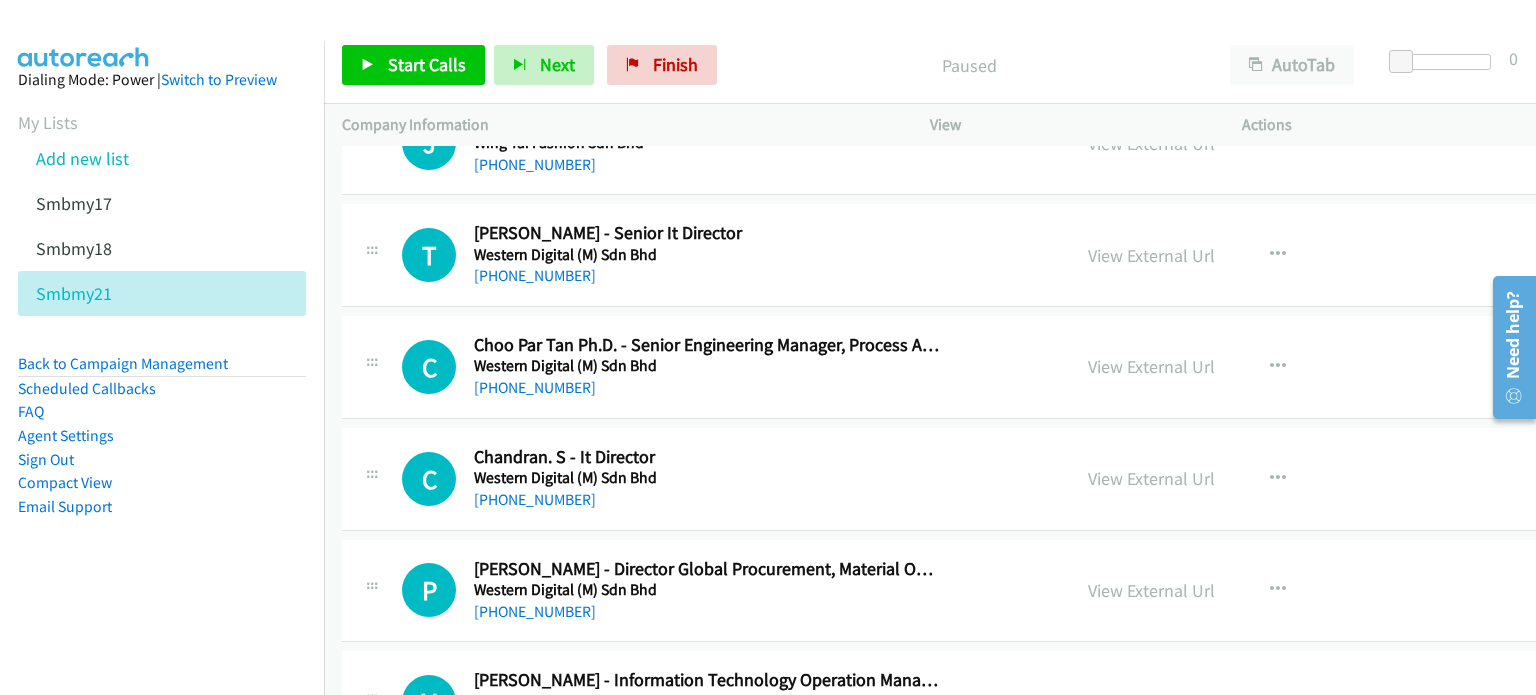 scroll, scrollTop: 2024, scrollLeft: 0, axis: vertical 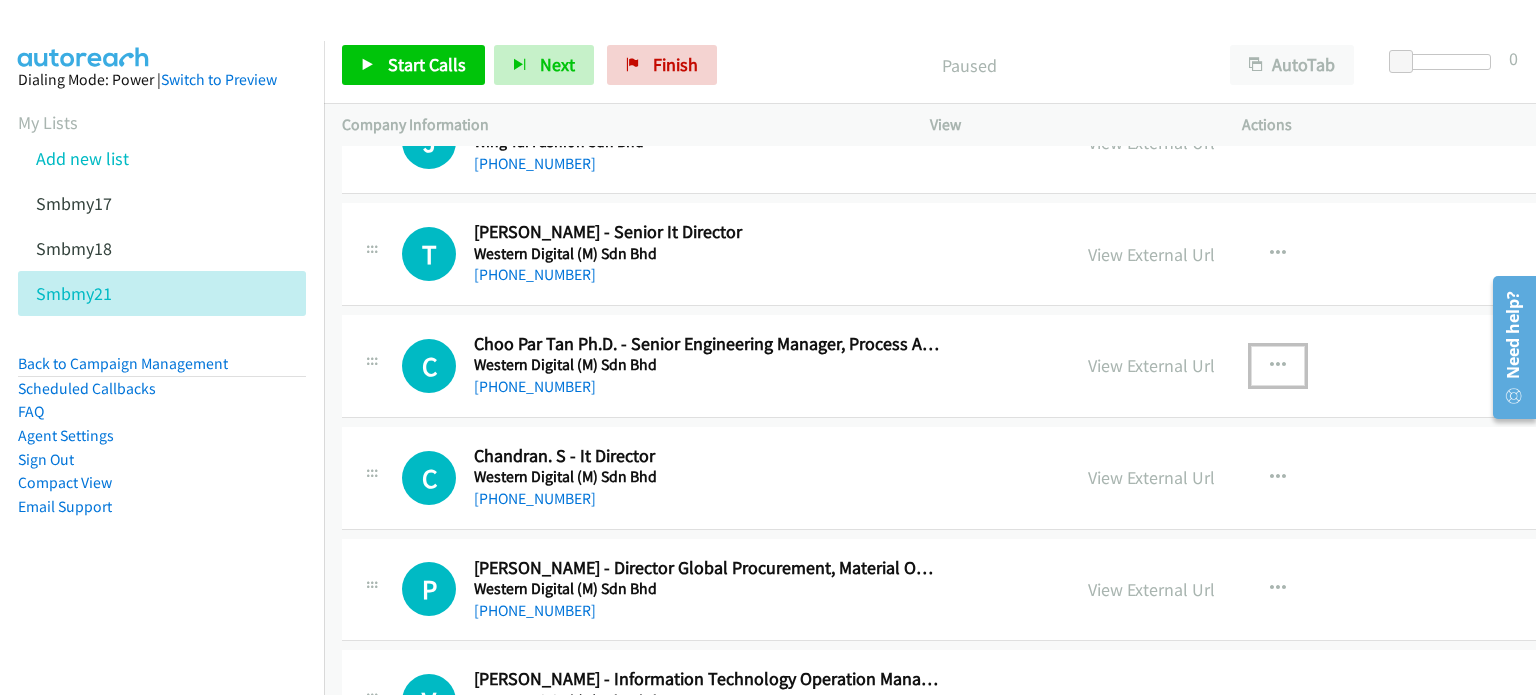 click at bounding box center [1278, 366] 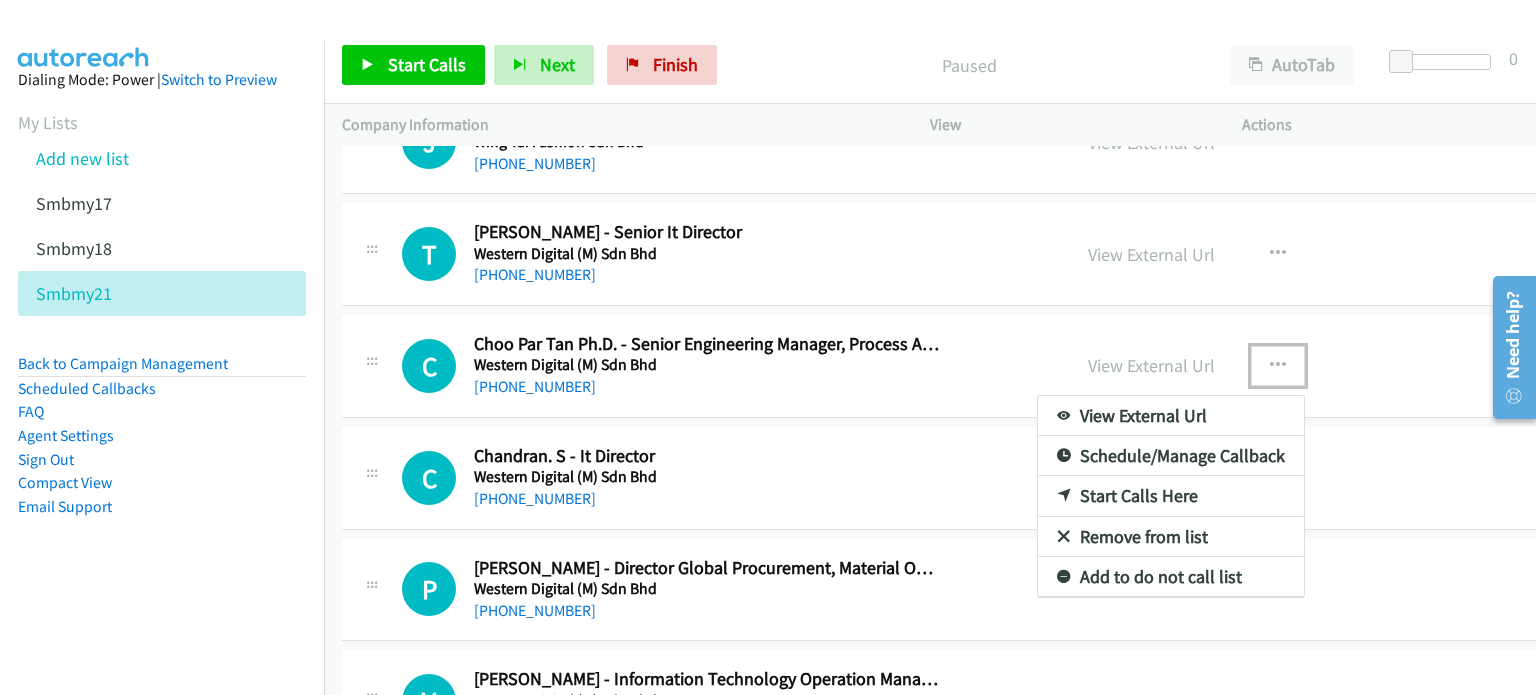 click on "Remove from list" at bounding box center (1171, 537) 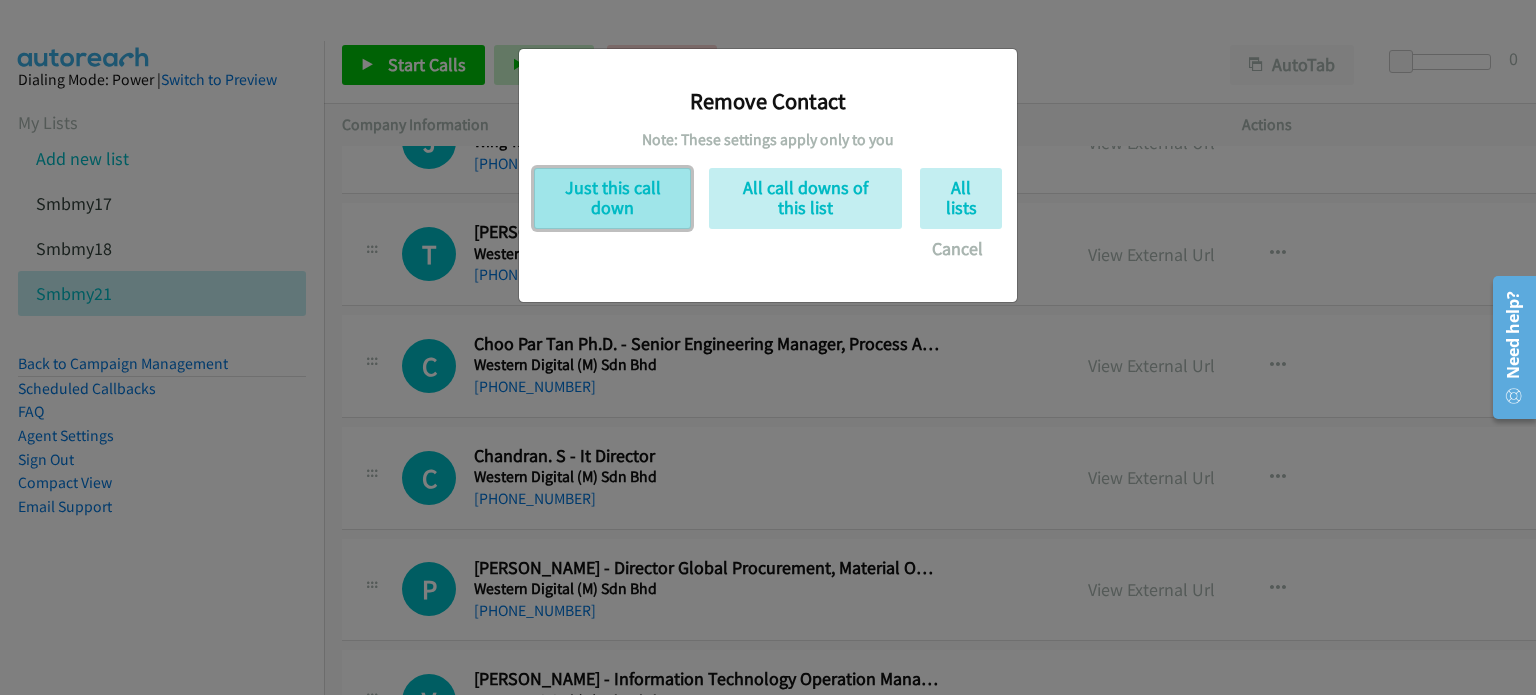 click on "Just this call down" at bounding box center [612, 198] 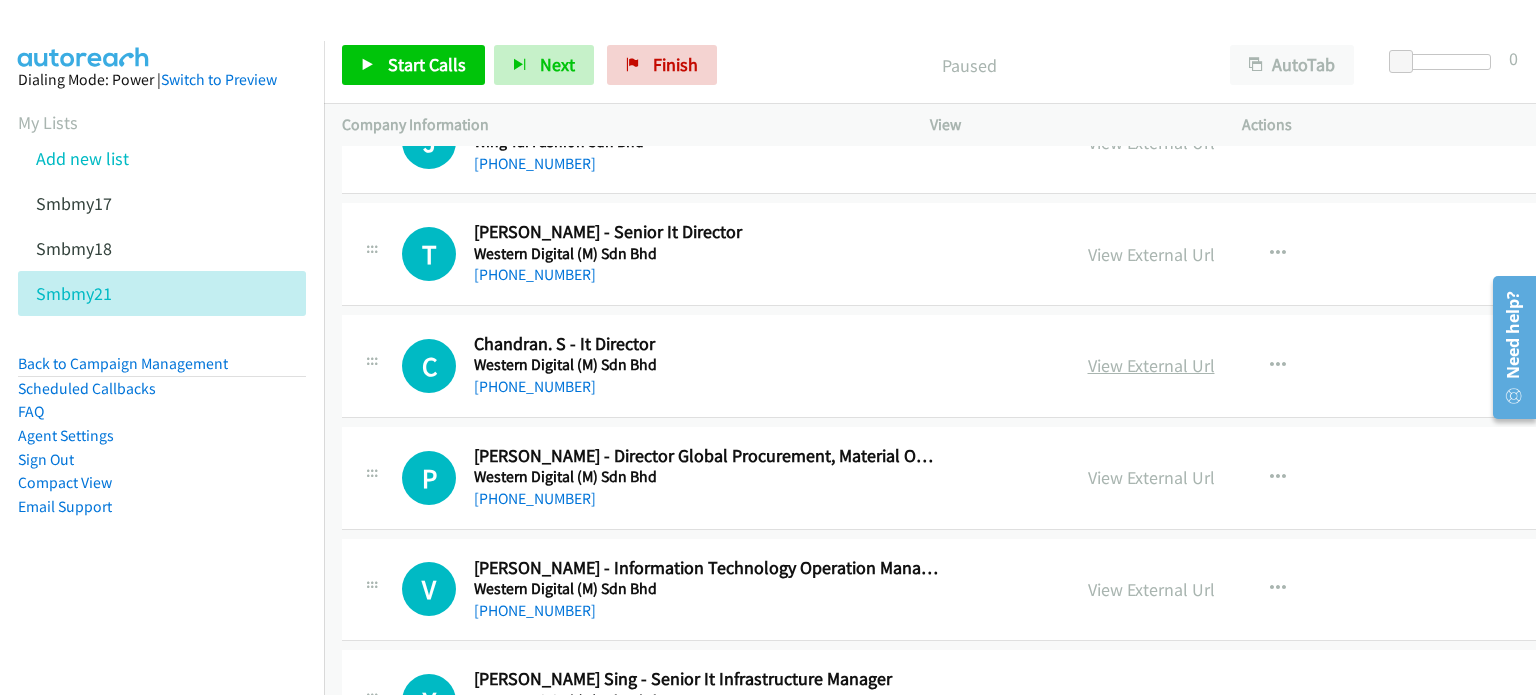 click on "View External Url" at bounding box center (1151, 365) 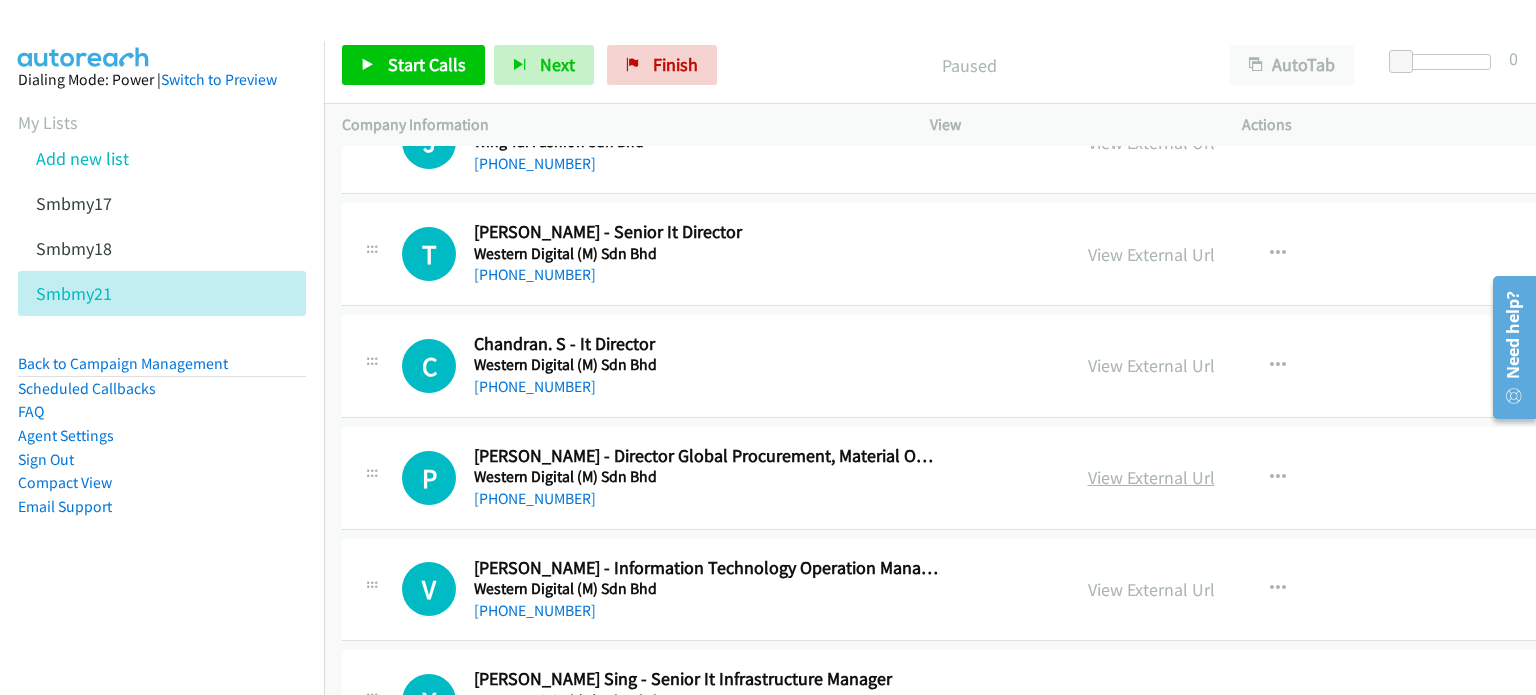click on "View External Url" at bounding box center (1151, 477) 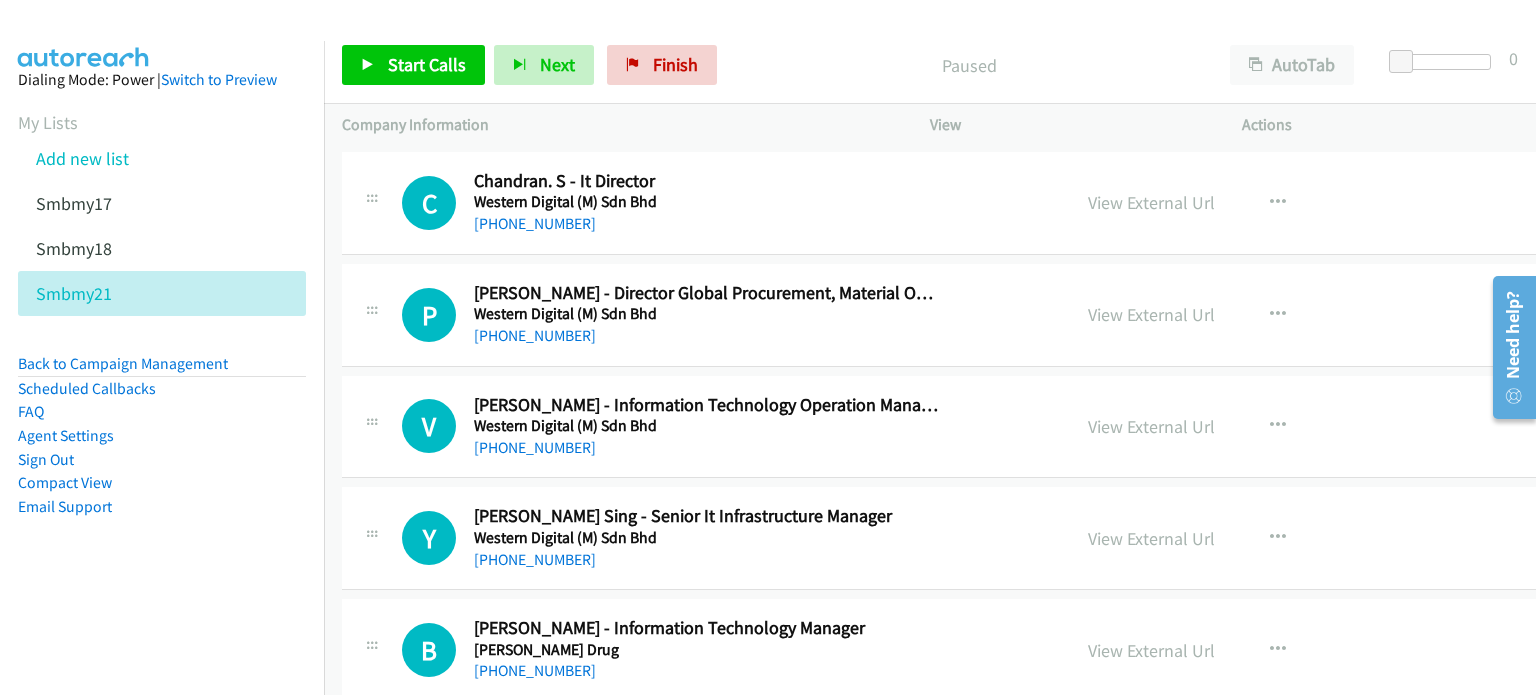 scroll, scrollTop: 2188, scrollLeft: 0, axis: vertical 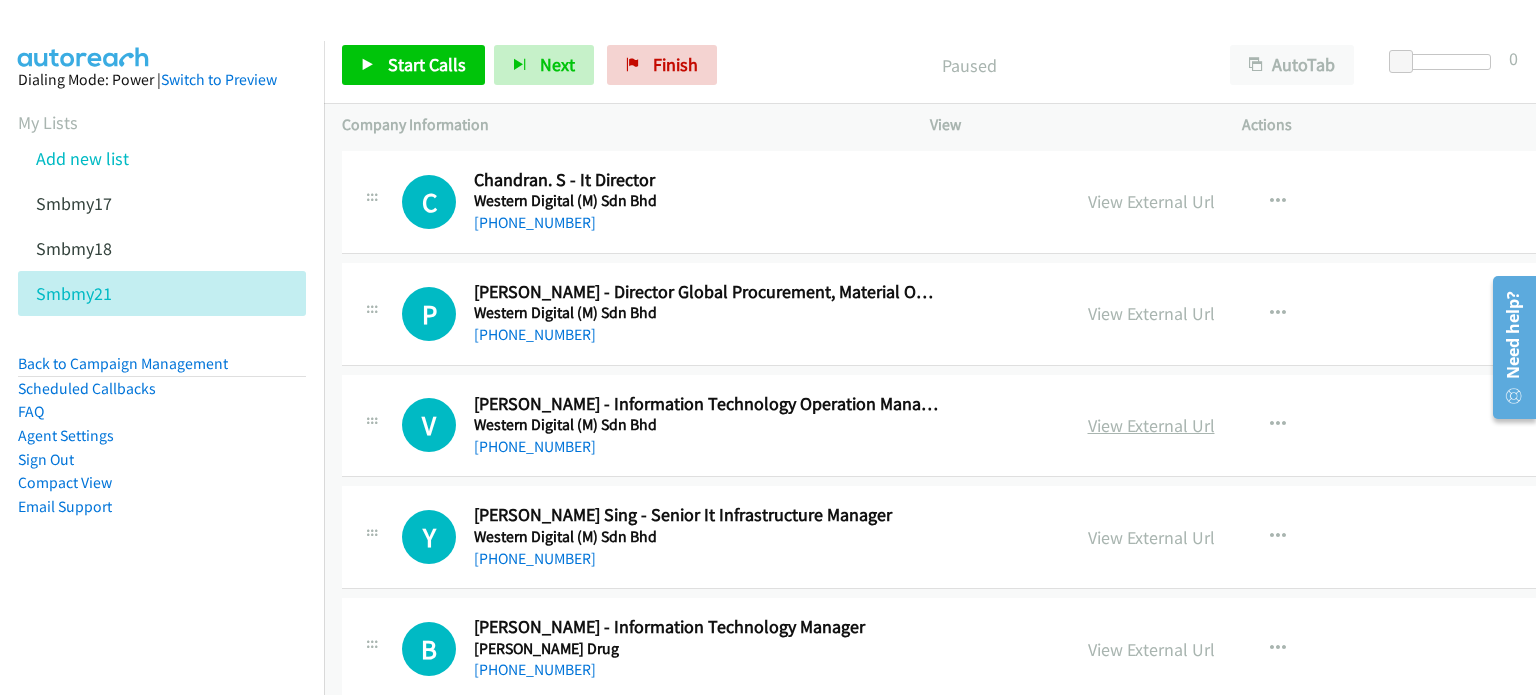 click on "View External Url" at bounding box center [1151, 425] 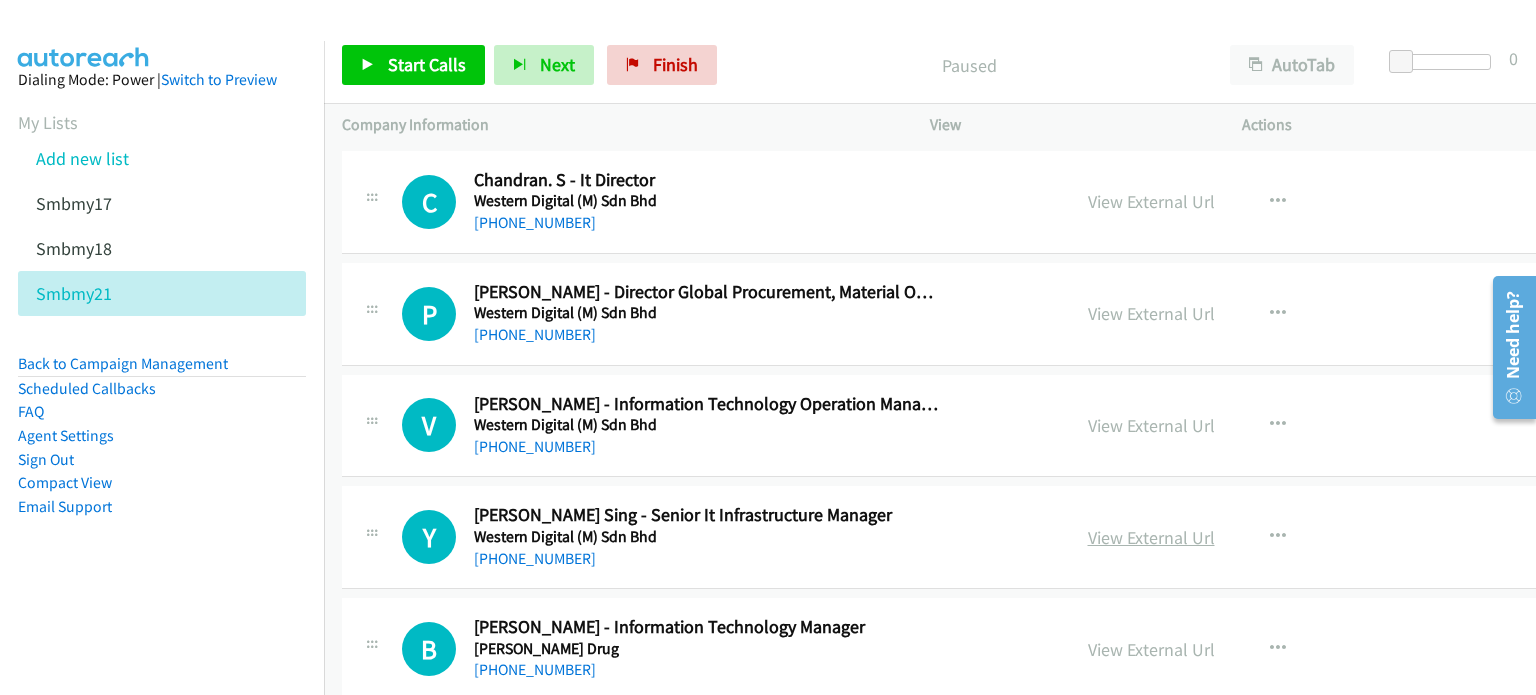 click on "View External Url" at bounding box center [1151, 537] 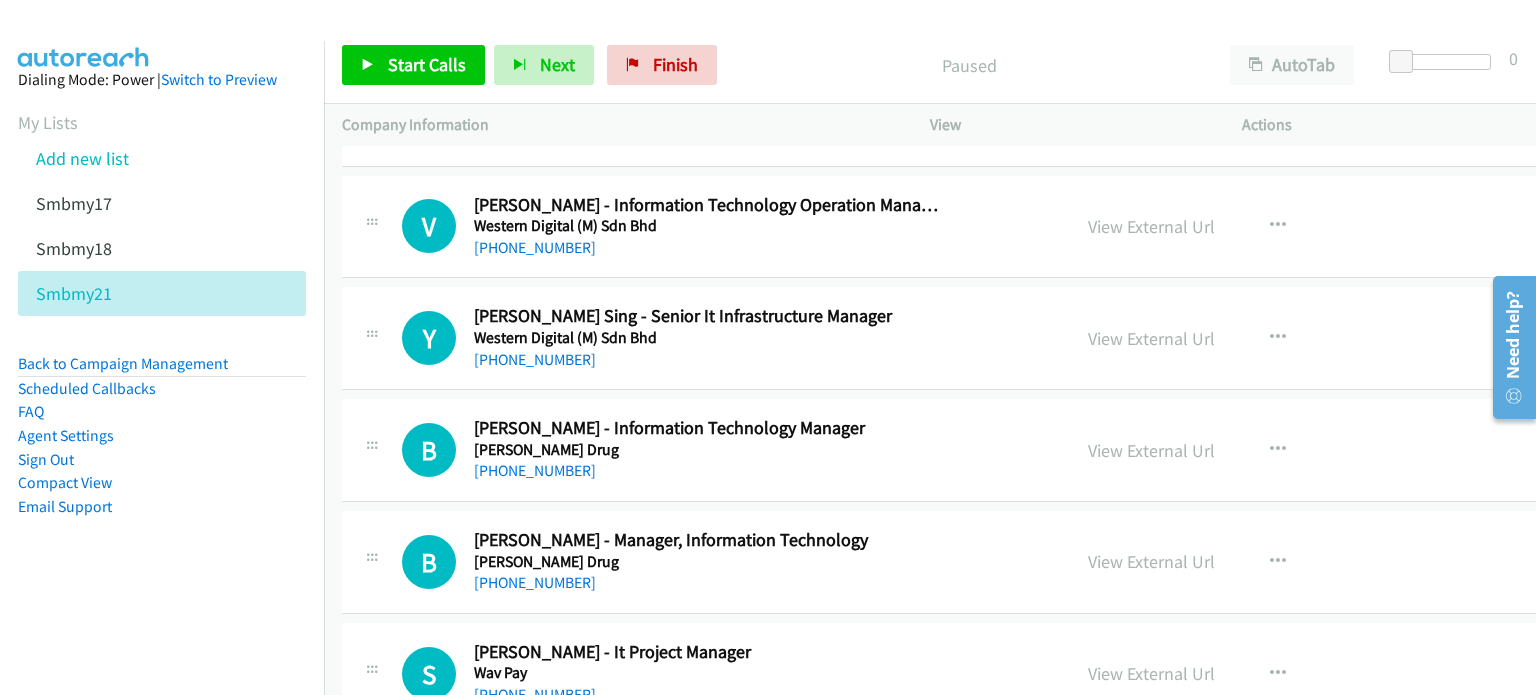 scroll, scrollTop: 2388, scrollLeft: 0, axis: vertical 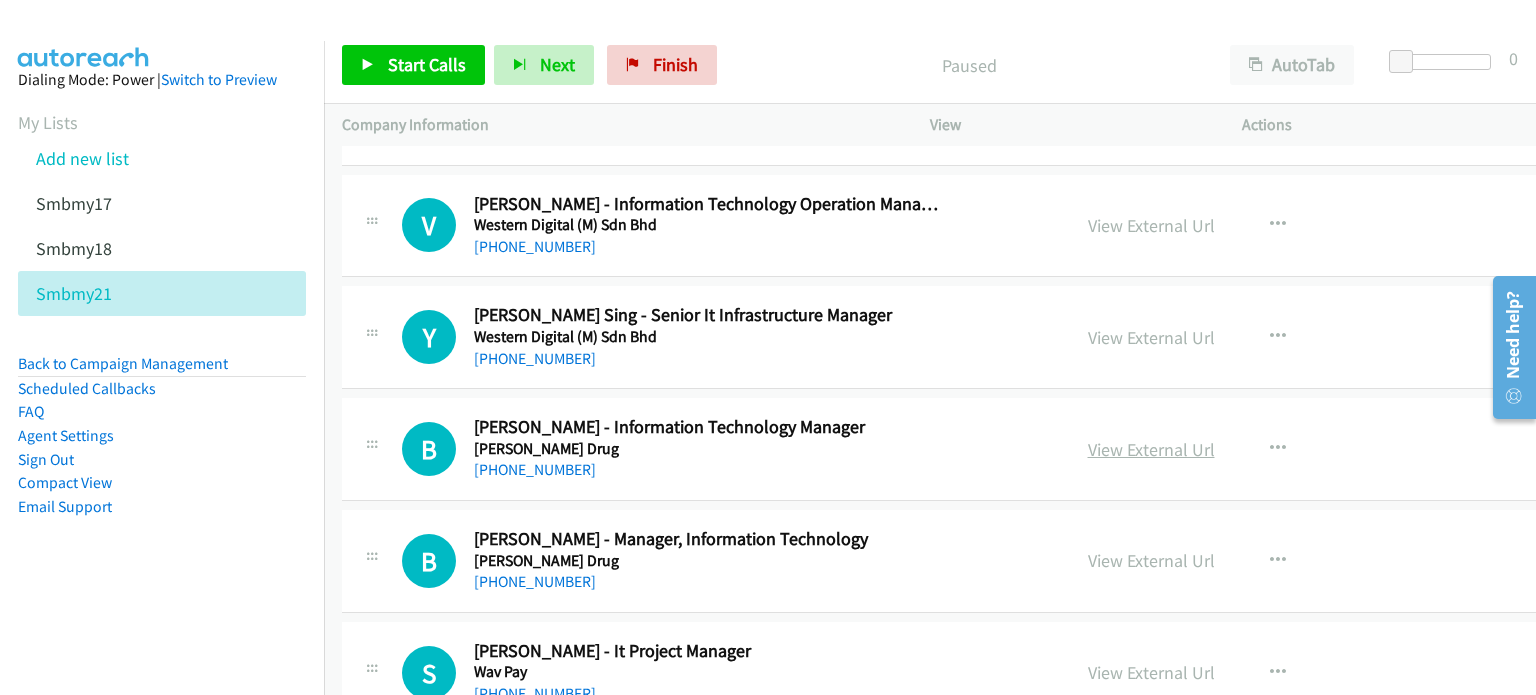 click on "View External Url" at bounding box center (1151, 449) 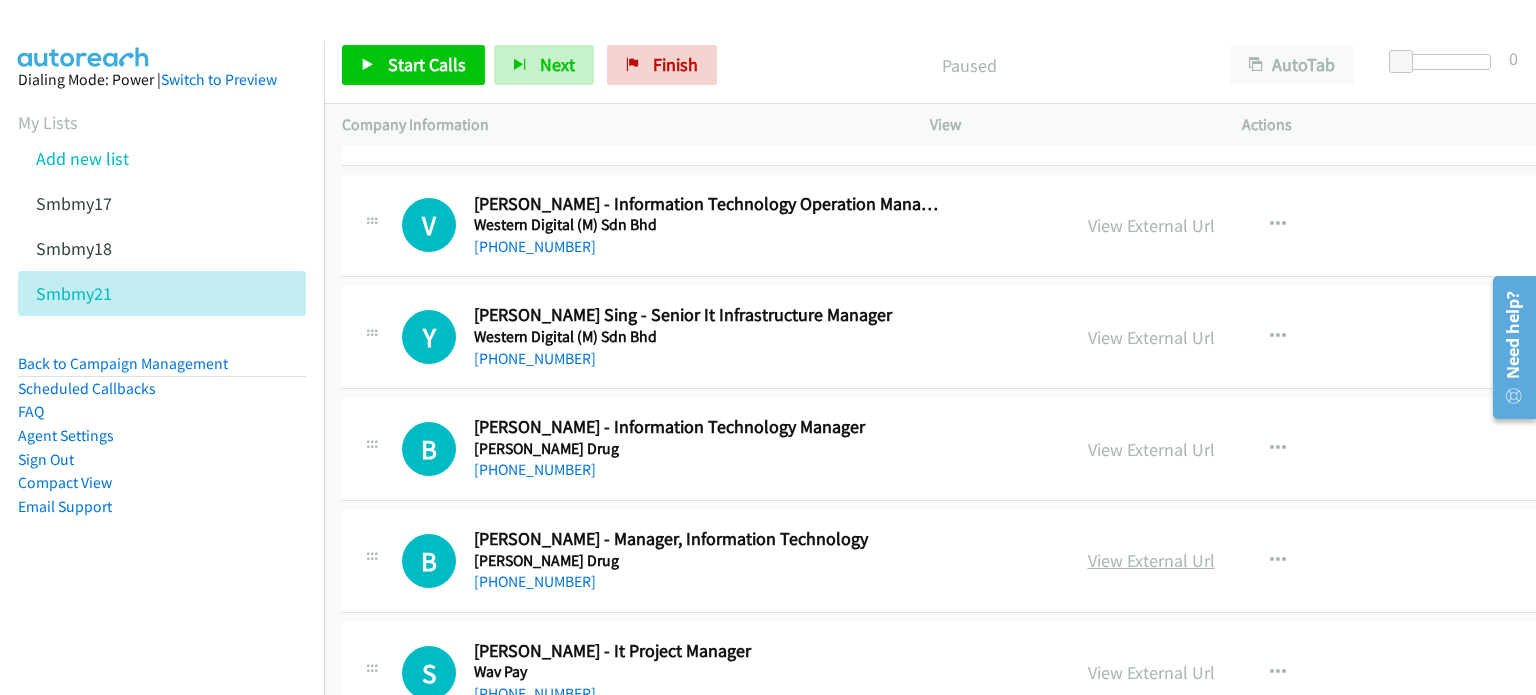 click on "View External Url" at bounding box center [1151, 560] 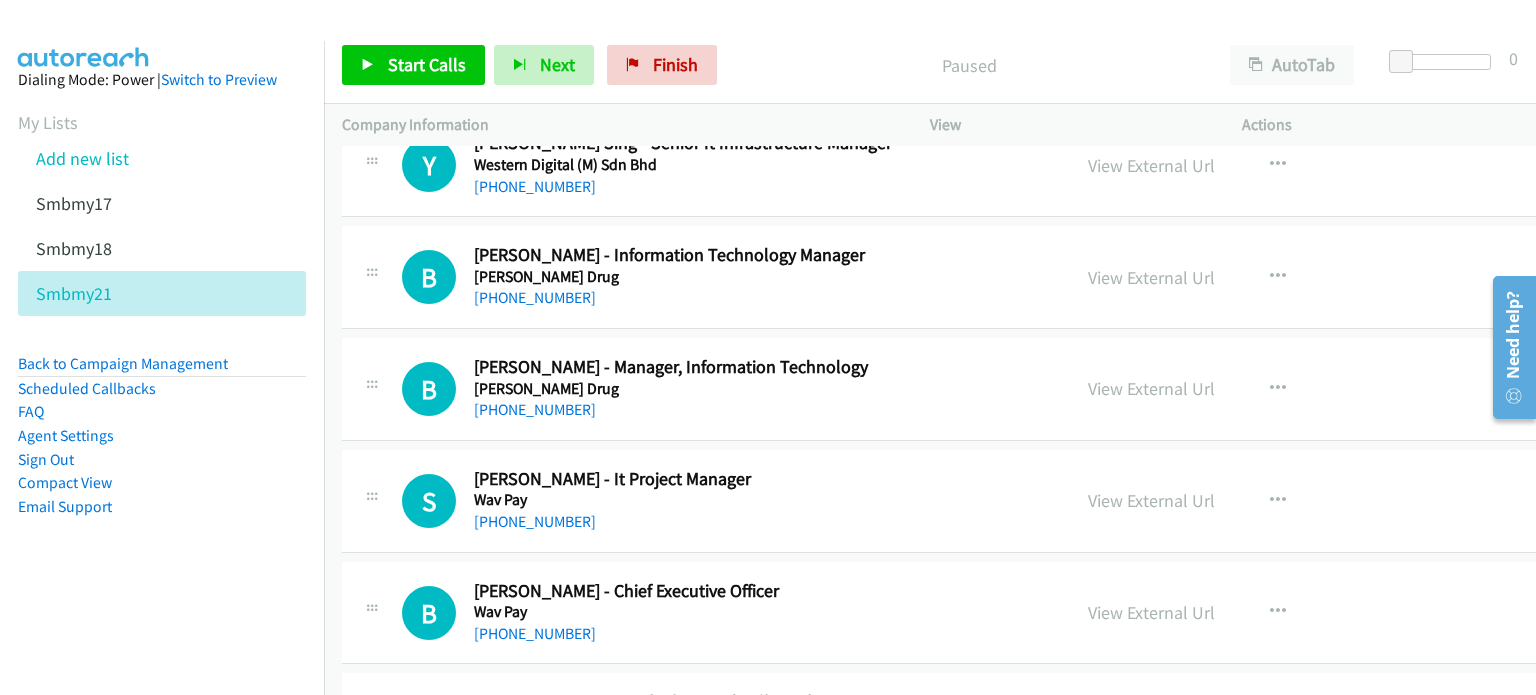 scroll, scrollTop: 2568, scrollLeft: 0, axis: vertical 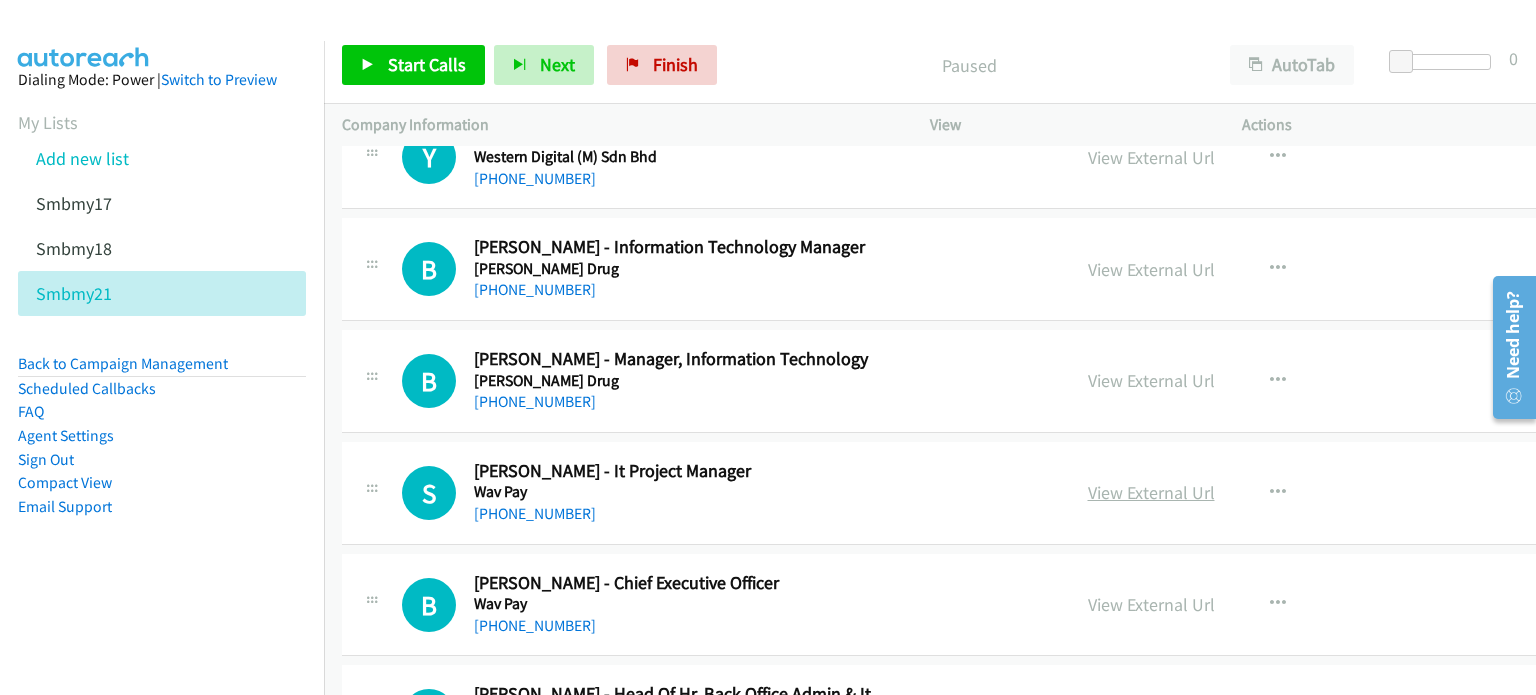 click on "View External Url" at bounding box center (1151, 492) 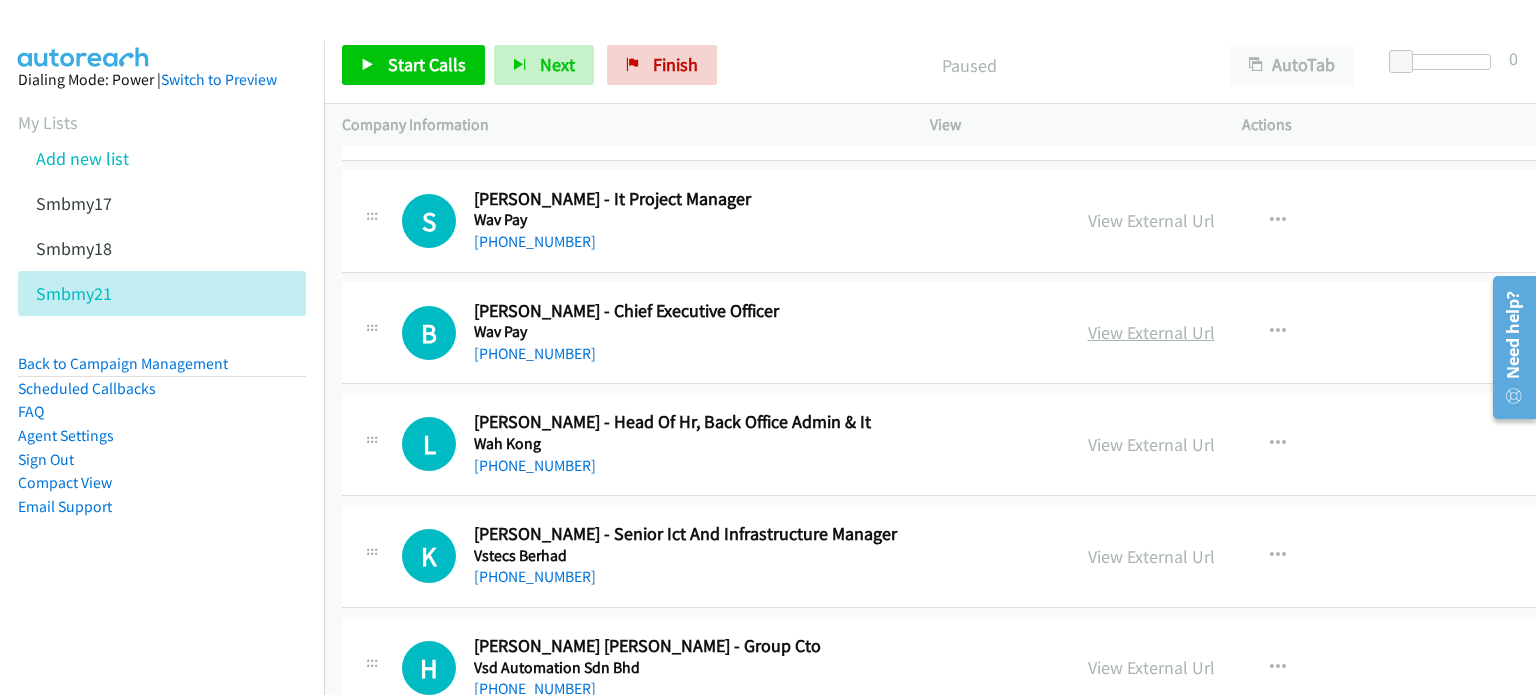 scroll, scrollTop: 2841, scrollLeft: 0, axis: vertical 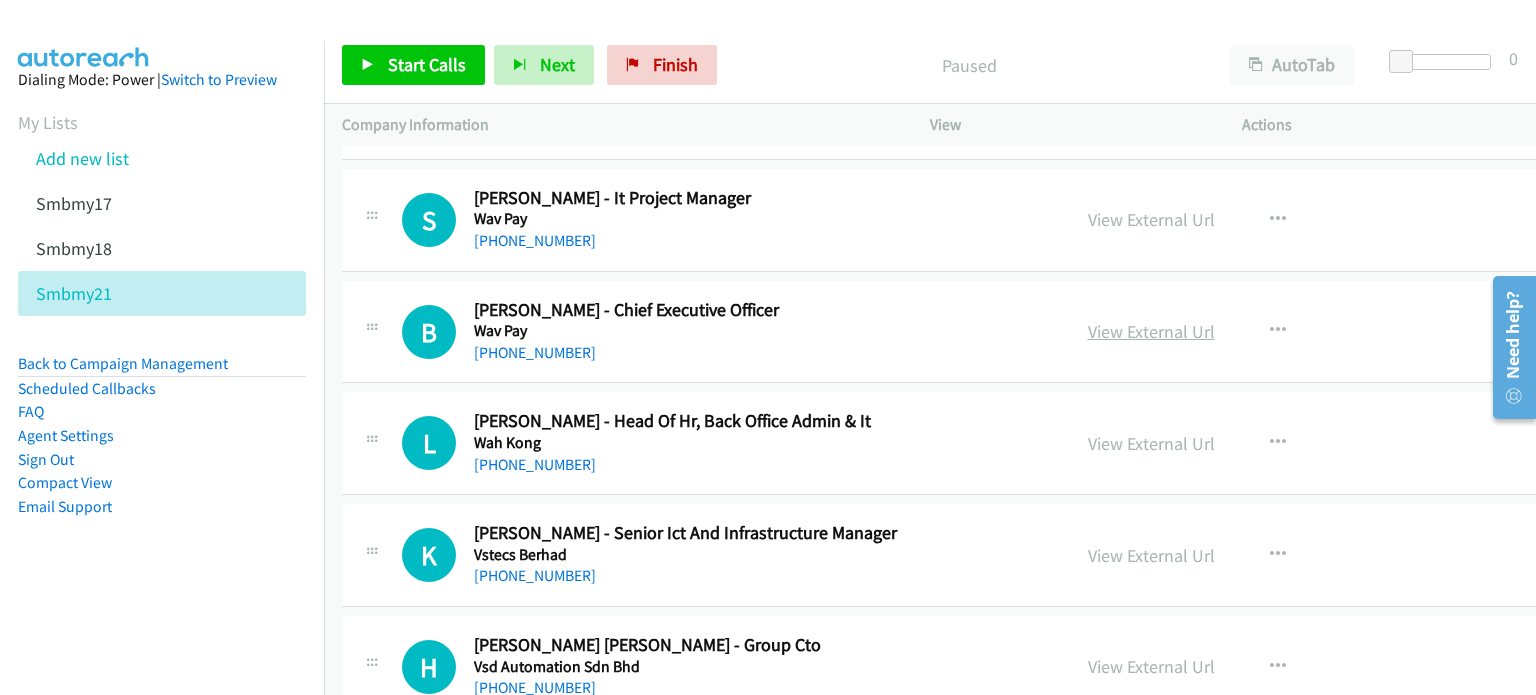 click on "View External Url" at bounding box center (1151, 331) 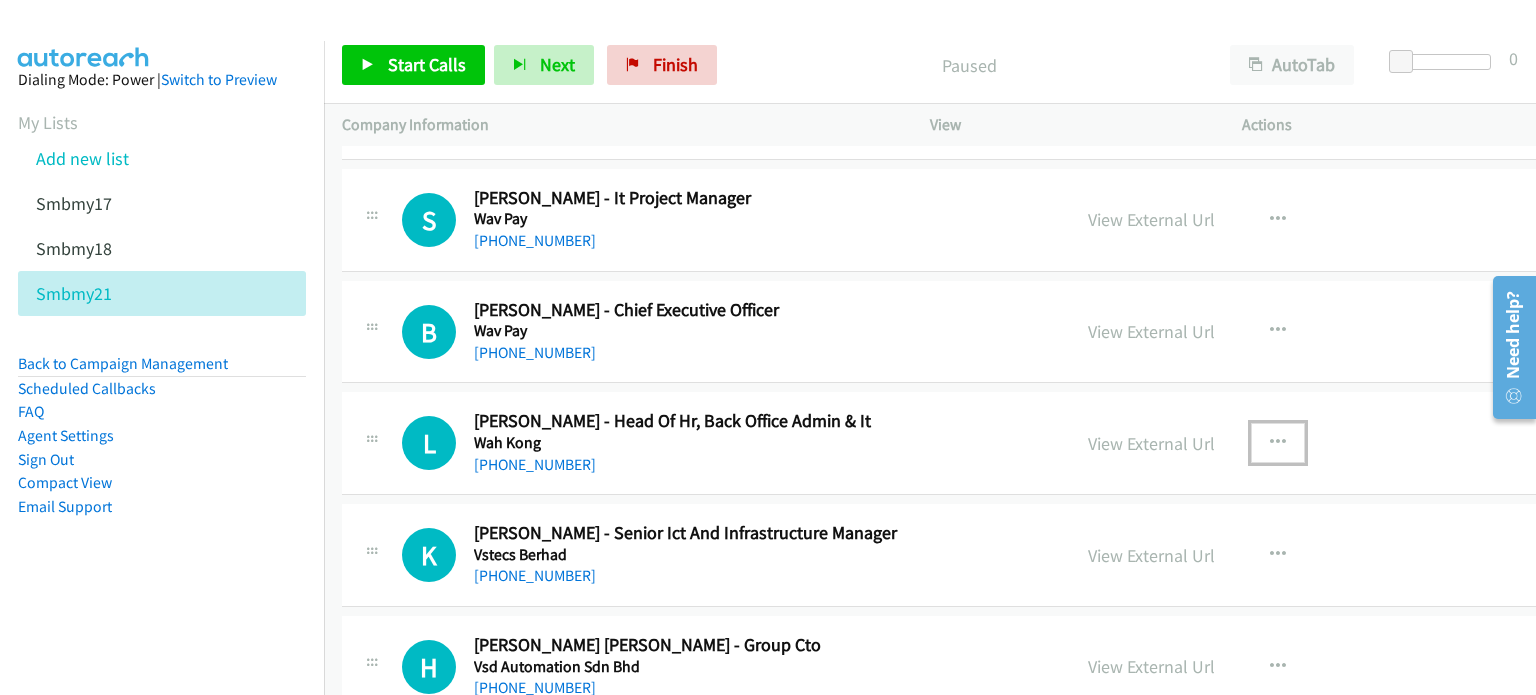 click at bounding box center [1278, 443] 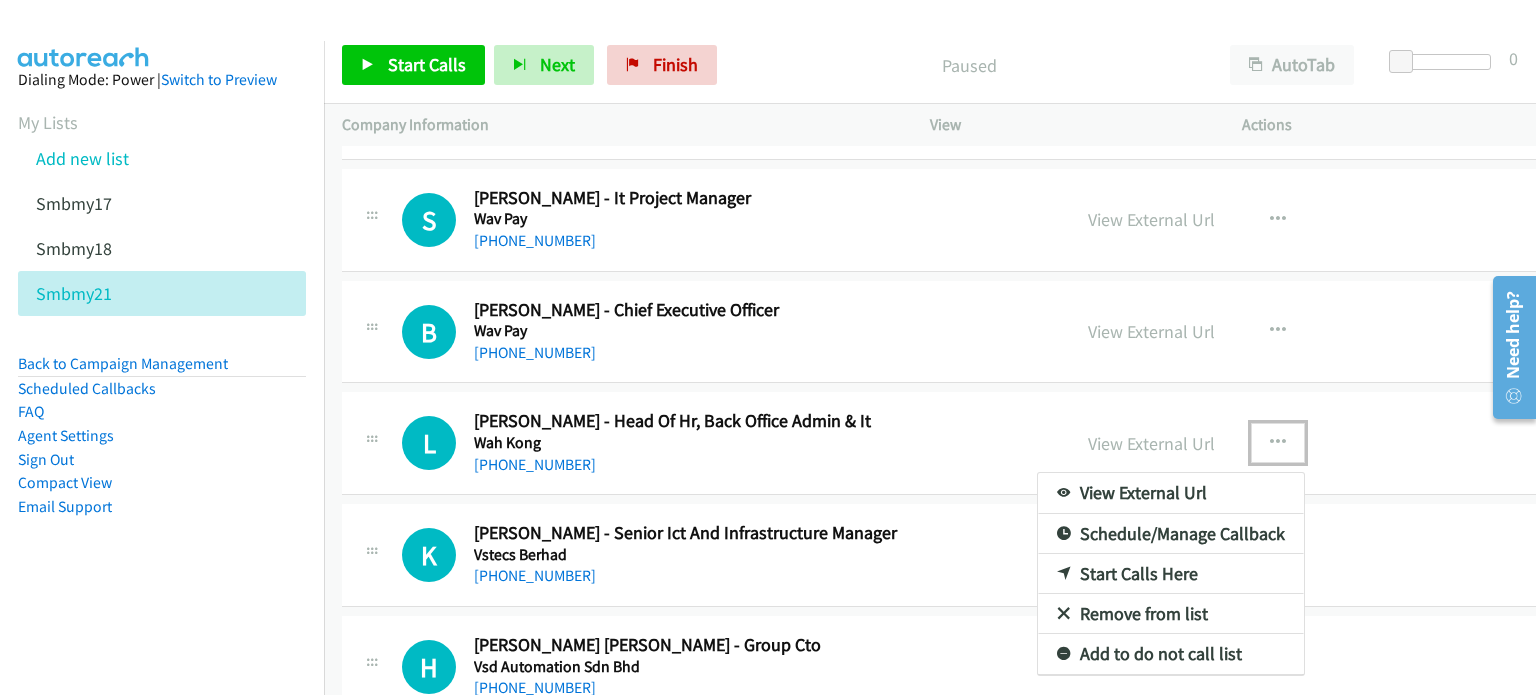 click on "Remove from list" at bounding box center [1171, 614] 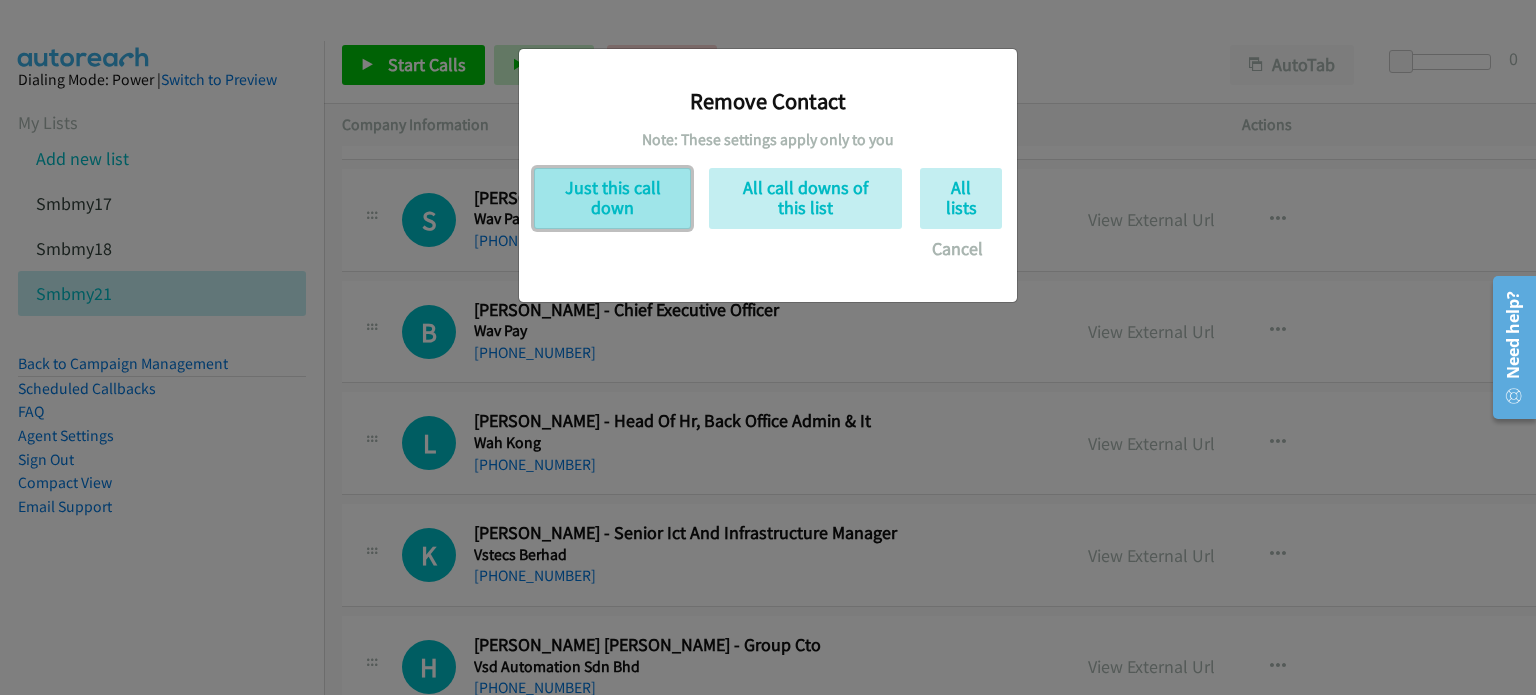 click on "Just this call down" at bounding box center (612, 198) 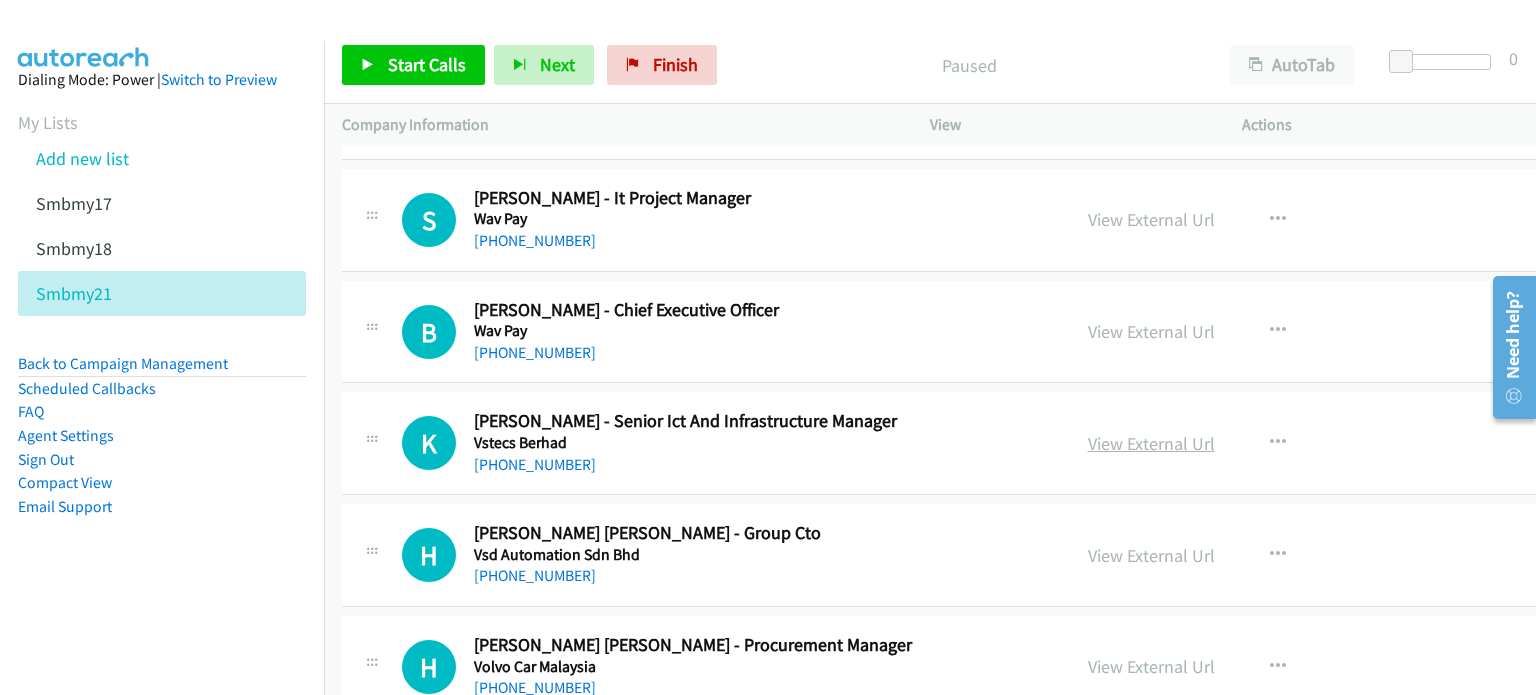 click on "View External Url" at bounding box center (1151, 443) 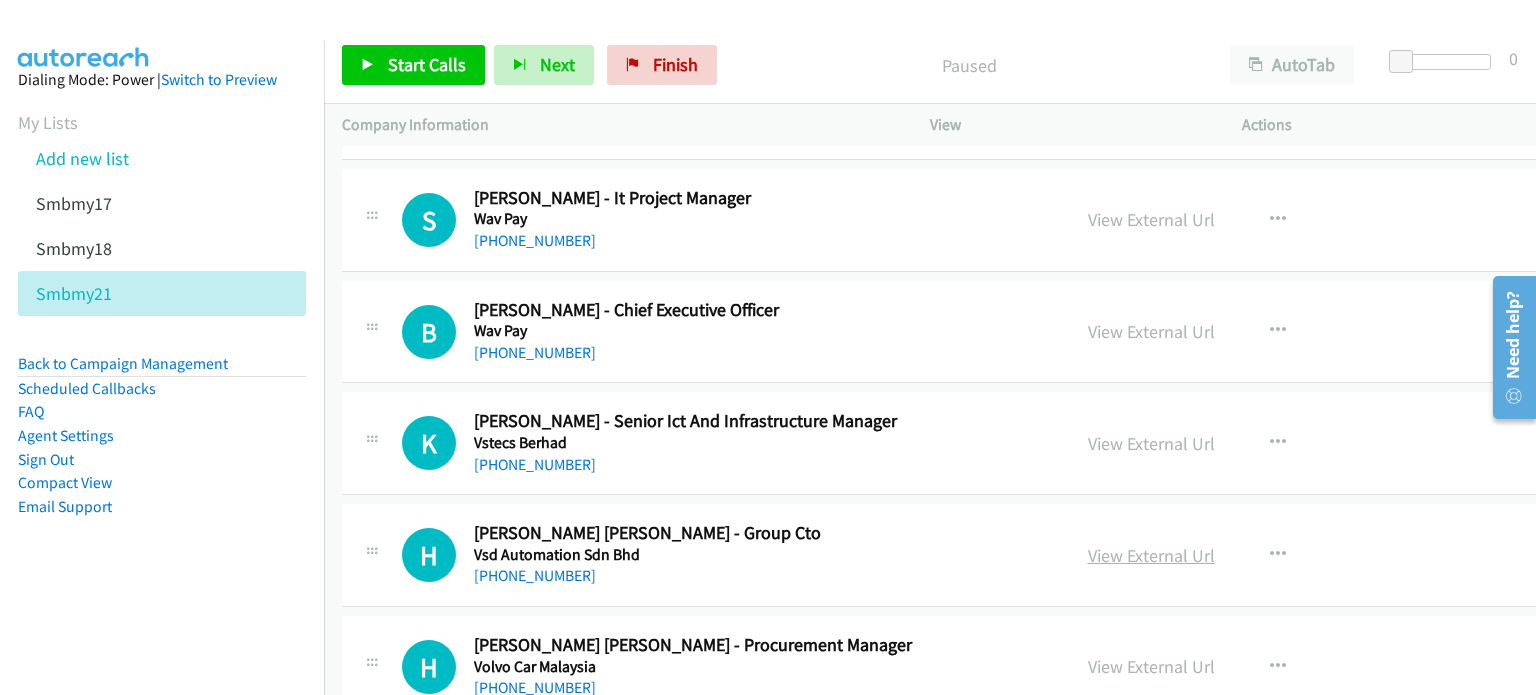 click on "View External Url" at bounding box center [1151, 555] 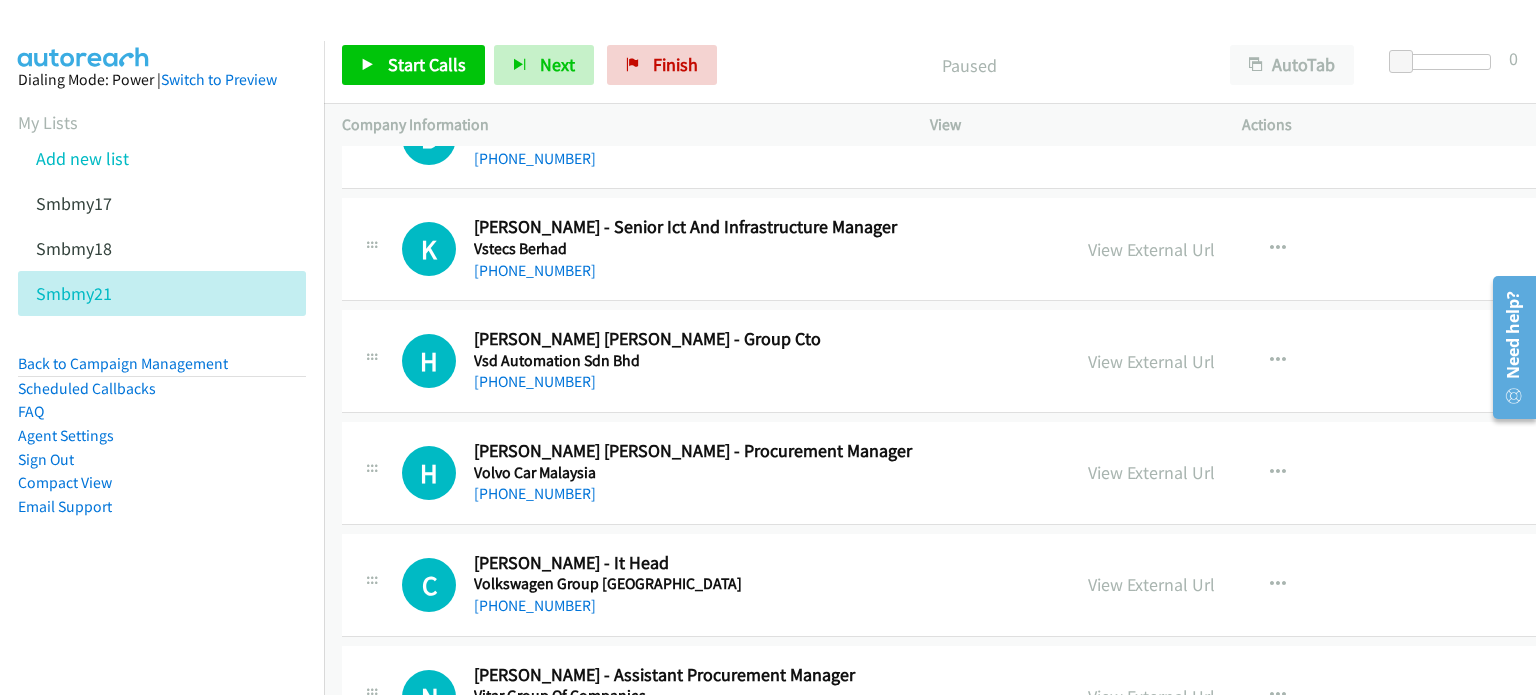 scroll, scrollTop: 3036, scrollLeft: 0, axis: vertical 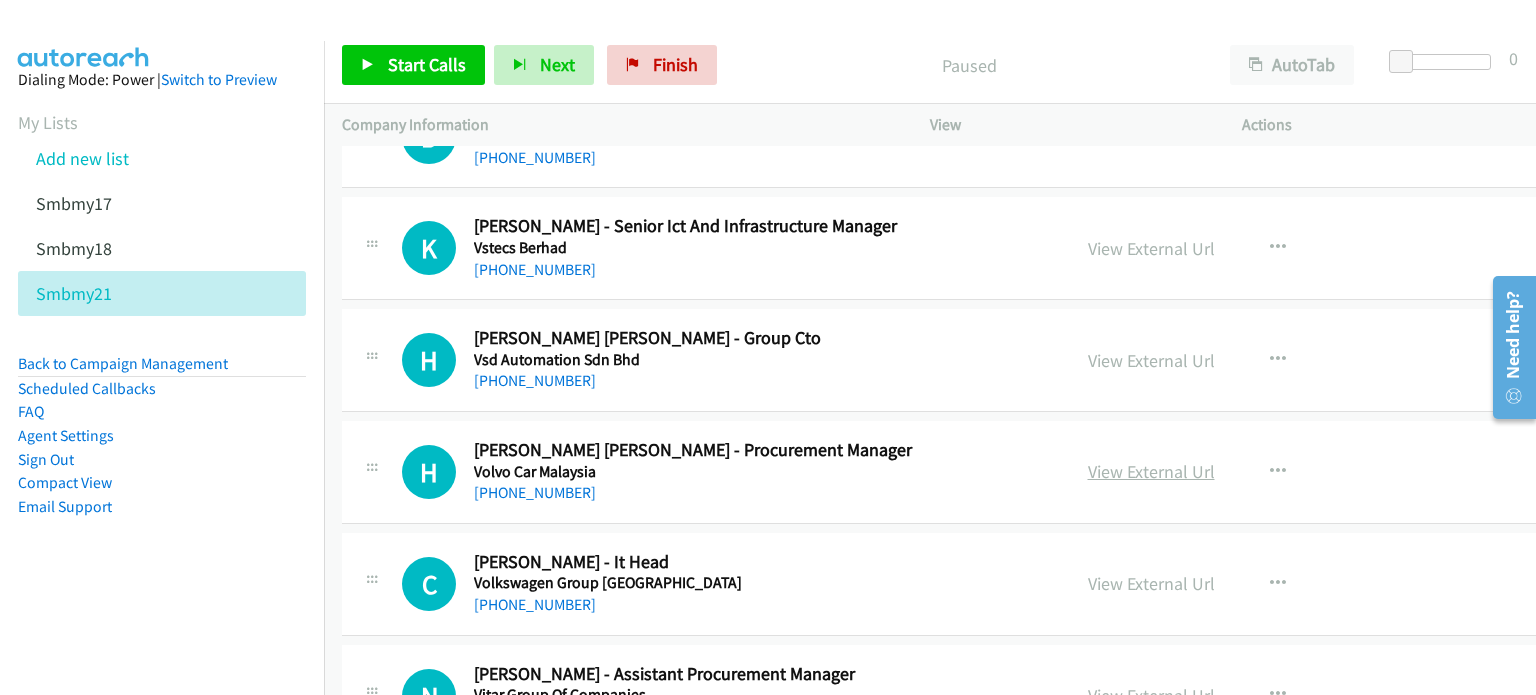 click on "View External Url" at bounding box center [1151, 471] 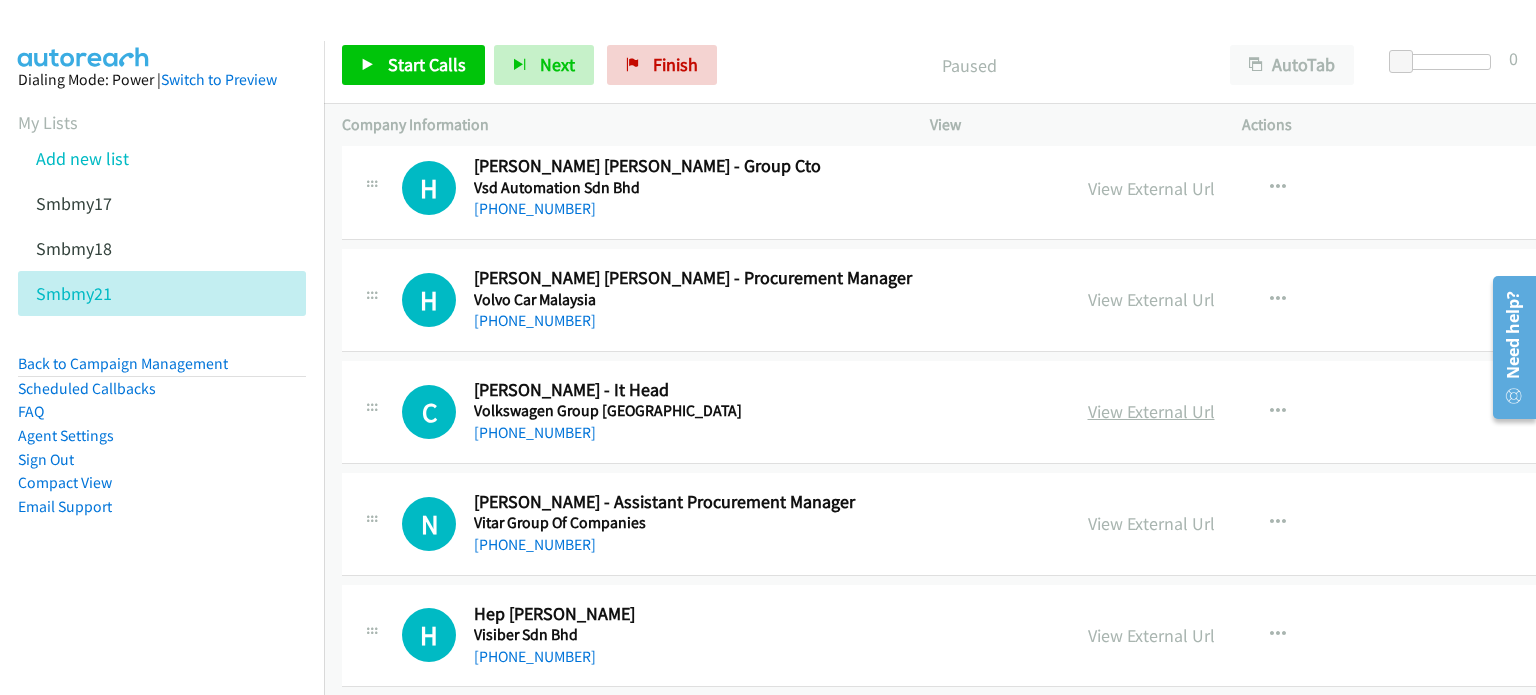 scroll, scrollTop: 3208, scrollLeft: 0, axis: vertical 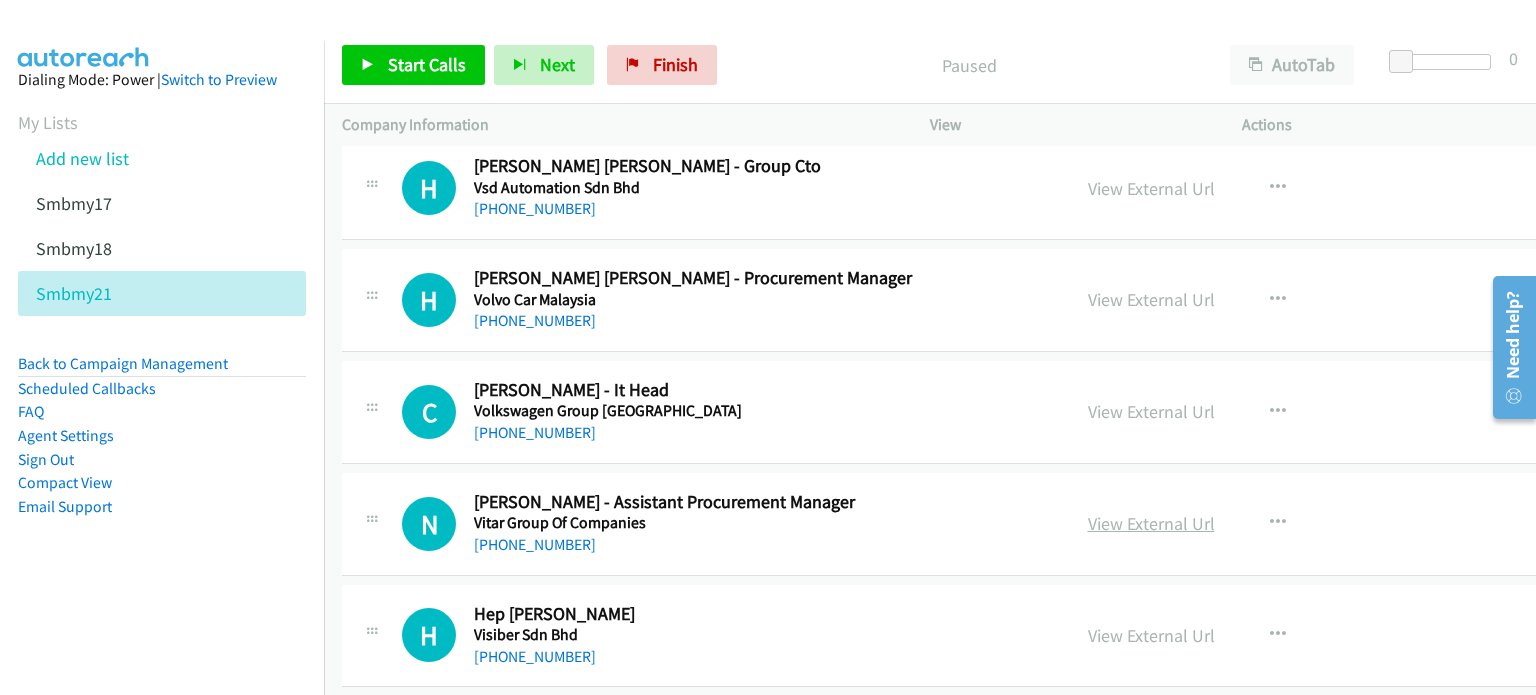 click on "View External Url" at bounding box center [1151, 523] 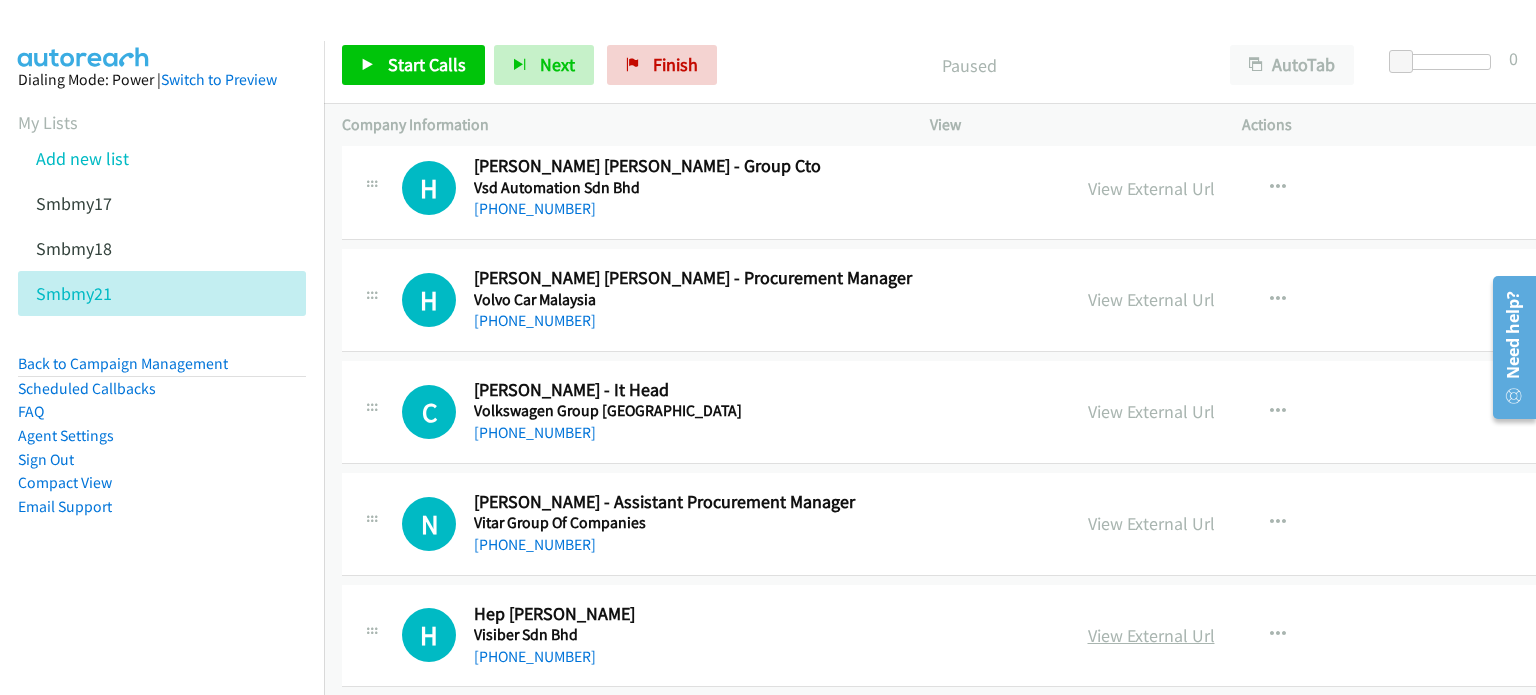 click on "View External Url" at bounding box center [1151, 635] 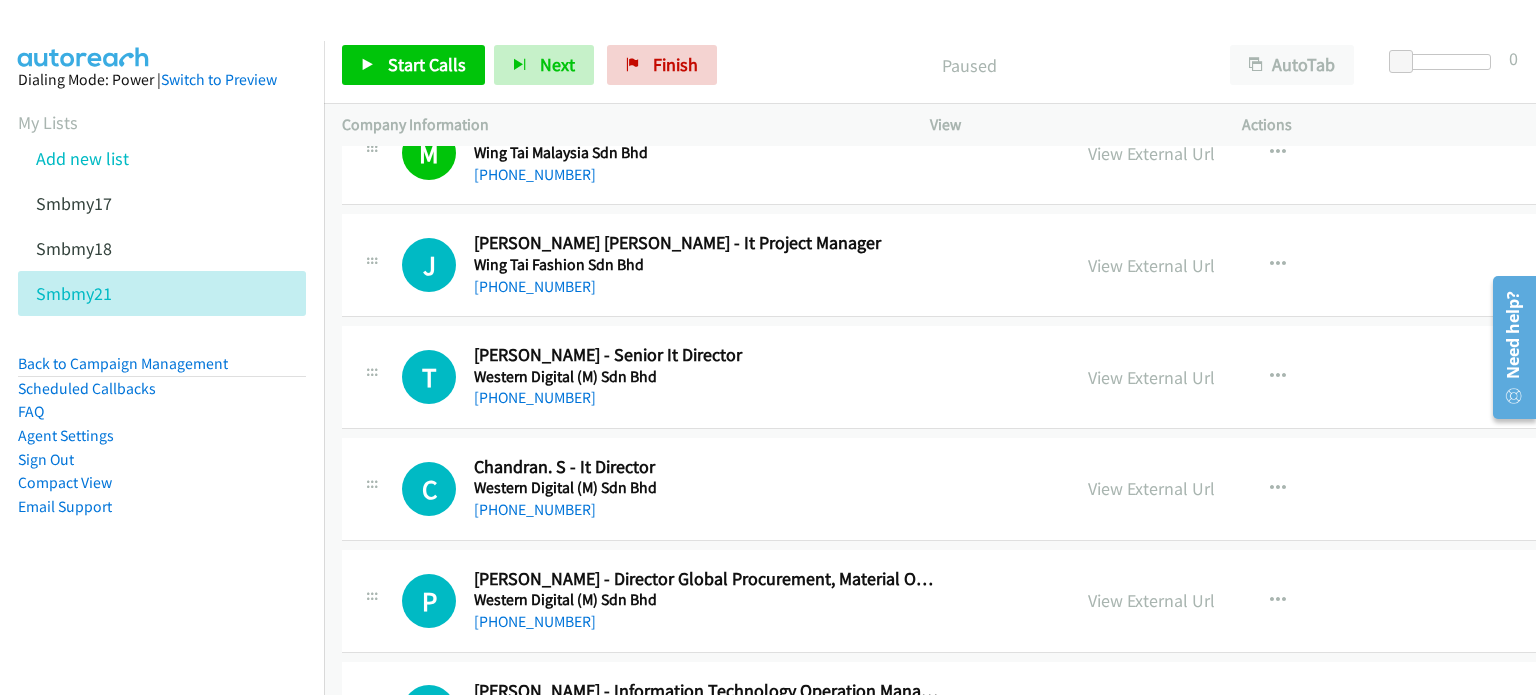 scroll, scrollTop: 1917, scrollLeft: 0, axis: vertical 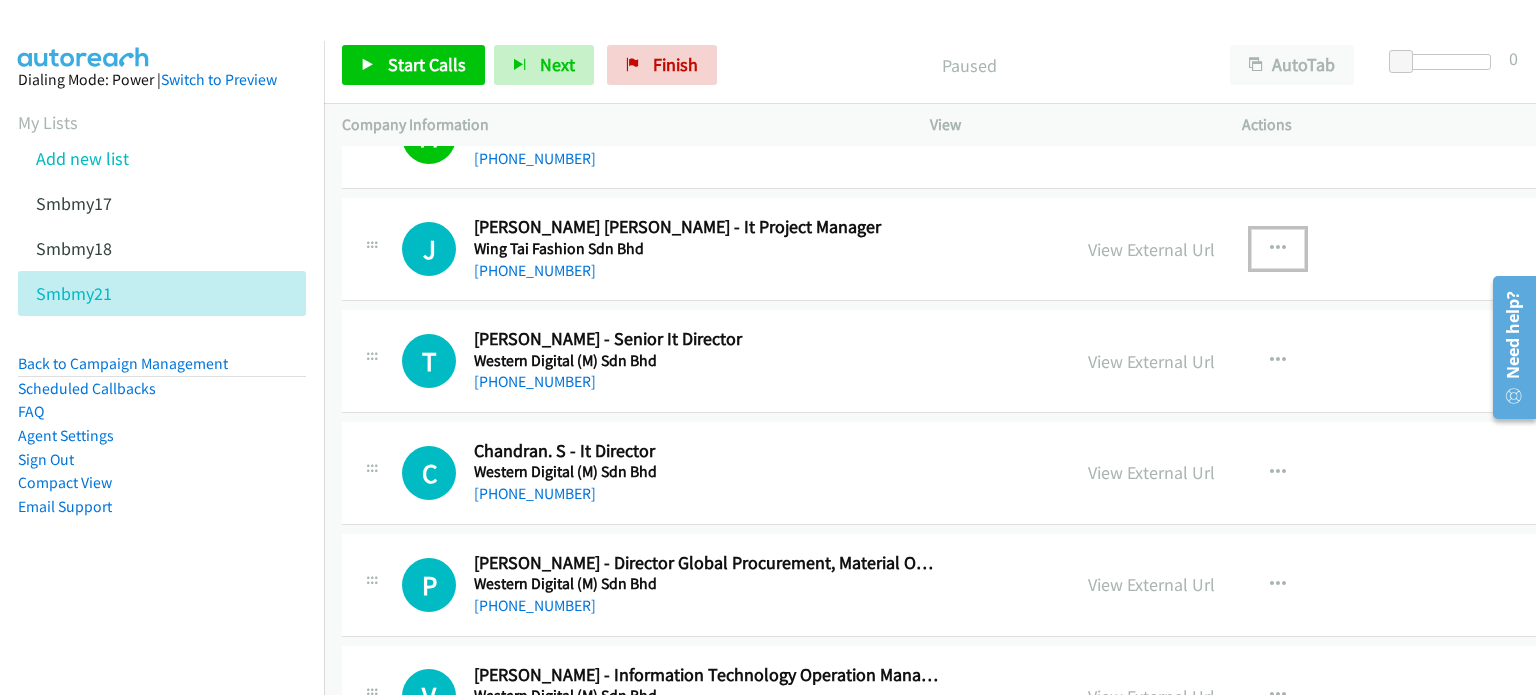 drag, startPoint x: 1223, startPoint y: 242, endPoint x: 1143, endPoint y: 305, distance: 101.828285 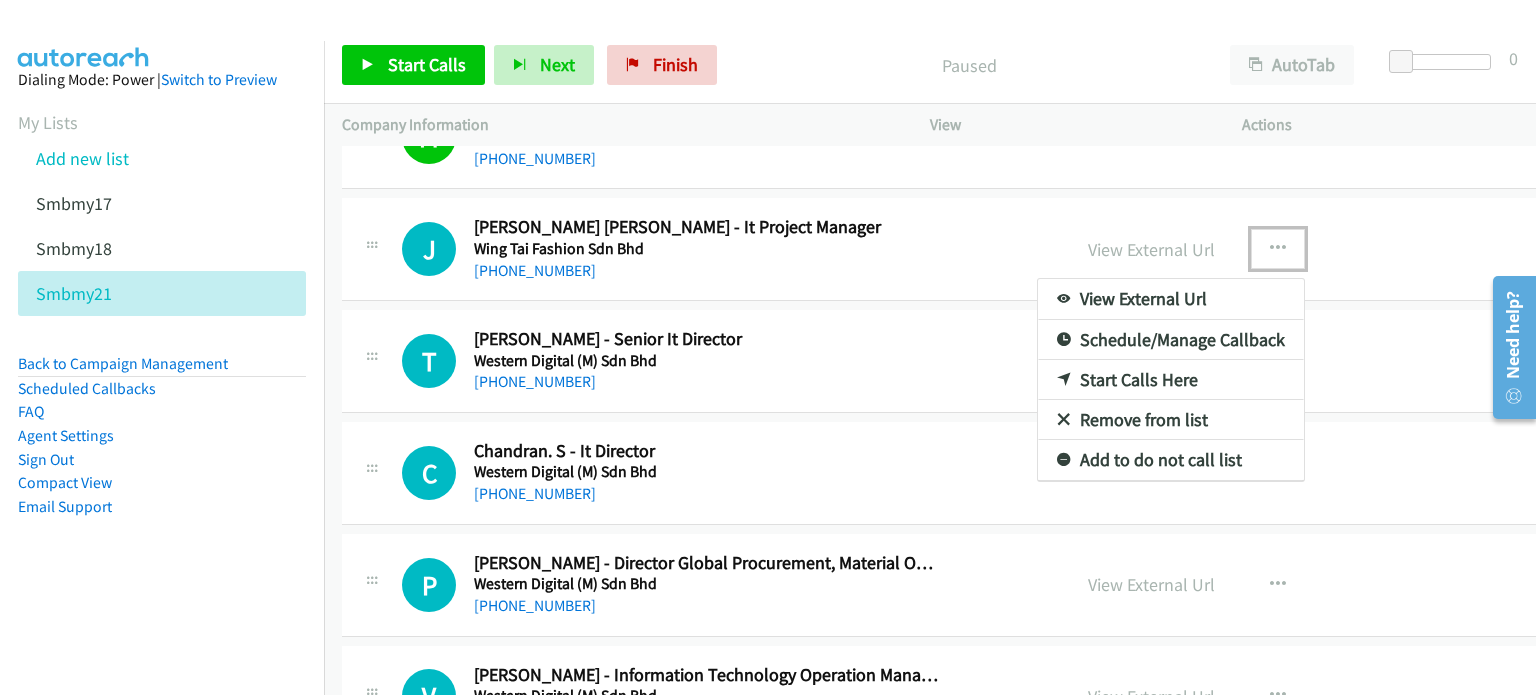 click on "Start Calls Here" at bounding box center (1171, 380) 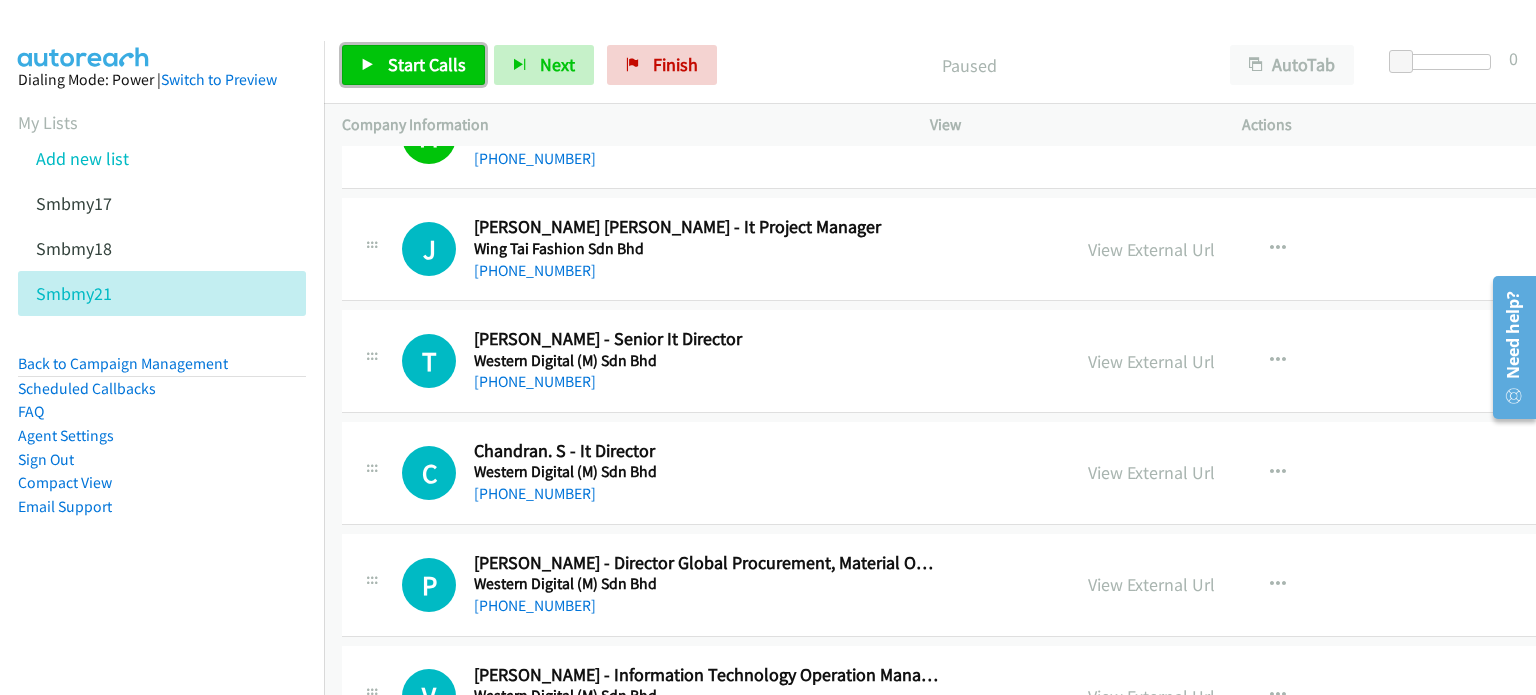 click on "Start Calls" at bounding box center (427, 64) 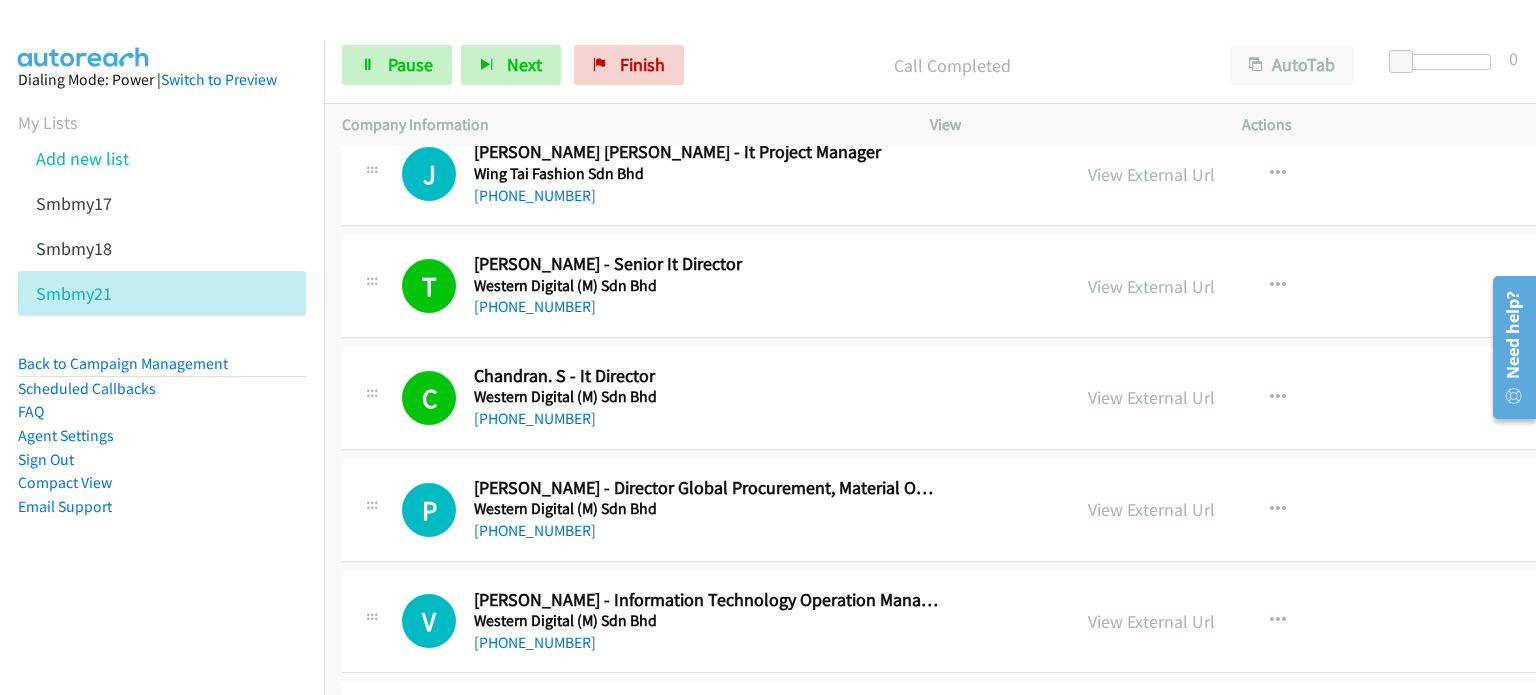 scroll, scrollTop: 1993, scrollLeft: 0, axis: vertical 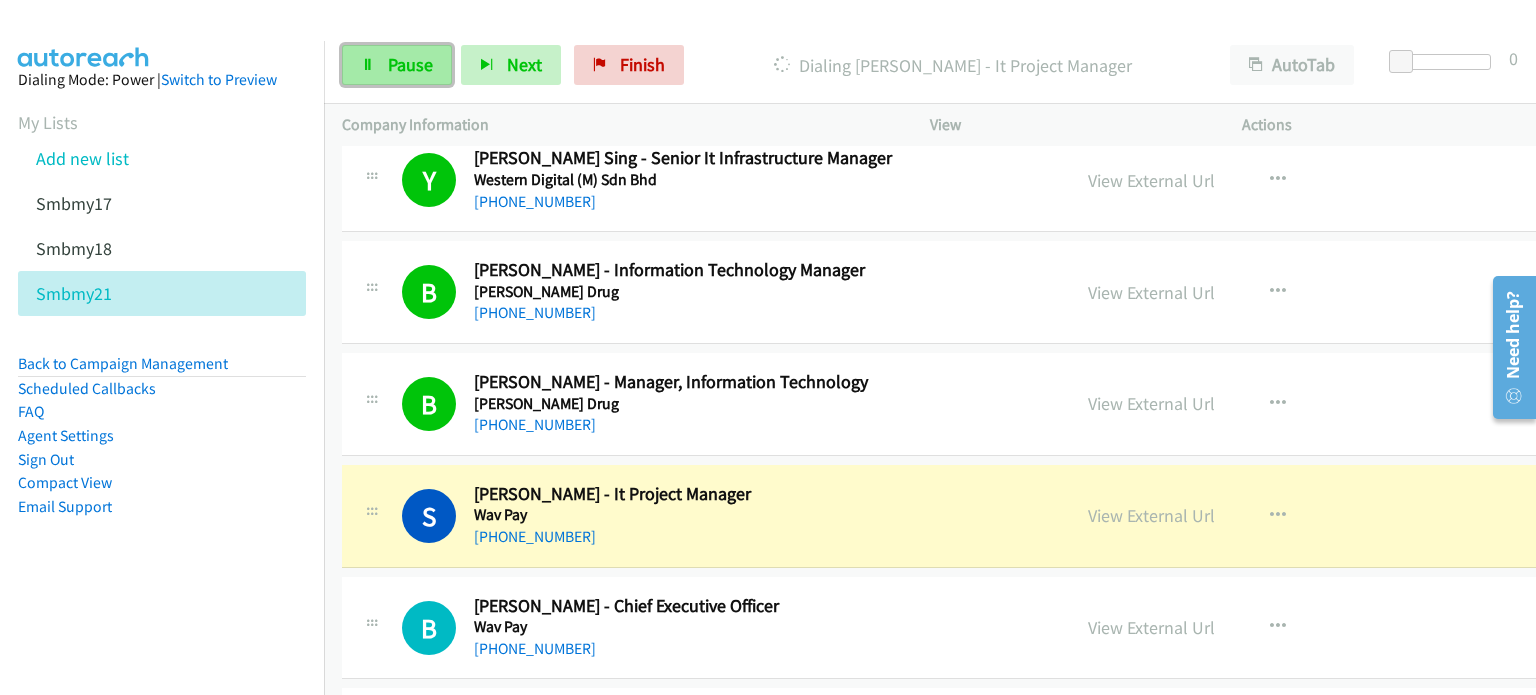 click on "Pause" at bounding box center [397, 65] 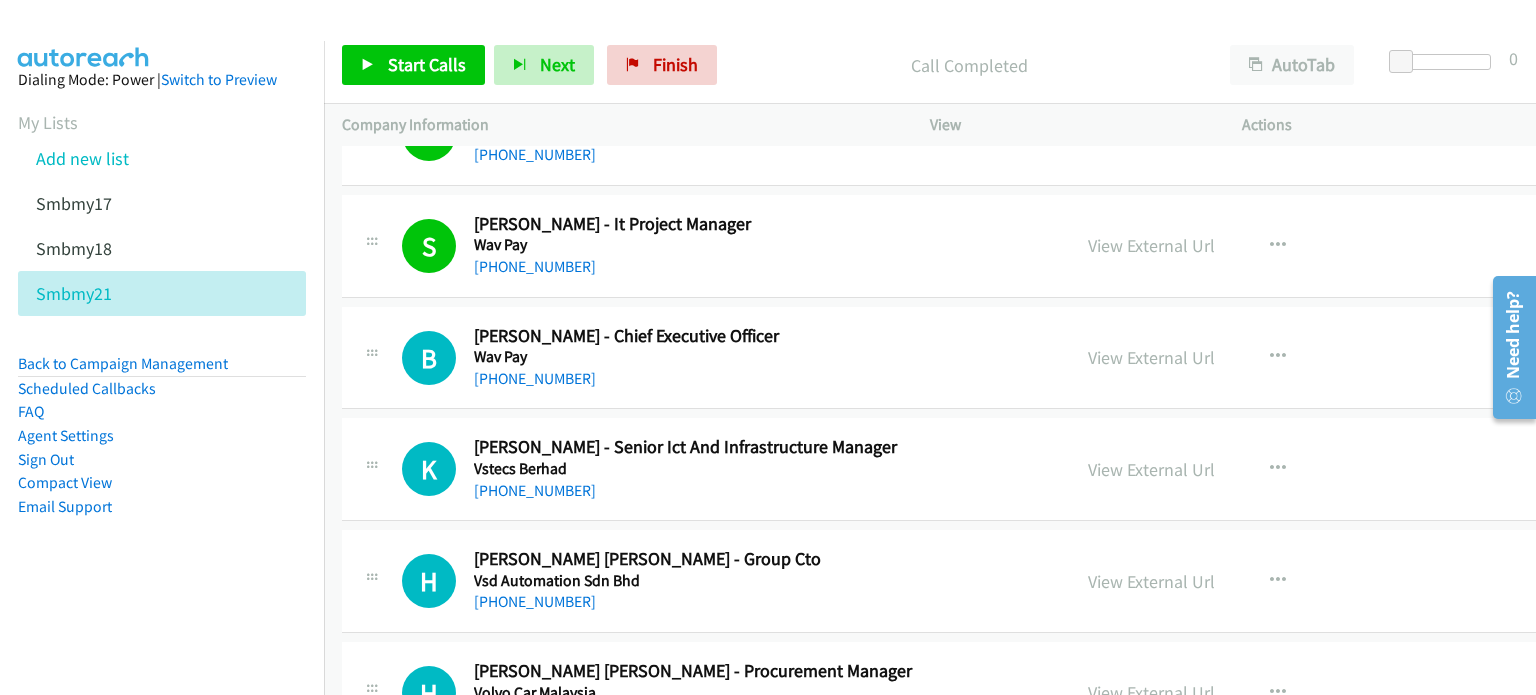 scroll, scrollTop: 2816, scrollLeft: 0, axis: vertical 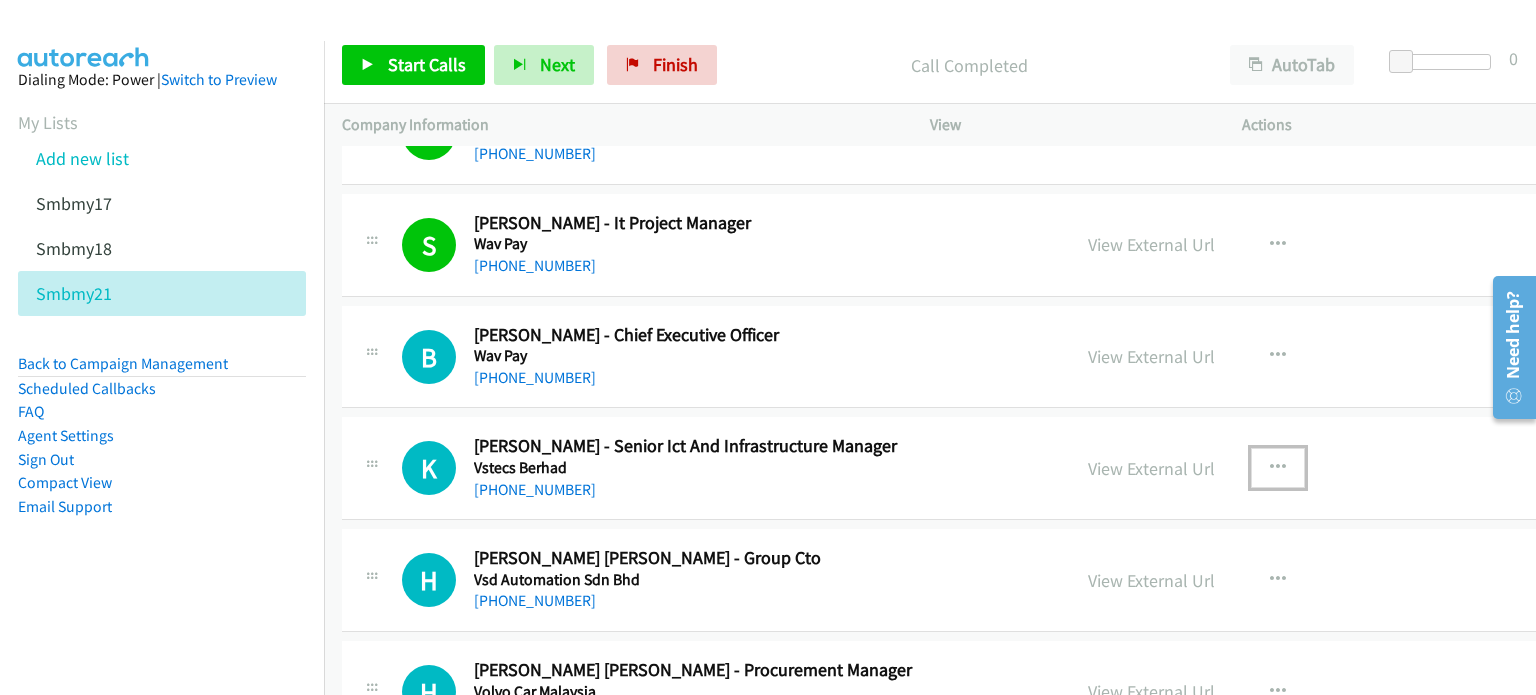 click at bounding box center (1278, 468) 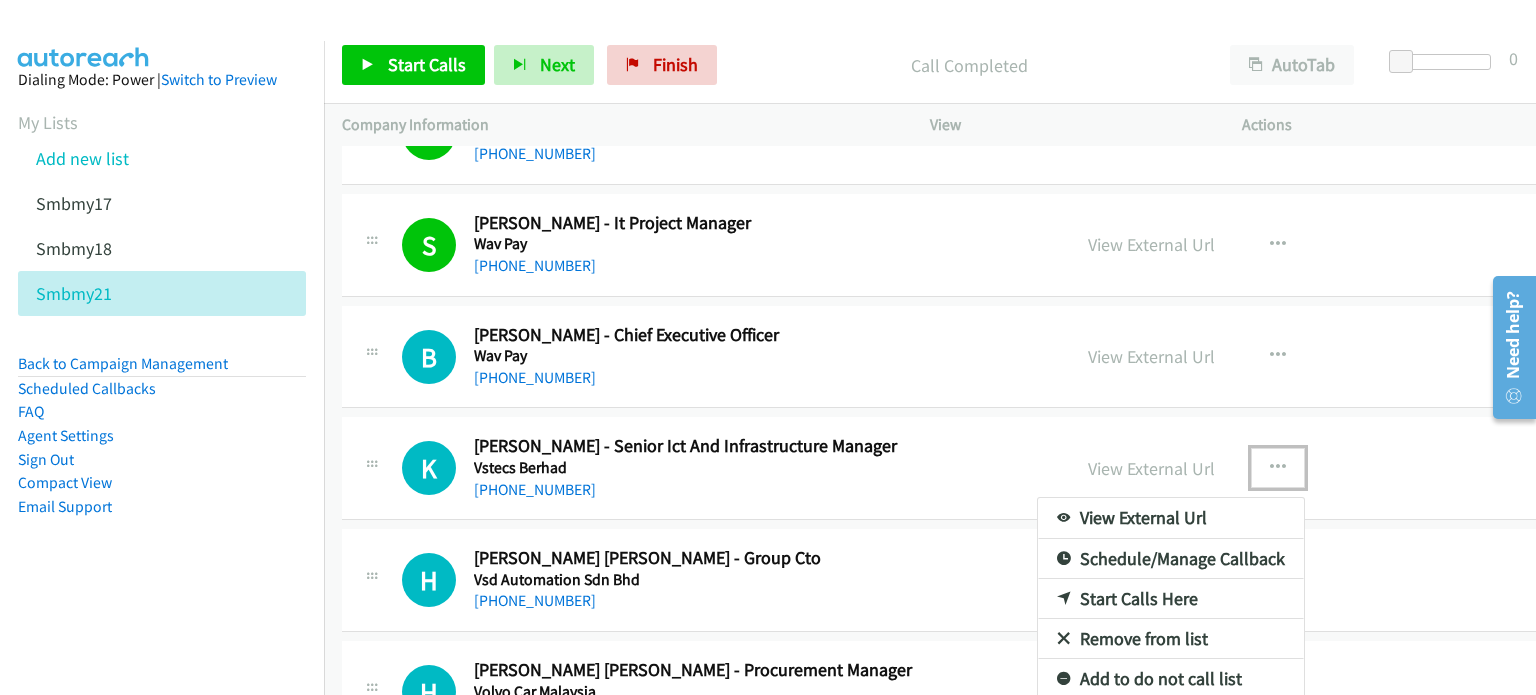 click on "Start Calls Here" at bounding box center [1171, 599] 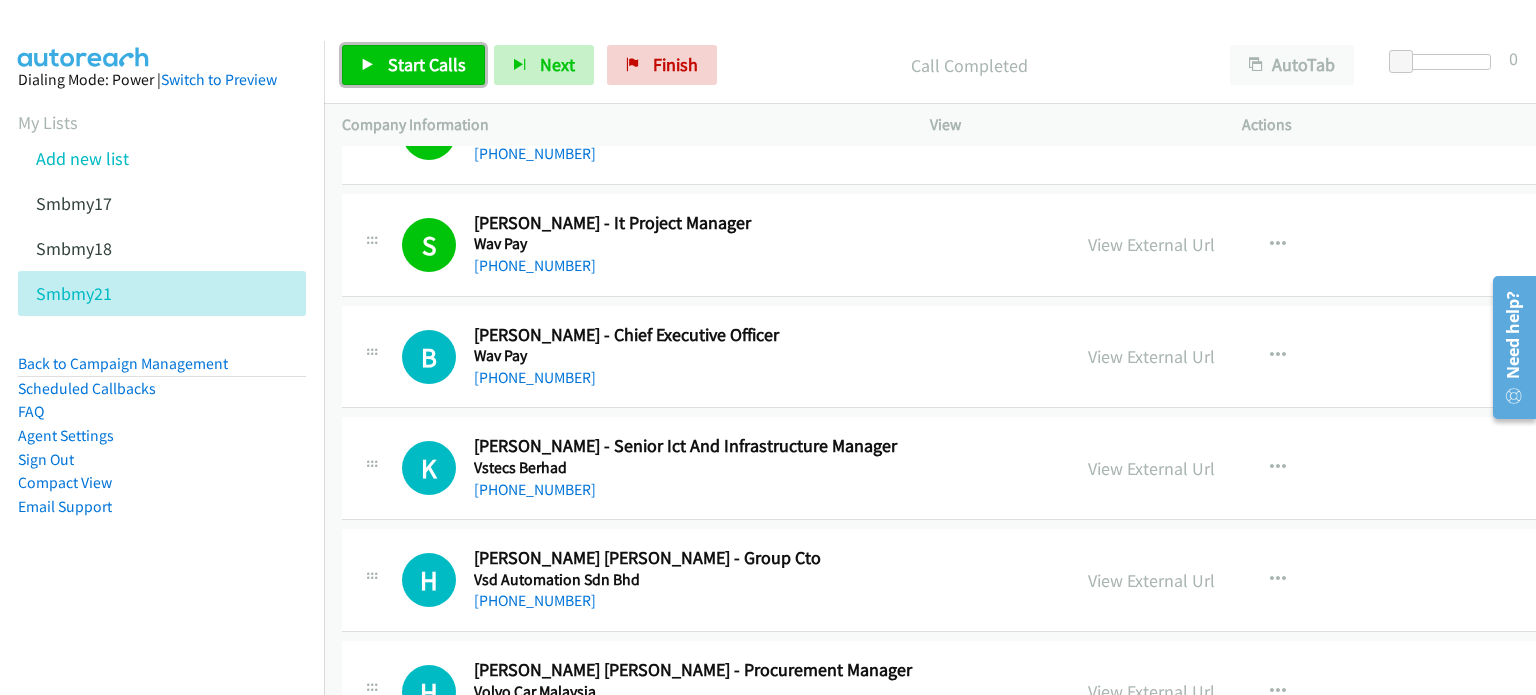 click on "Start Calls" at bounding box center [413, 65] 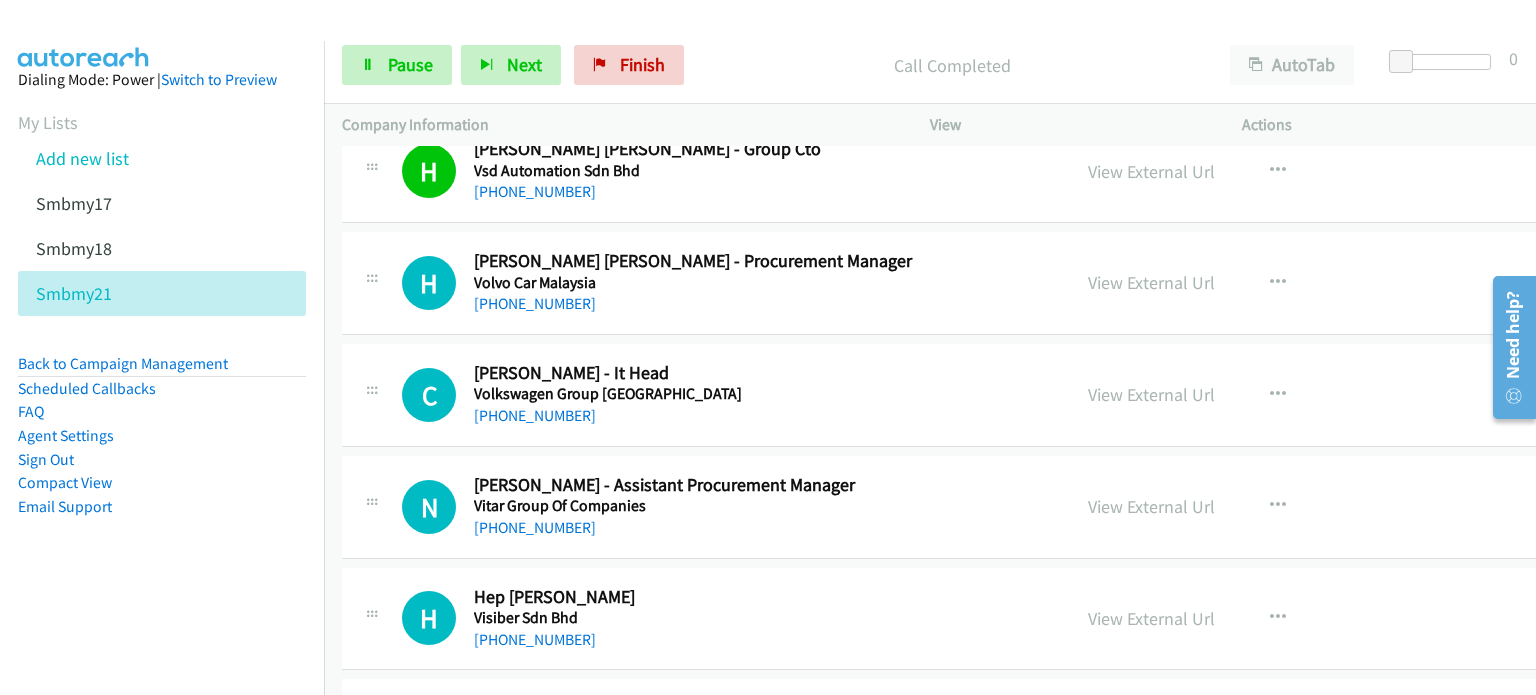 scroll, scrollTop: 3220, scrollLeft: 0, axis: vertical 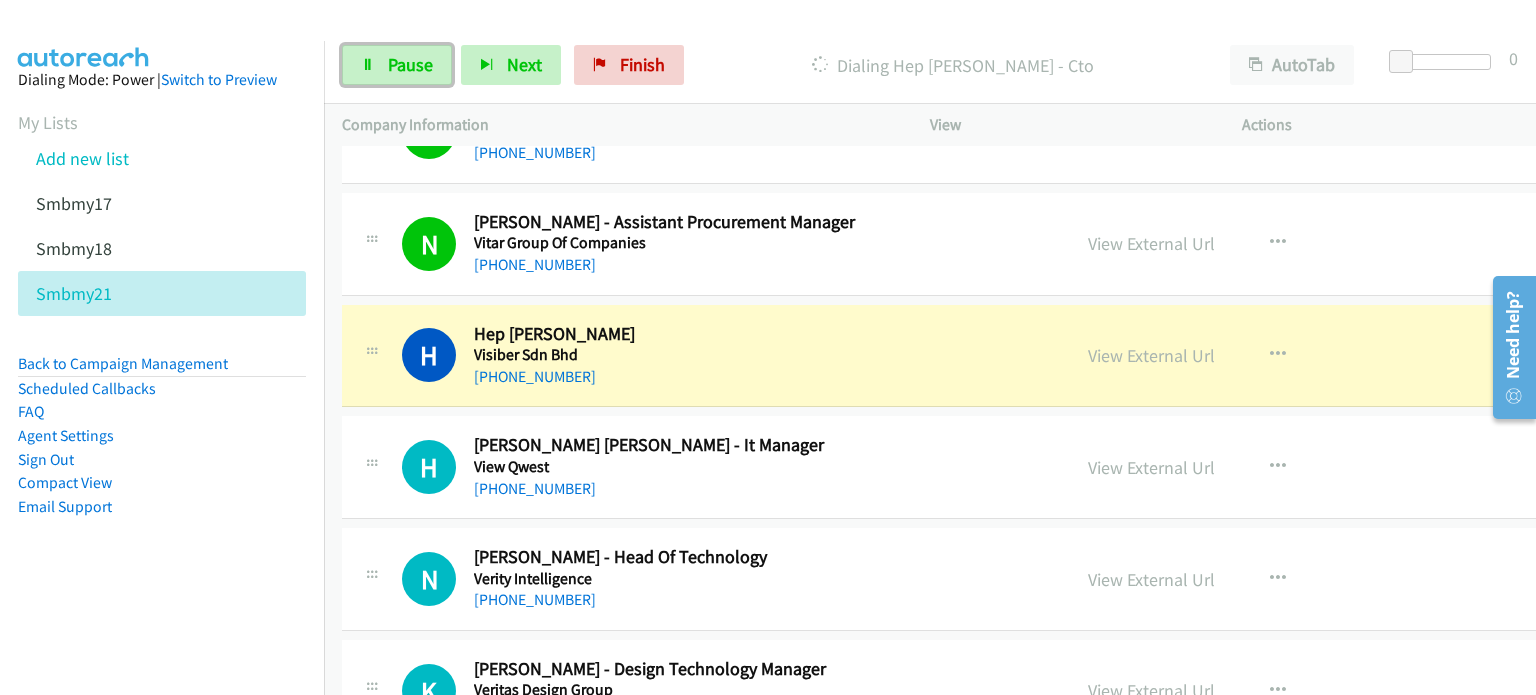 drag, startPoint x: 380, startPoint y: 54, endPoint x: 427, endPoint y: 31, distance: 52.3259 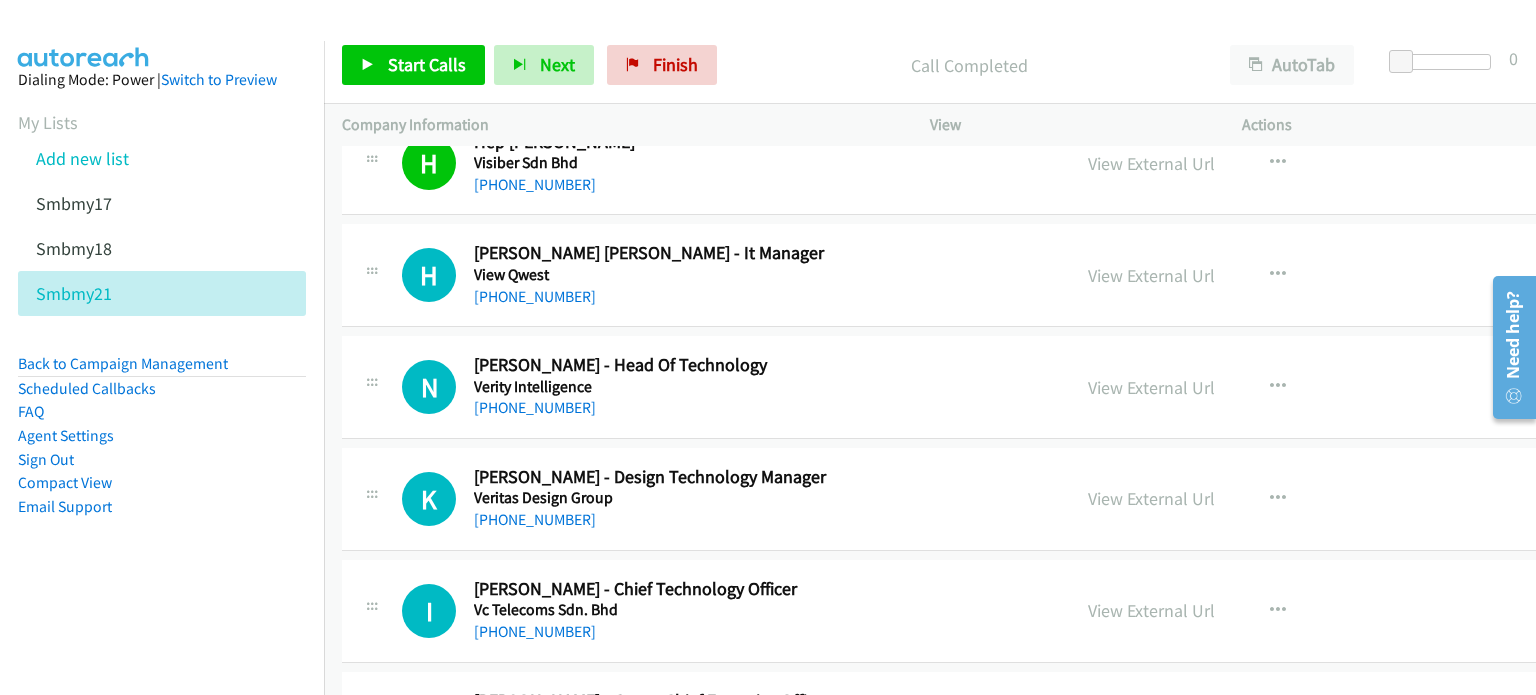 scroll, scrollTop: 3682, scrollLeft: 0, axis: vertical 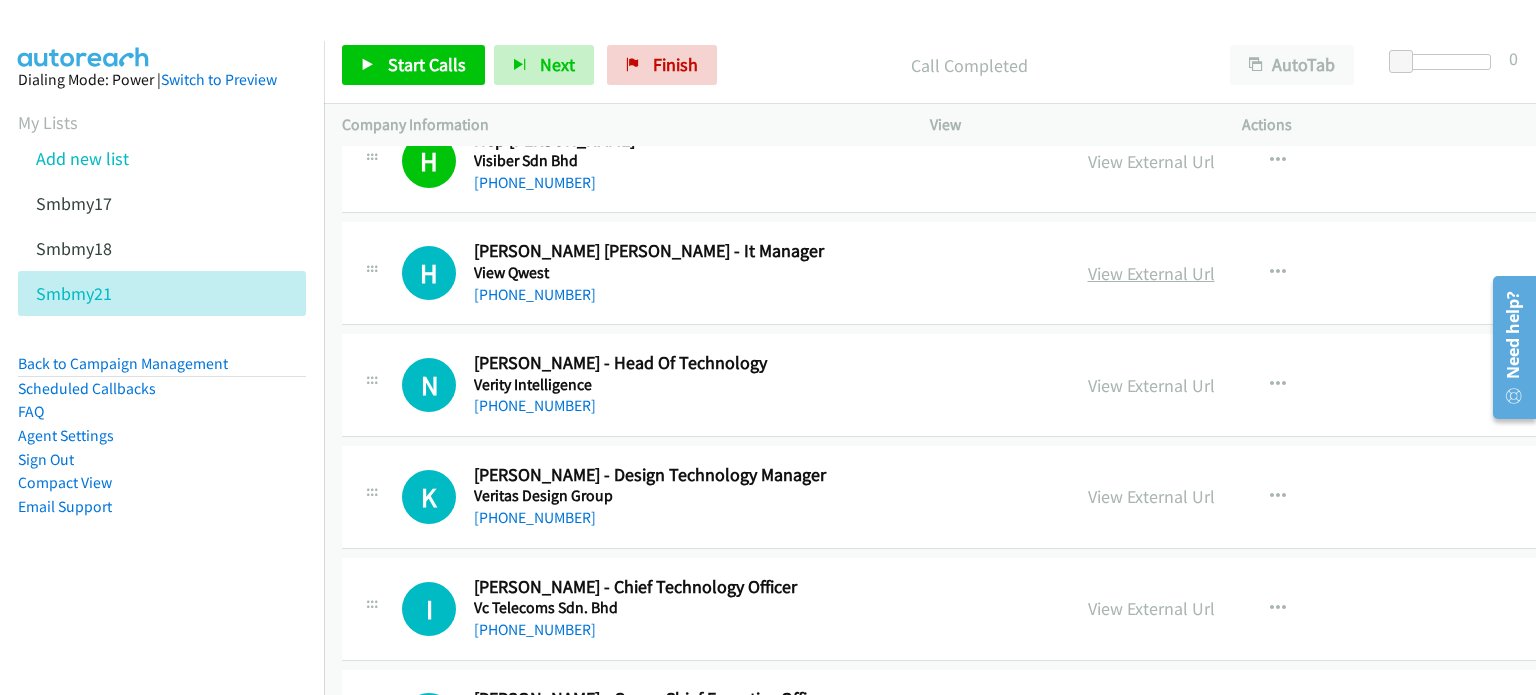 click on "View External Url" at bounding box center (1151, 273) 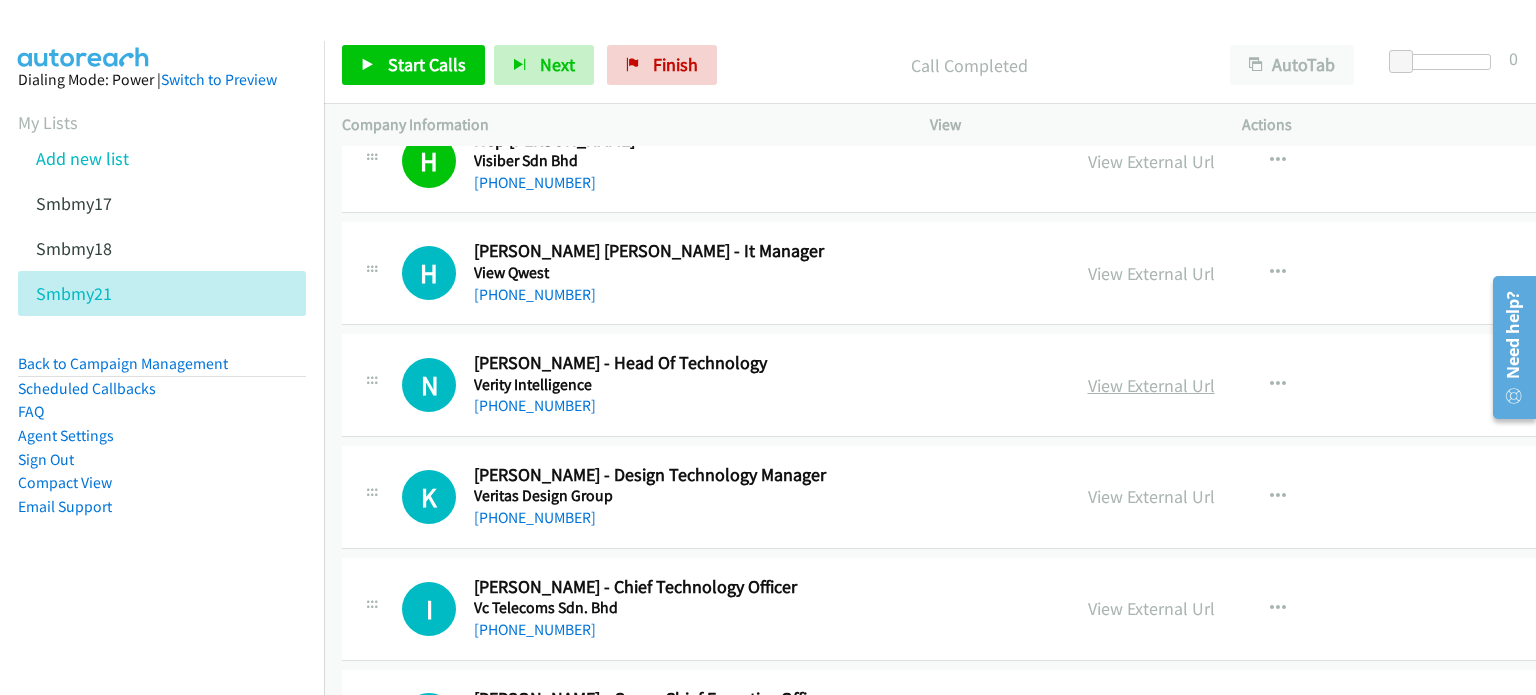 click on "View External Url" at bounding box center (1151, 385) 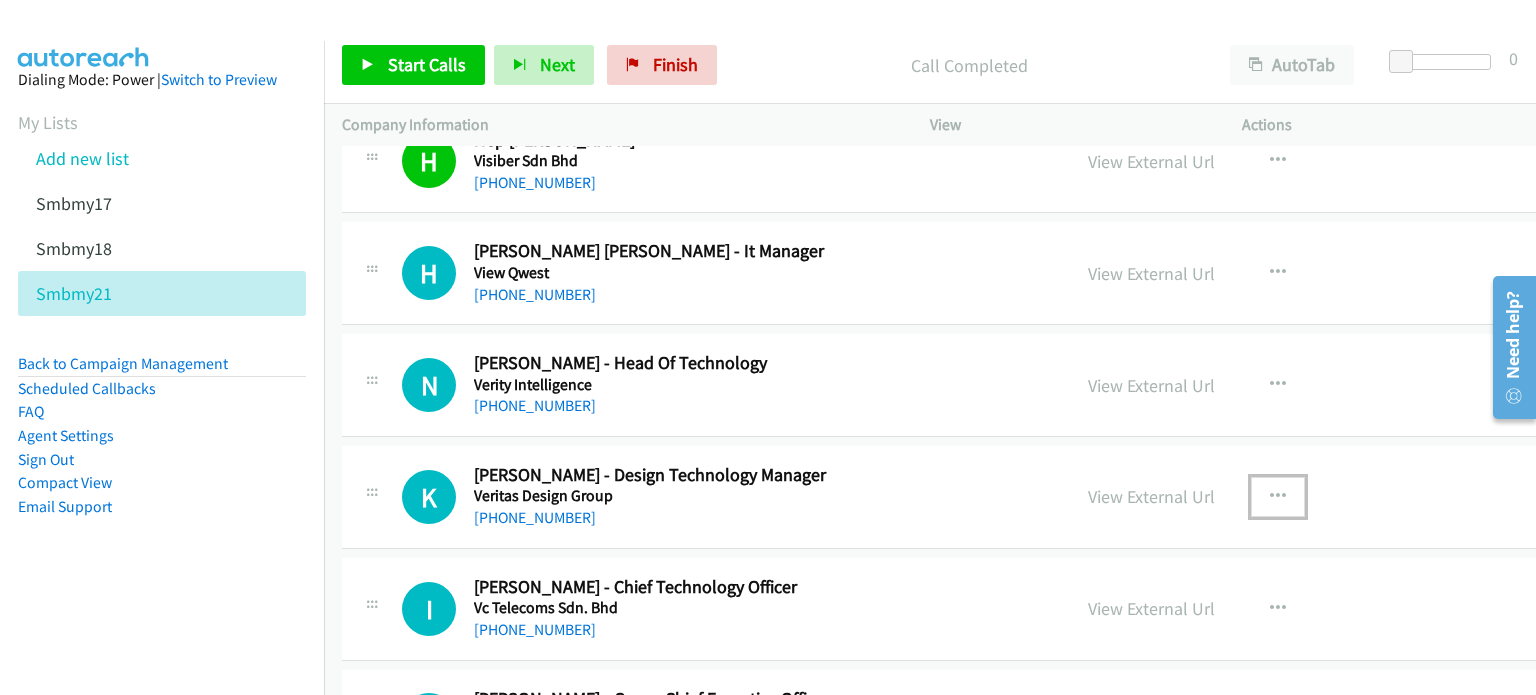 click at bounding box center (1278, 497) 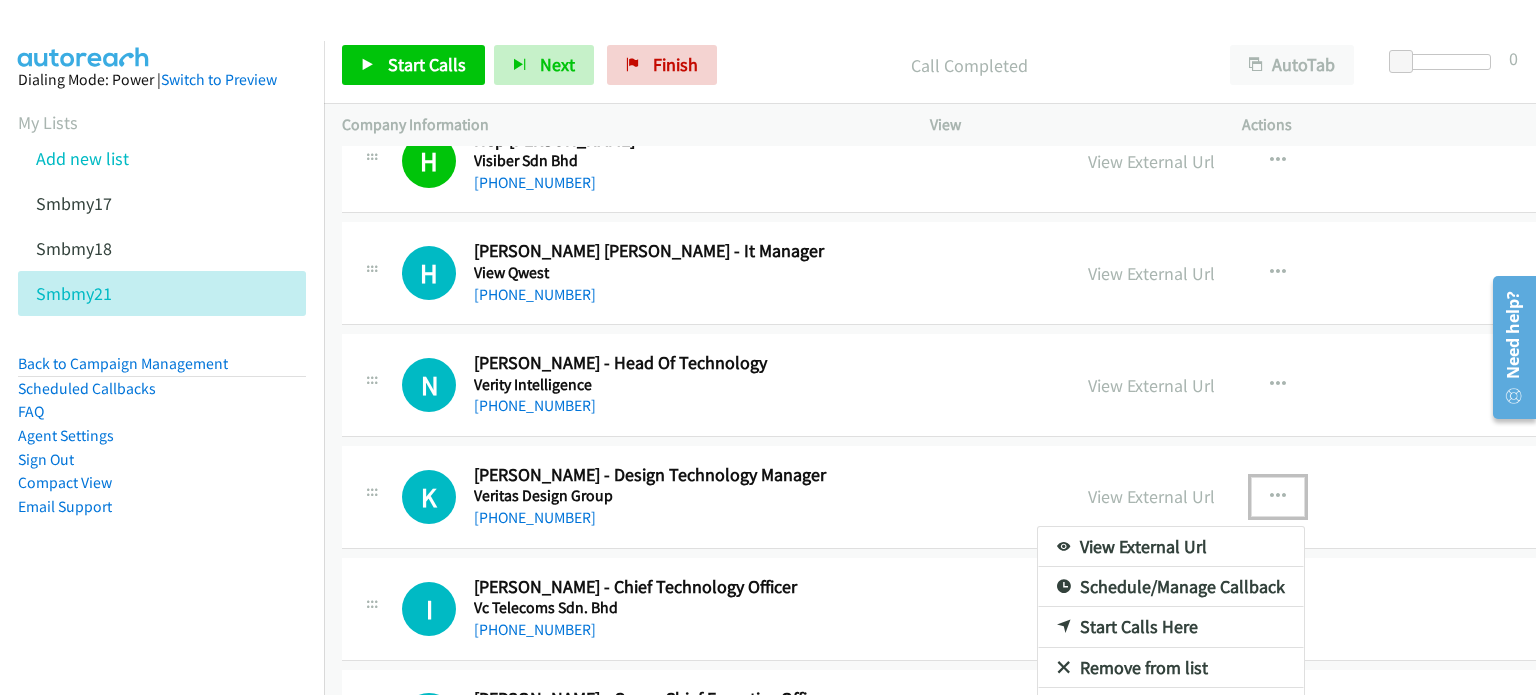 click on "Start Calls Here" at bounding box center (1171, 627) 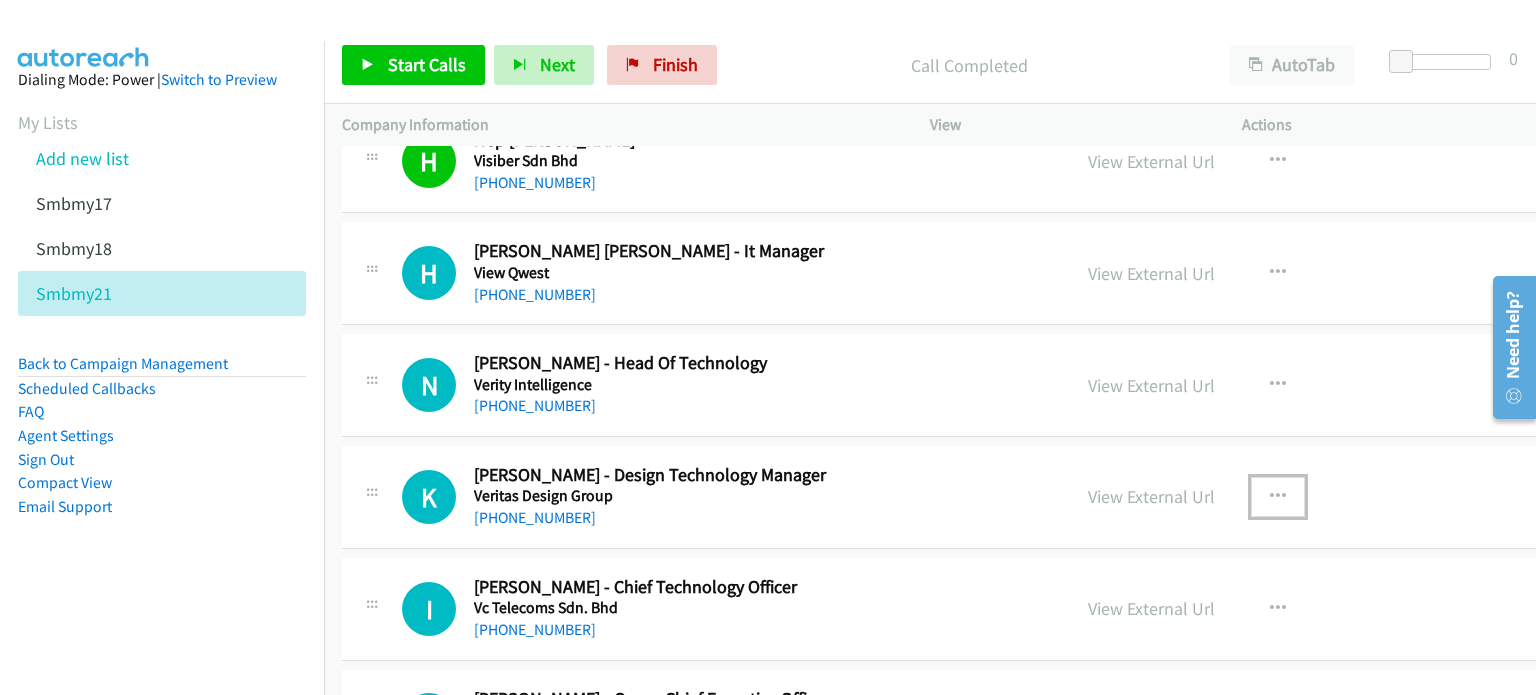 click at bounding box center (1278, 497) 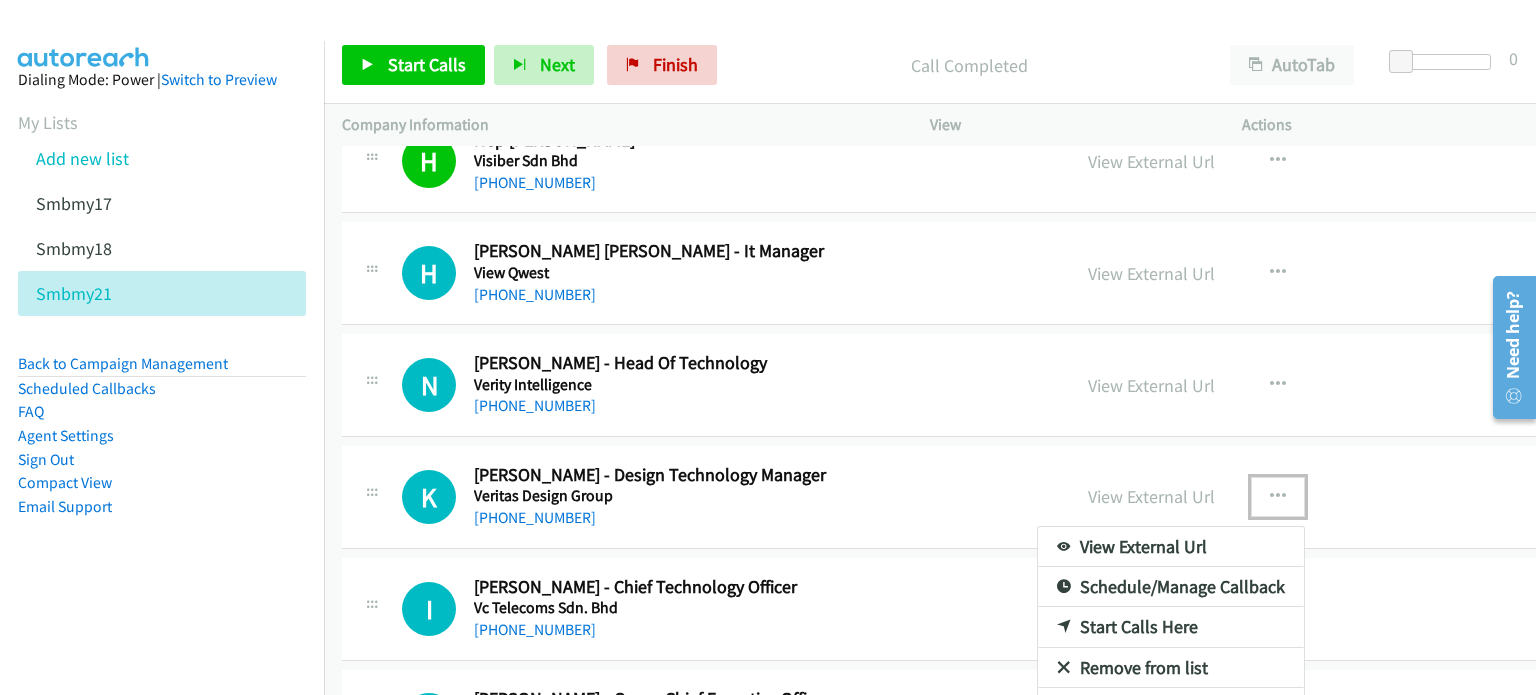 click on "Remove from list" at bounding box center (1171, 668) 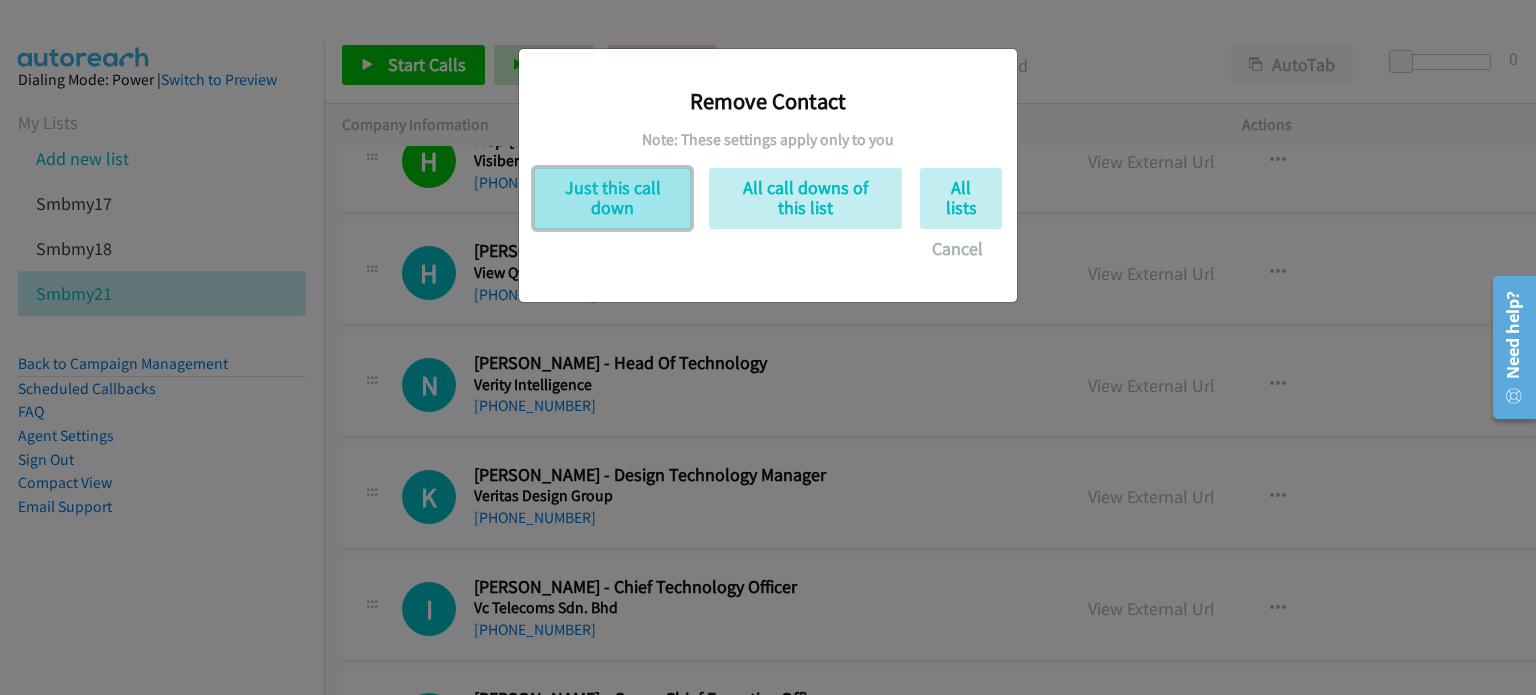 click on "Just this call down" at bounding box center [612, 198] 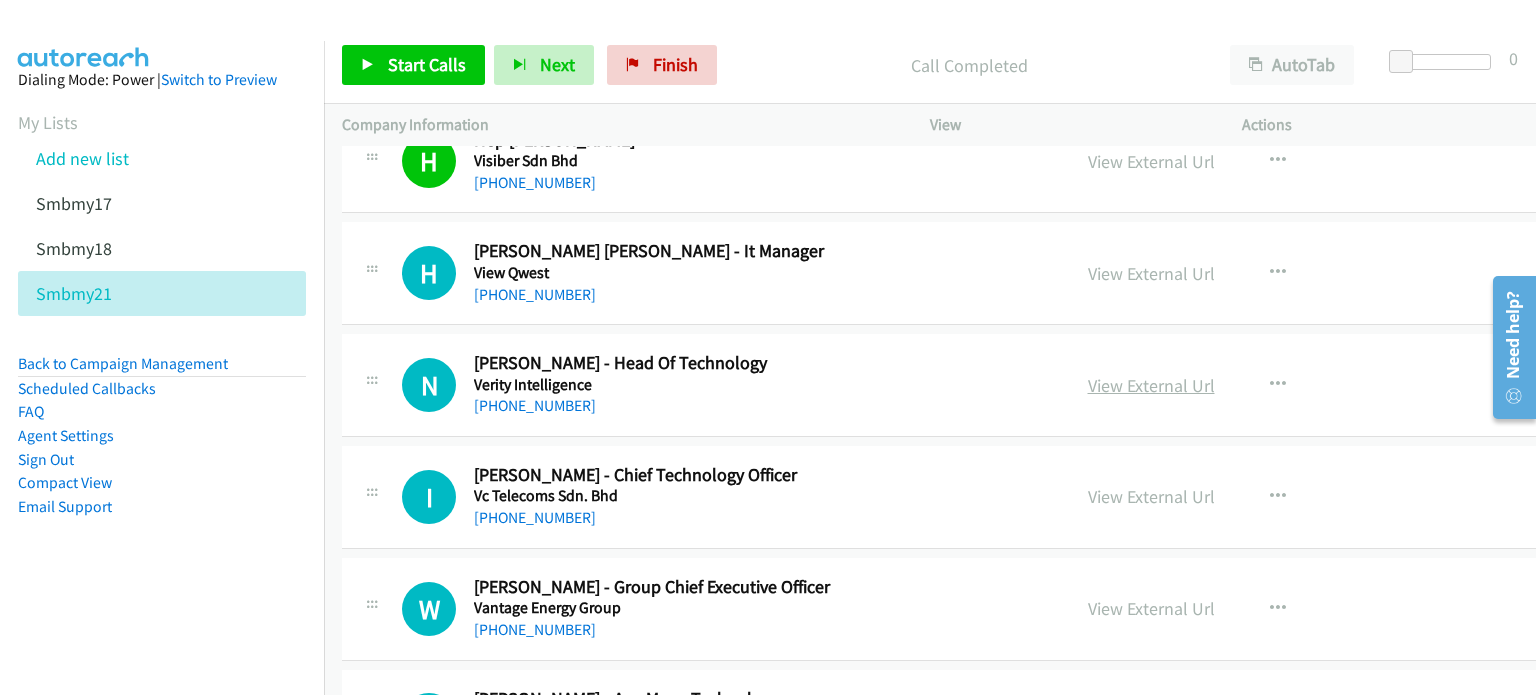 click on "View External Url" at bounding box center [1151, 385] 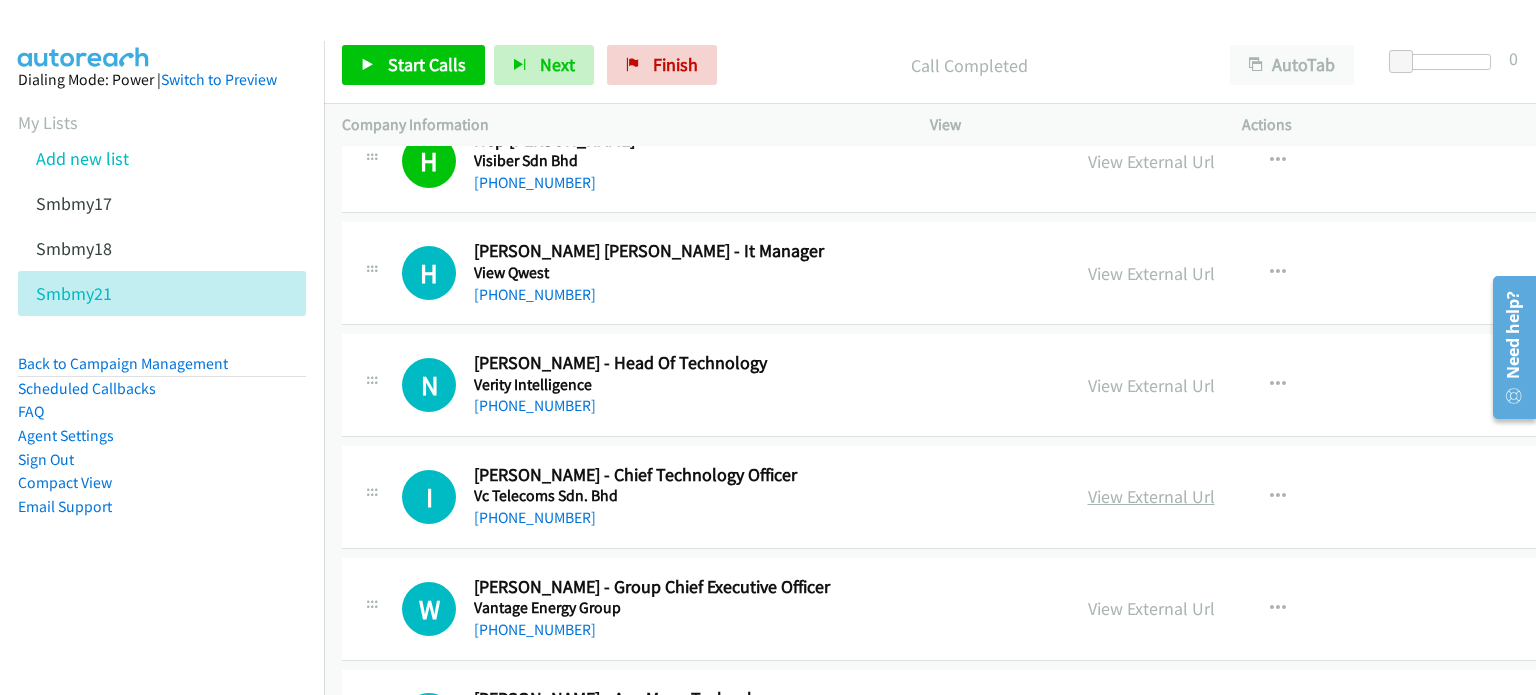 click on "View External Url" at bounding box center (1151, 496) 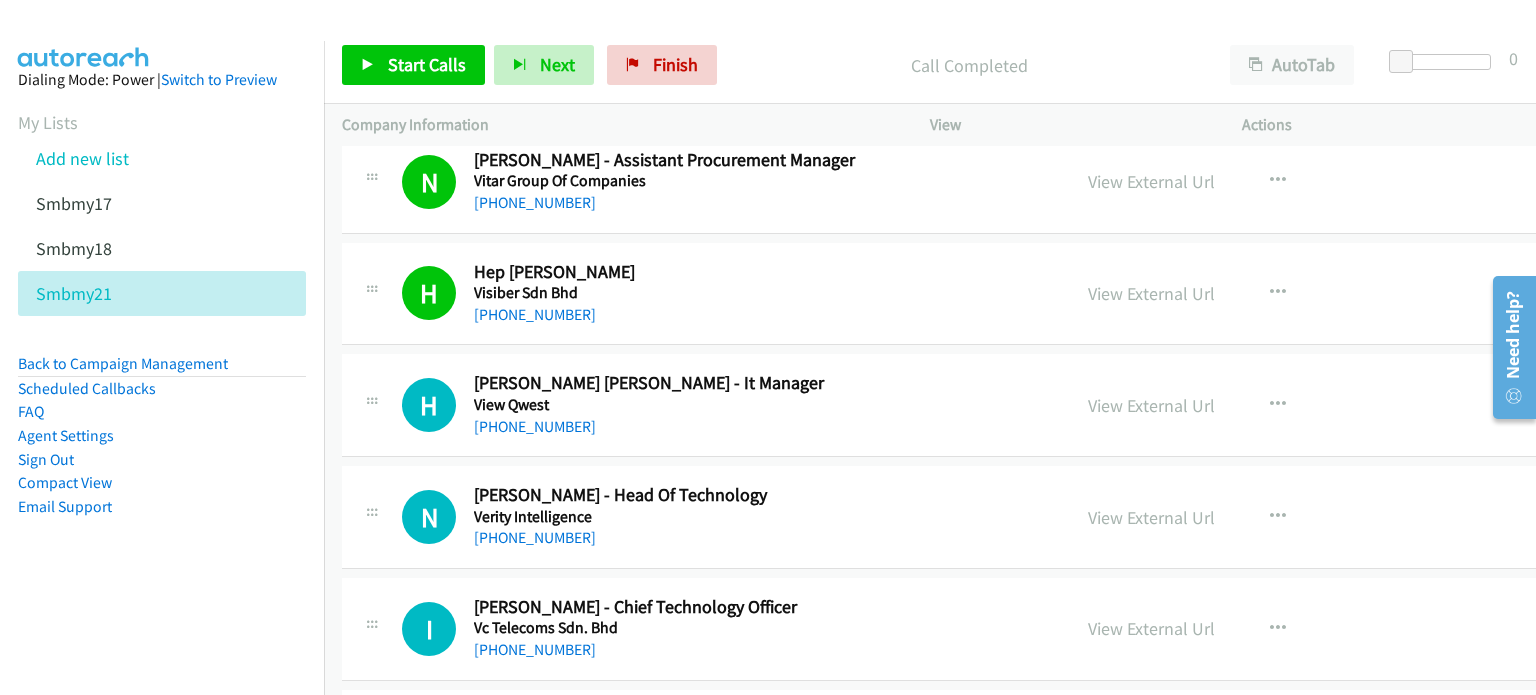 scroll, scrollTop: 3542, scrollLeft: 0, axis: vertical 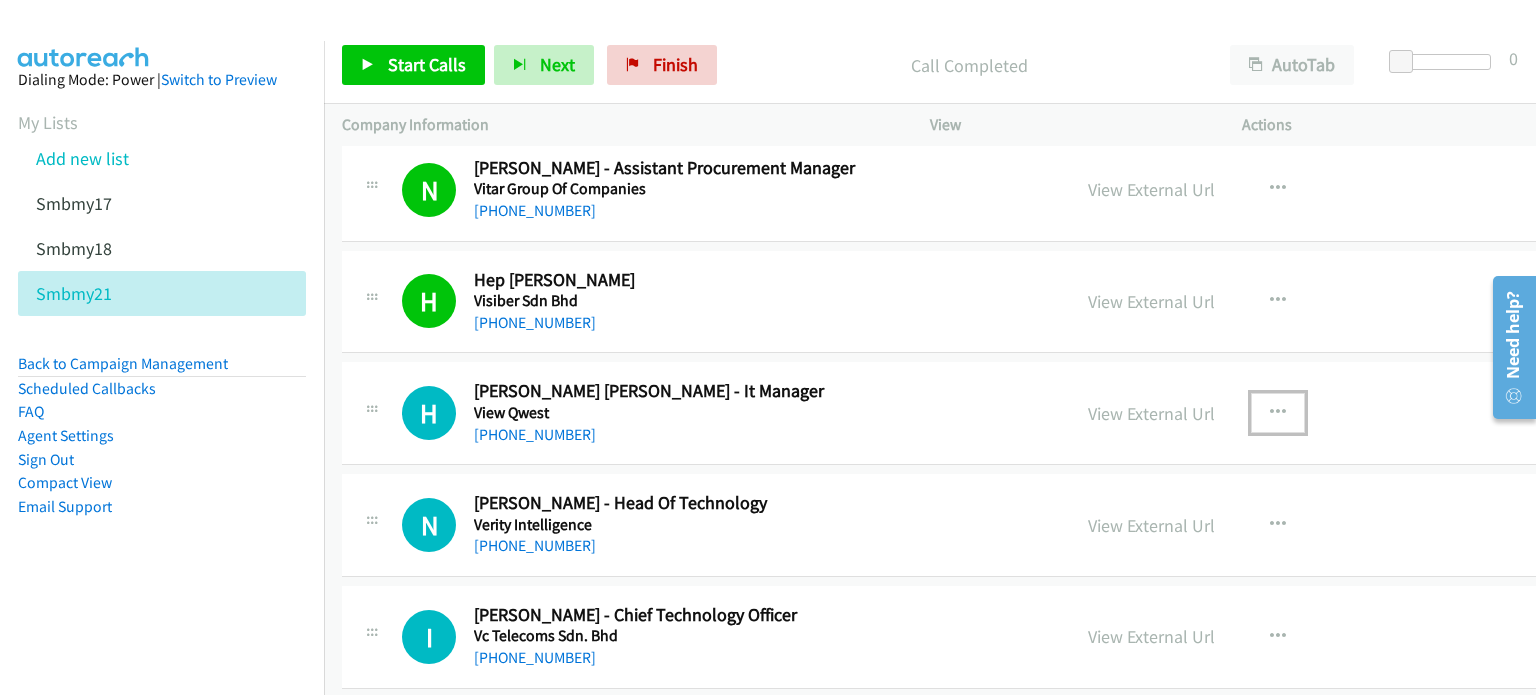click at bounding box center (1278, 413) 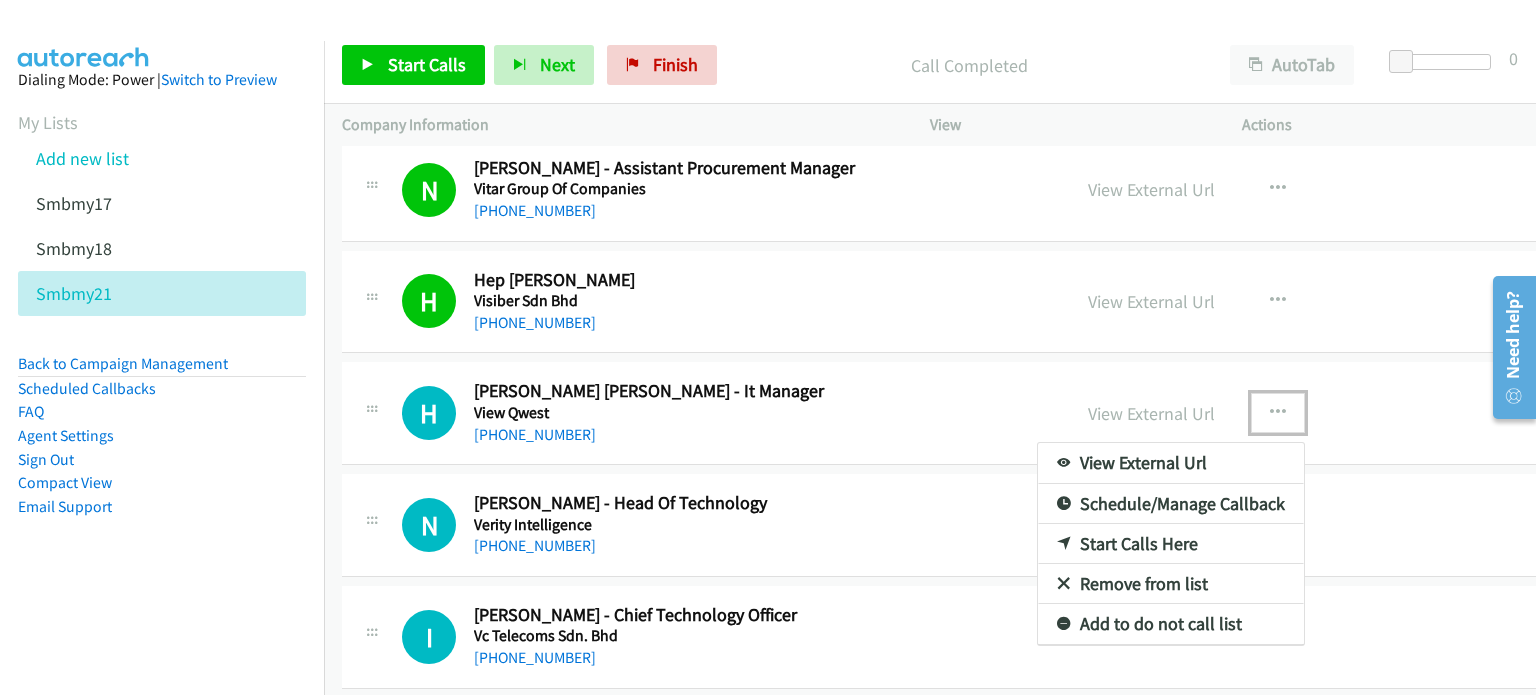 click on "Start Calls Here" at bounding box center (1171, 544) 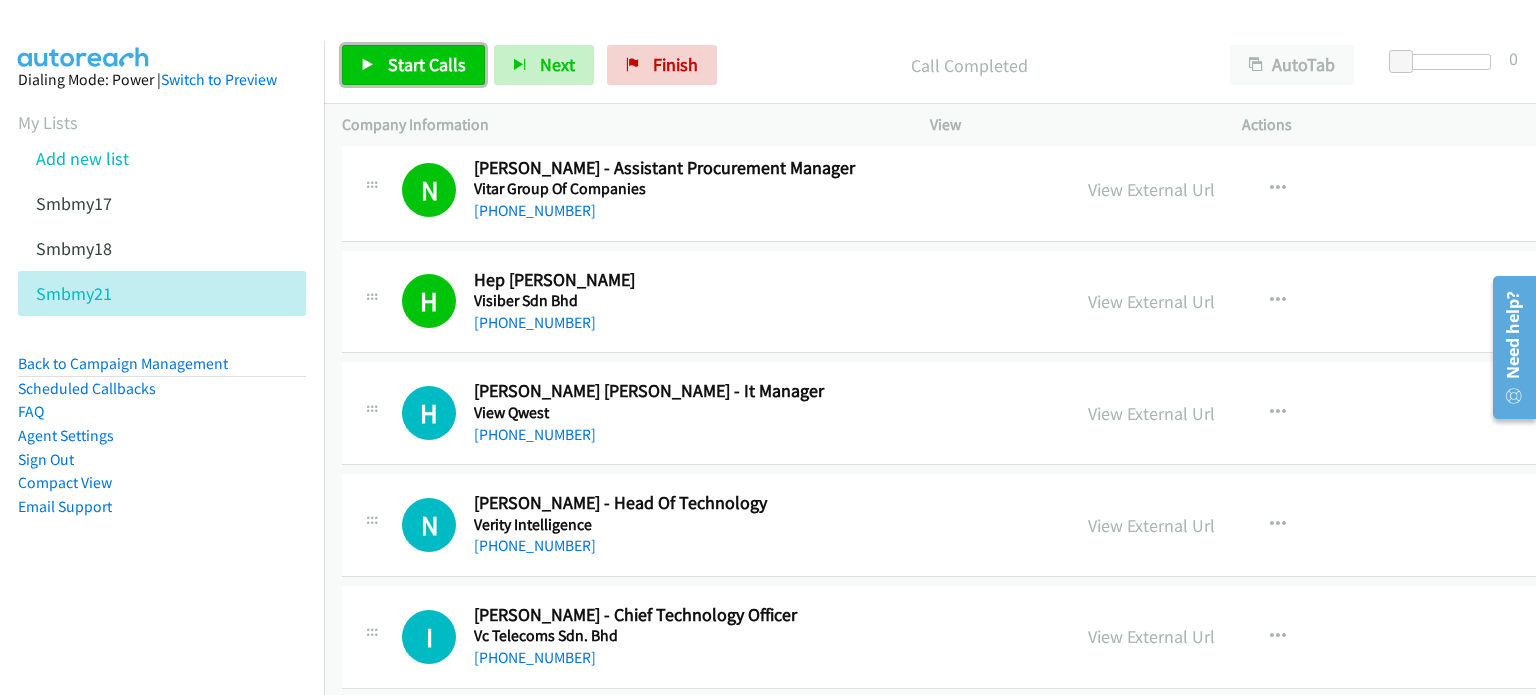 click on "Start Calls" at bounding box center [427, 64] 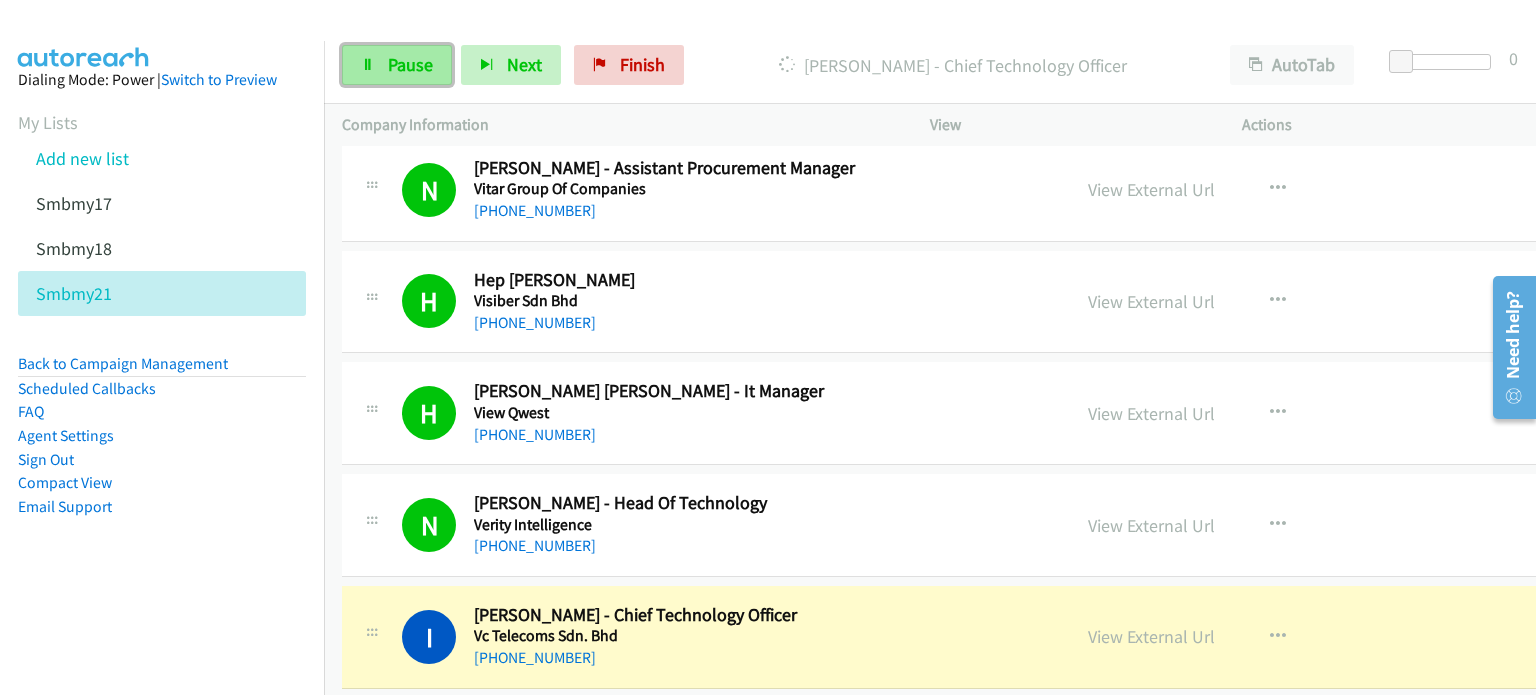 click on "Pause" at bounding box center [410, 64] 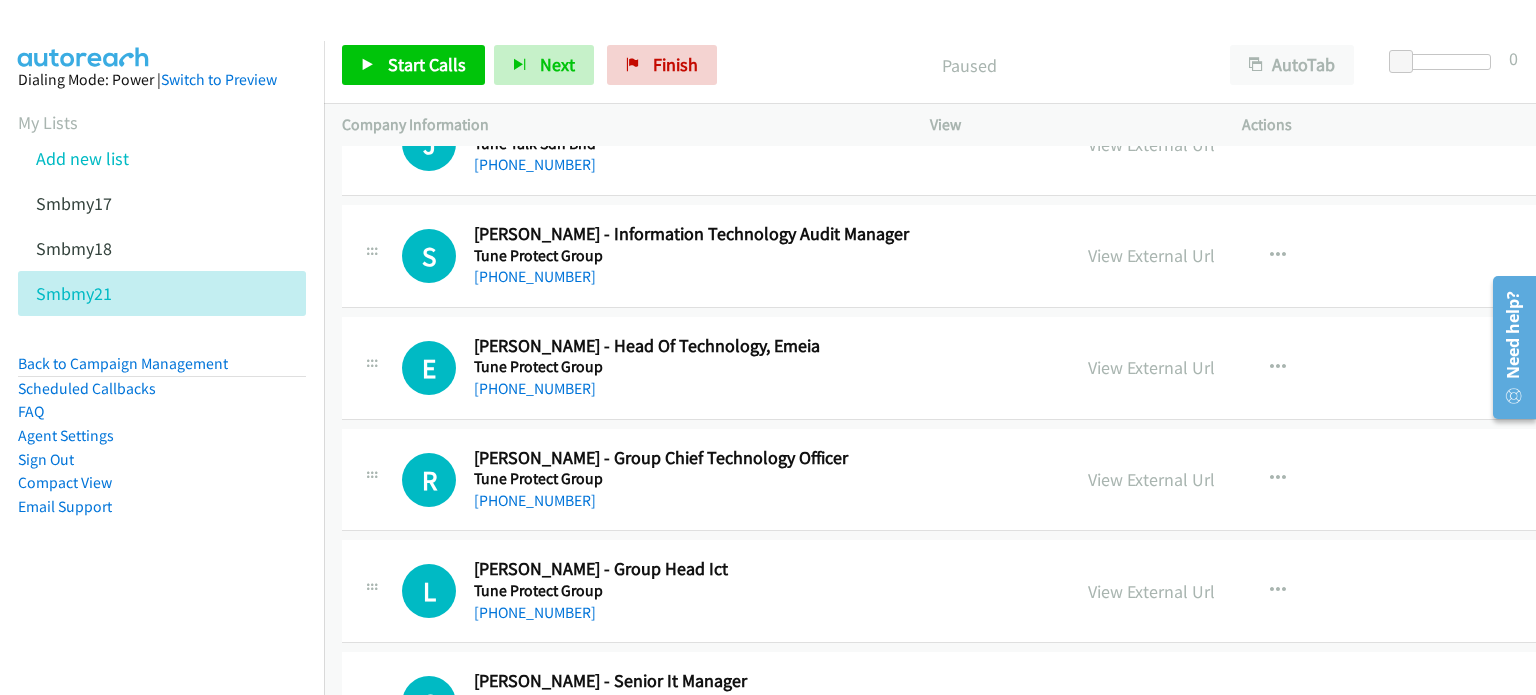 scroll, scrollTop: 4481, scrollLeft: 0, axis: vertical 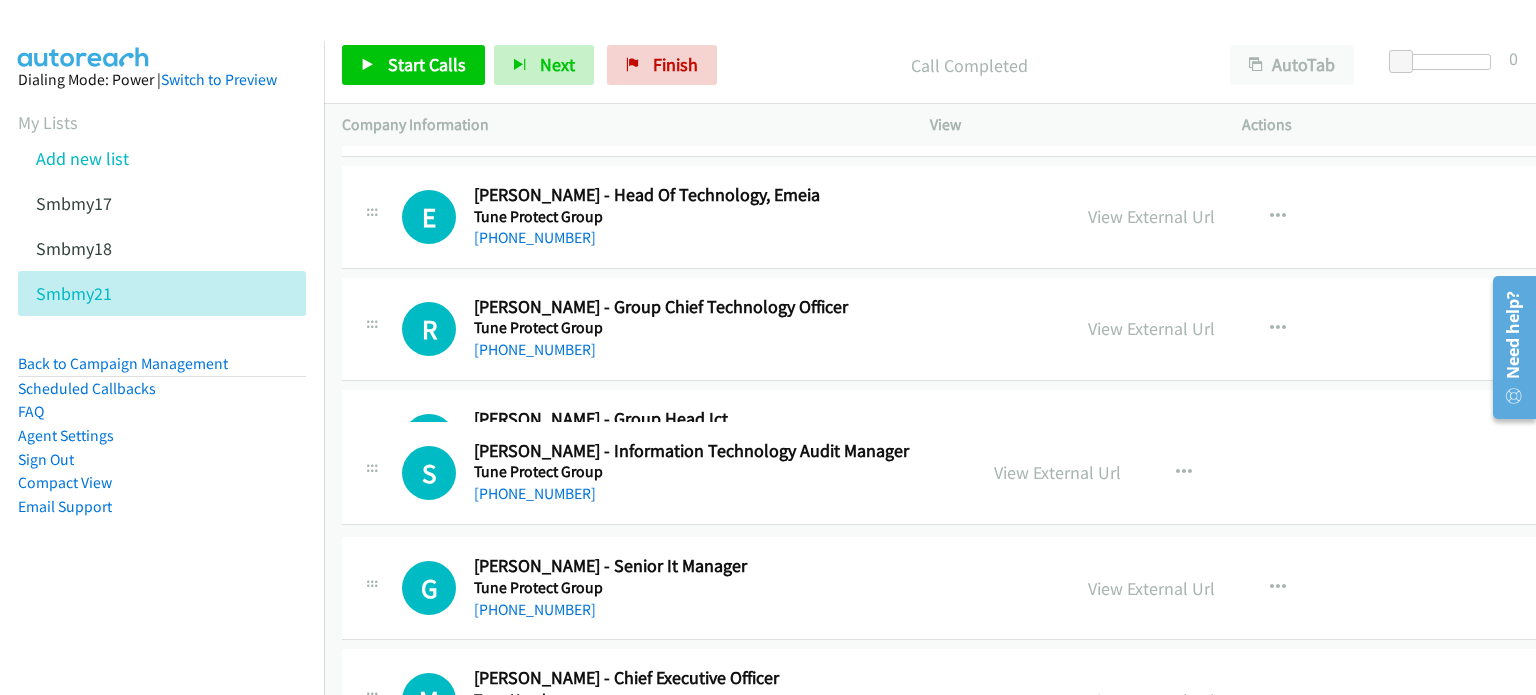 drag, startPoint x: 782, startPoint y: 207, endPoint x: 800, endPoint y: 471, distance: 264.6129 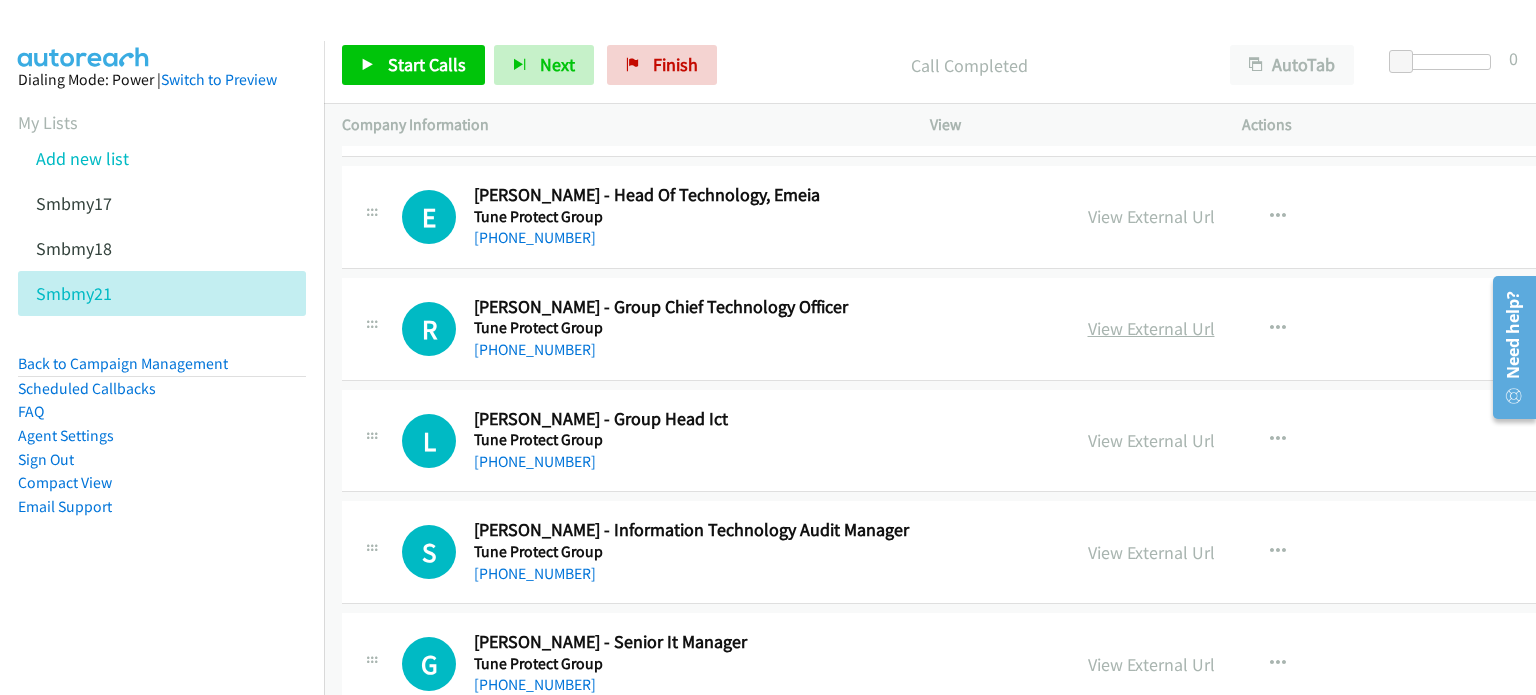 click on "View External Url" at bounding box center (1151, 328) 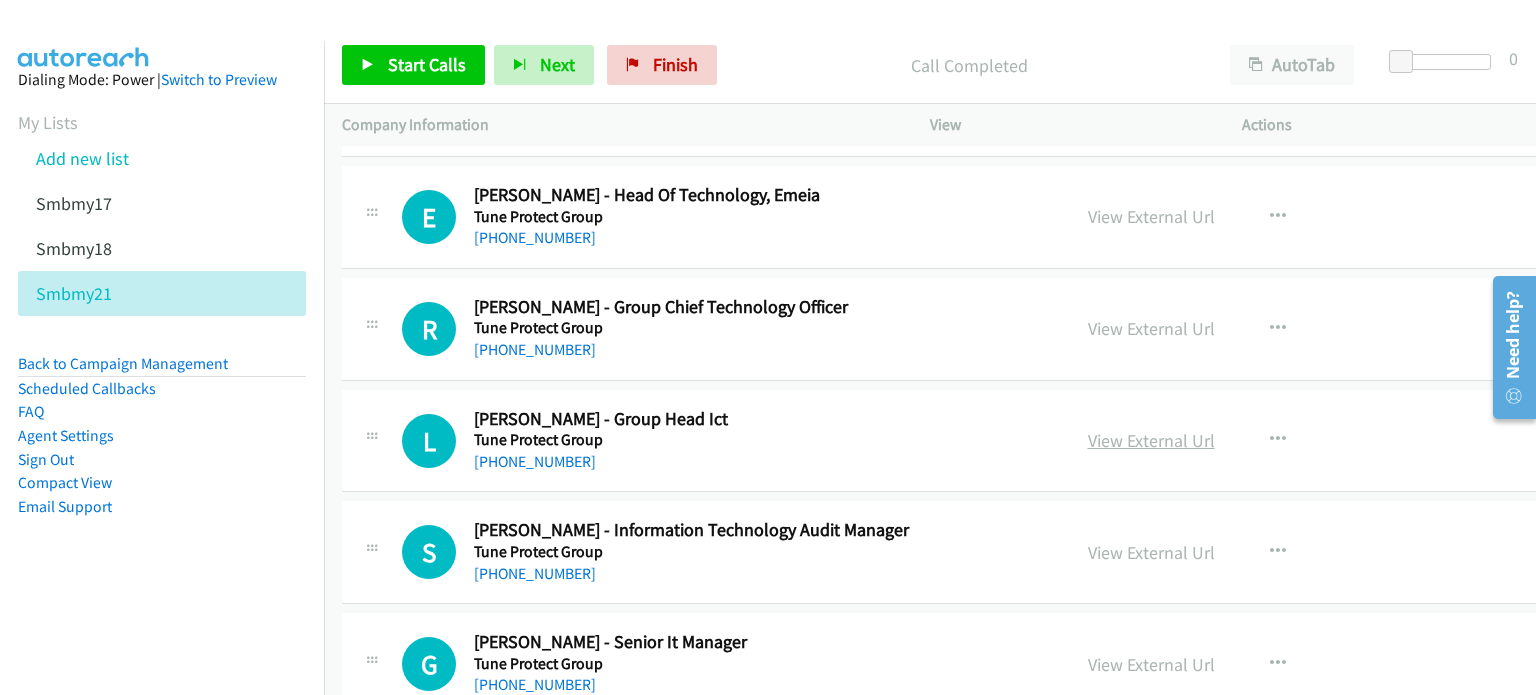 click on "View External Url" at bounding box center (1151, 440) 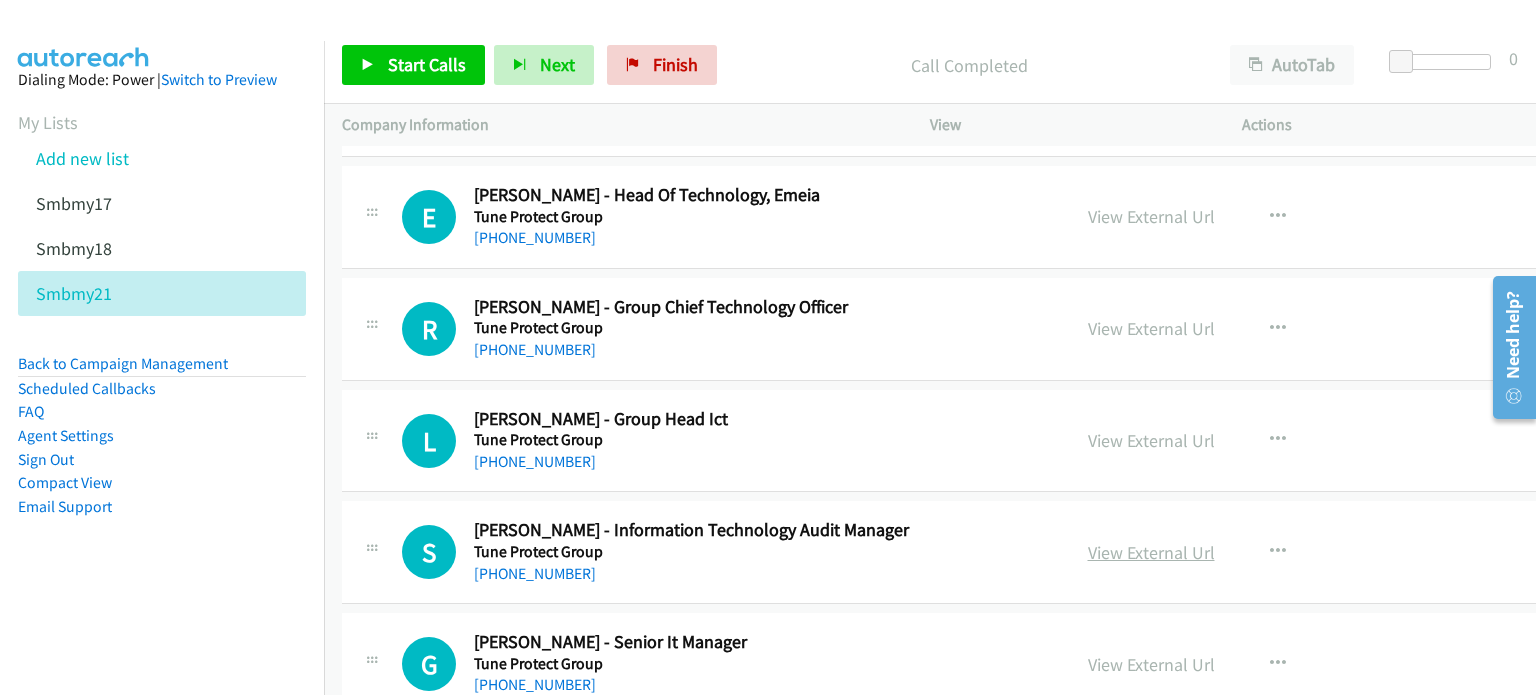 click on "View External Url" at bounding box center (1151, 552) 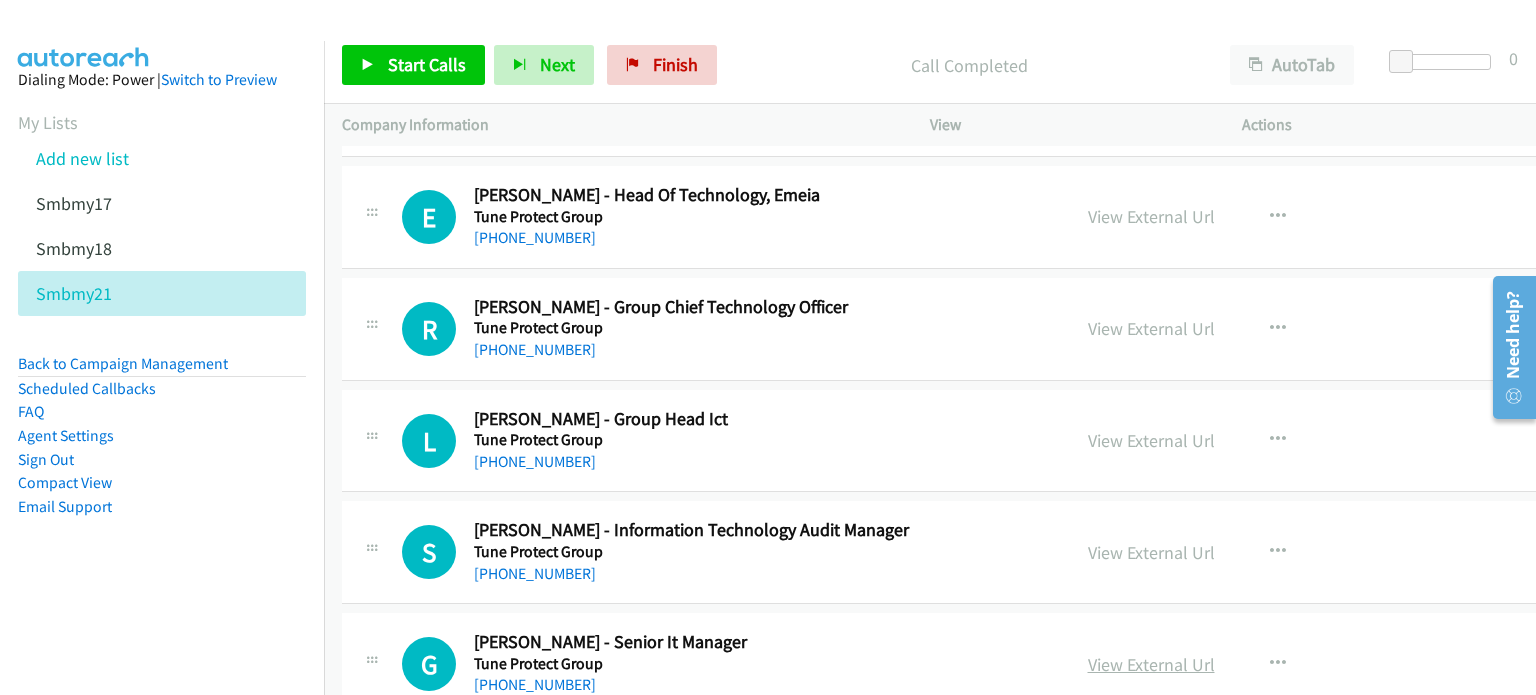 click on "View External Url" at bounding box center (1151, 664) 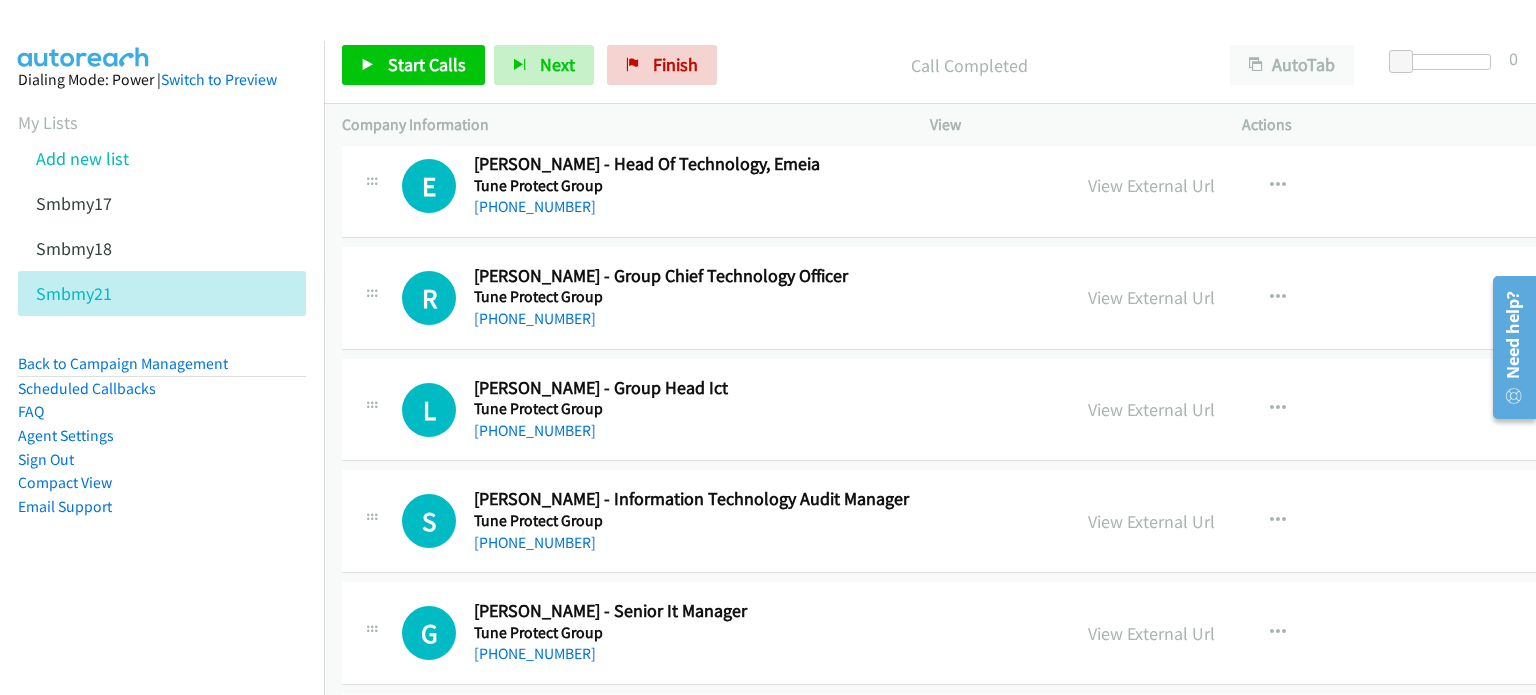 scroll, scrollTop: 4547, scrollLeft: 0, axis: vertical 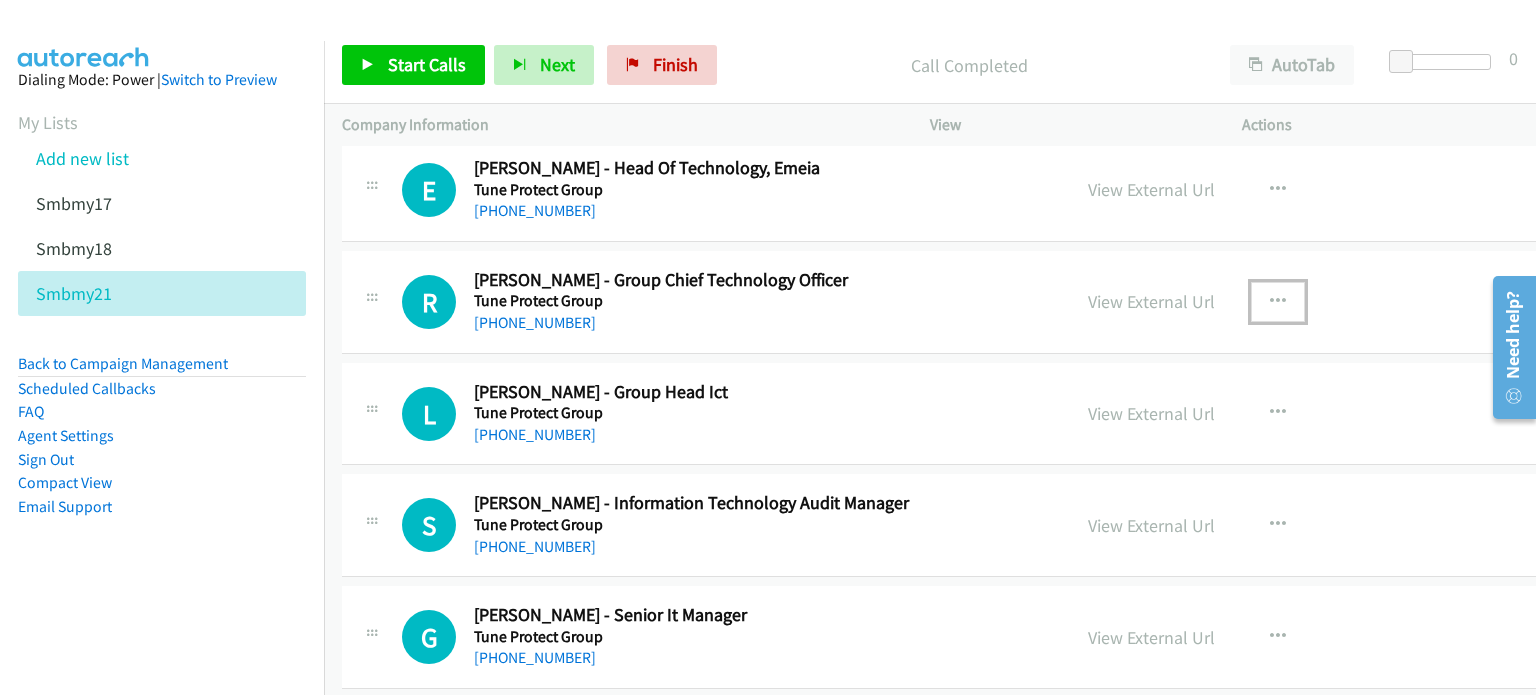 click at bounding box center (1278, 302) 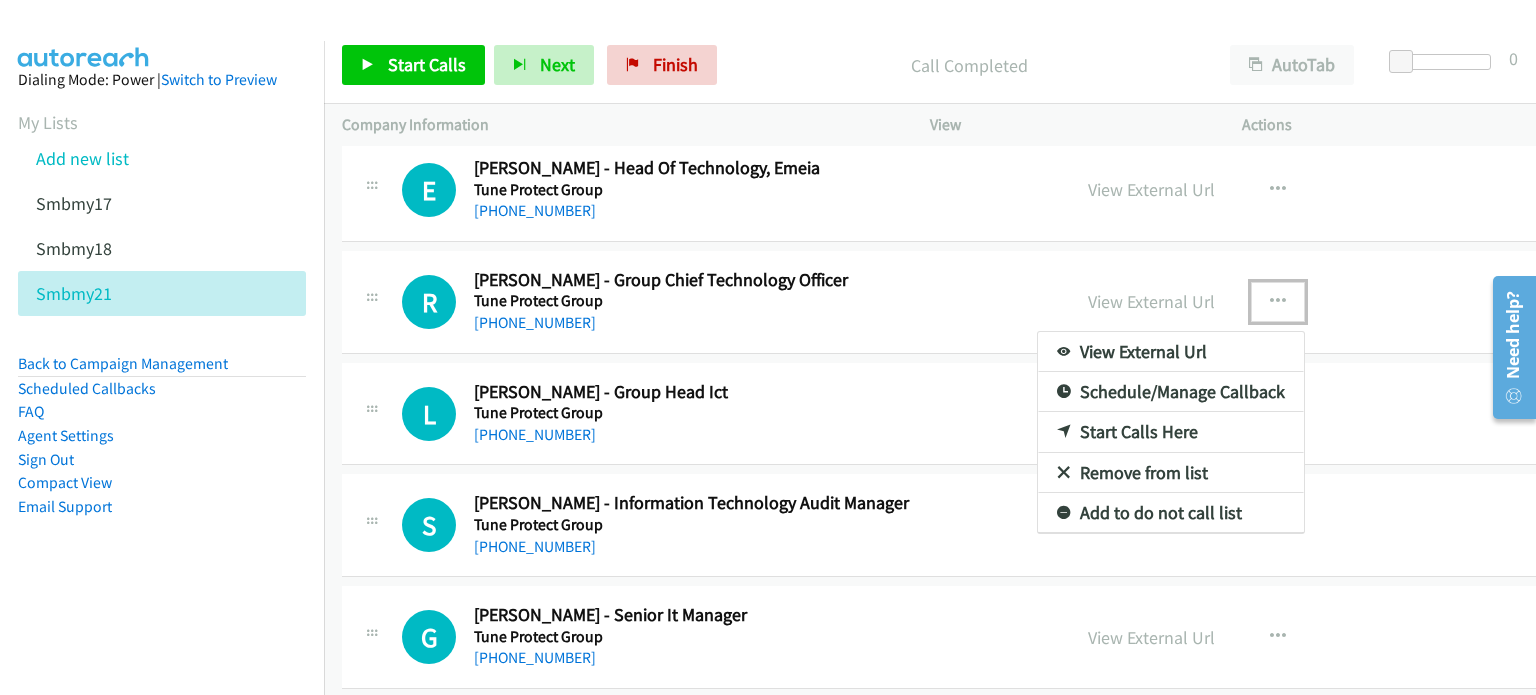 click on "Start Calls Here" at bounding box center (1171, 432) 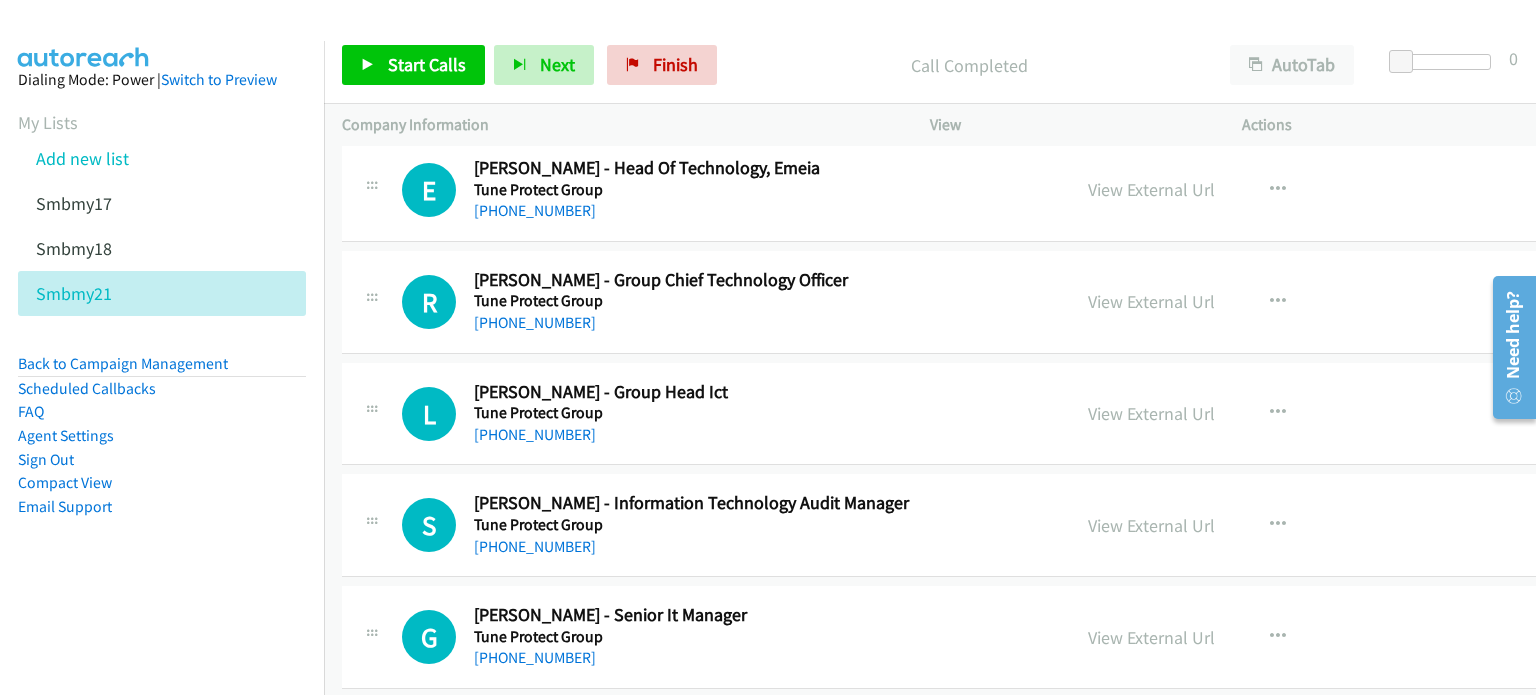 click on "Start Calls
Pause
Next
Finish
Call Completed
AutoTab
AutoTab
0" at bounding box center (930, 65) 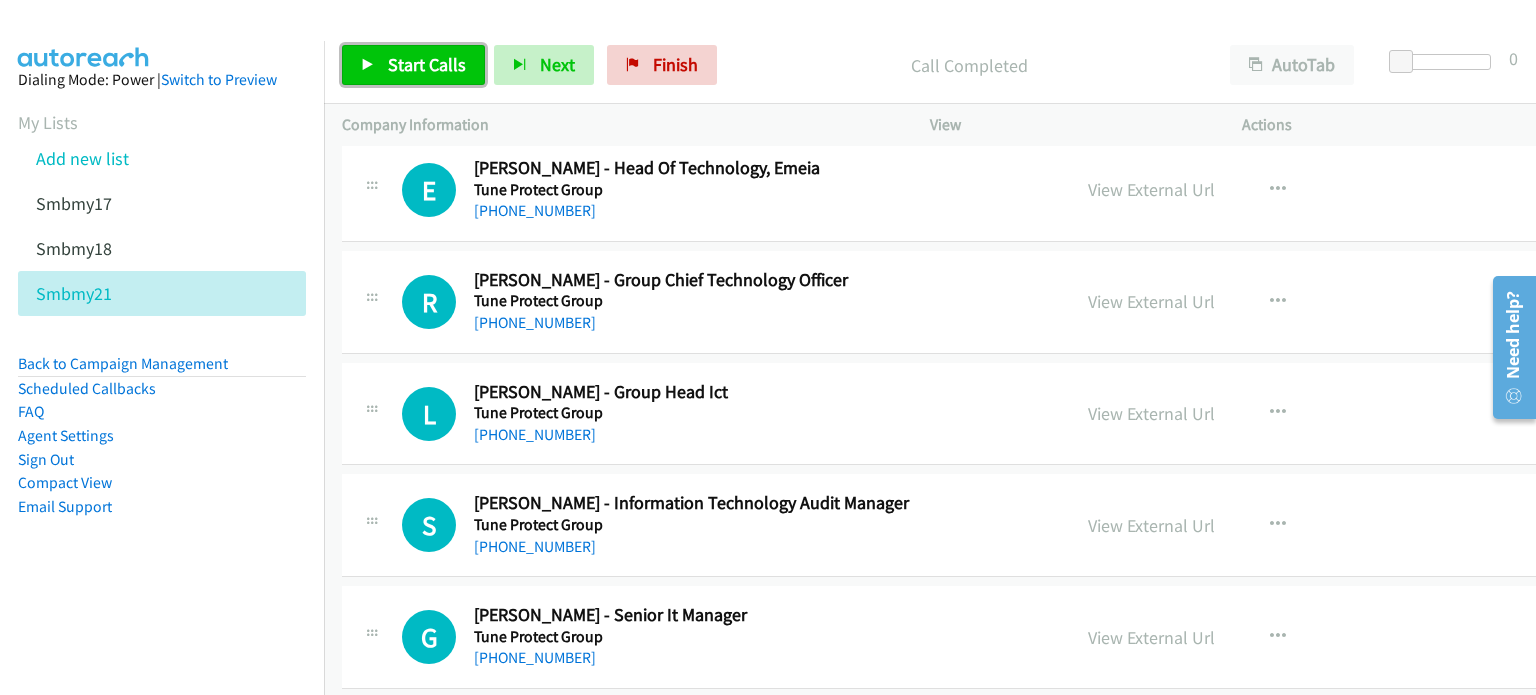 click on "Start Calls" at bounding box center [427, 64] 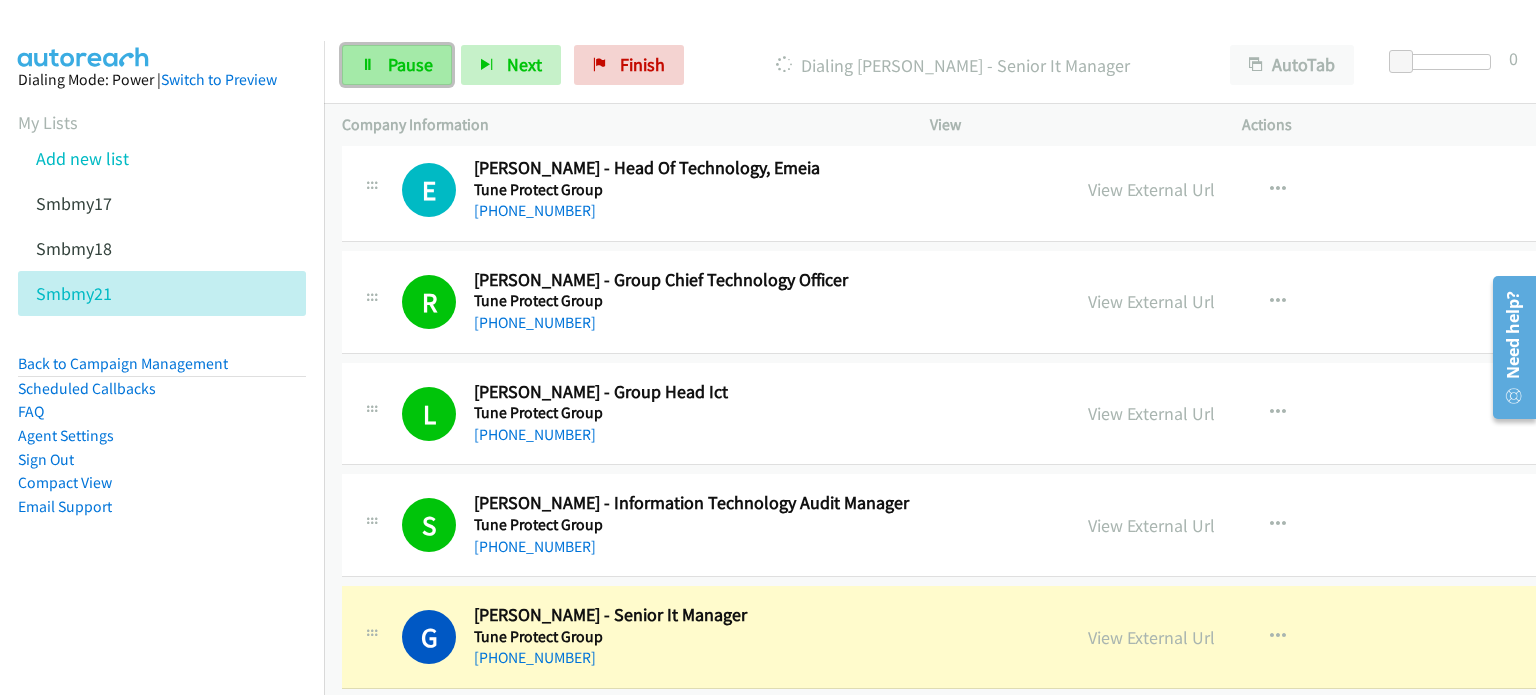 click on "Pause" at bounding box center [397, 65] 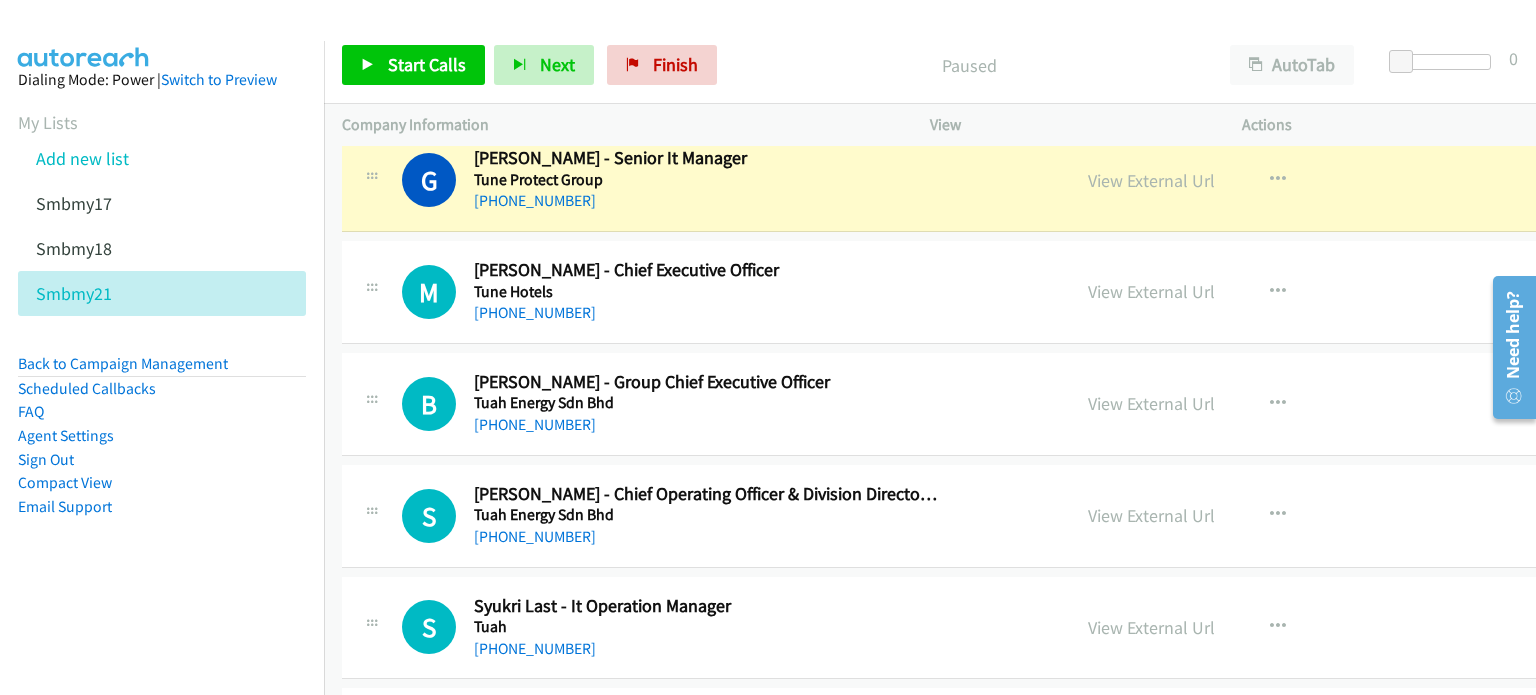 scroll, scrollTop: 5006, scrollLeft: 0, axis: vertical 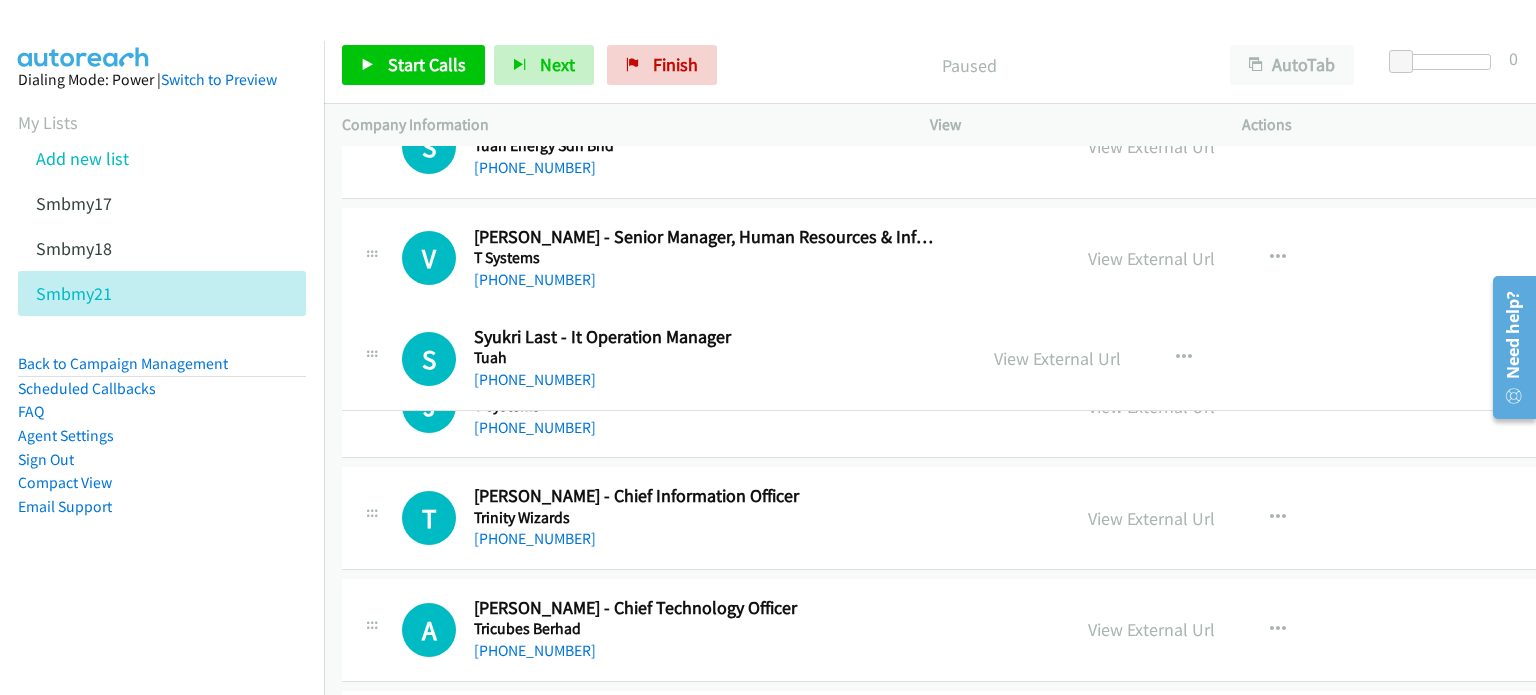drag, startPoint x: 862, startPoint y: 231, endPoint x: 872, endPoint y: 341, distance: 110.45361 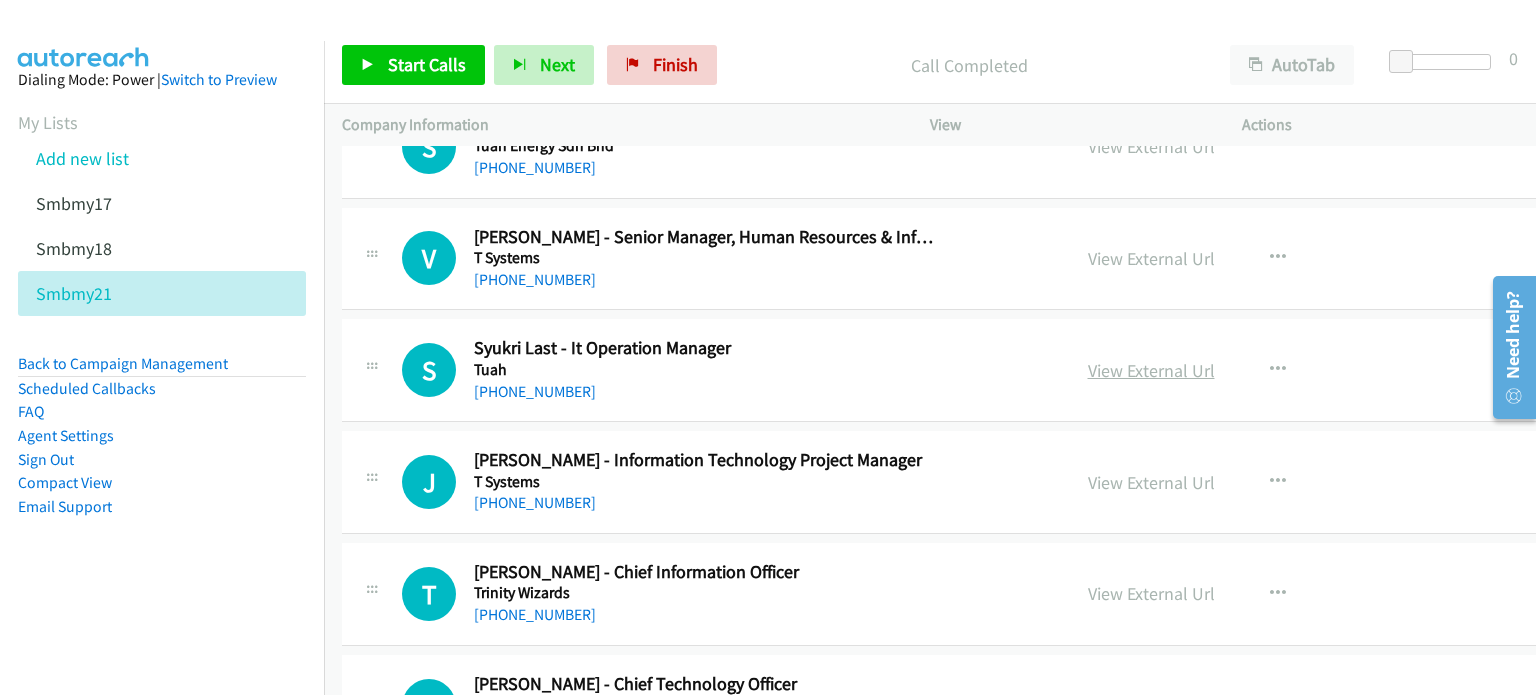 click on "View External Url" at bounding box center (1151, 370) 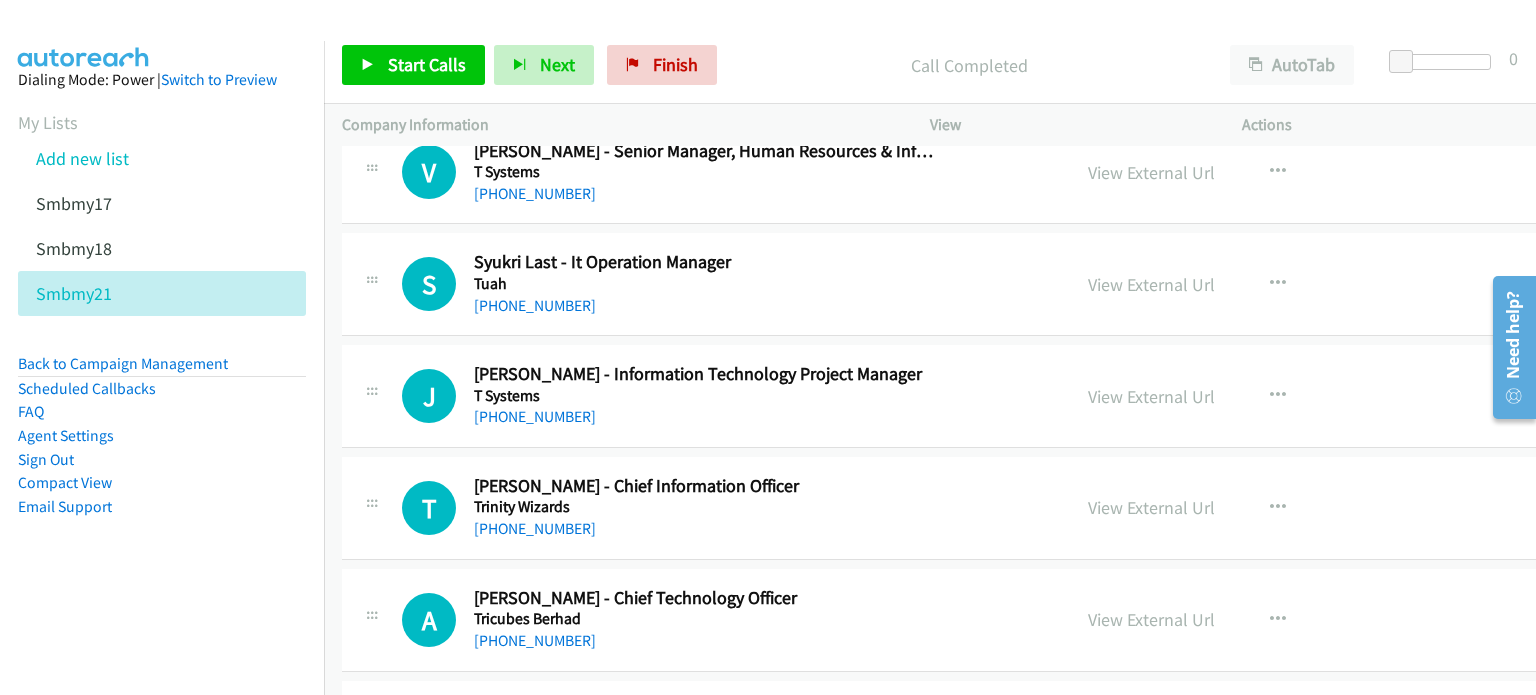 scroll, scrollTop: 5460, scrollLeft: 0, axis: vertical 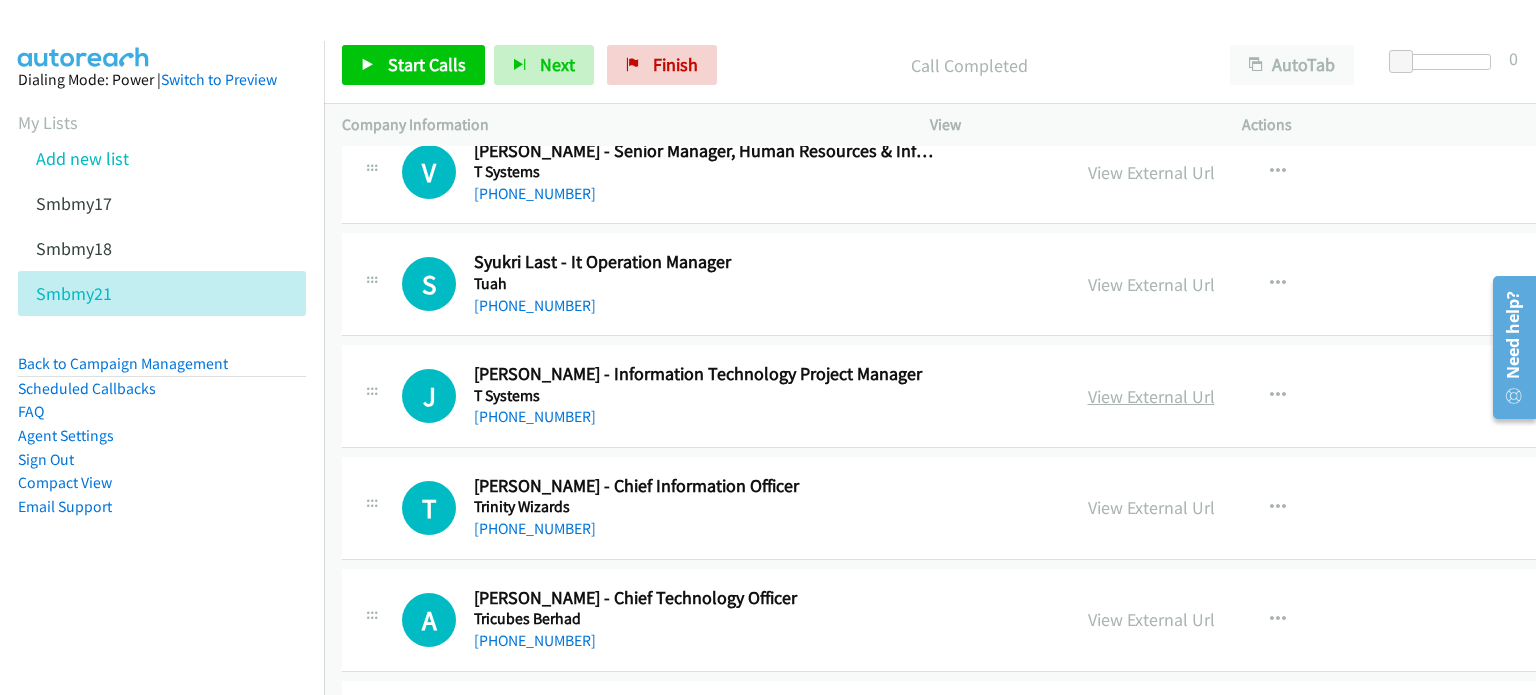 click on "View External Url" at bounding box center (1151, 396) 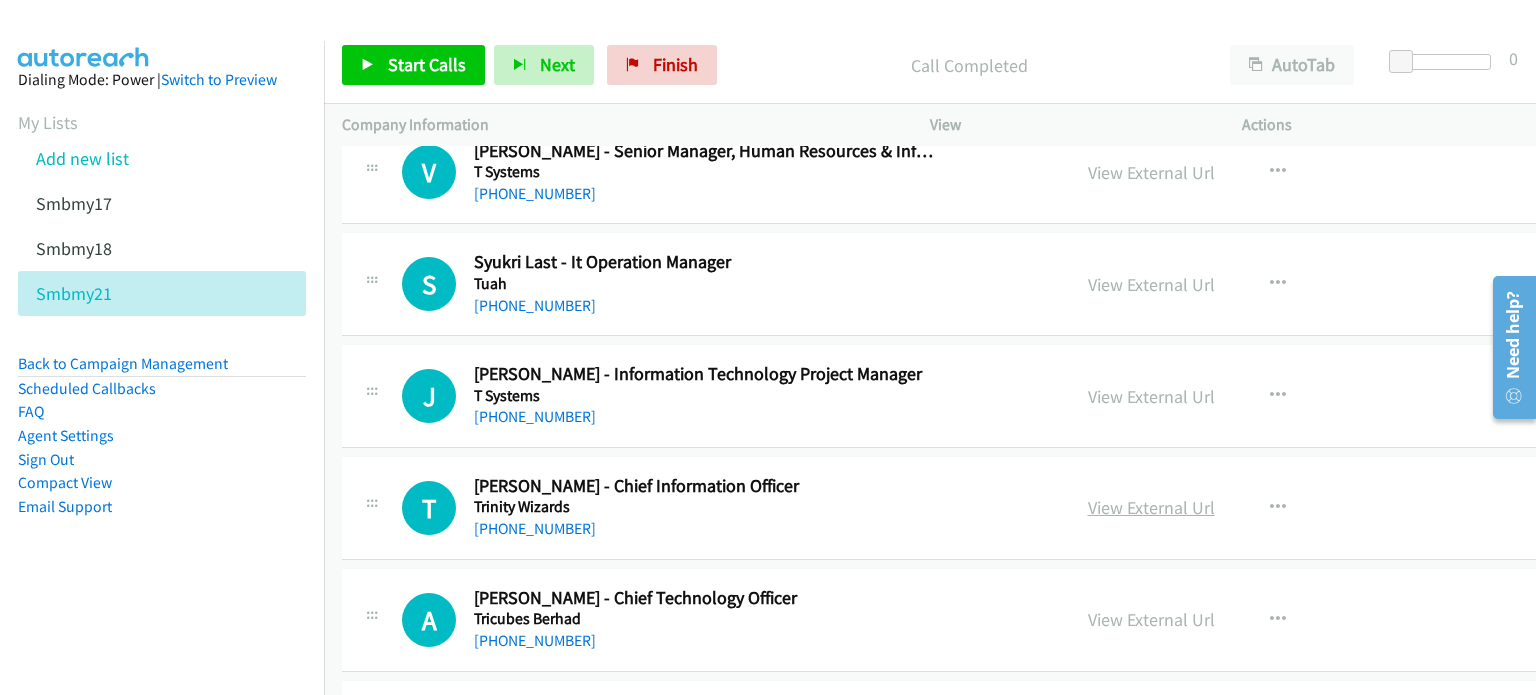click on "View External Url" at bounding box center (1151, 507) 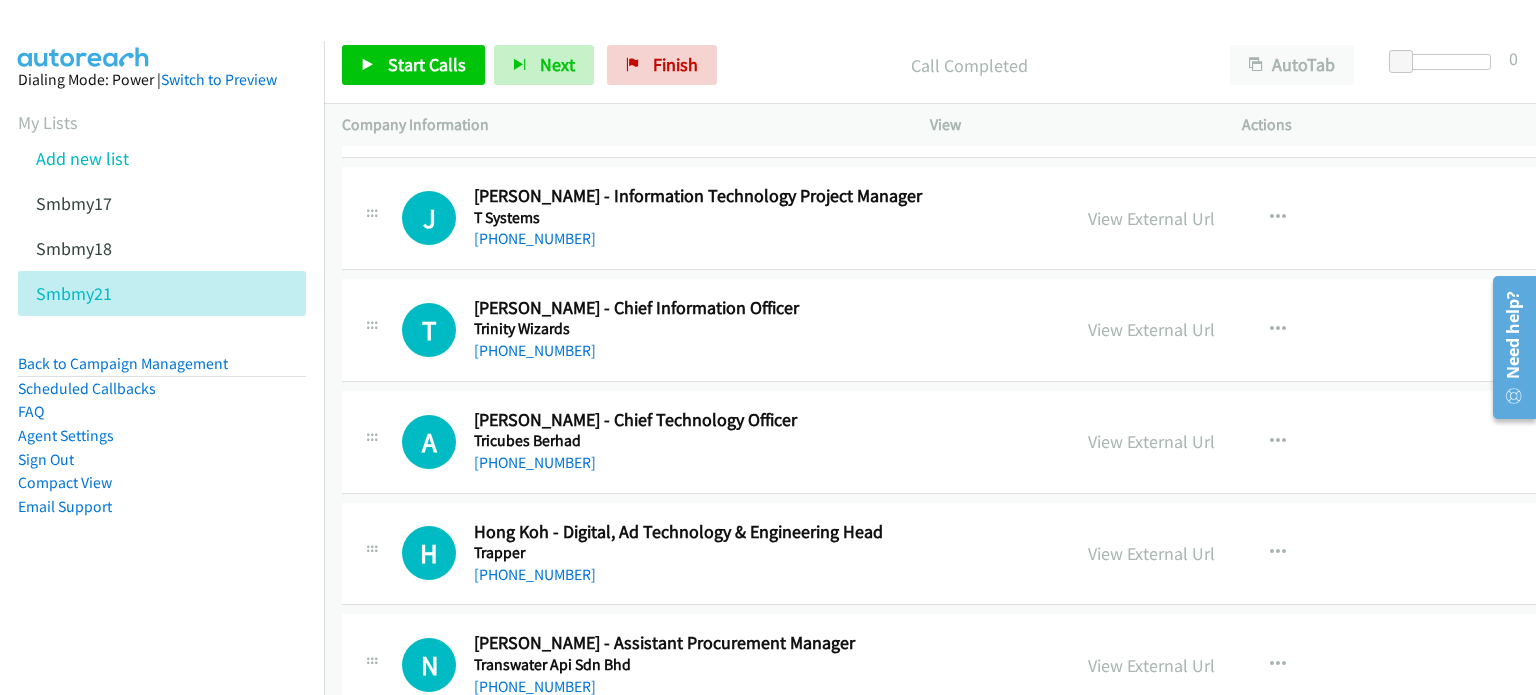 scroll, scrollTop: 5640, scrollLeft: 0, axis: vertical 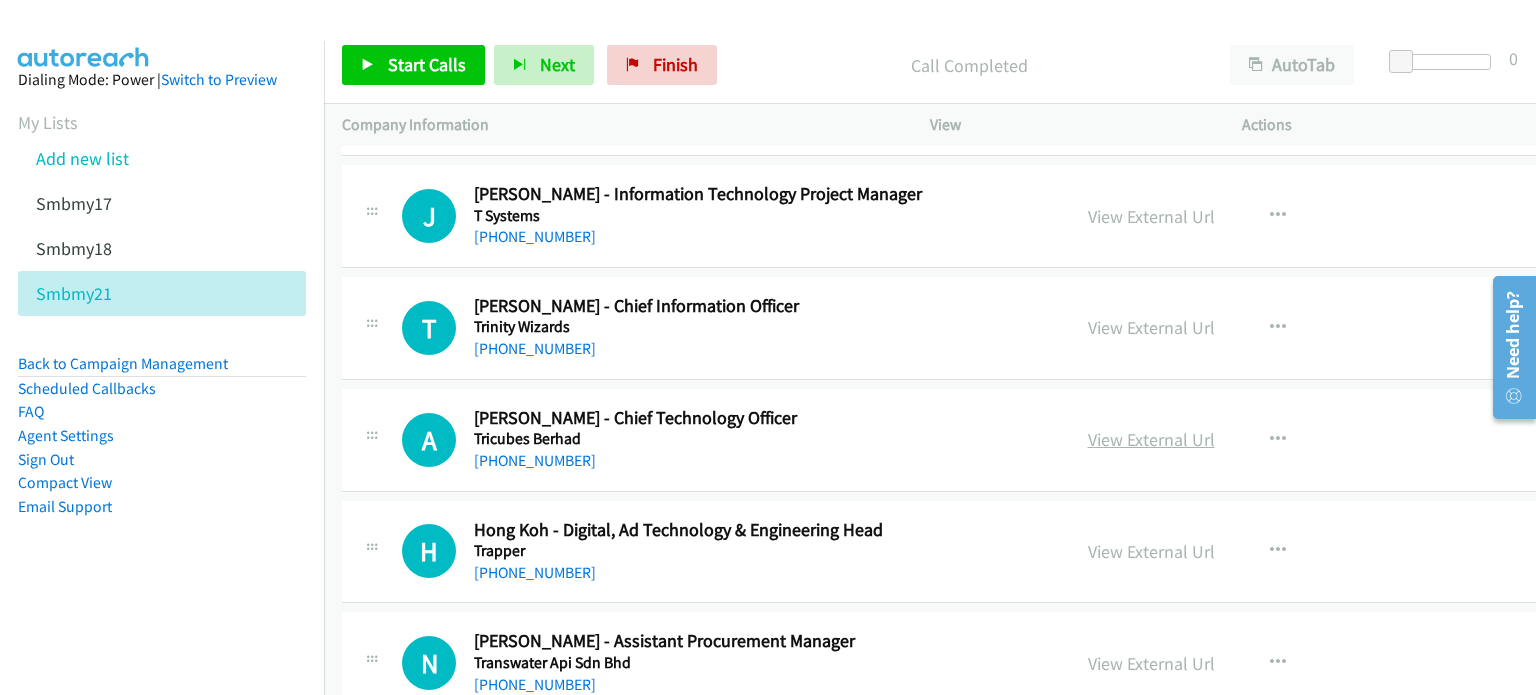 click on "View External Url" at bounding box center (1151, 439) 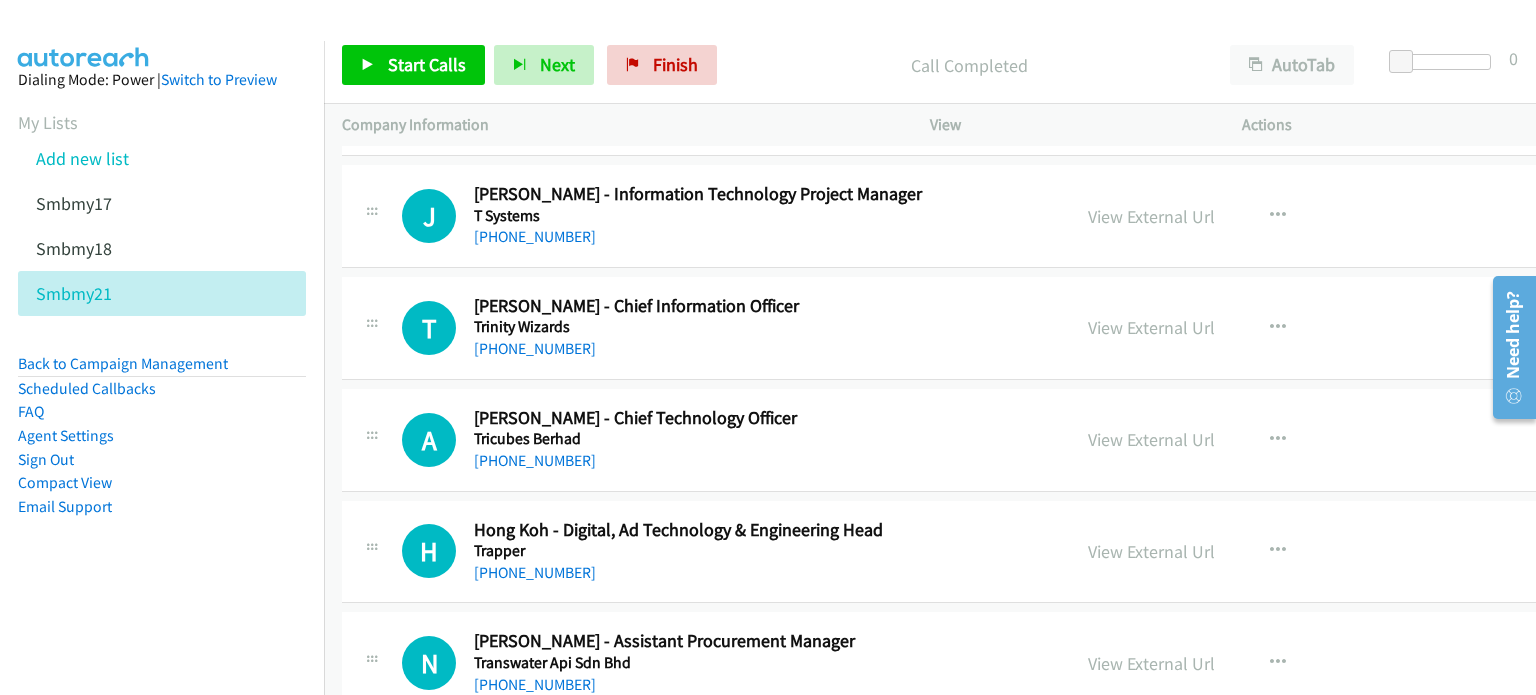 drag, startPoint x: 1068, startPoint y: 544, endPoint x: 473, endPoint y: 3, distance: 804.1803 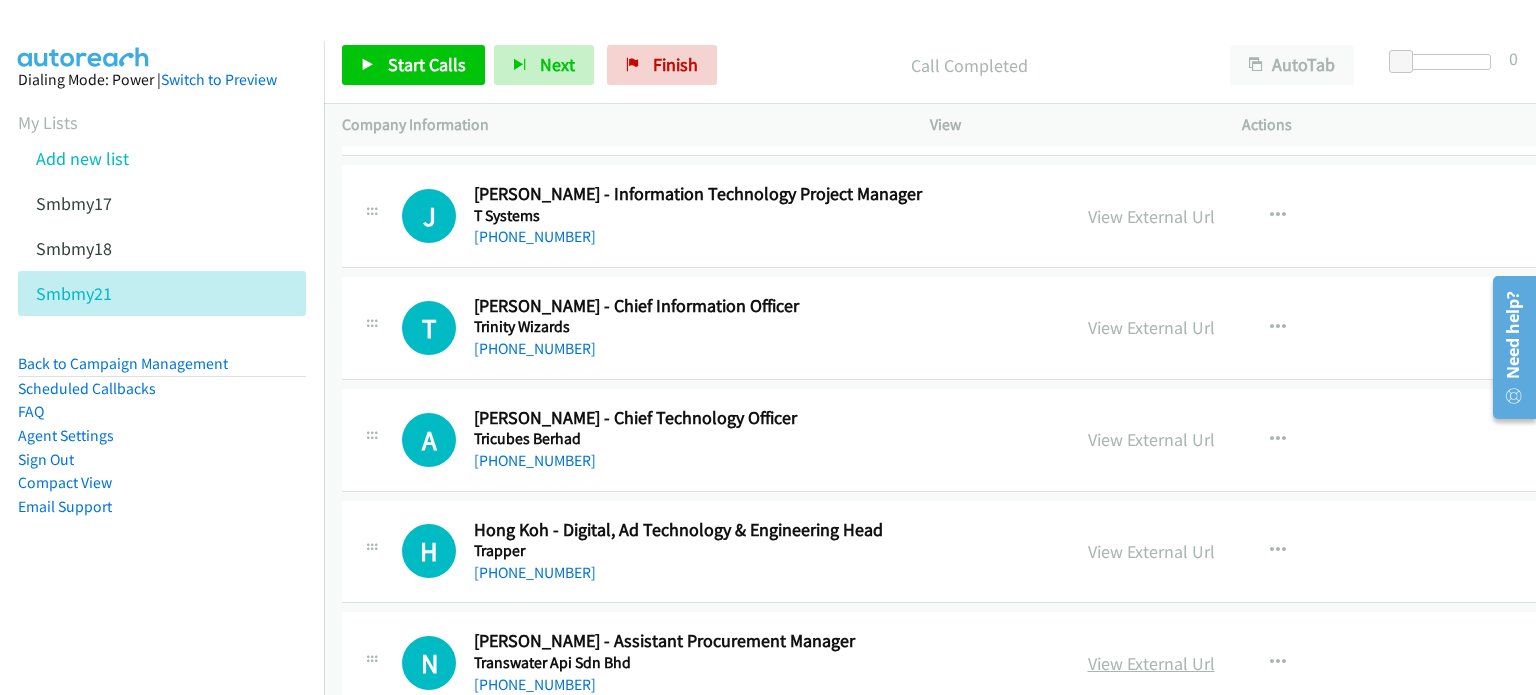 click on "View External Url" at bounding box center [1151, 663] 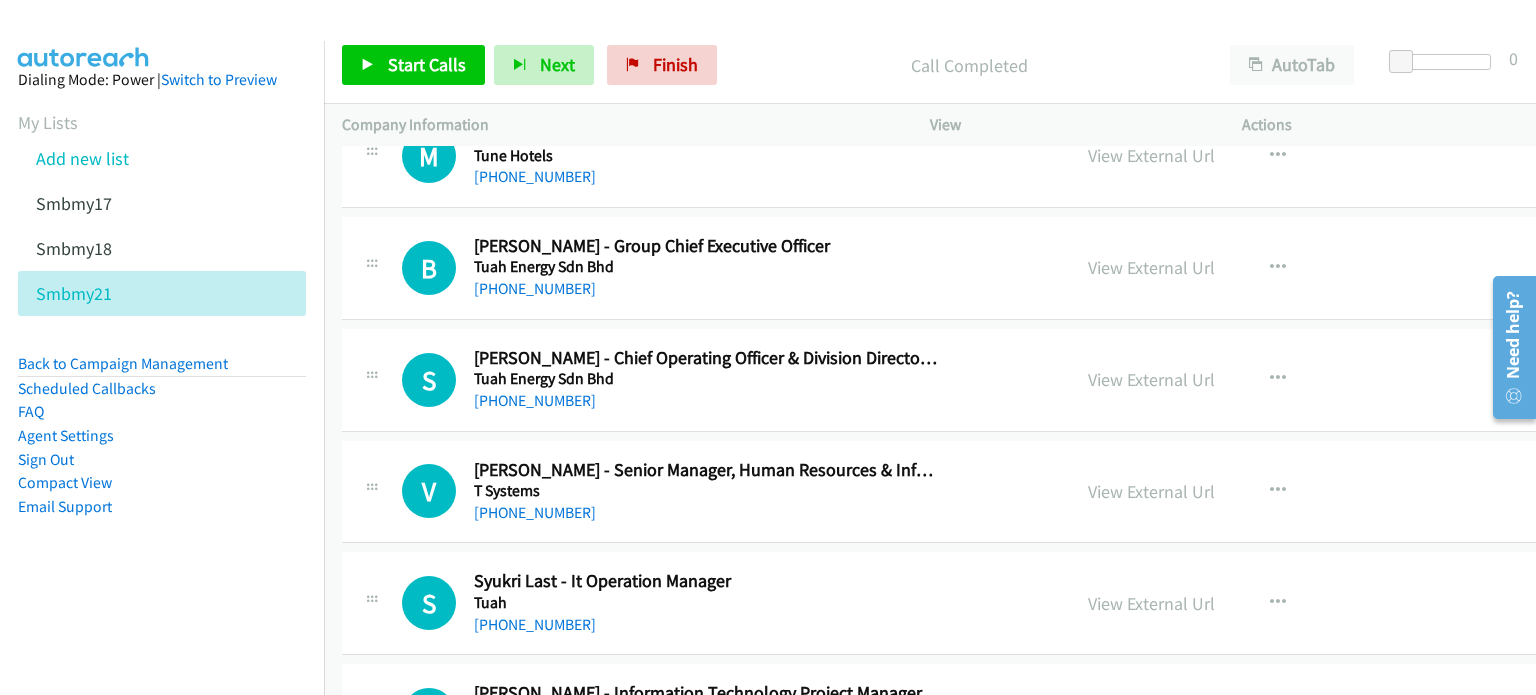 scroll, scrollTop: 5140, scrollLeft: 0, axis: vertical 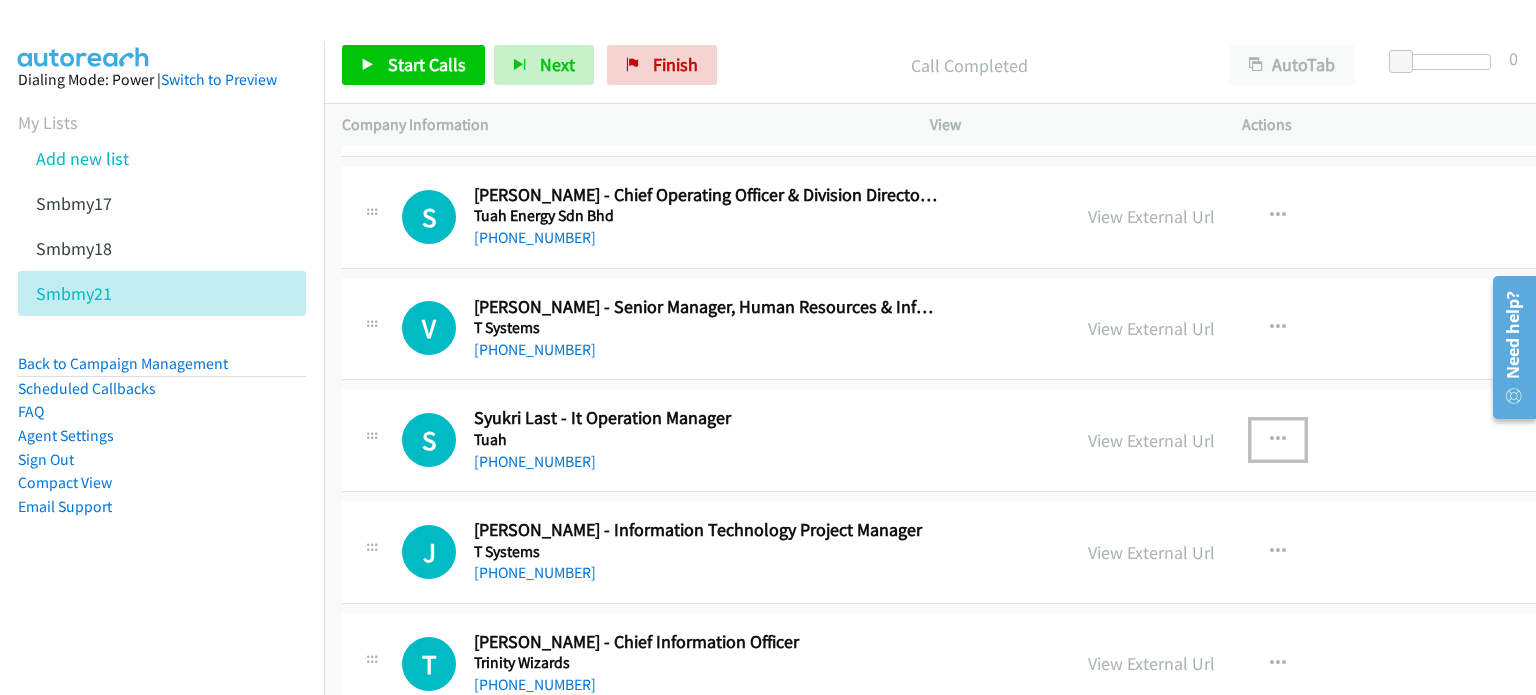 click at bounding box center [1278, 440] 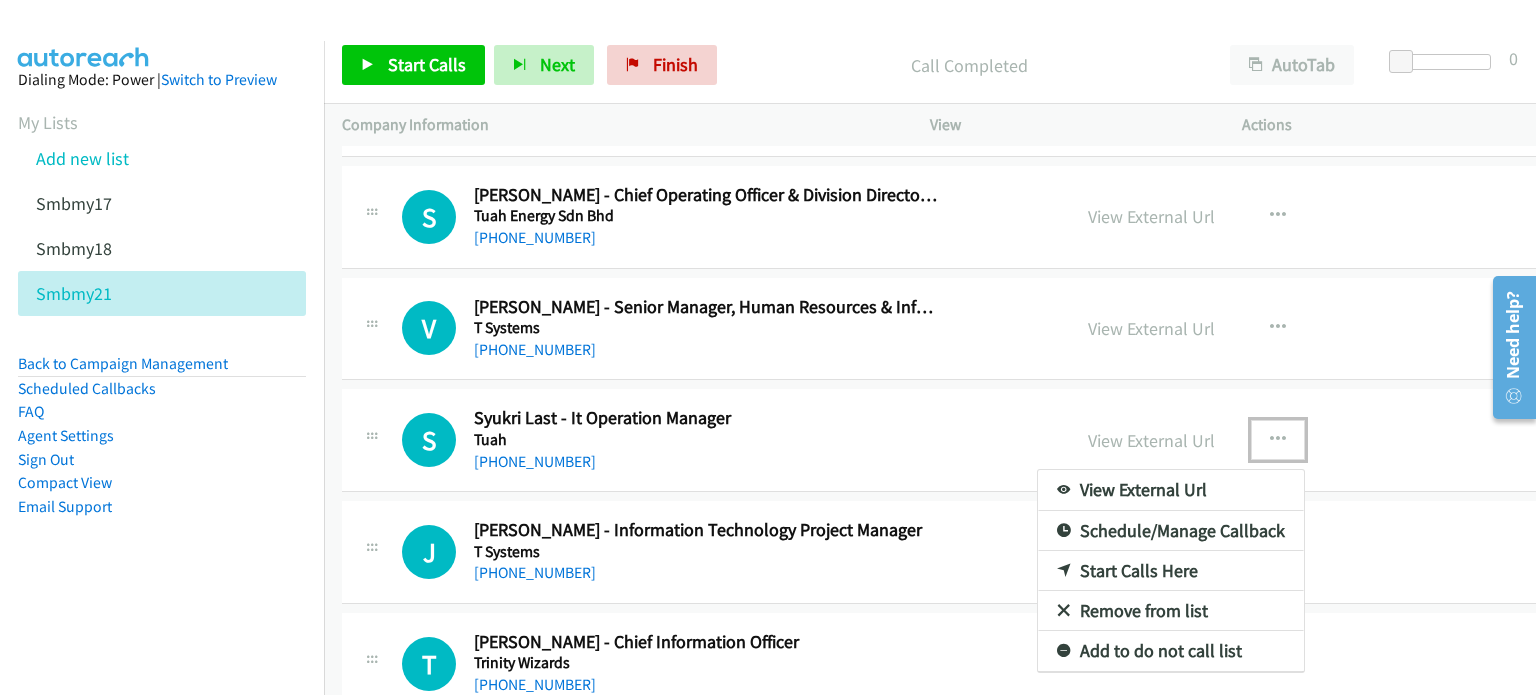 click on "Start Calls Here" at bounding box center (1171, 571) 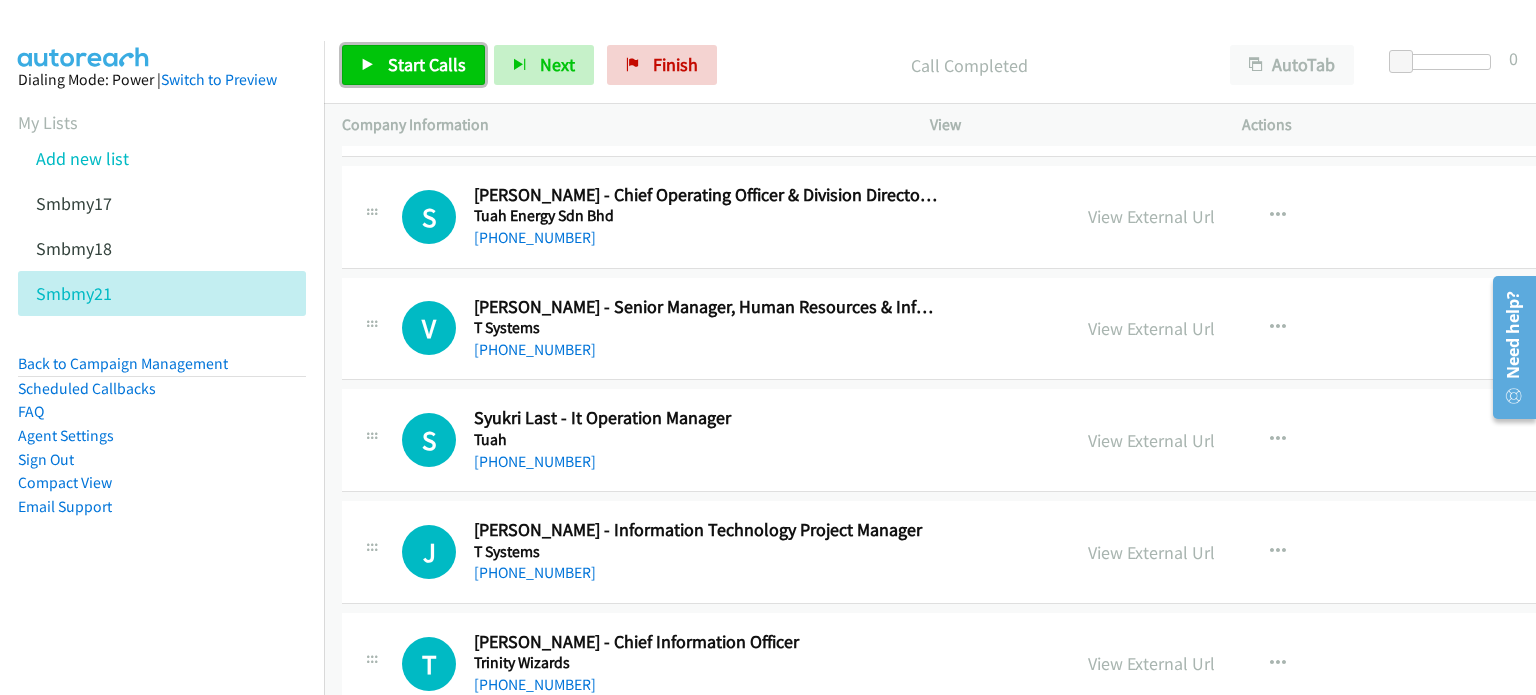 click on "Start Calls" at bounding box center [413, 65] 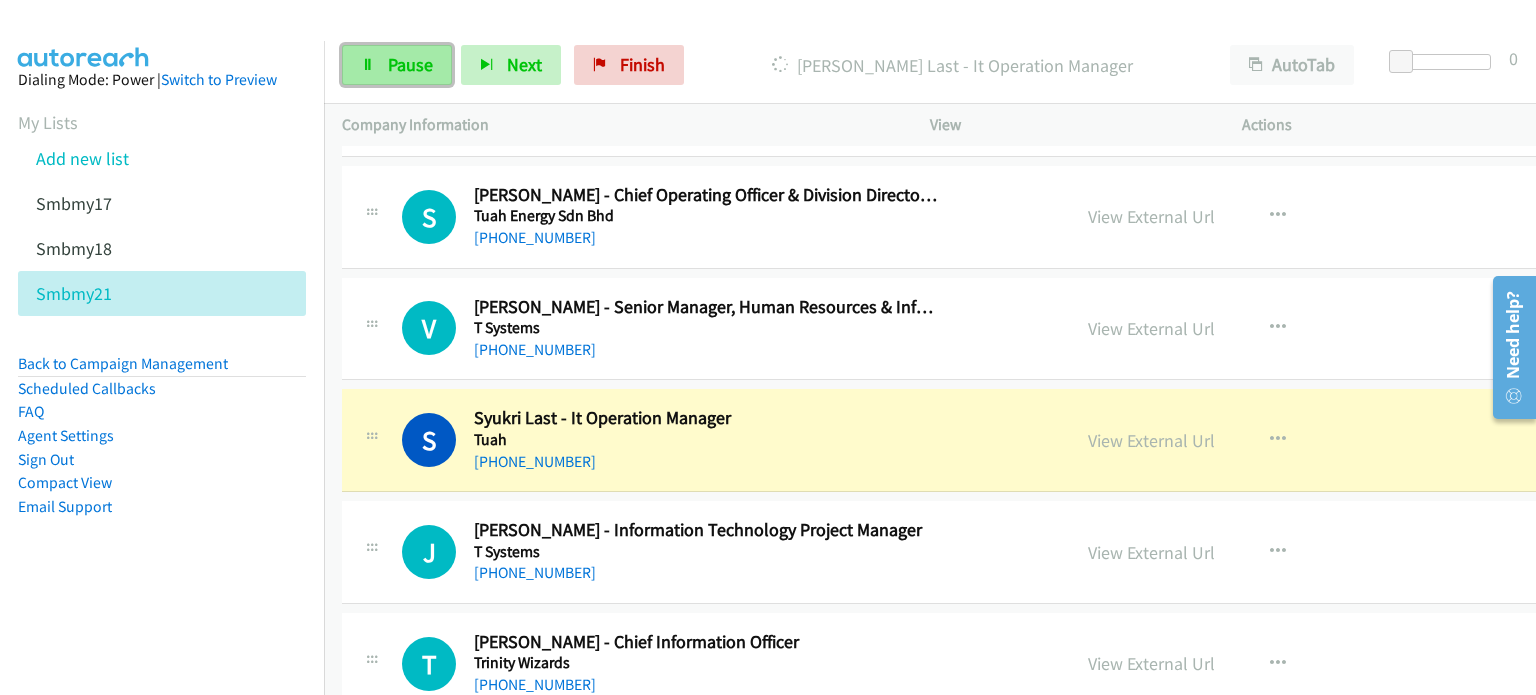 click on "Pause" at bounding box center [410, 64] 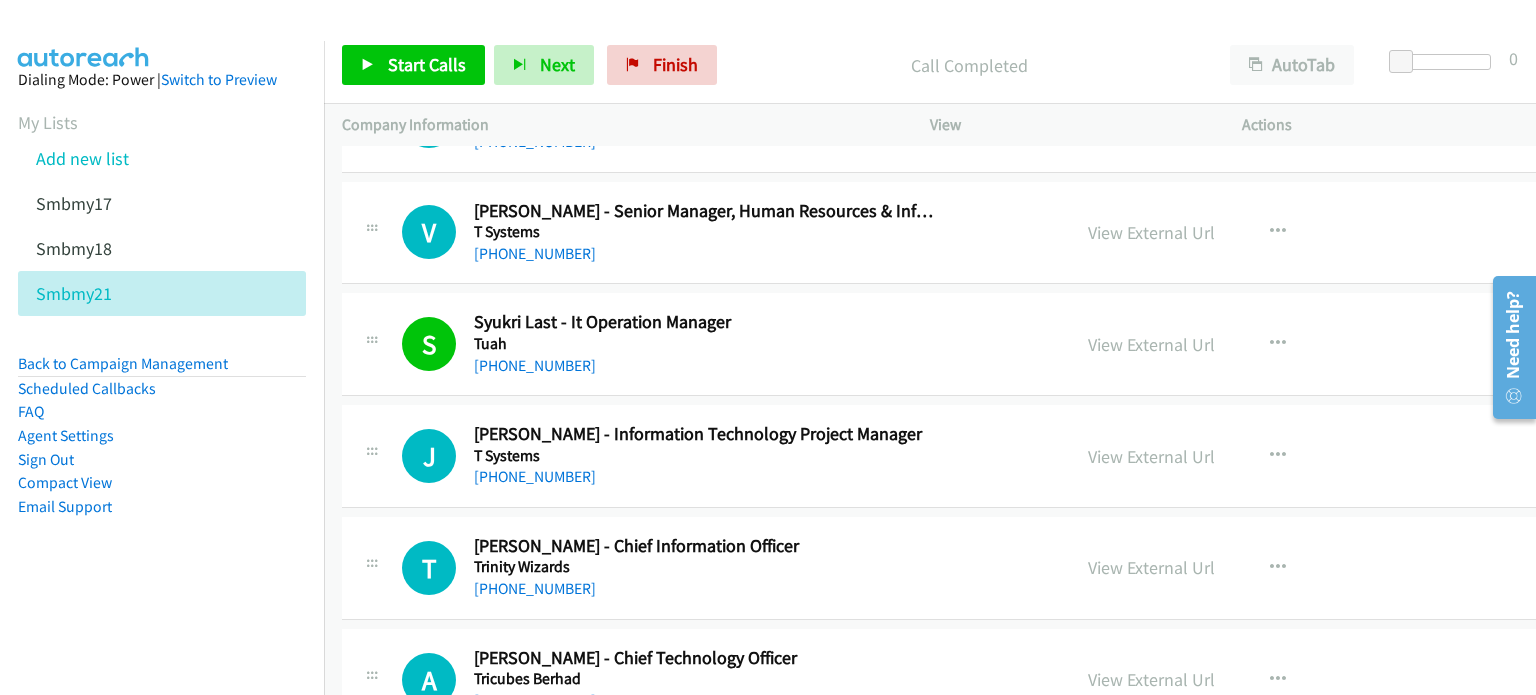 scroll, scrollTop: 5401, scrollLeft: 0, axis: vertical 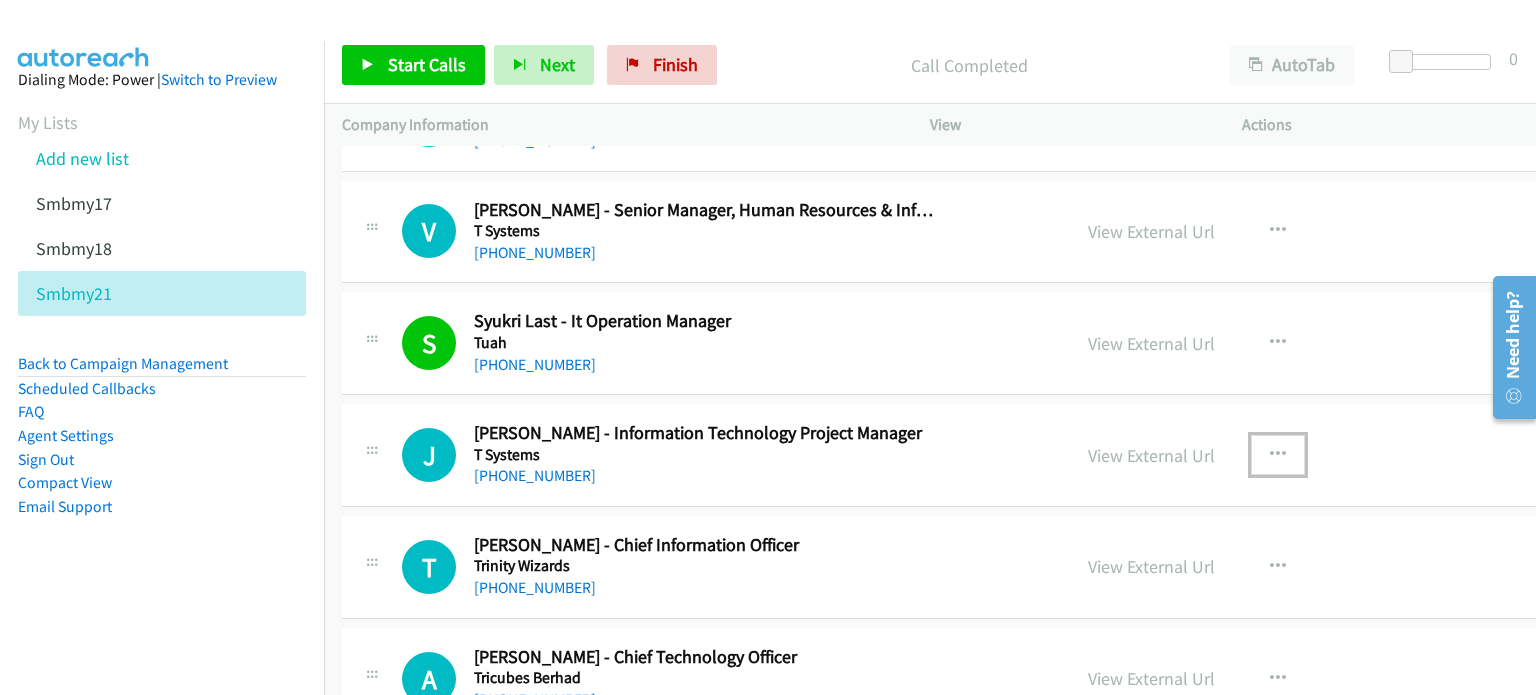 click at bounding box center [1278, 455] 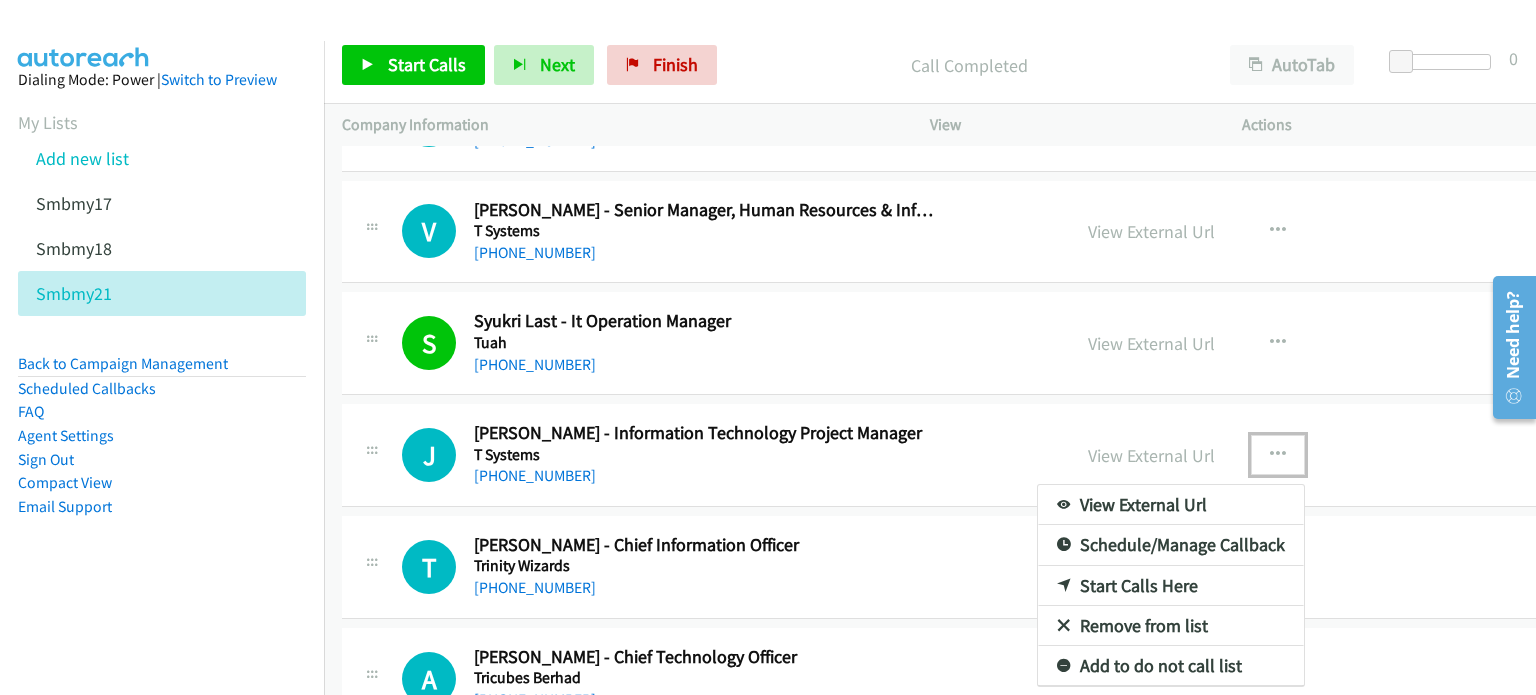 click on "Start Calls Here" at bounding box center [1171, 586] 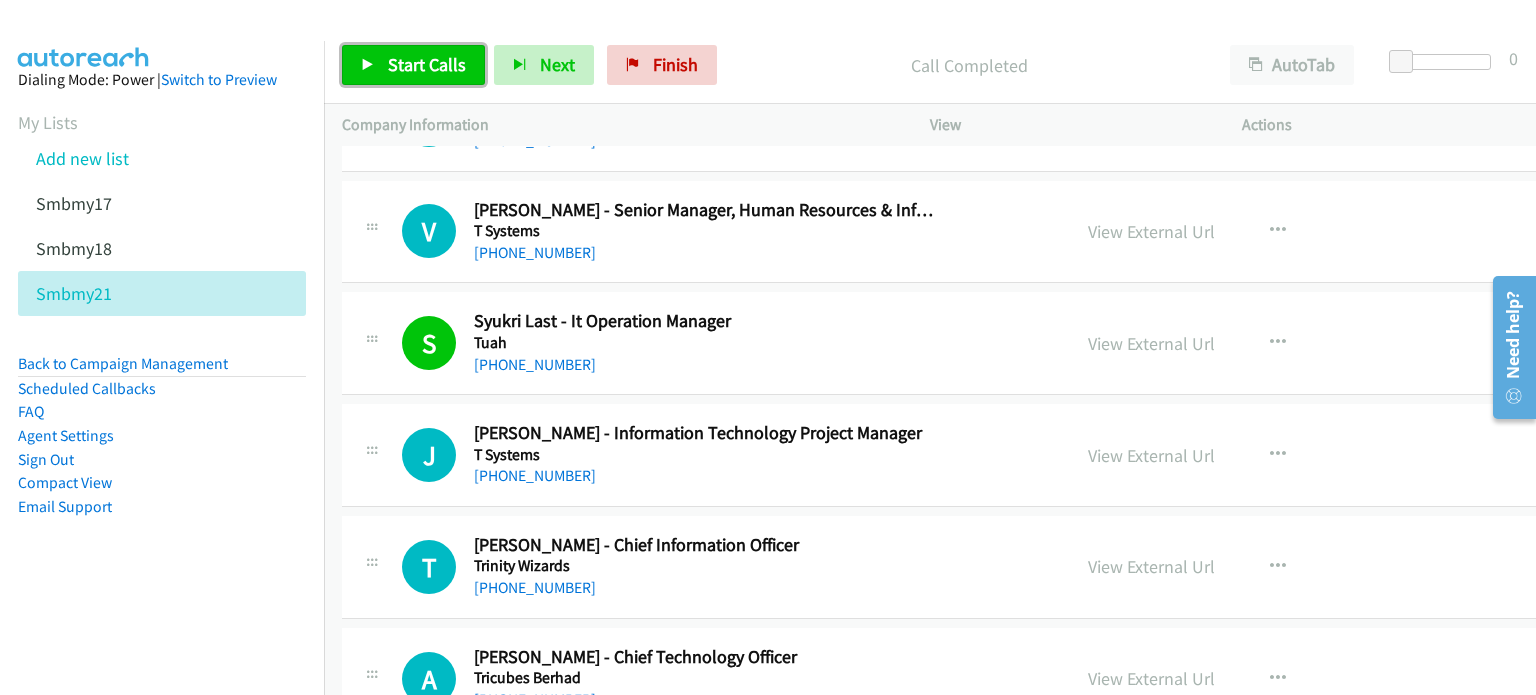 click on "Start Calls" at bounding box center [413, 65] 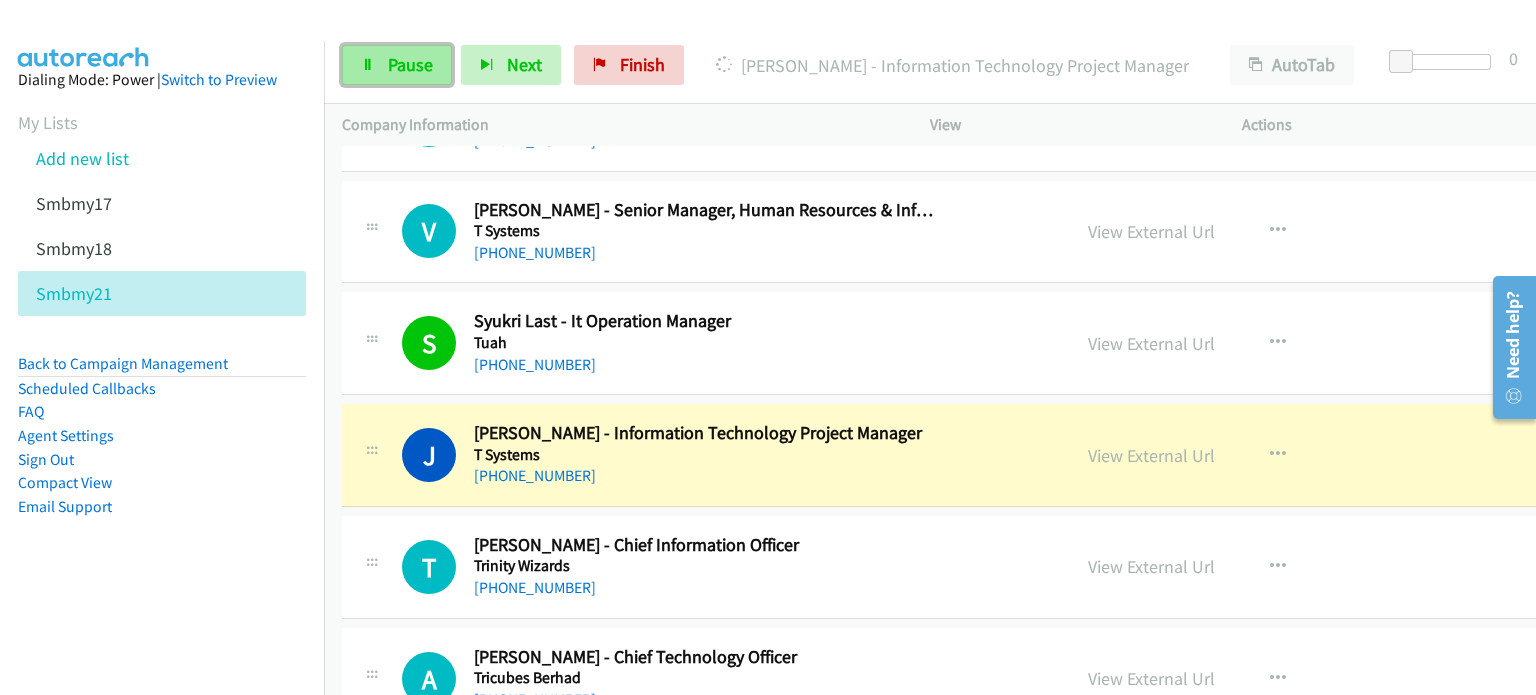 click on "Pause" at bounding box center (410, 64) 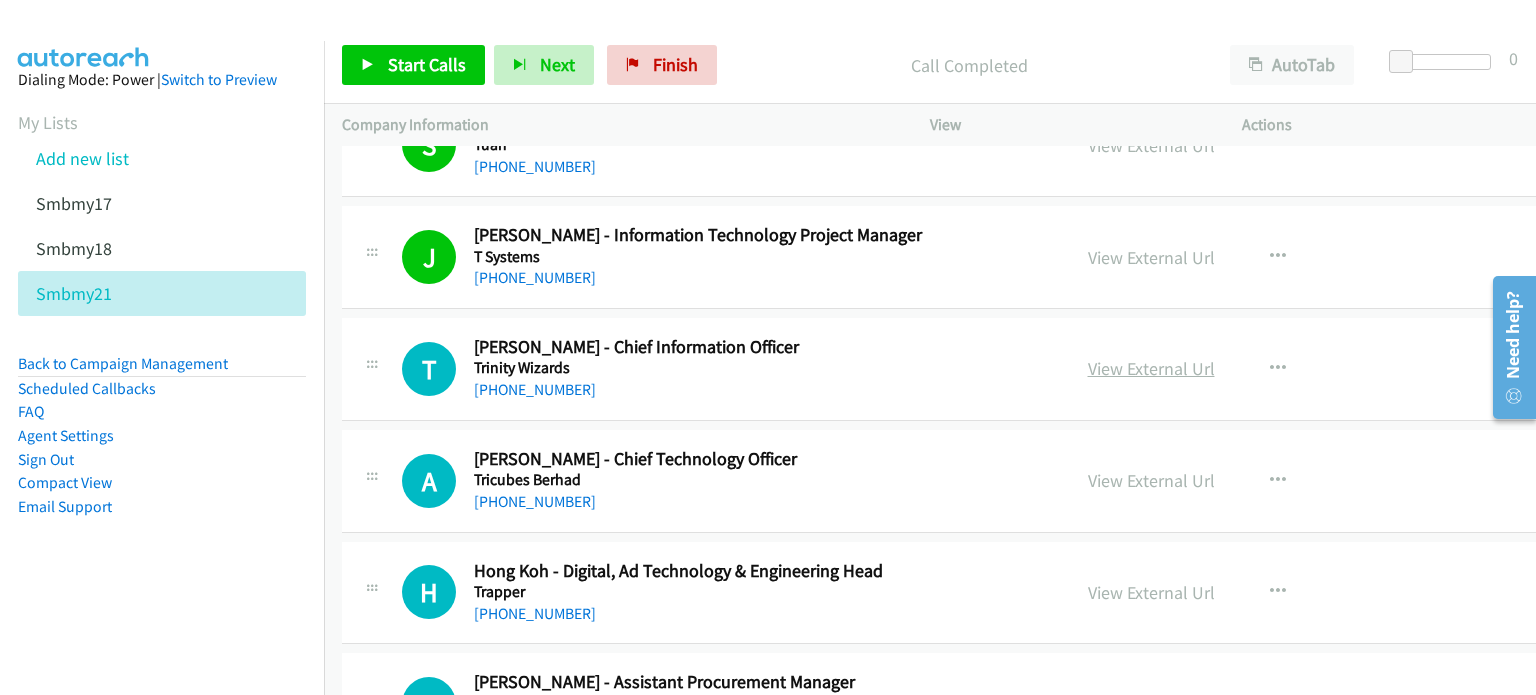 scroll, scrollTop: 5603, scrollLeft: 0, axis: vertical 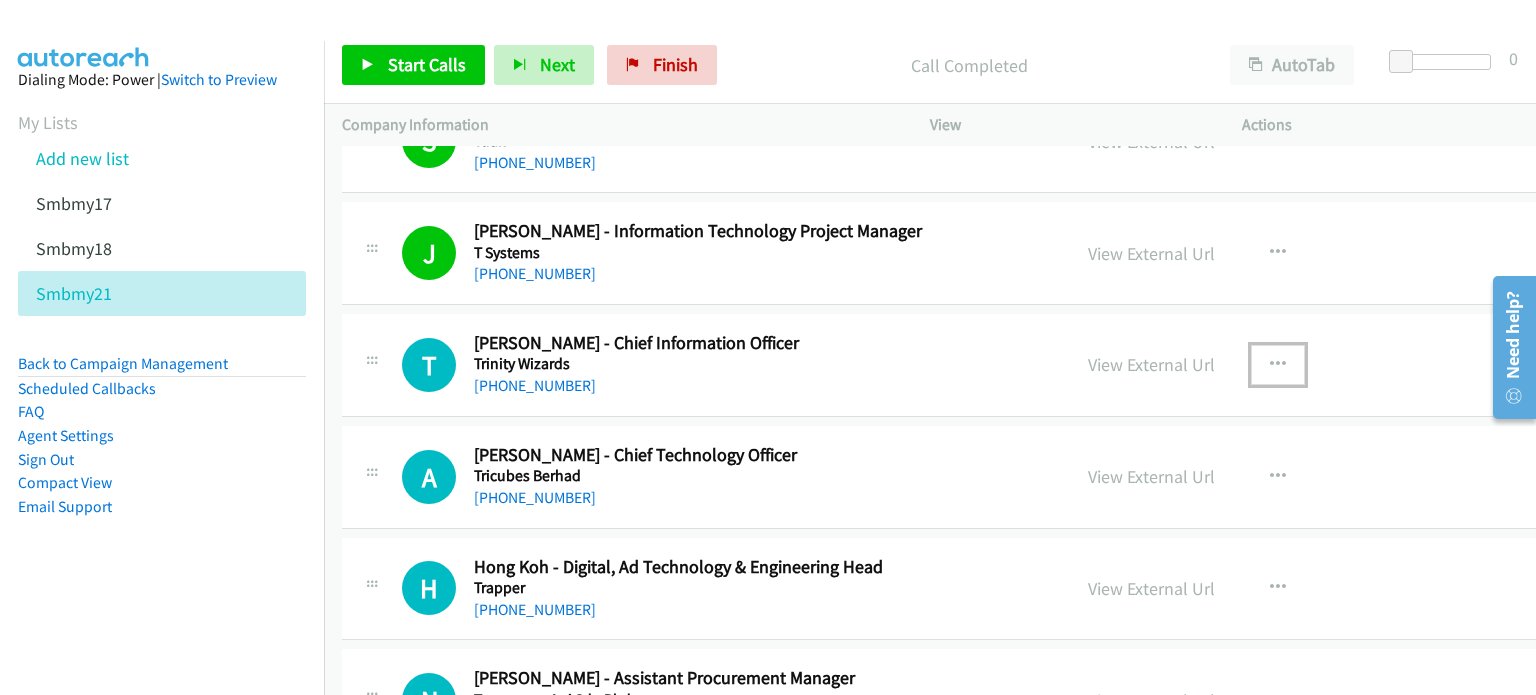 click at bounding box center [1278, 365] 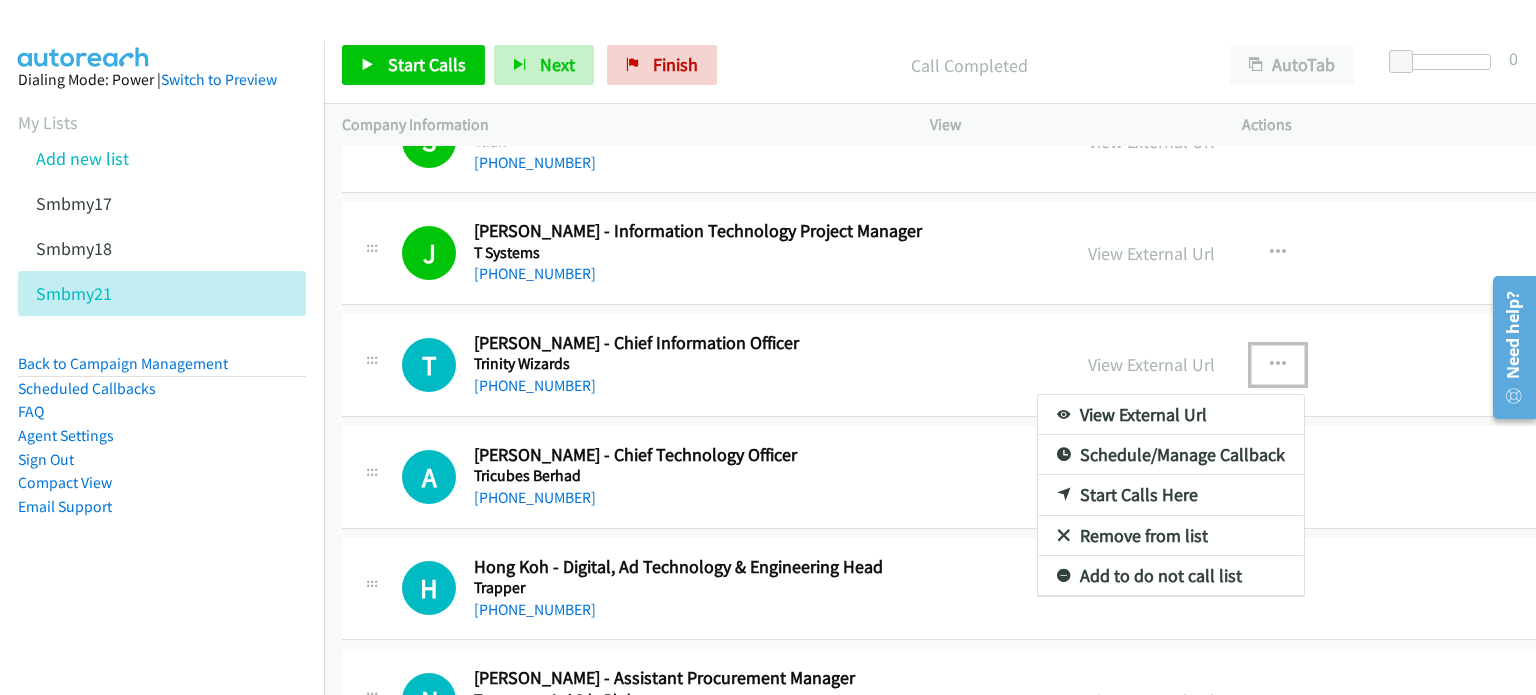 click on "Start Calls Here" at bounding box center (1171, 495) 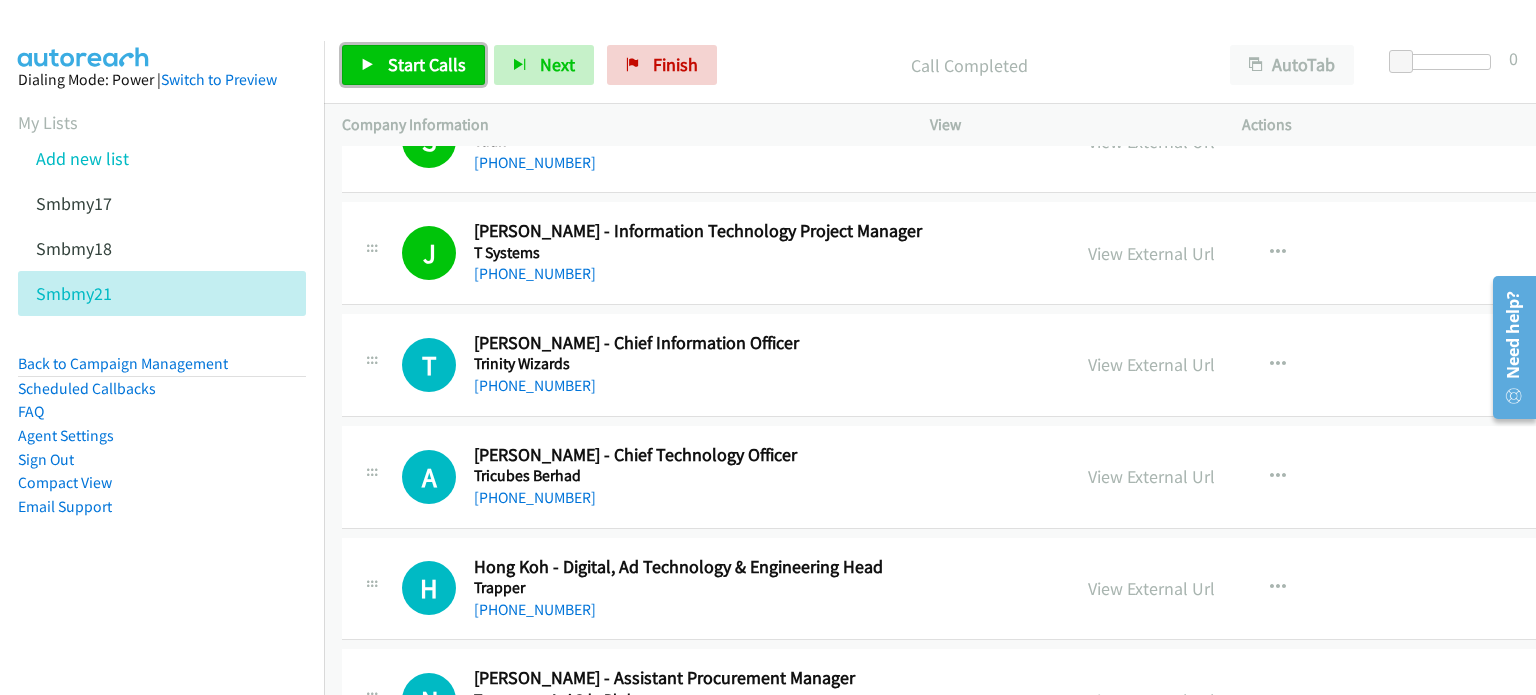 click on "Start Calls" at bounding box center (427, 64) 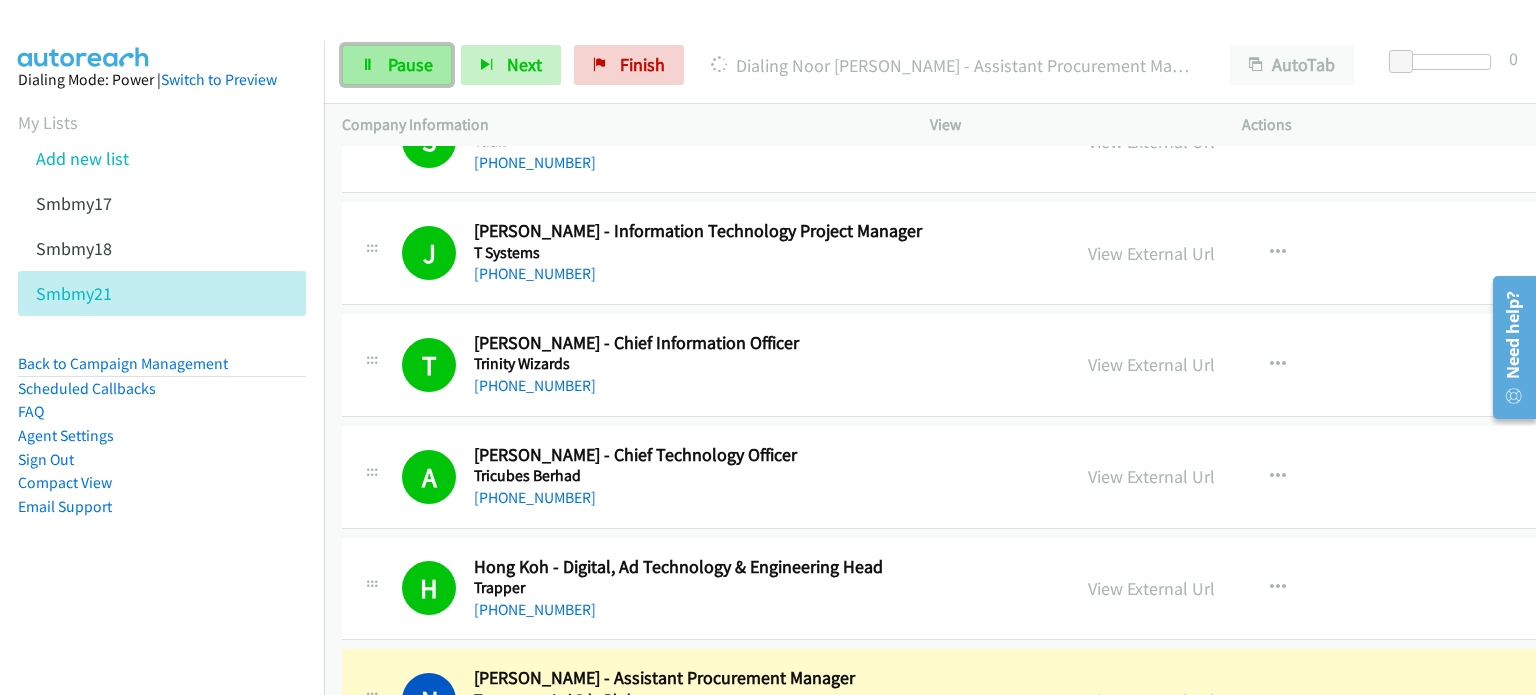 click on "Pause" at bounding box center (410, 64) 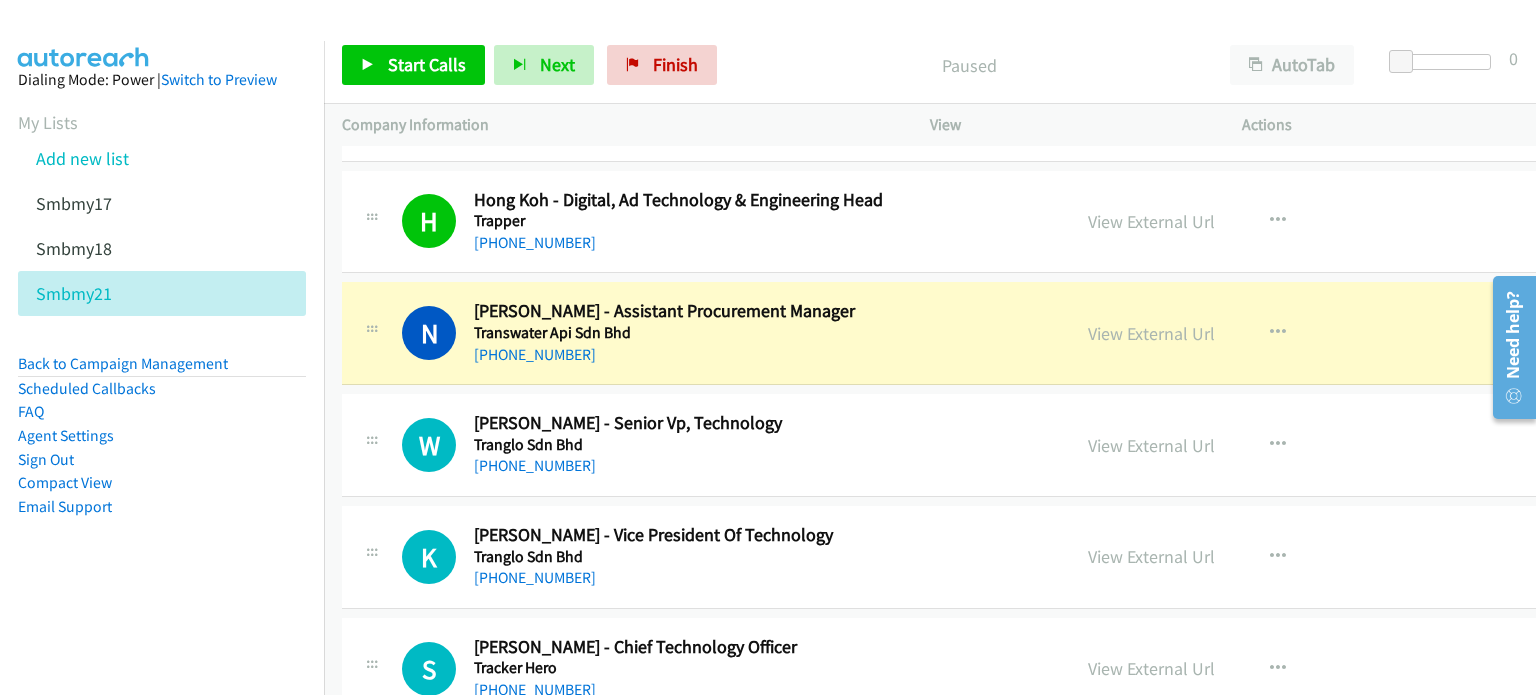 scroll, scrollTop: 5971, scrollLeft: 0, axis: vertical 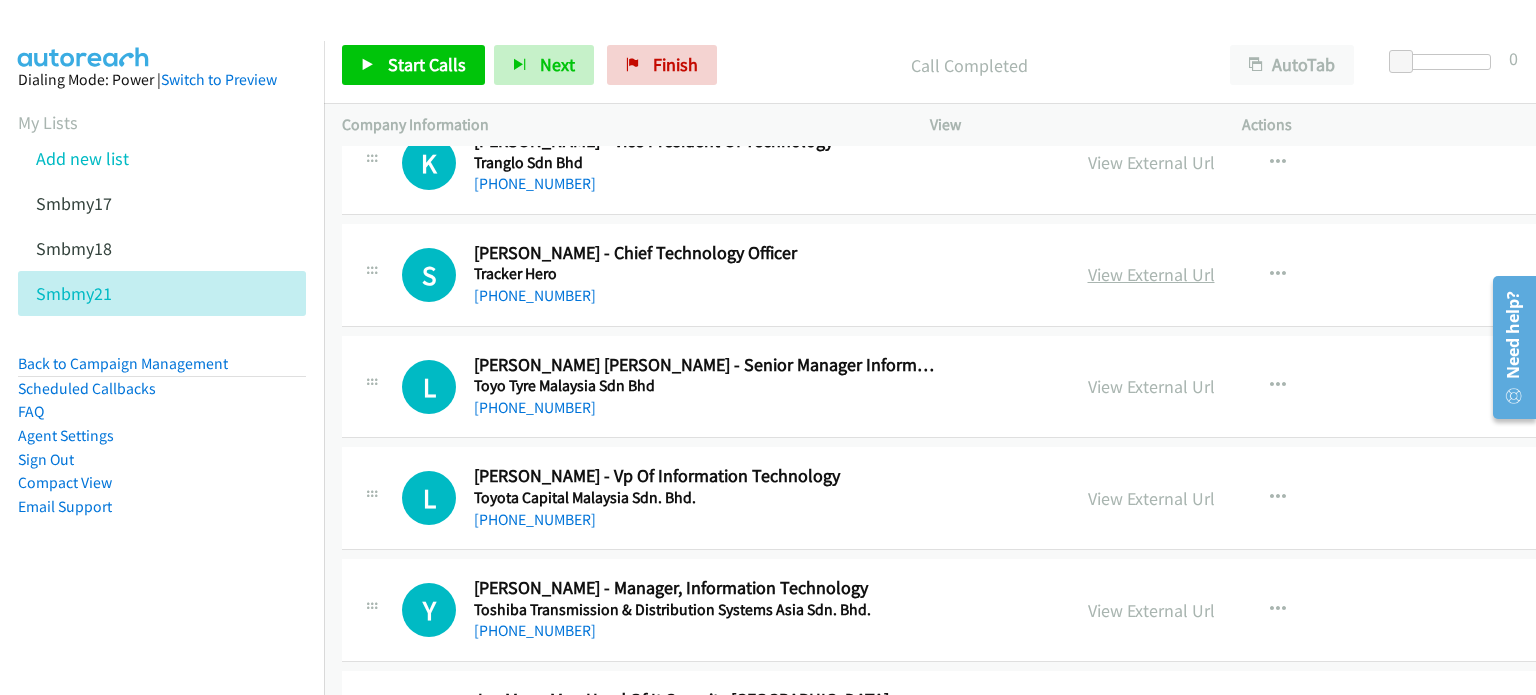 click on "View External Url" at bounding box center [1151, 274] 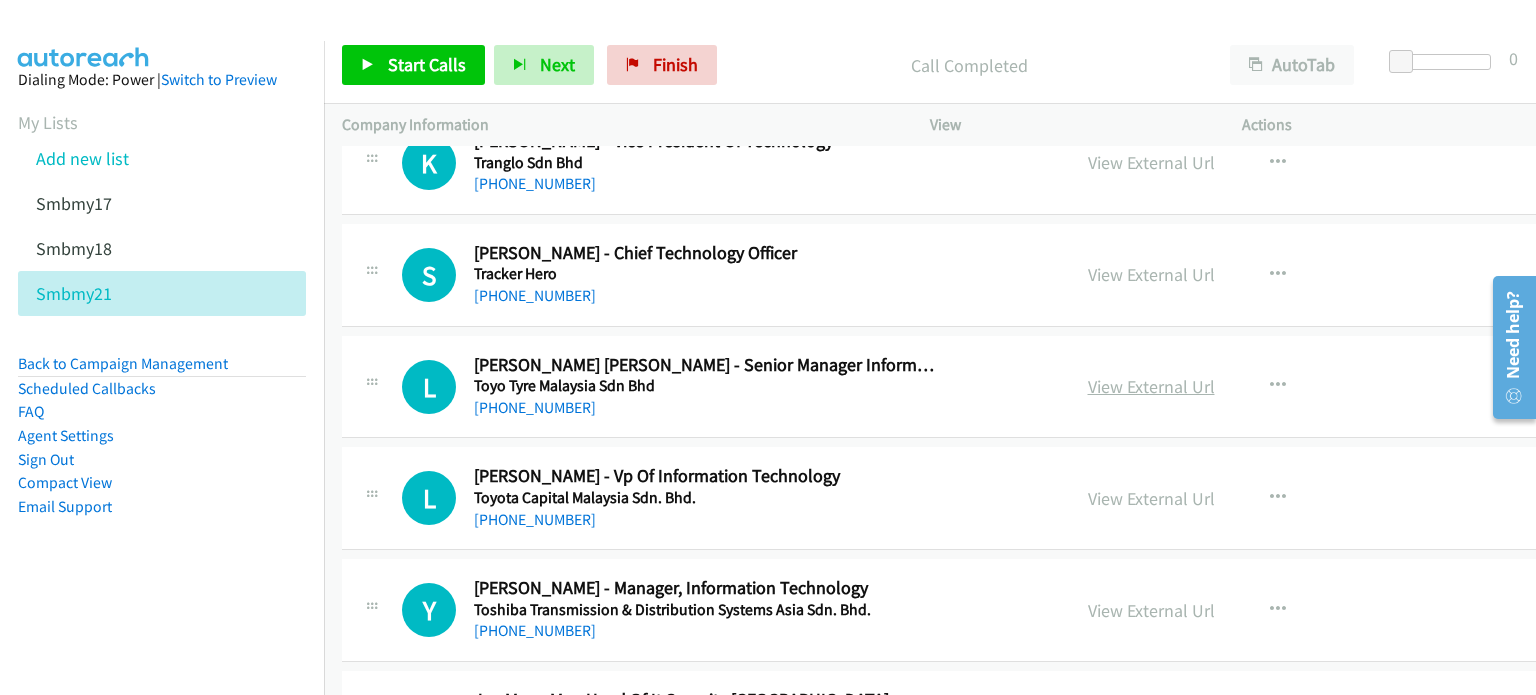 click on "View External Url" at bounding box center (1151, 386) 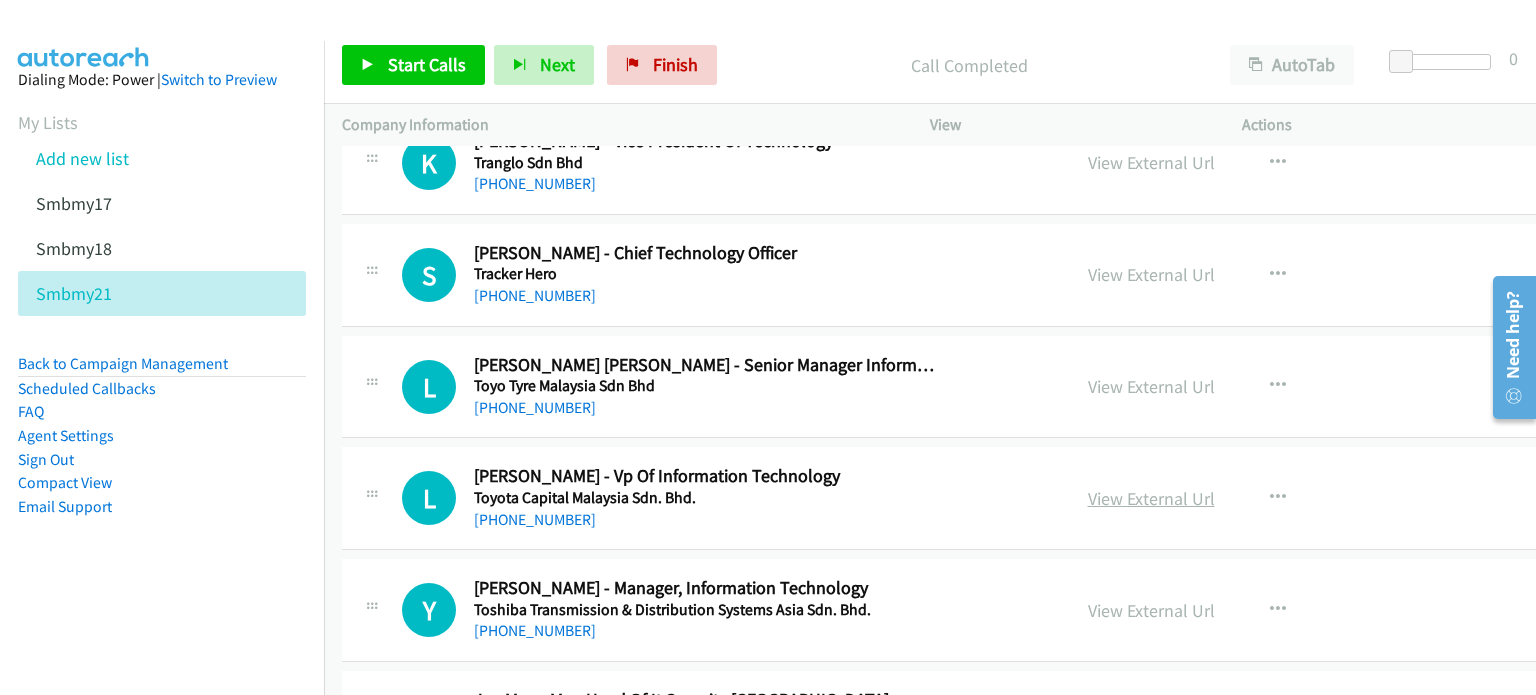 click on "View External Url" at bounding box center [1151, 498] 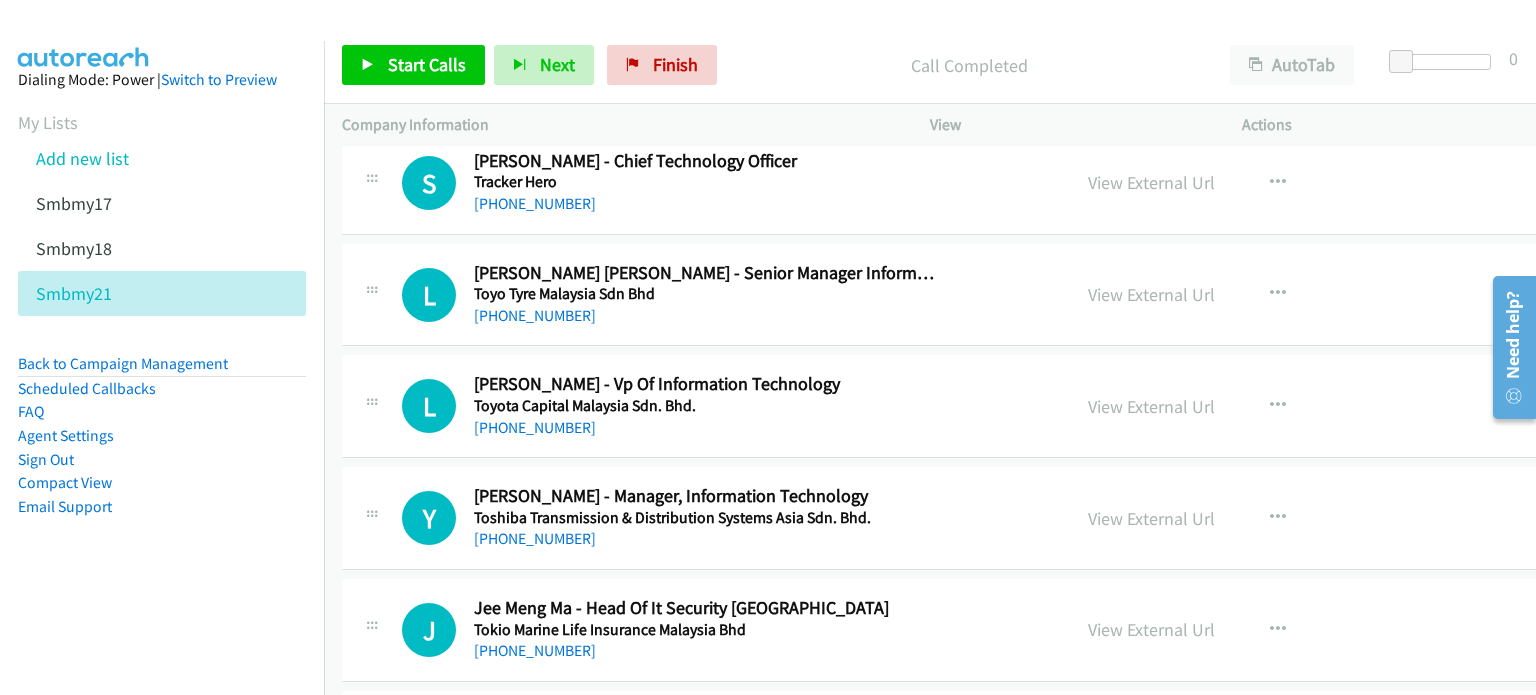 scroll, scrollTop: 6458, scrollLeft: 0, axis: vertical 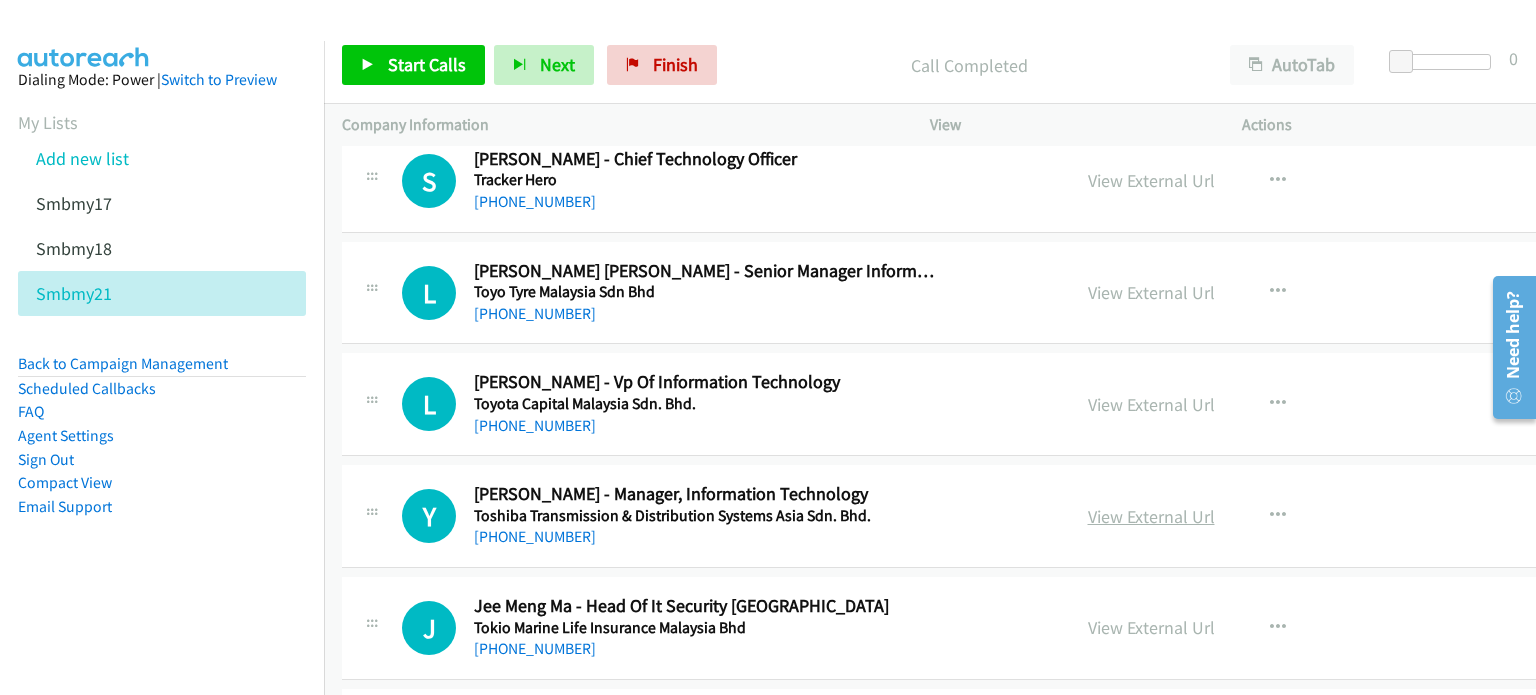 click on "View External Url" at bounding box center [1151, 516] 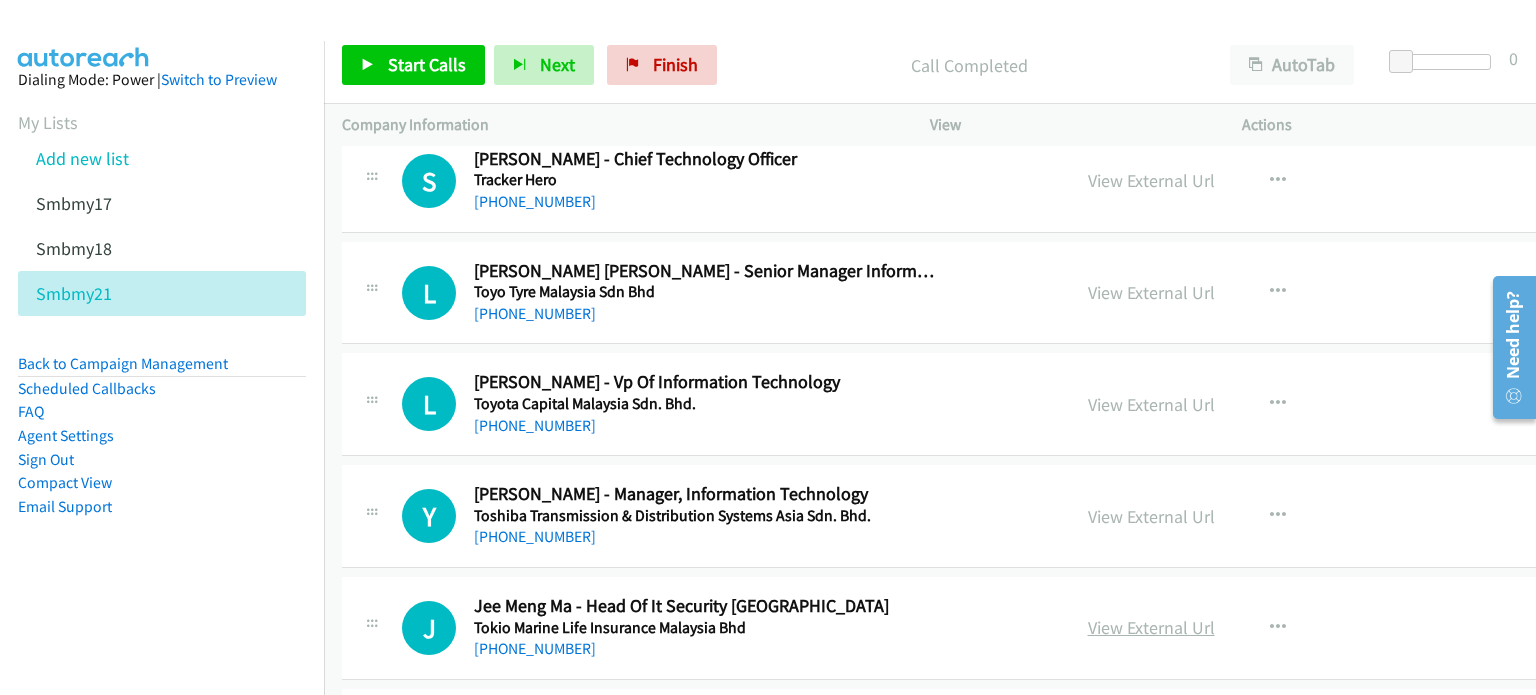 click on "View External Url" at bounding box center [1151, 627] 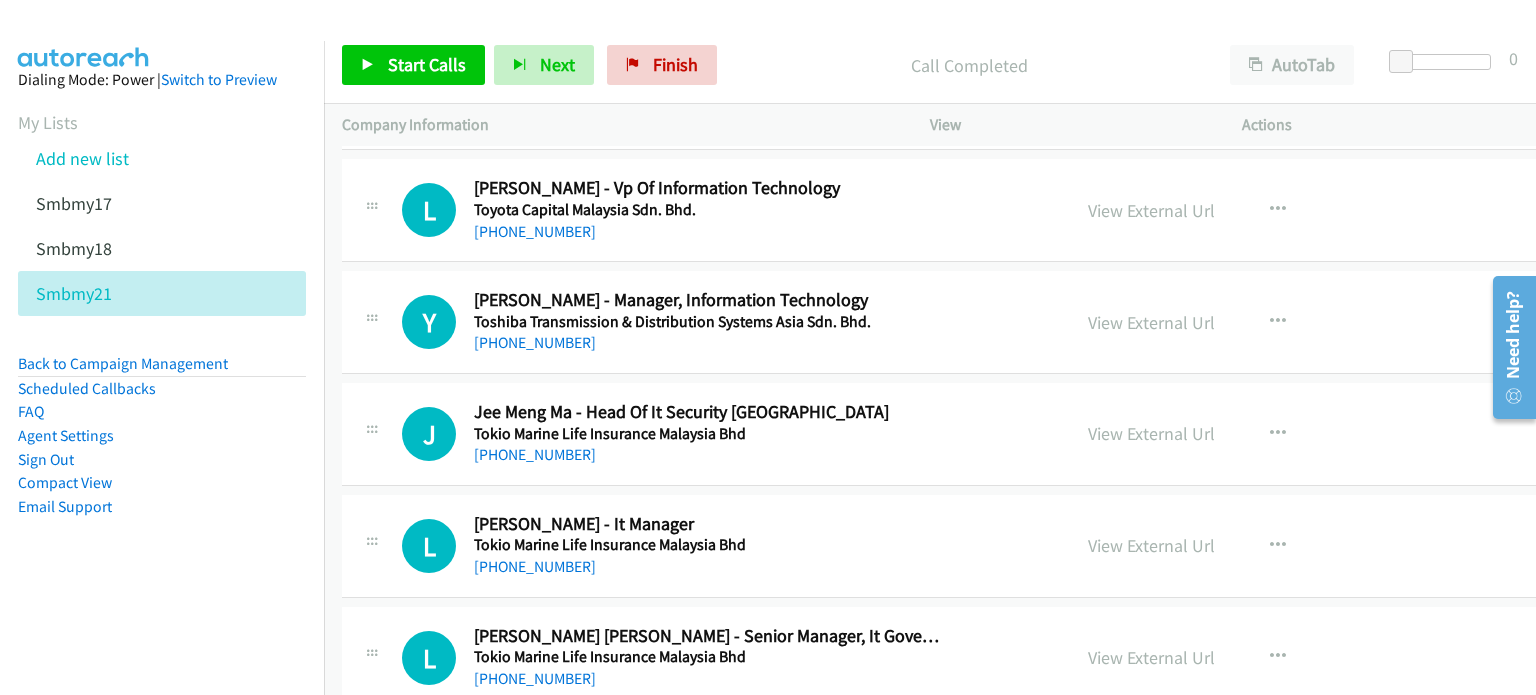 scroll, scrollTop: 6654, scrollLeft: 0, axis: vertical 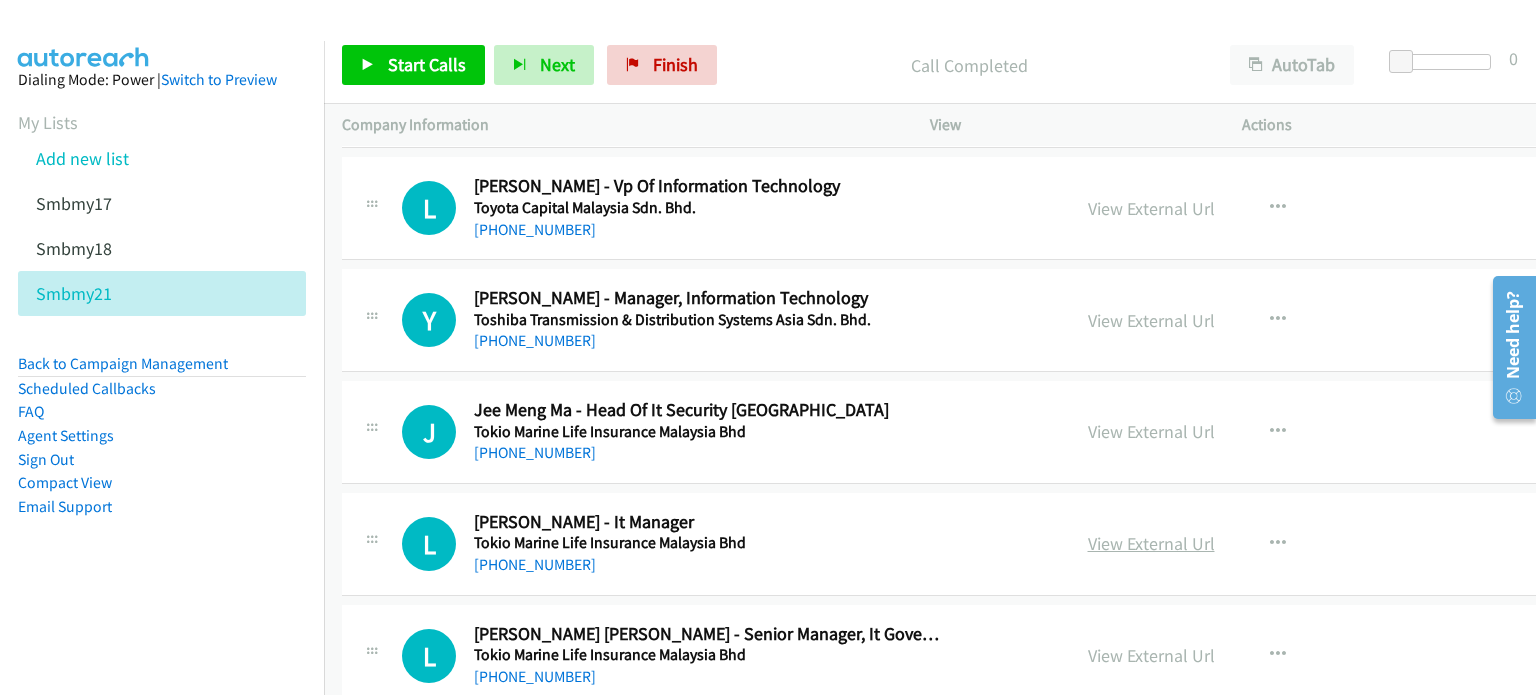 click on "View External Url" at bounding box center (1151, 543) 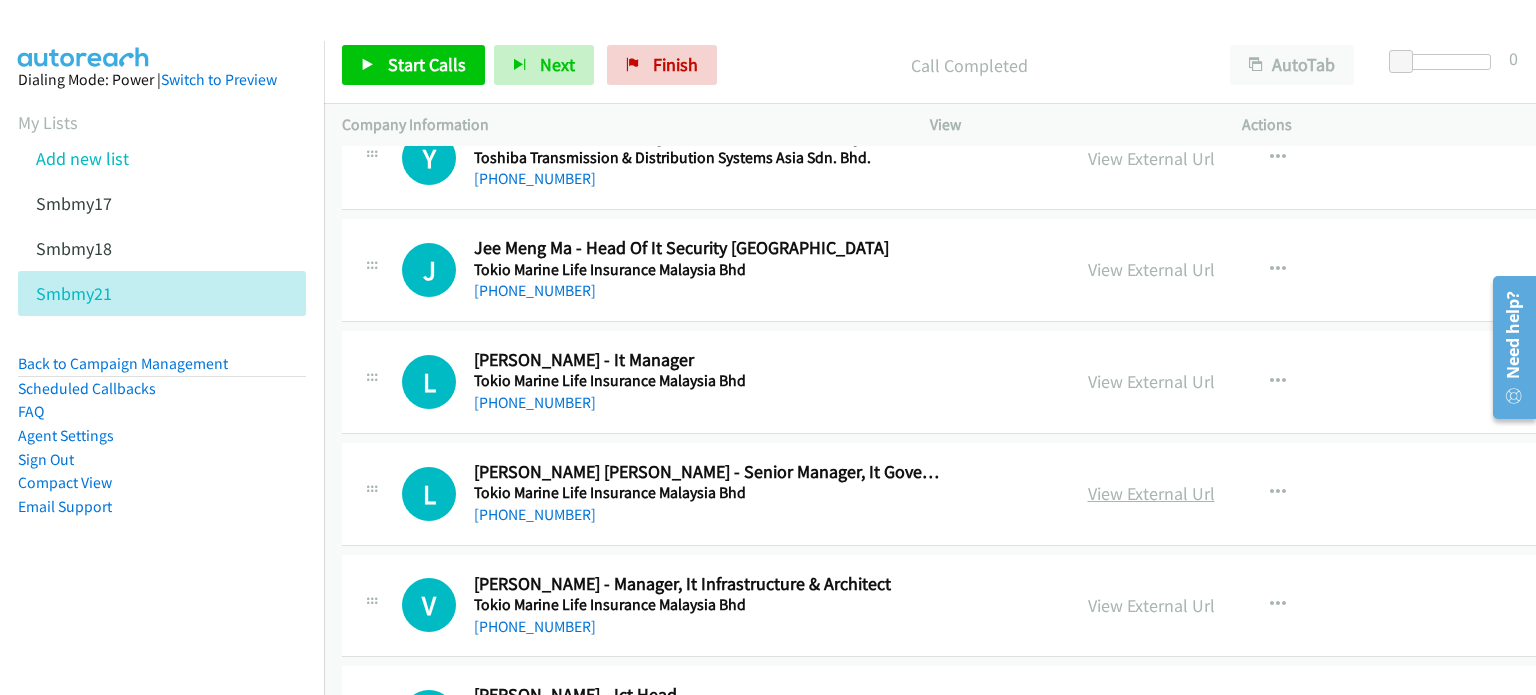 click on "View External Url" at bounding box center [1151, 493] 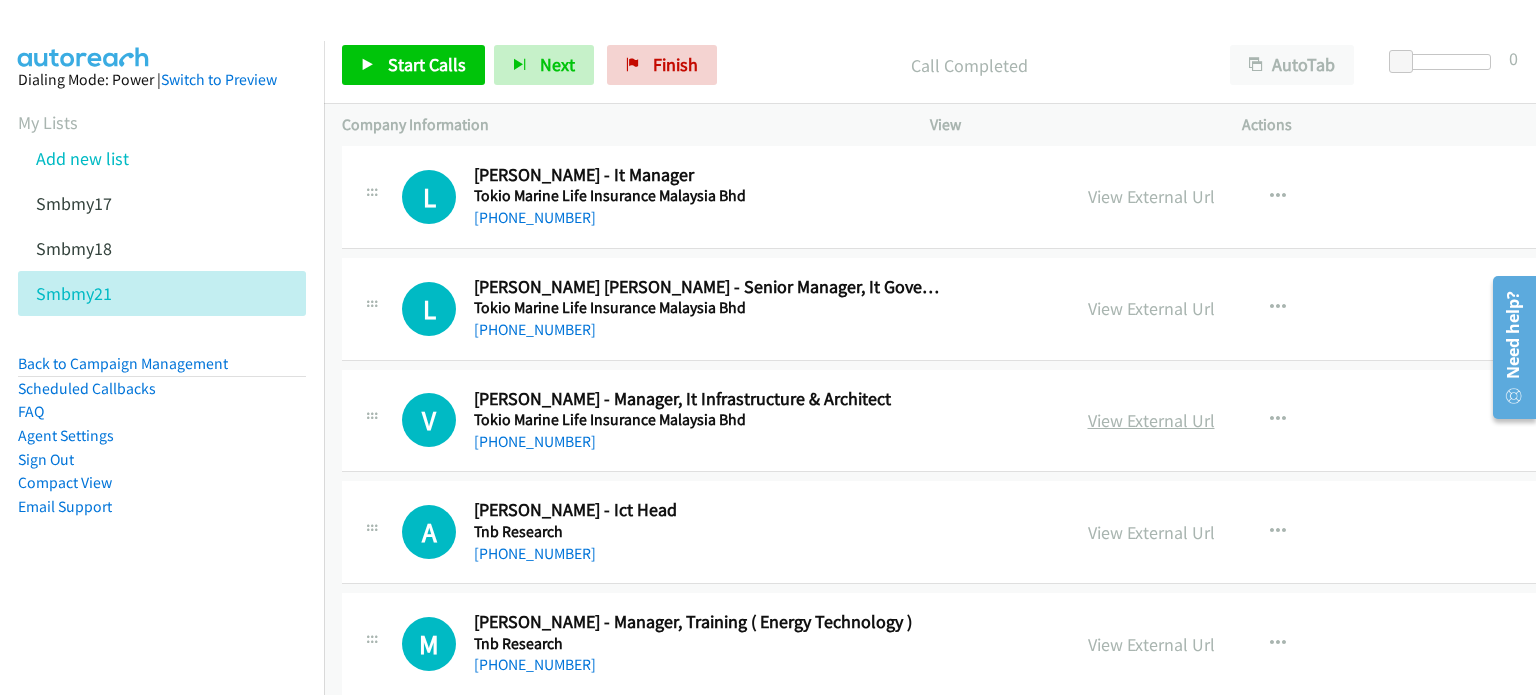 scroll, scrollTop: 7002, scrollLeft: 0, axis: vertical 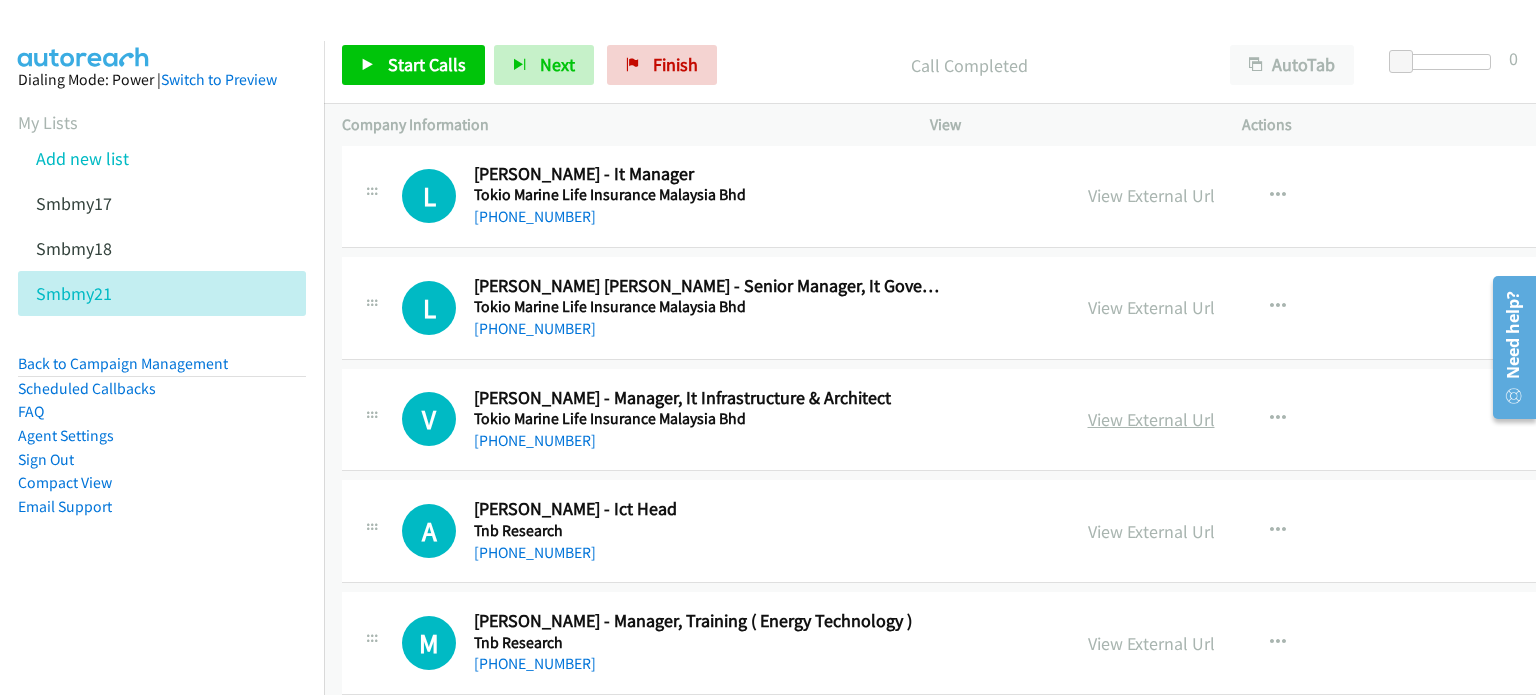 click on "View External Url" at bounding box center (1151, 419) 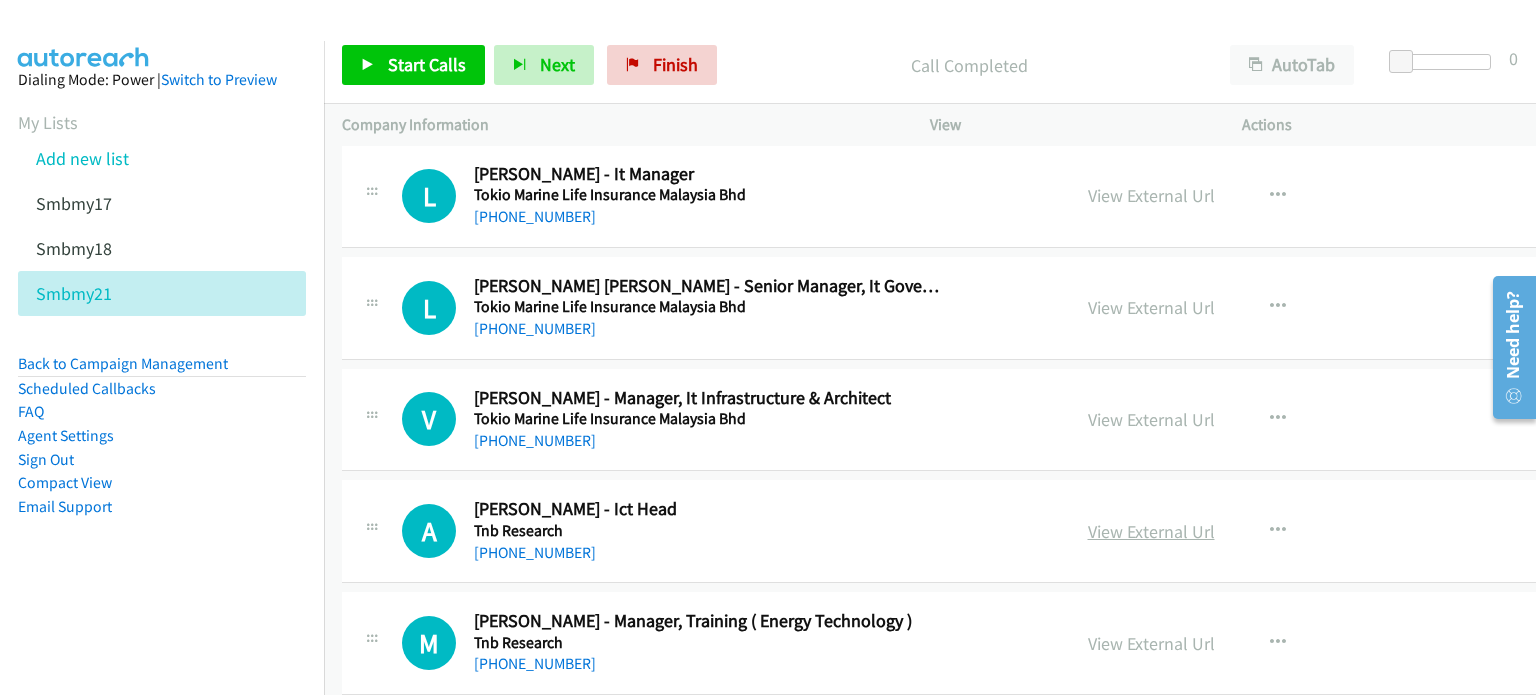 click on "View External Url" at bounding box center (1151, 531) 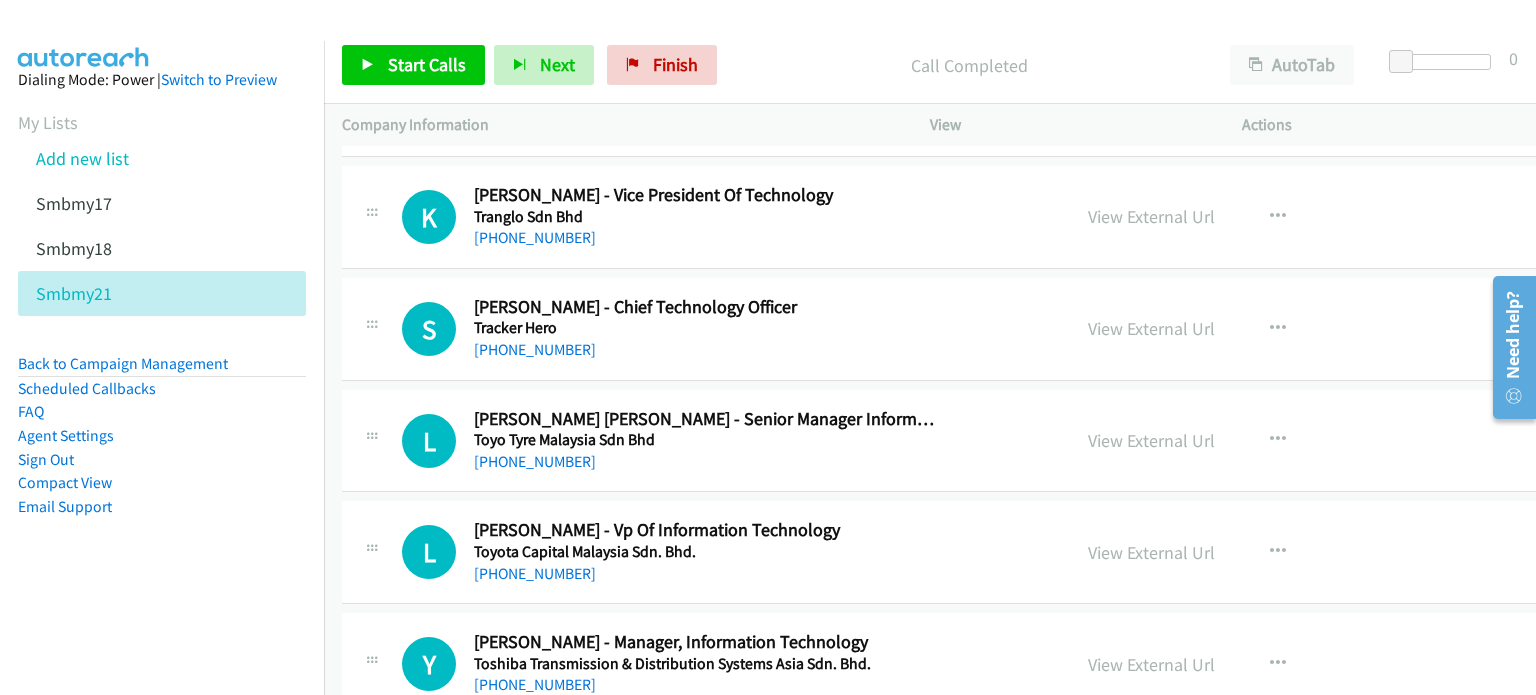 scroll, scrollTop: 6309, scrollLeft: 0, axis: vertical 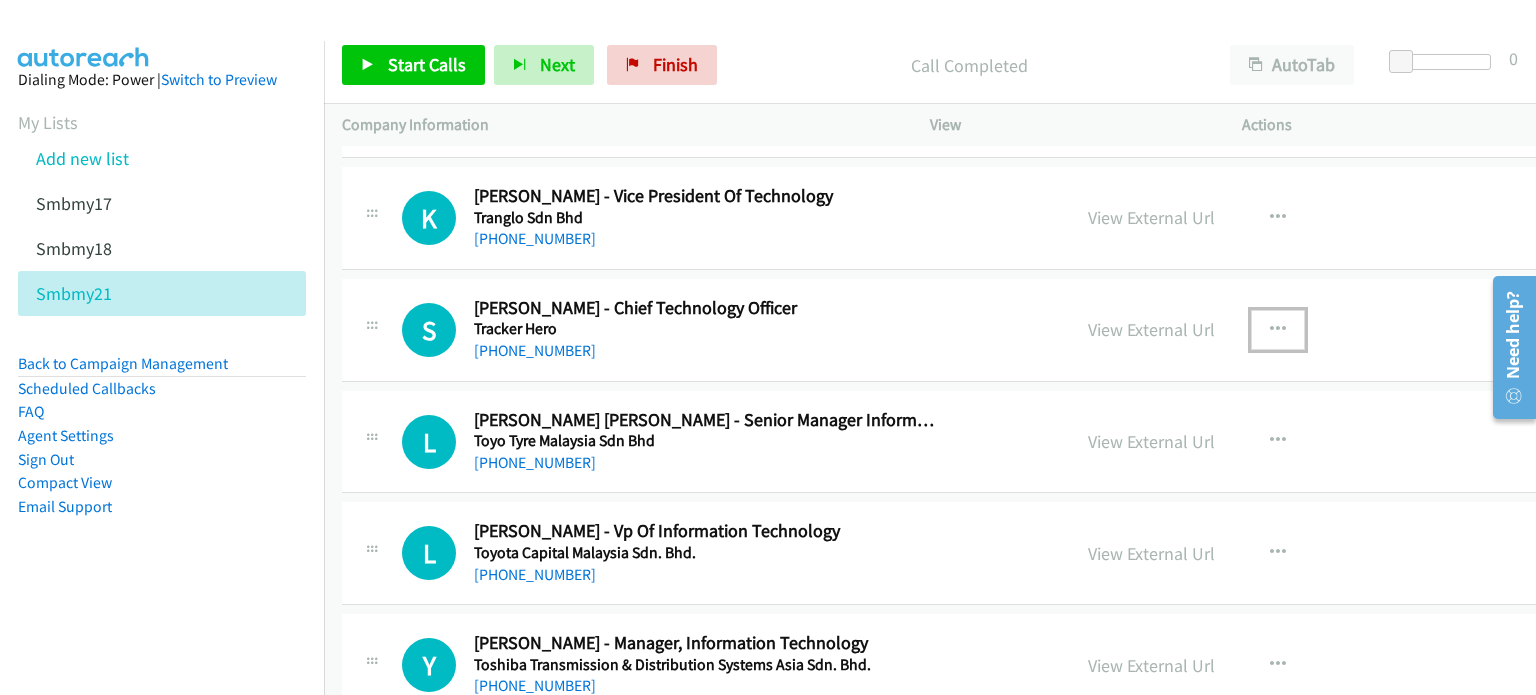 click at bounding box center (1278, 330) 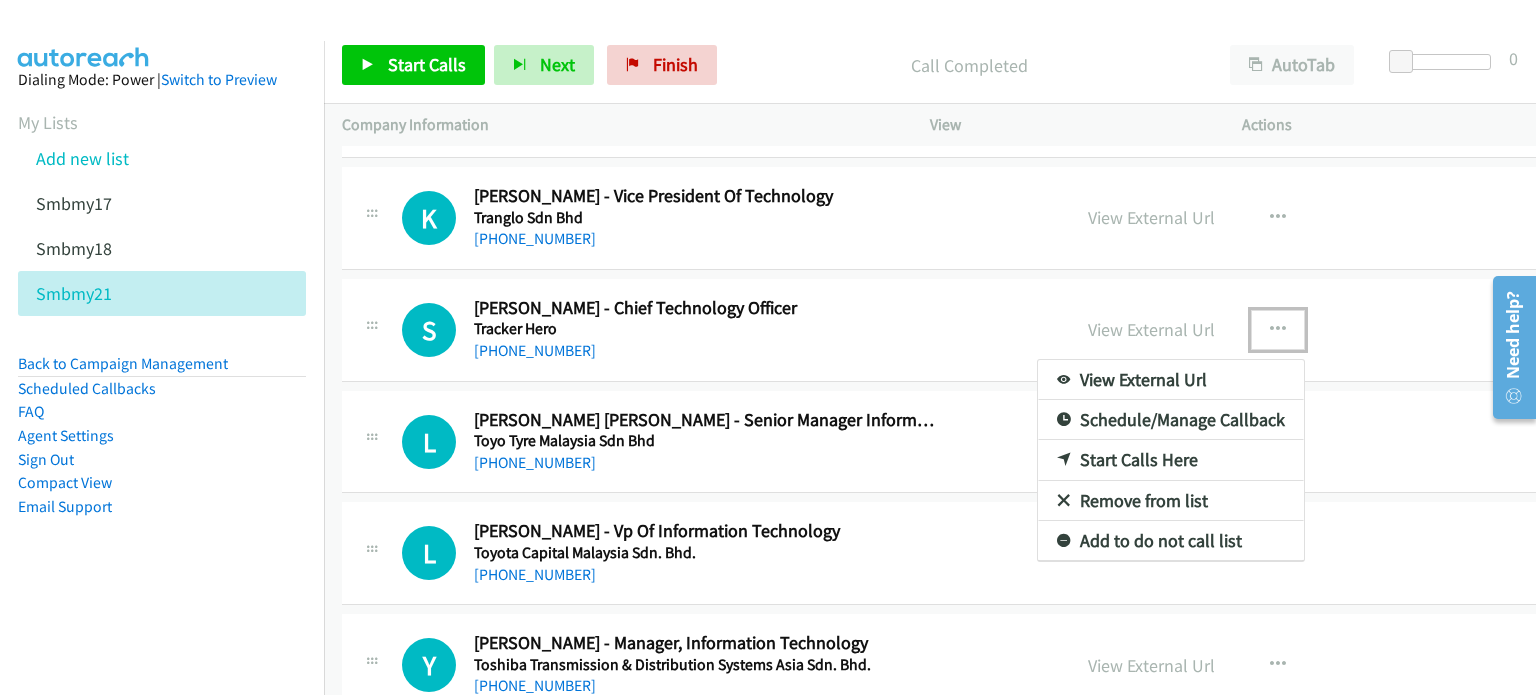 click on "Start Calls Here" at bounding box center [1171, 460] 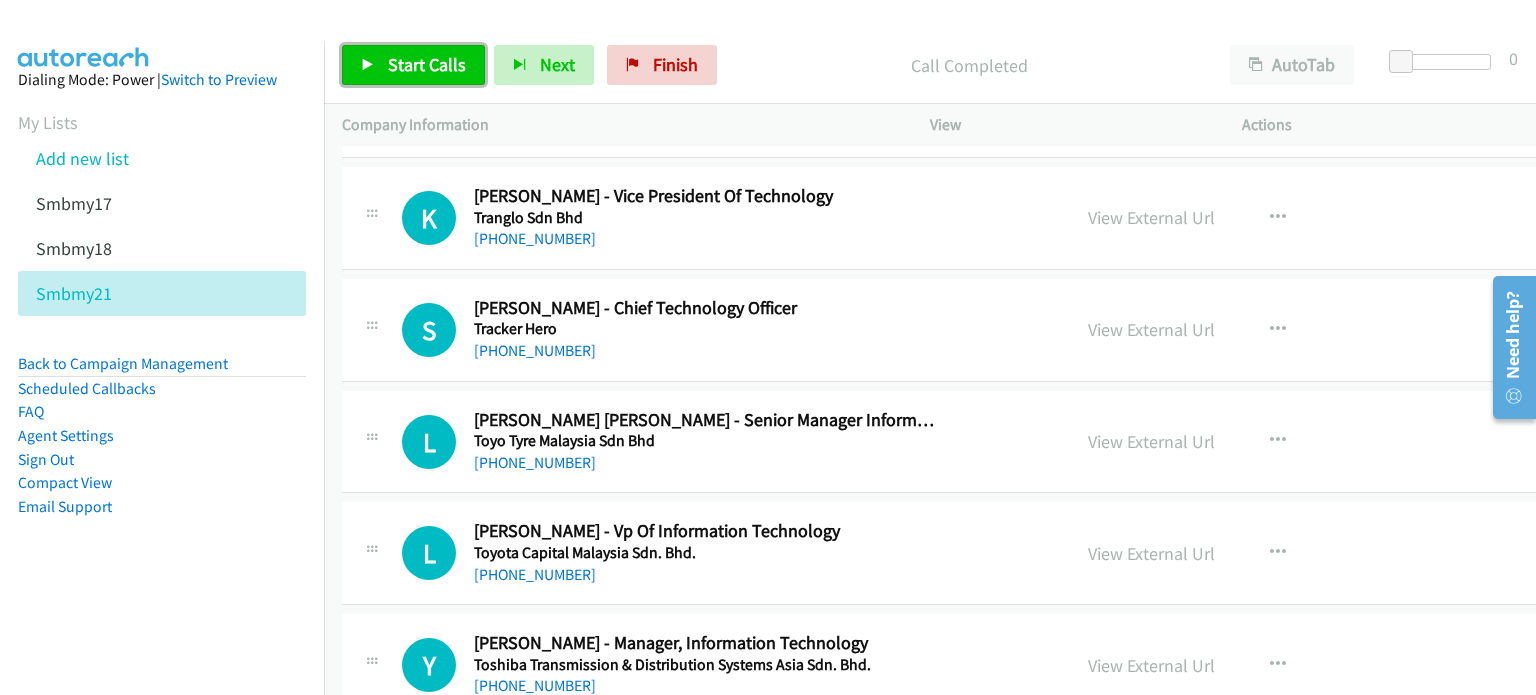 click on "Start Calls" at bounding box center (427, 64) 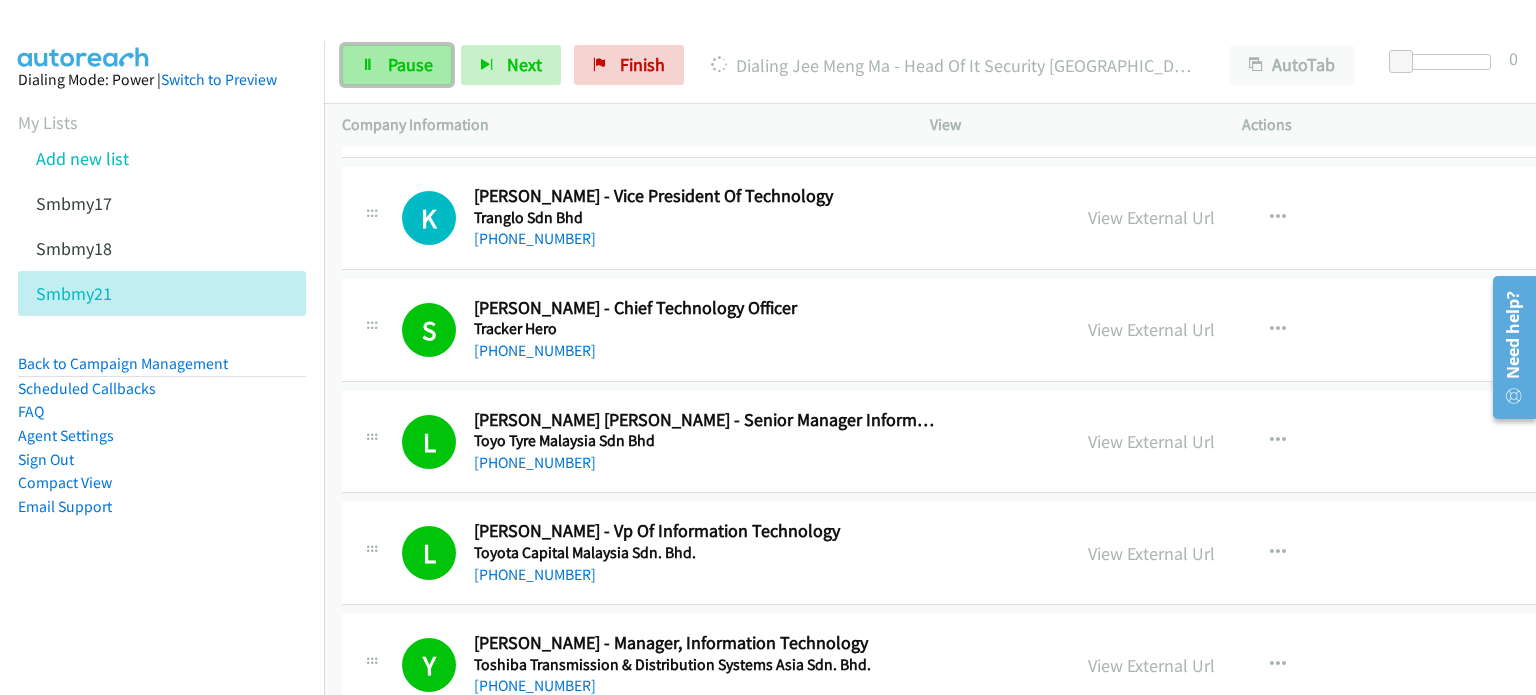 click on "Pause" at bounding box center [410, 64] 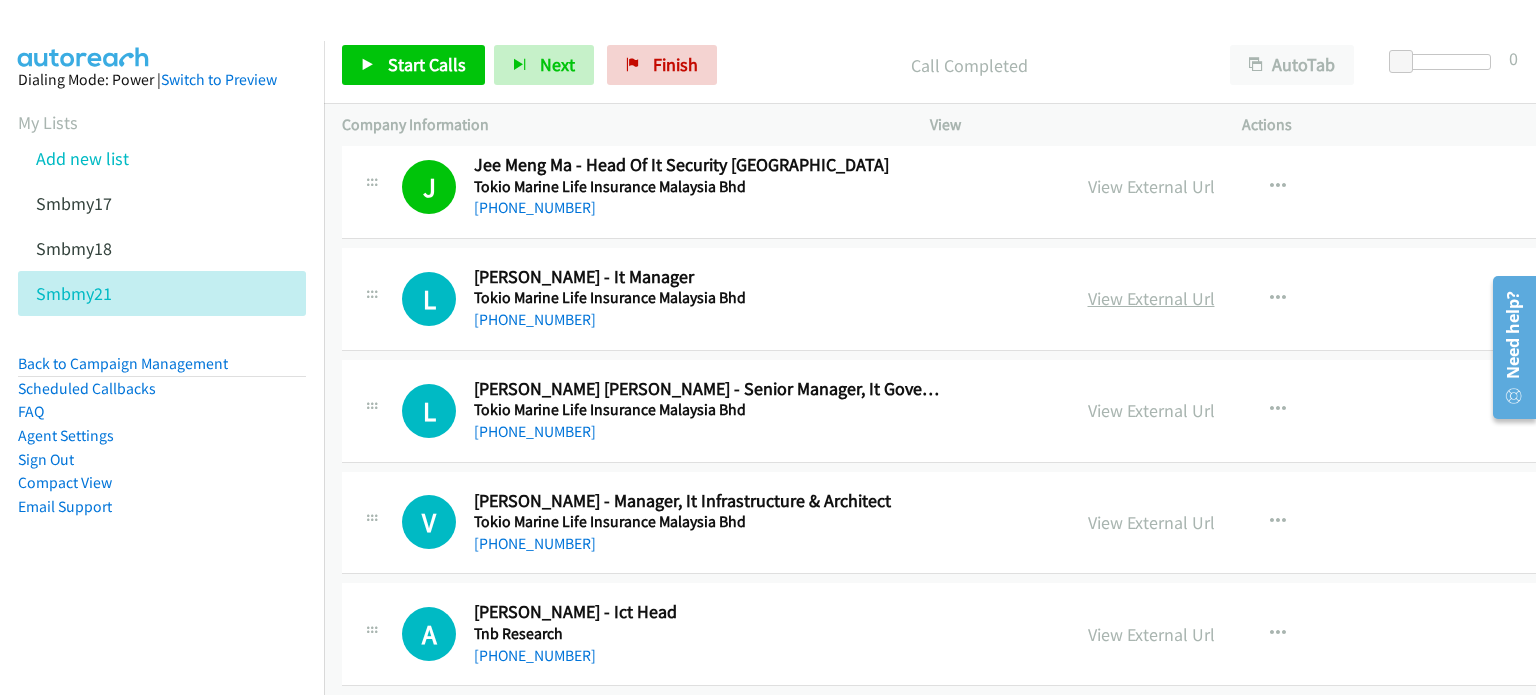 scroll, scrollTop: 6898, scrollLeft: 0, axis: vertical 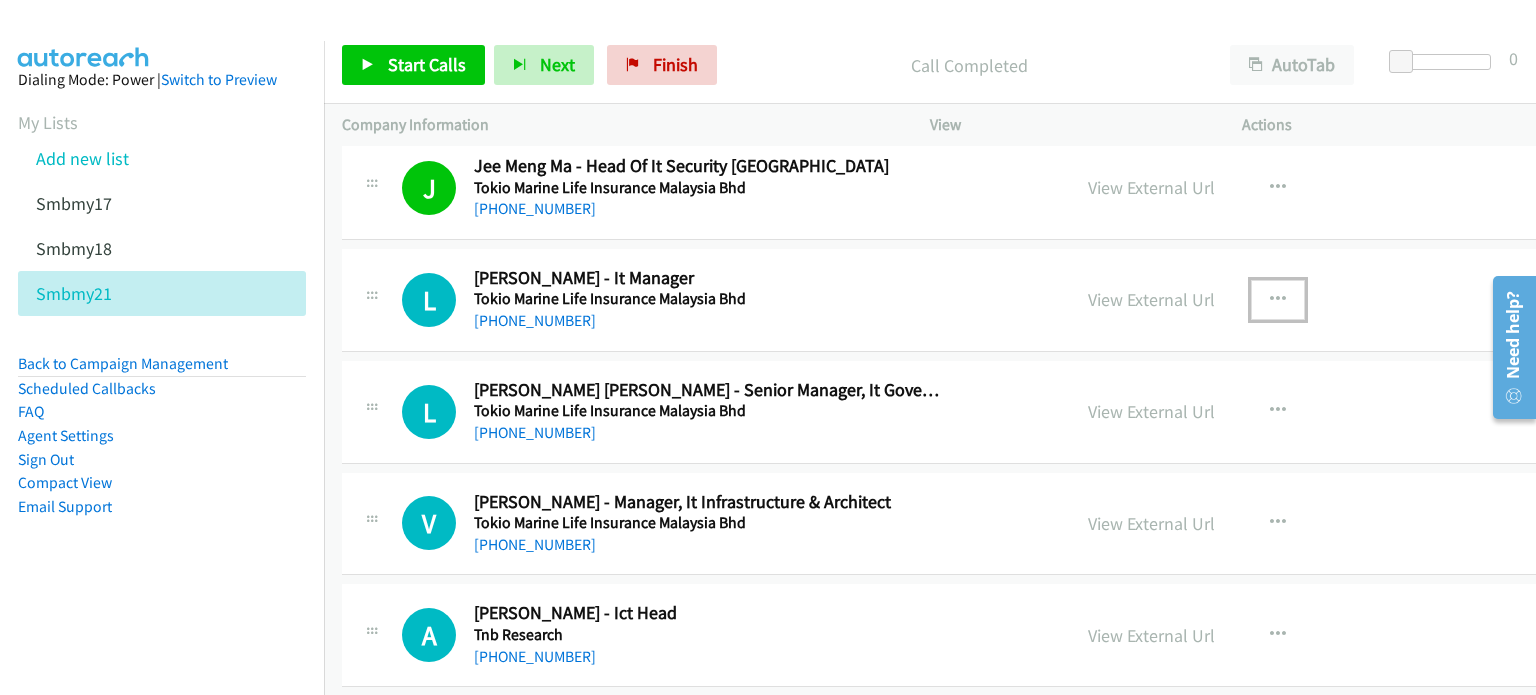 drag, startPoint x: 1221, startPoint y: 279, endPoint x: 1212, endPoint y: 287, distance: 12.0415945 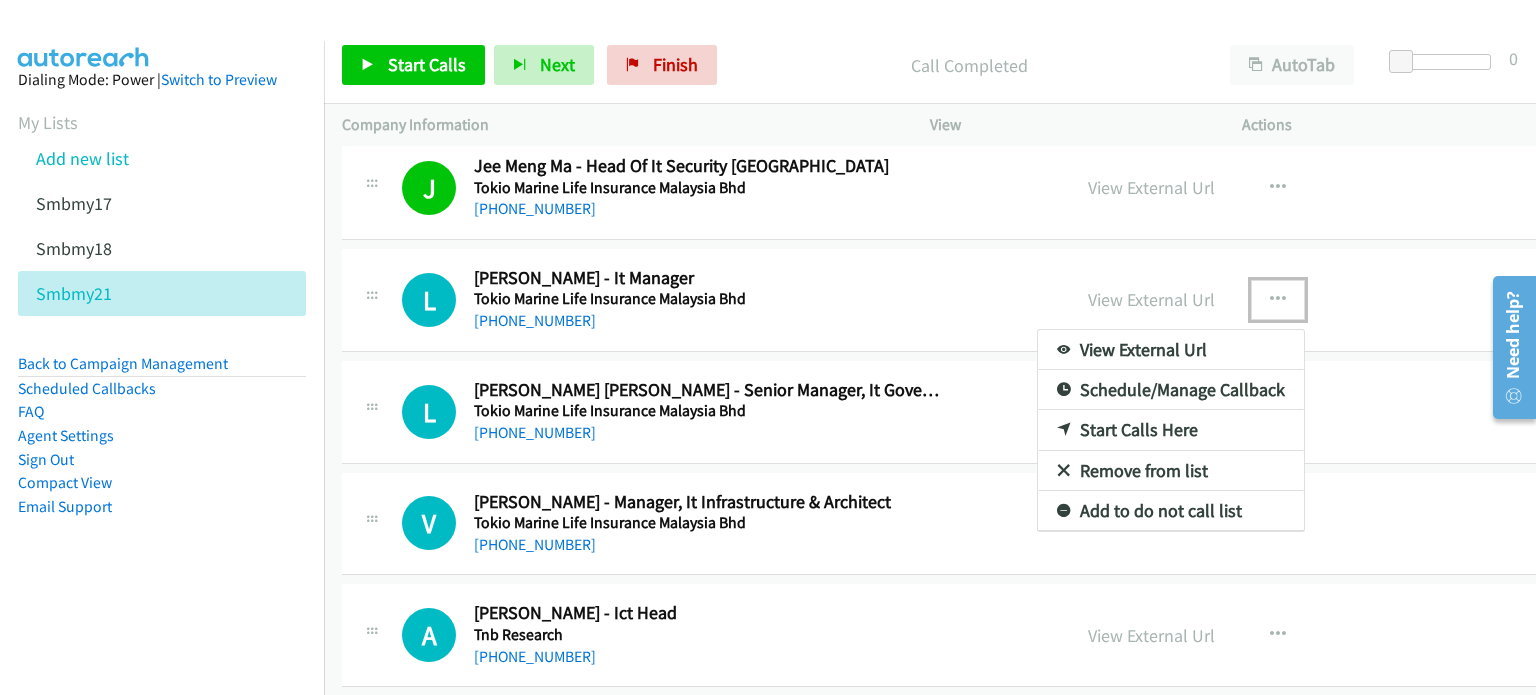 click on "Start Calls Here" at bounding box center [1171, 430] 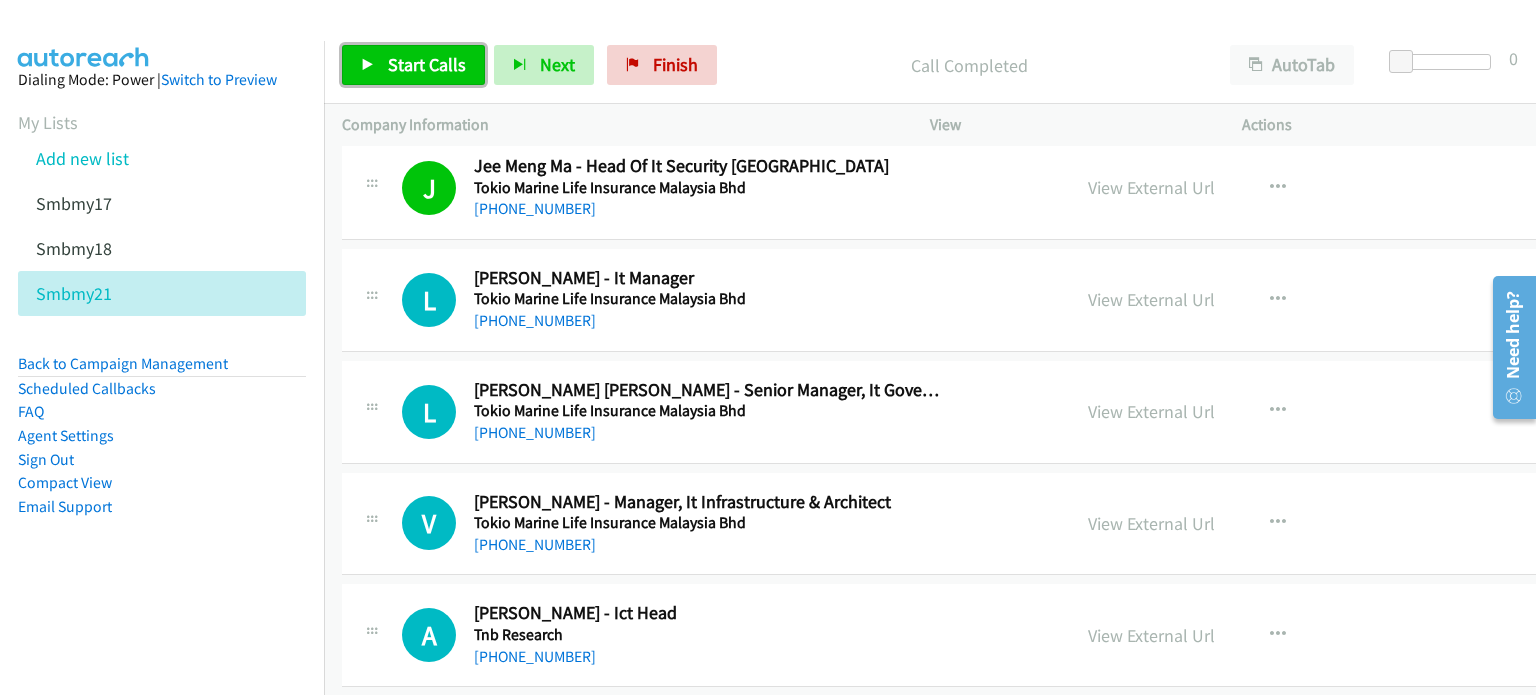 click on "Start Calls" at bounding box center [413, 65] 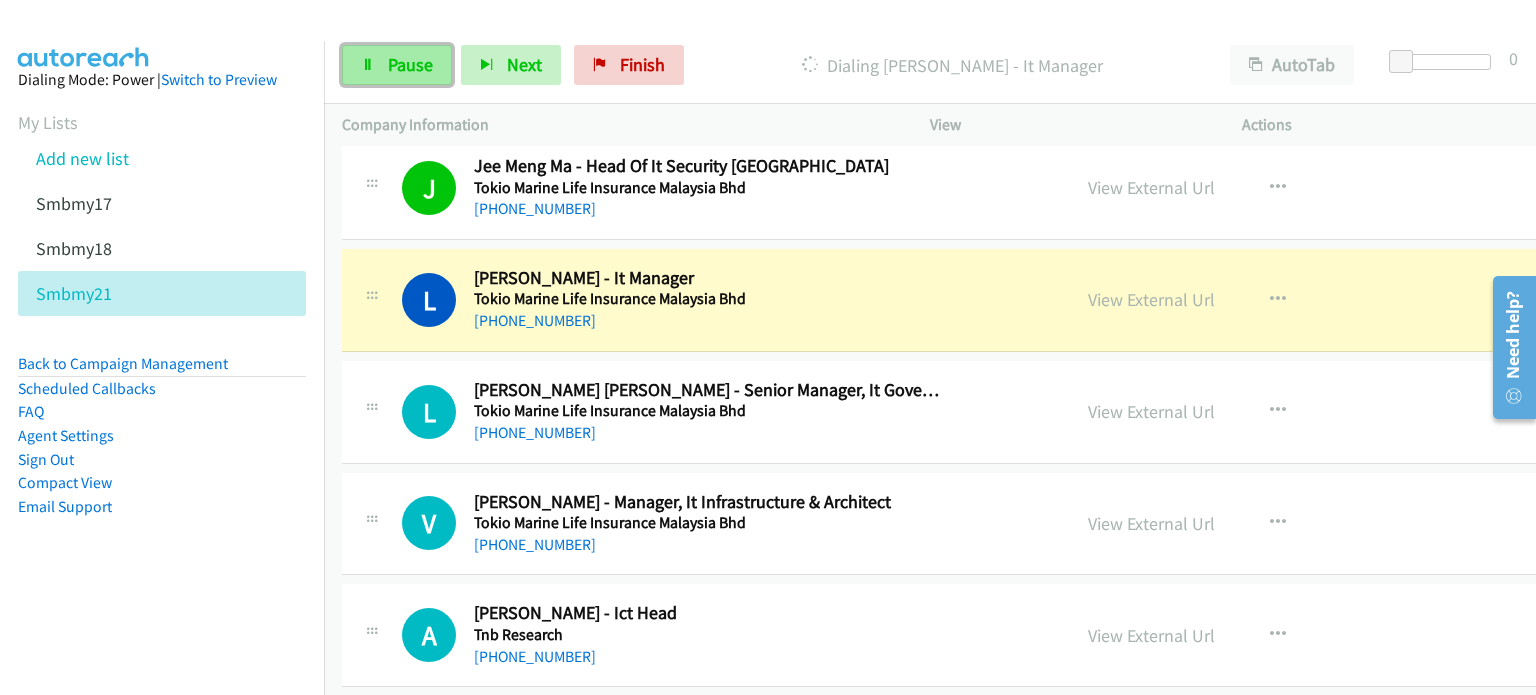 click on "Pause" at bounding box center (410, 64) 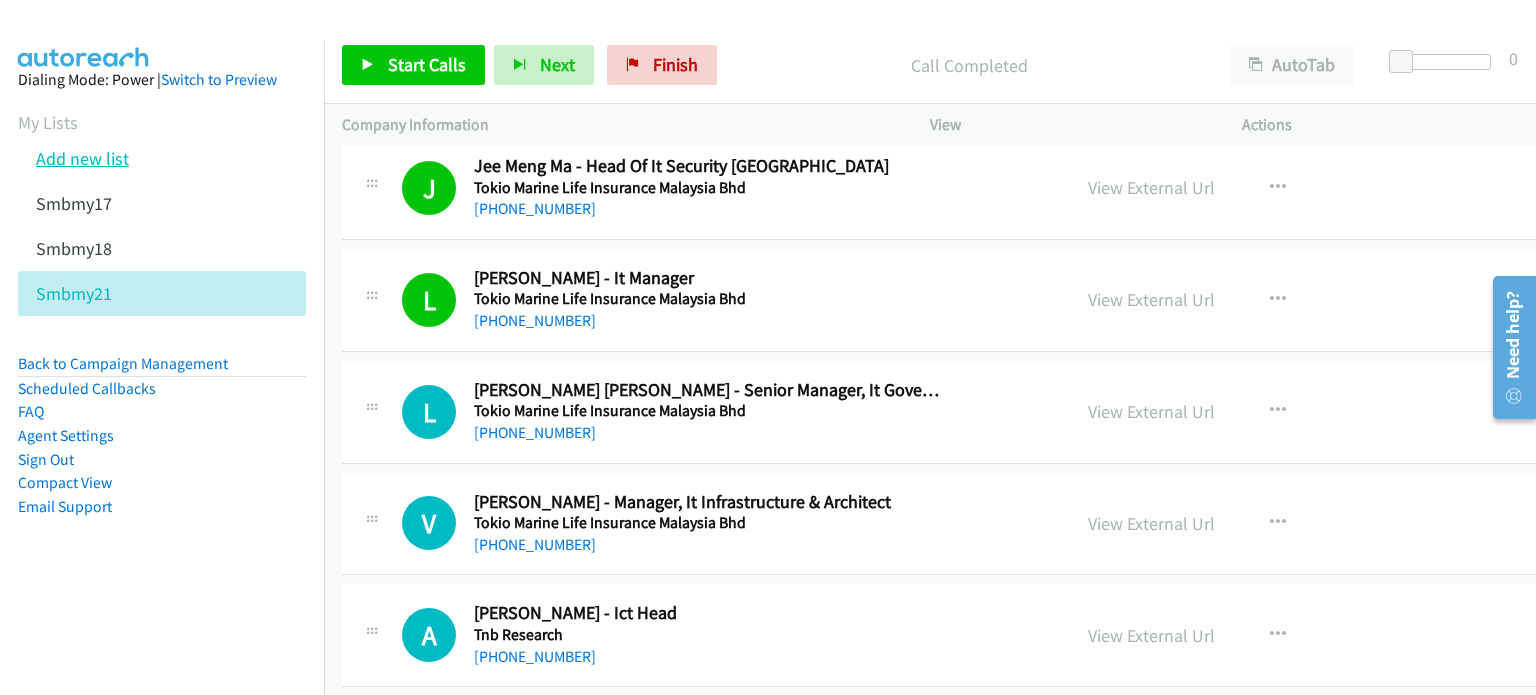 click on "Add new list" at bounding box center (82, 158) 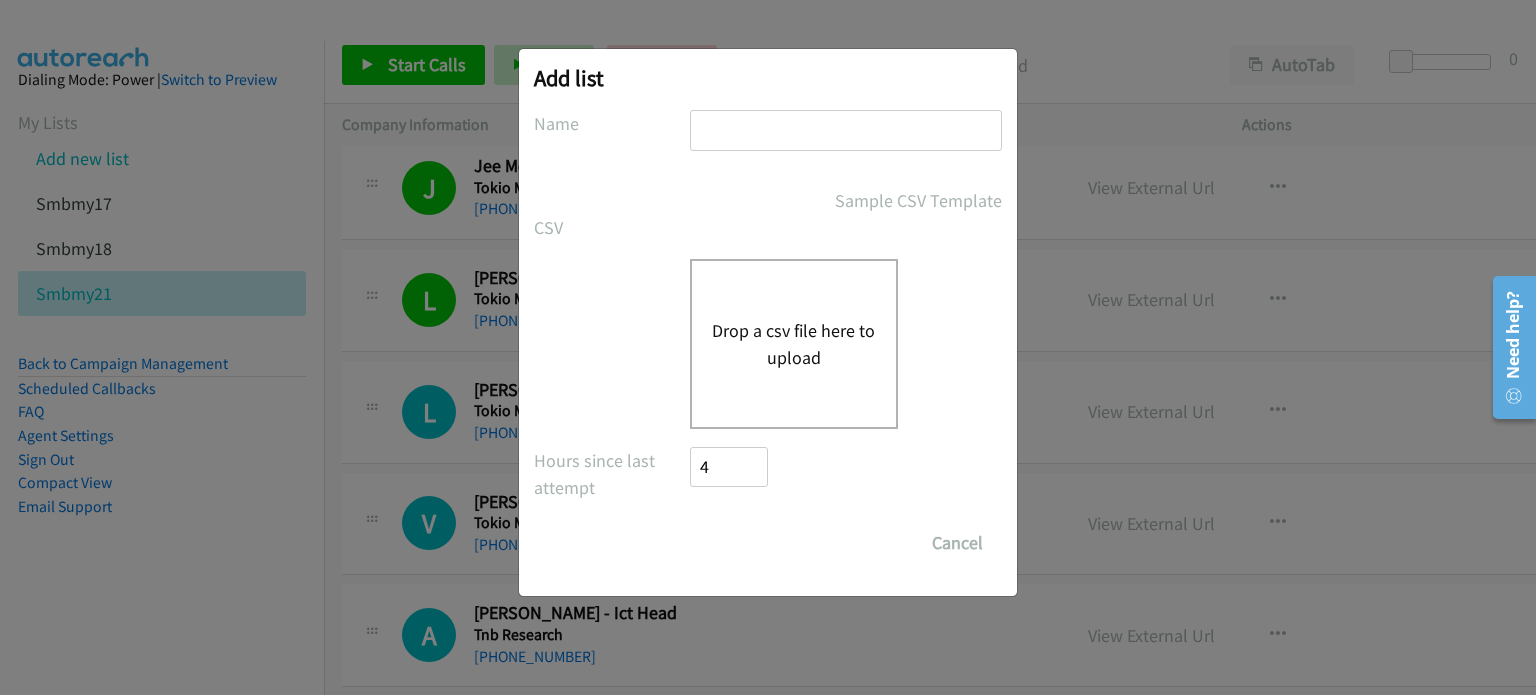 click on "Drop a csv file here to upload" at bounding box center [794, 344] 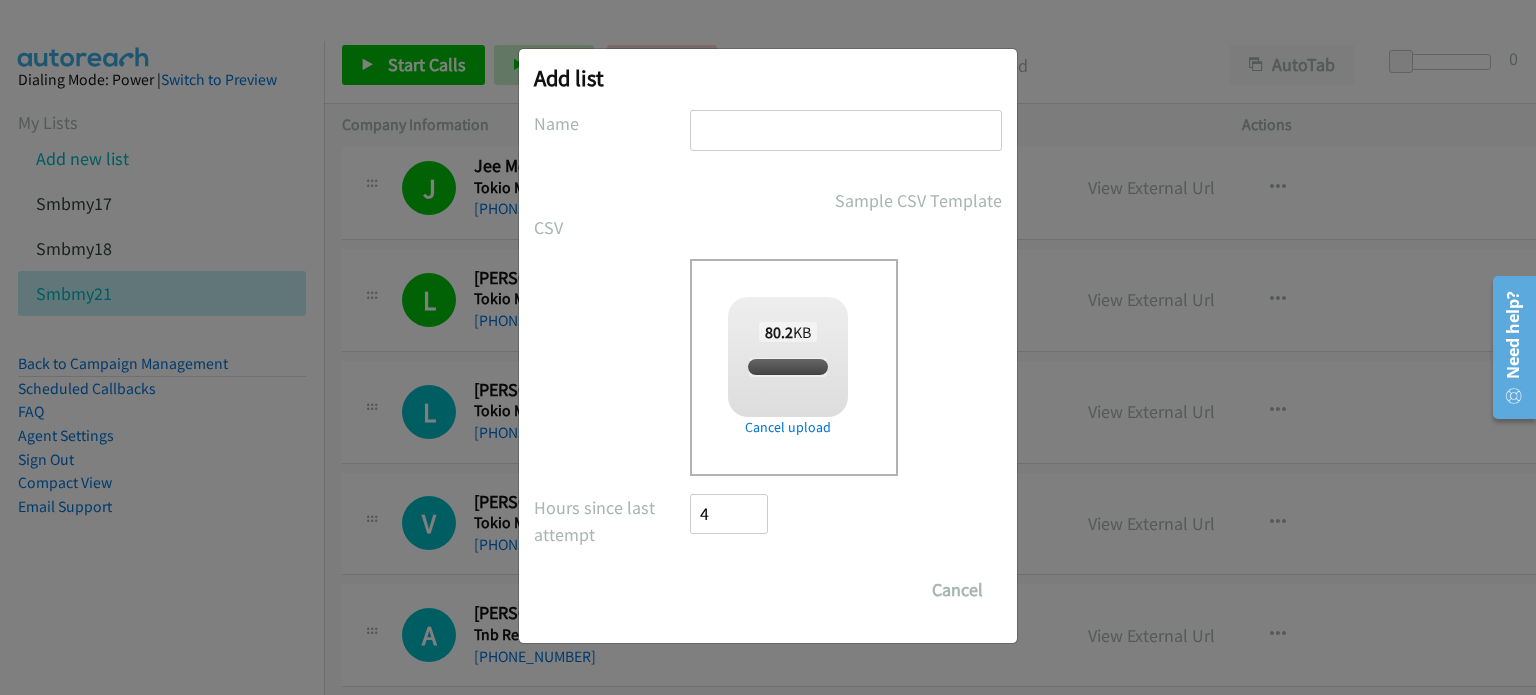 click at bounding box center [846, 130] 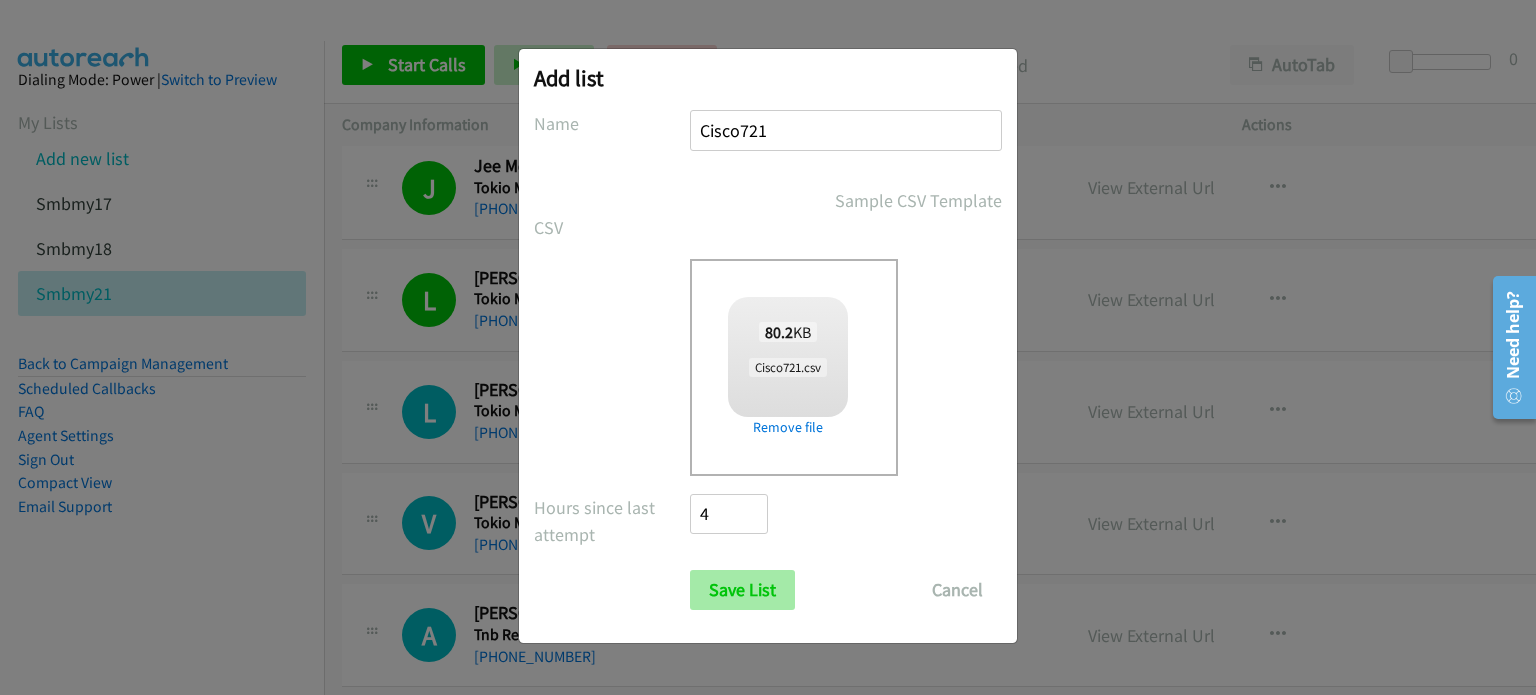 type on "Cisco721" 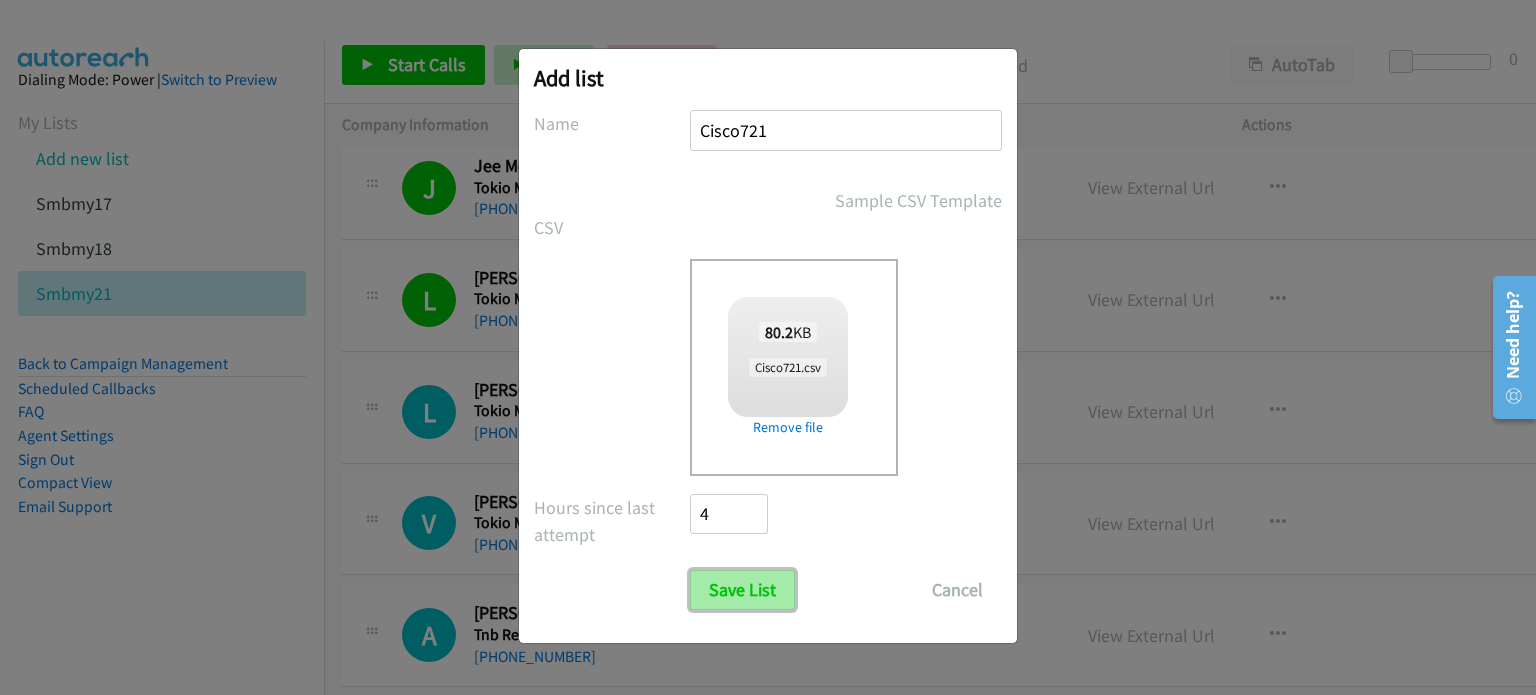 click on "Save List" at bounding box center [742, 590] 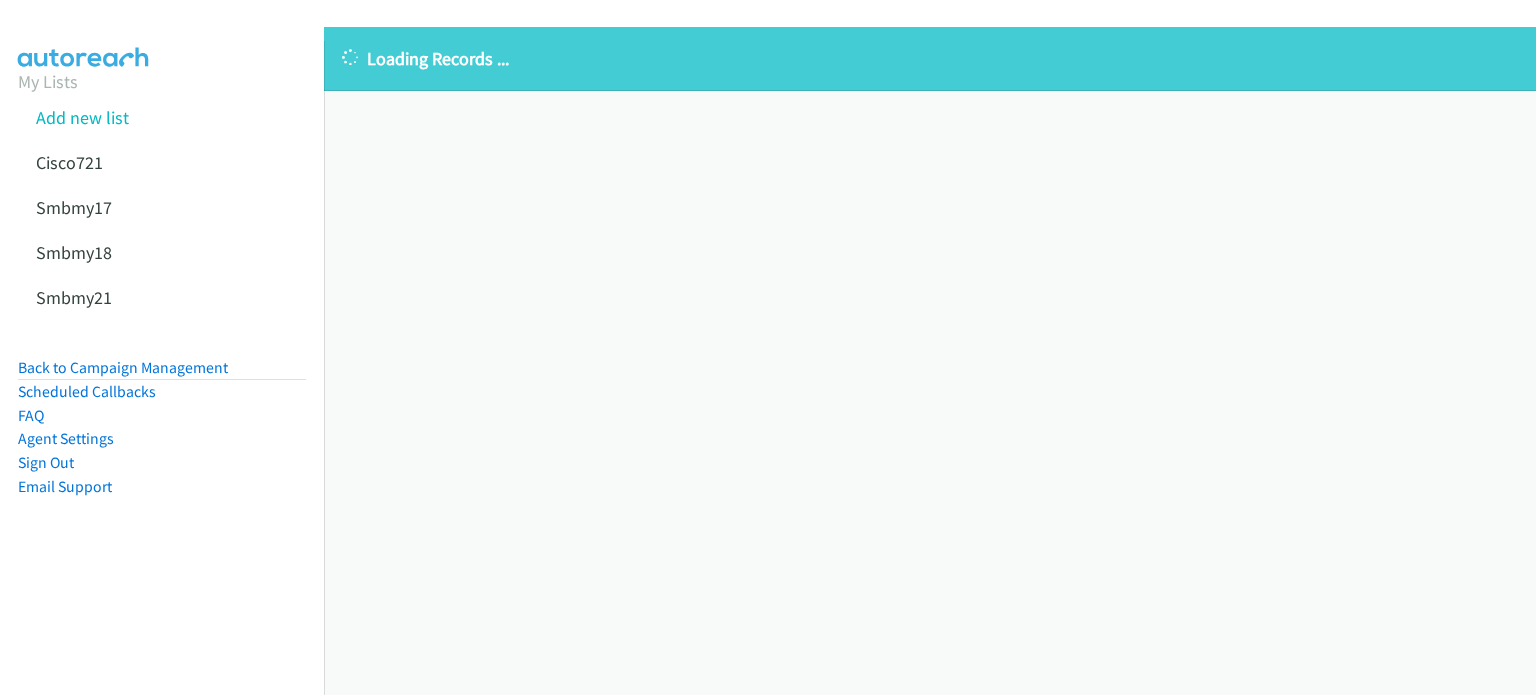 scroll, scrollTop: 0, scrollLeft: 0, axis: both 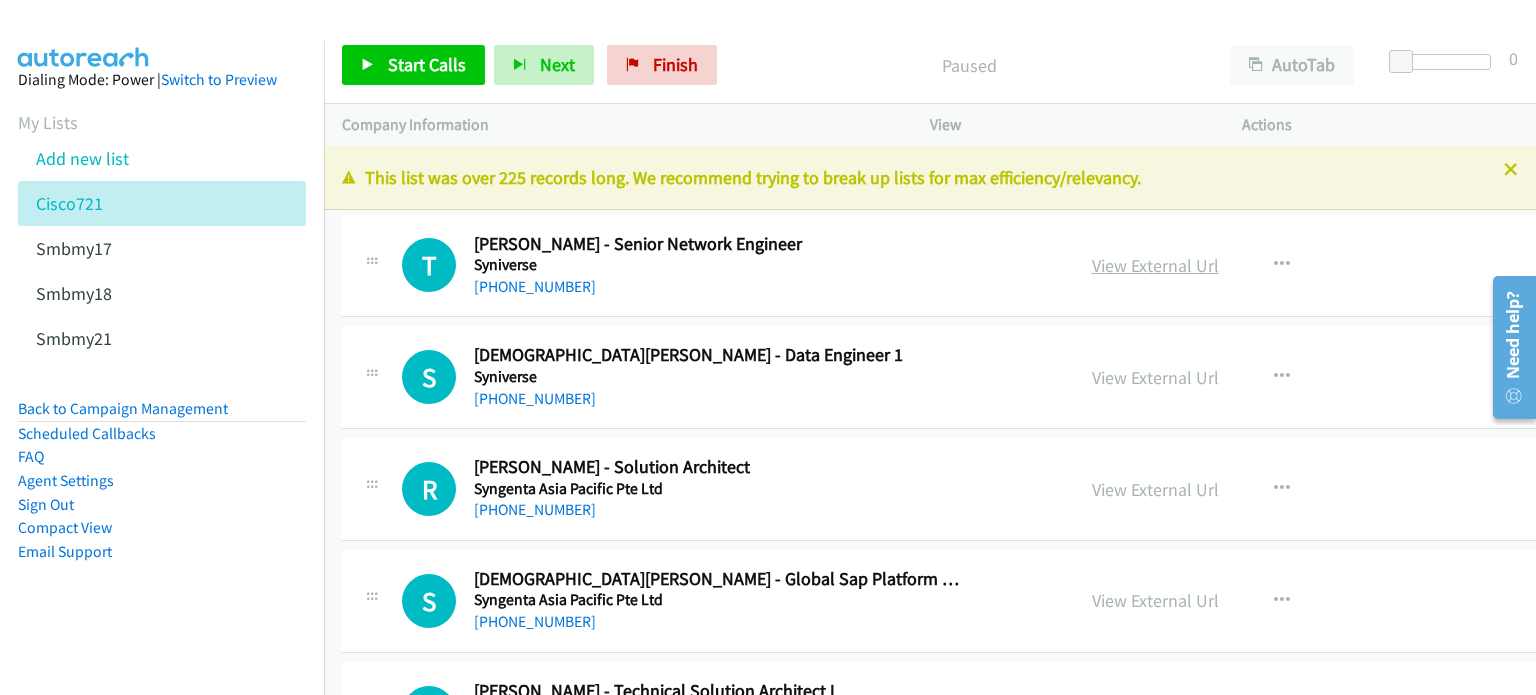 click on "View External Url" at bounding box center (1155, 265) 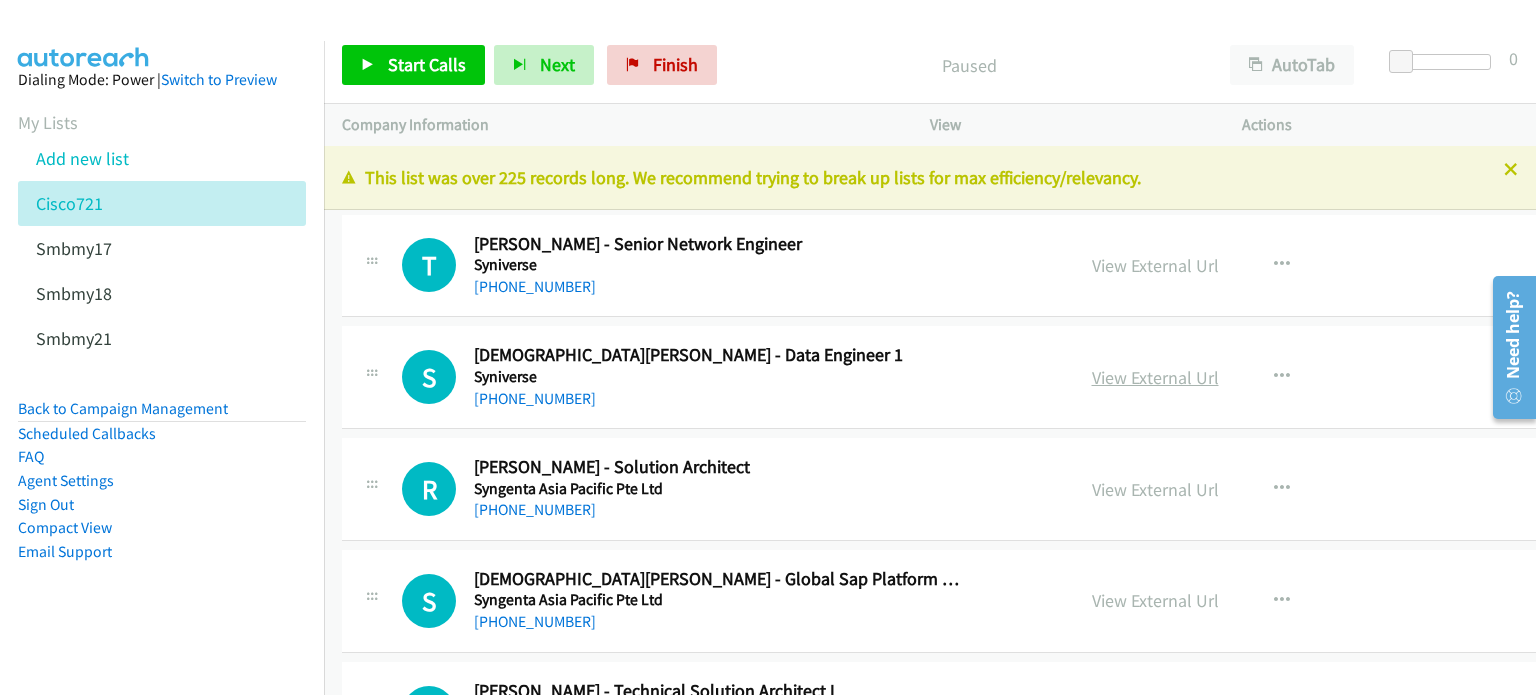 click on "View External Url" at bounding box center (1155, 377) 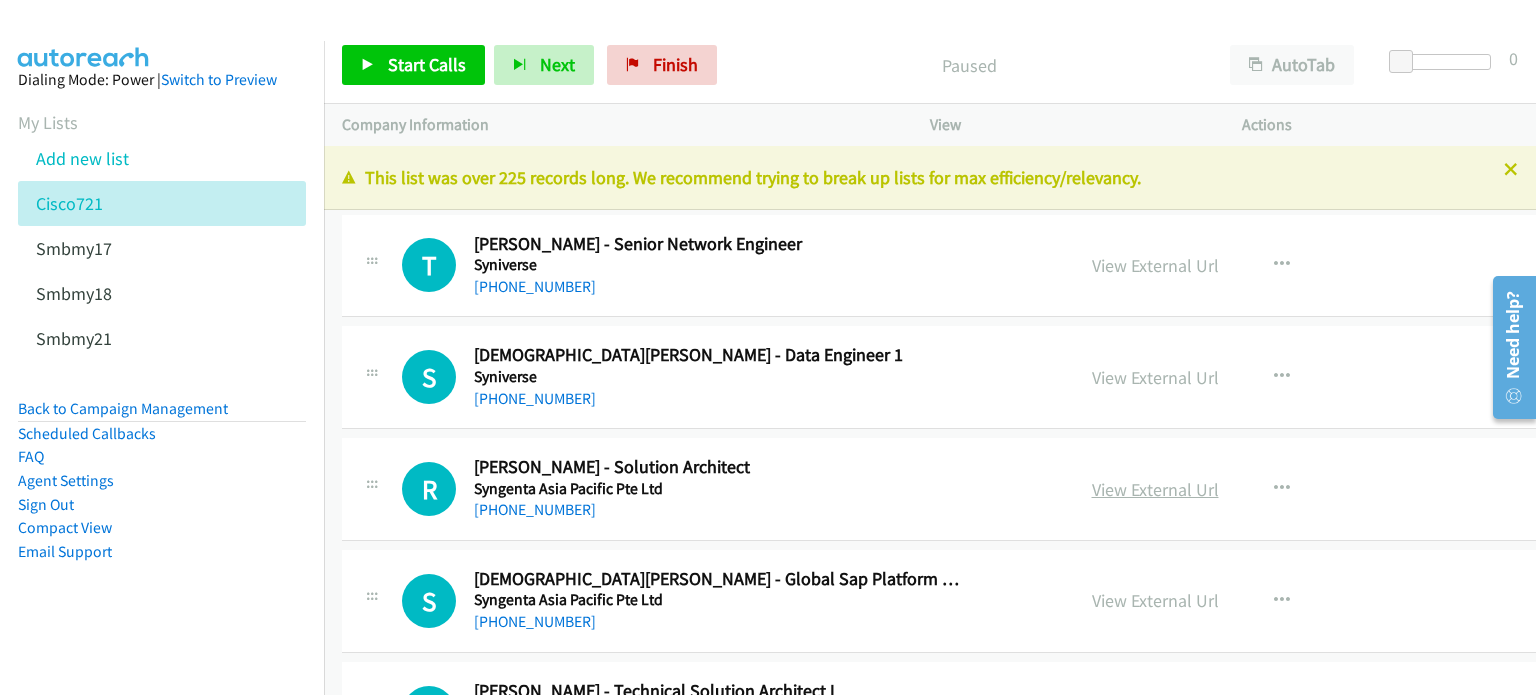 click on "View External Url" at bounding box center [1155, 489] 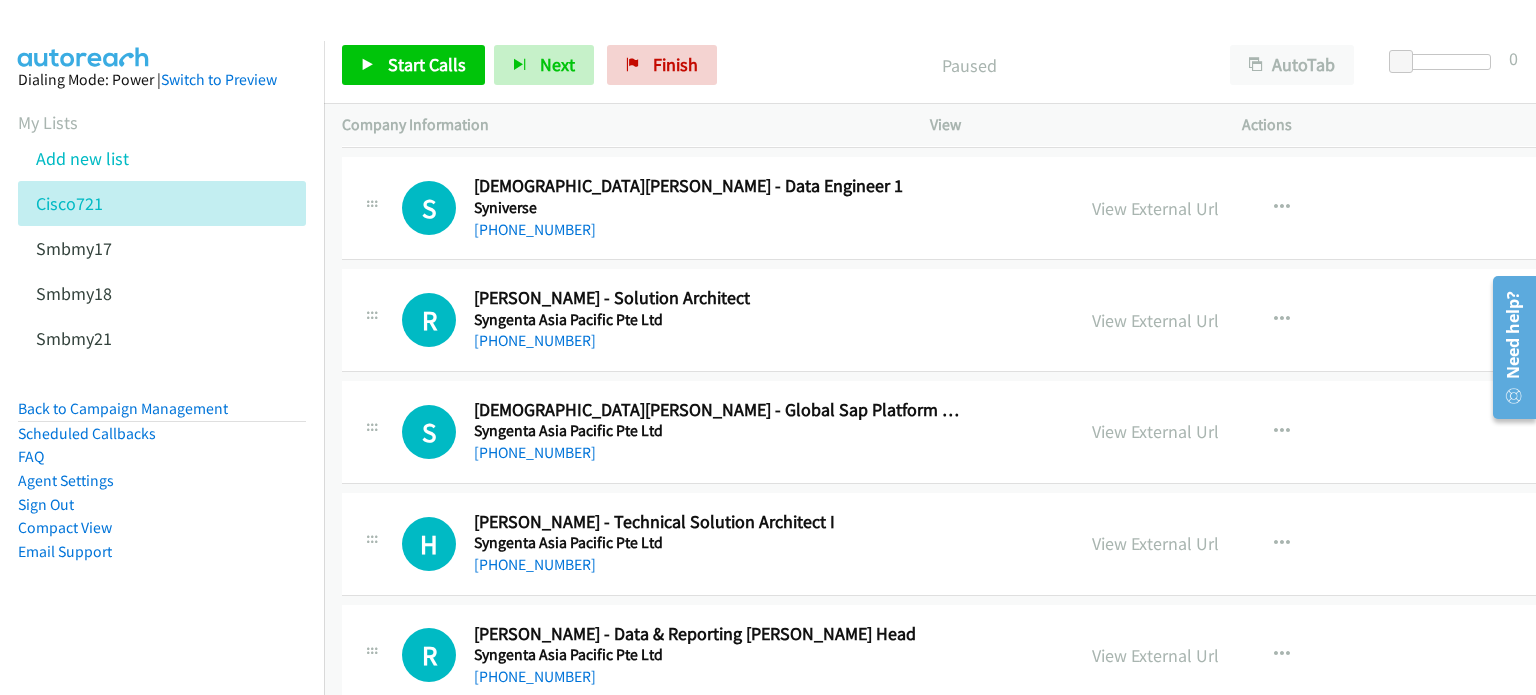 scroll, scrollTop: 171, scrollLeft: 0, axis: vertical 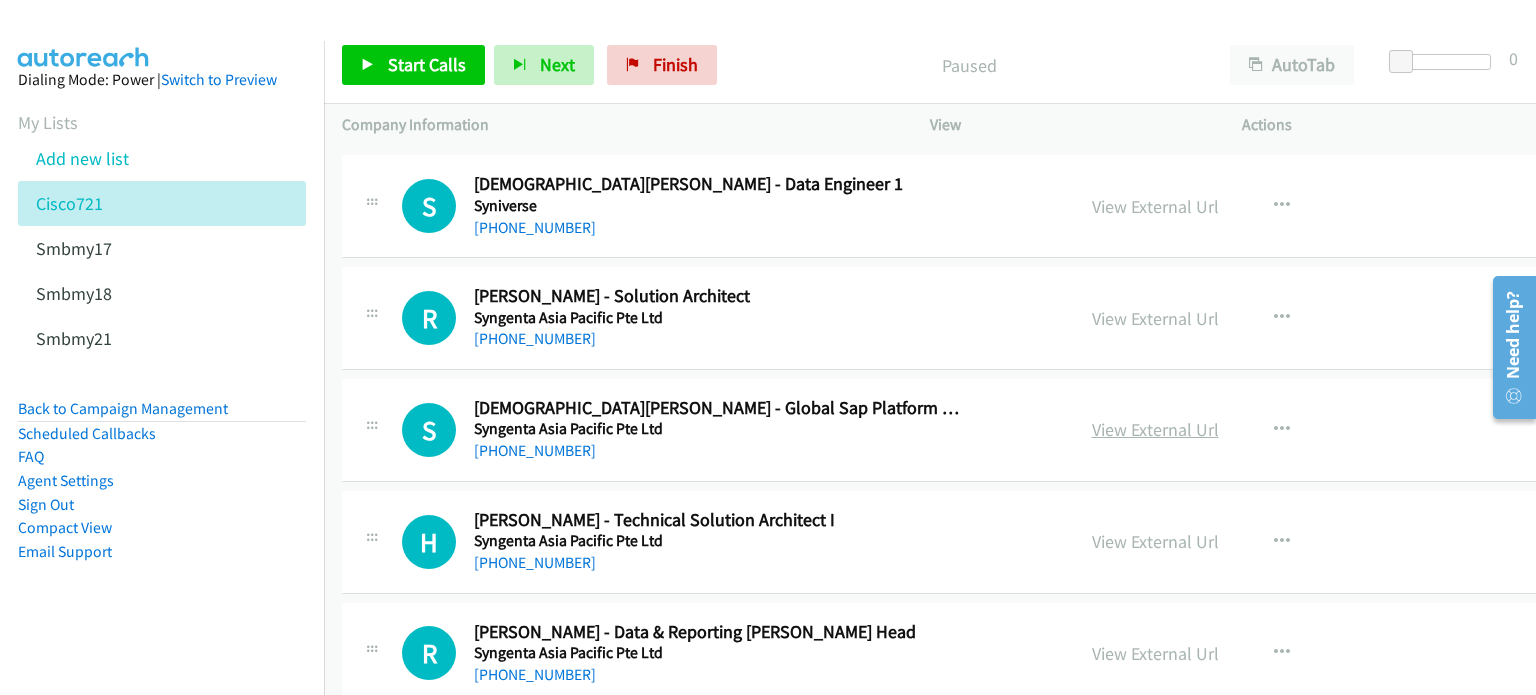 click on "View External Url" at bounding box center (1155, 429) 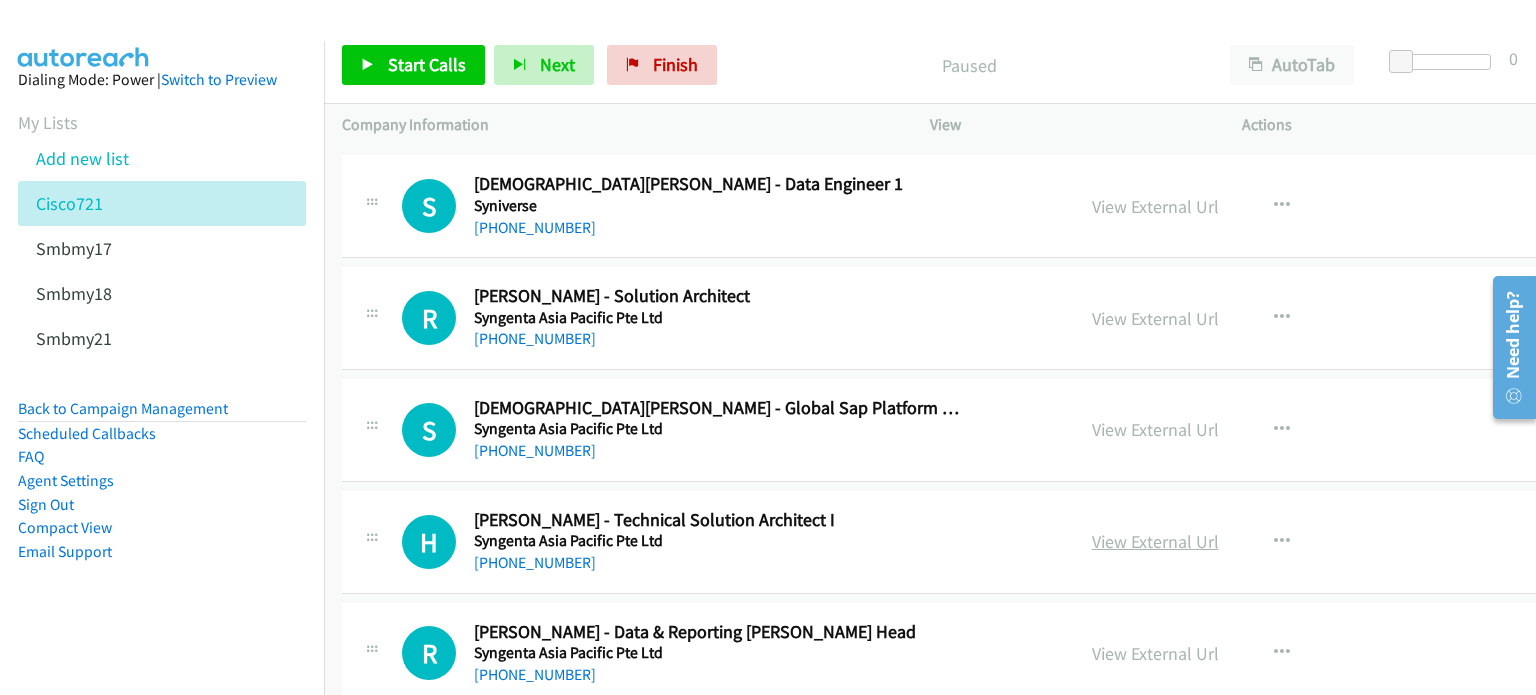 click on "View External Url" at bounding box center (1155, 541) 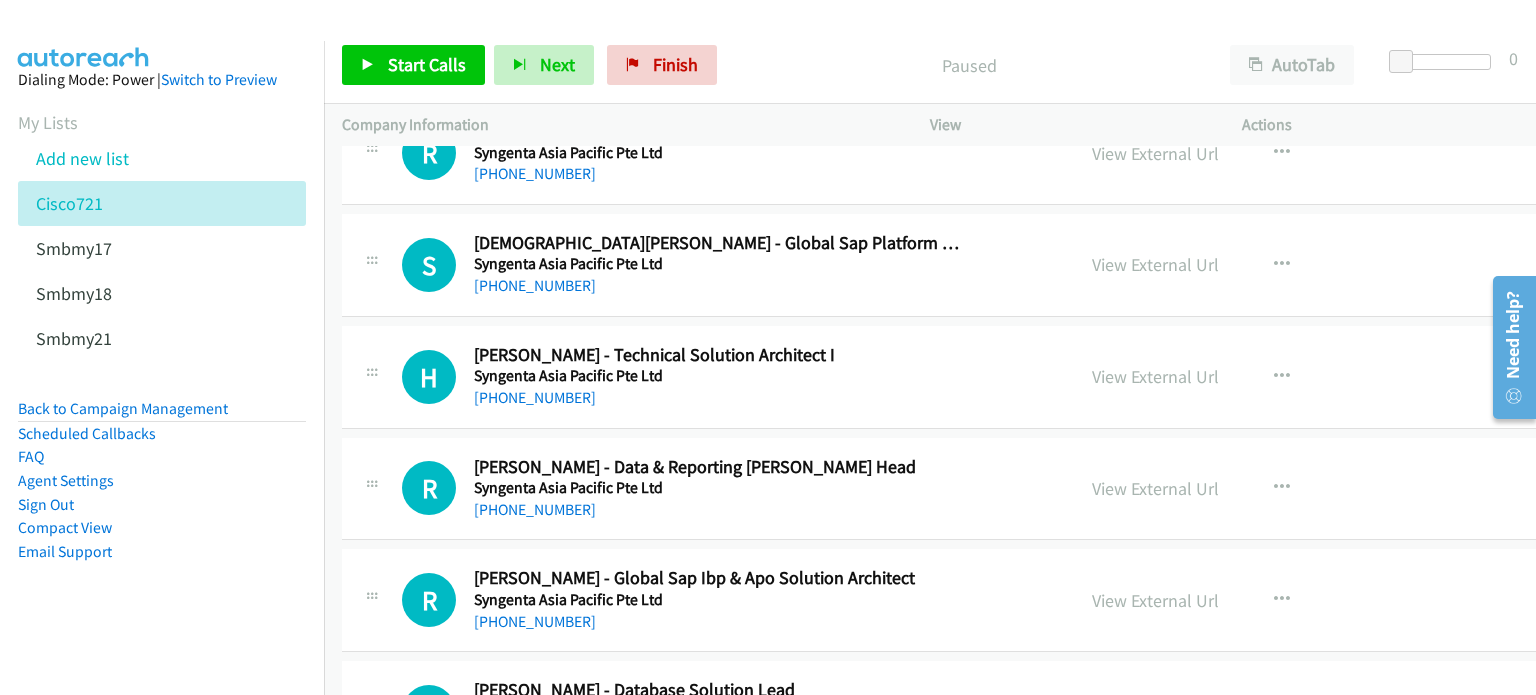scroll, scrollTop: 336, scrollLeft: 0, axis: vertical 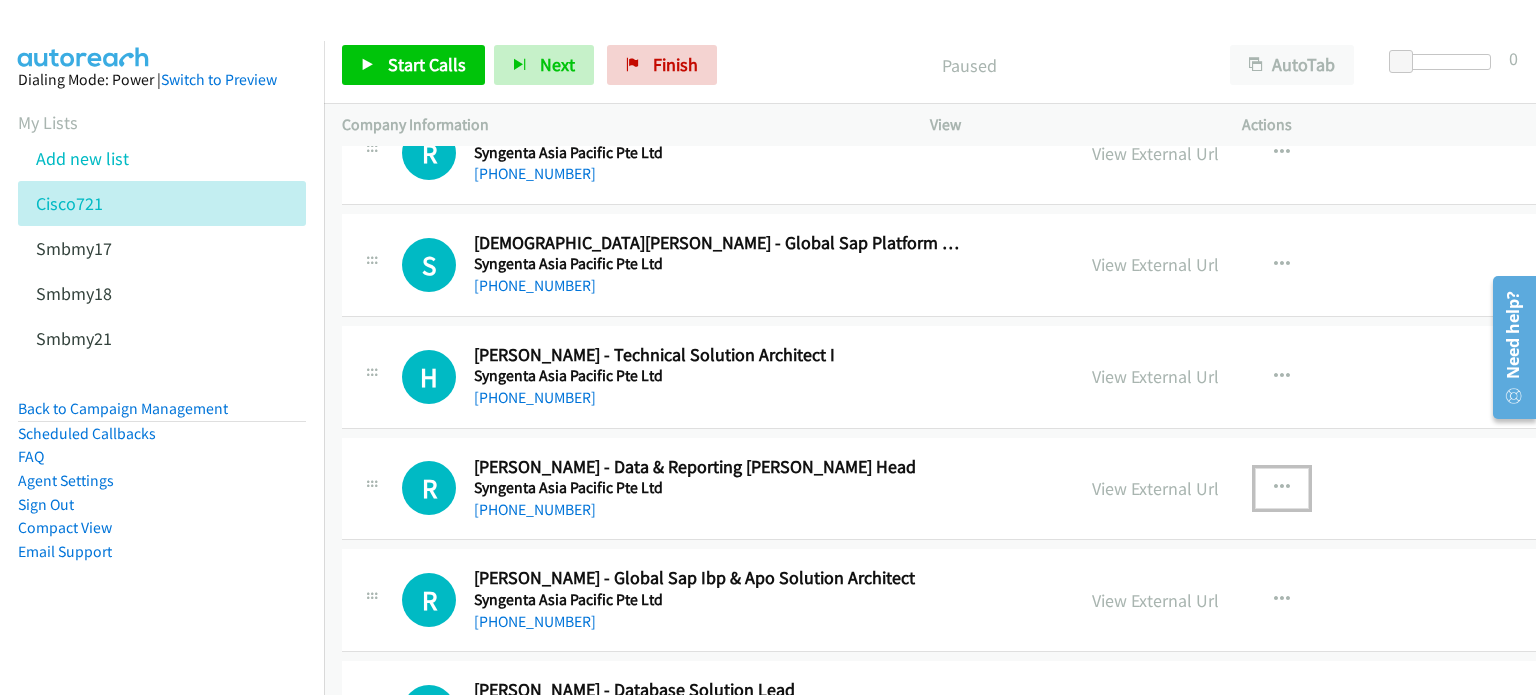 click at bounding box center (1282, 488) 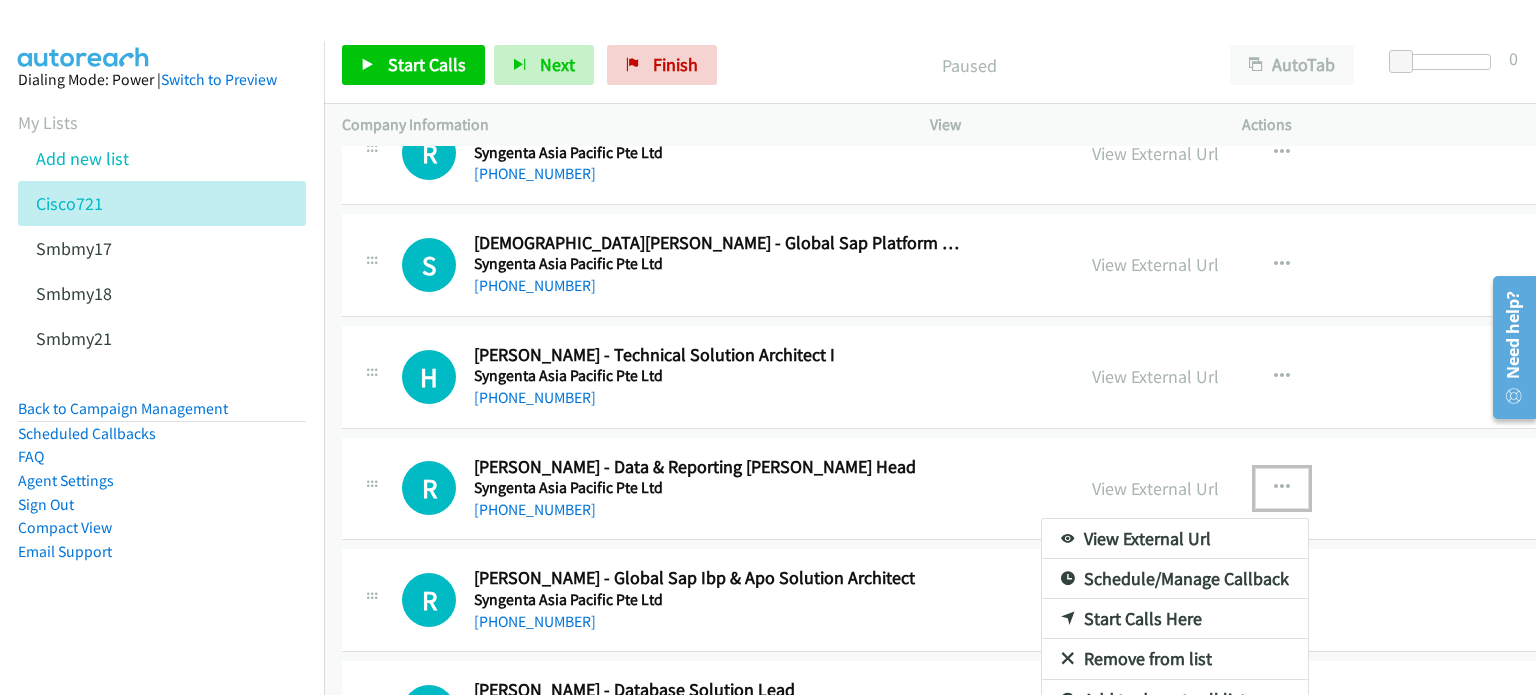 click on "Remove from list" at bounding box center (1175, 659) 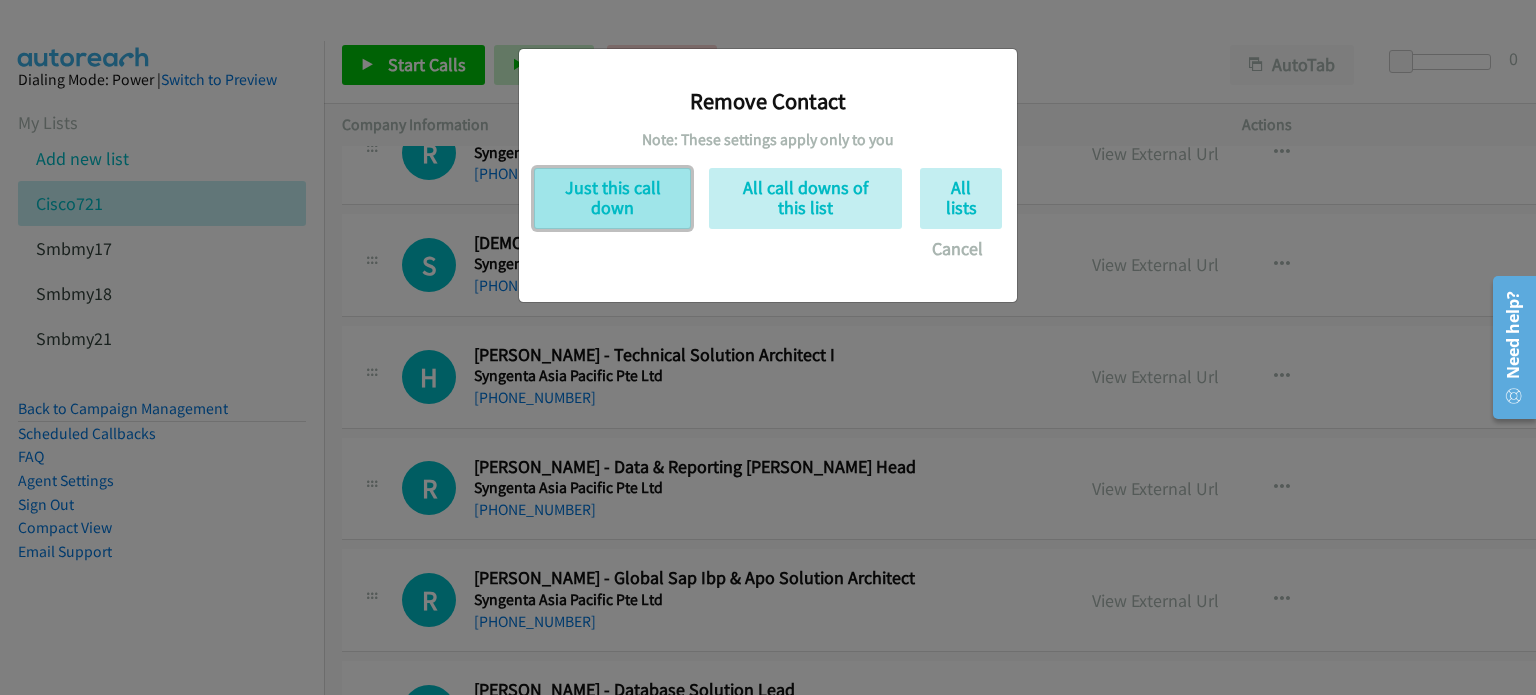 click on "Just this call down" at bounding box center [612, 198] 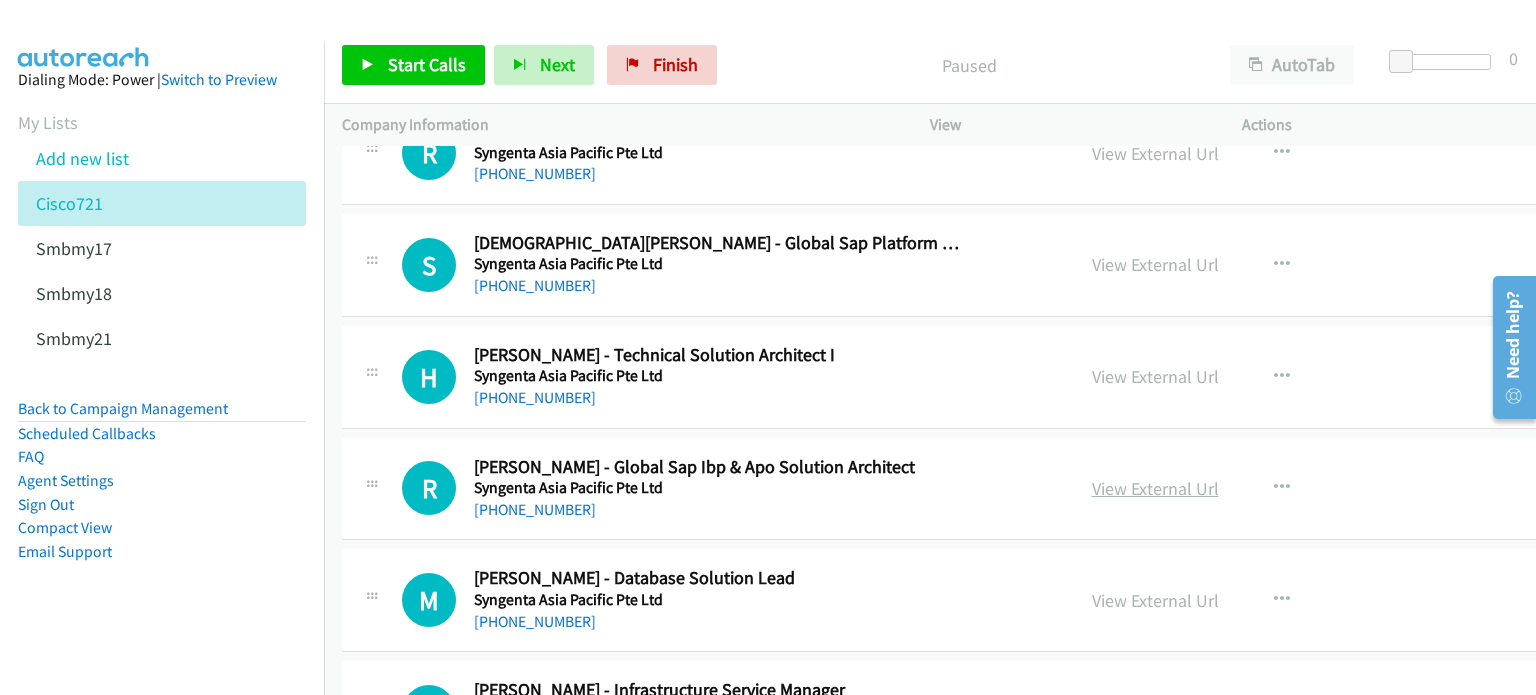 click on "View External Url" at bounding box center [1155, 488] 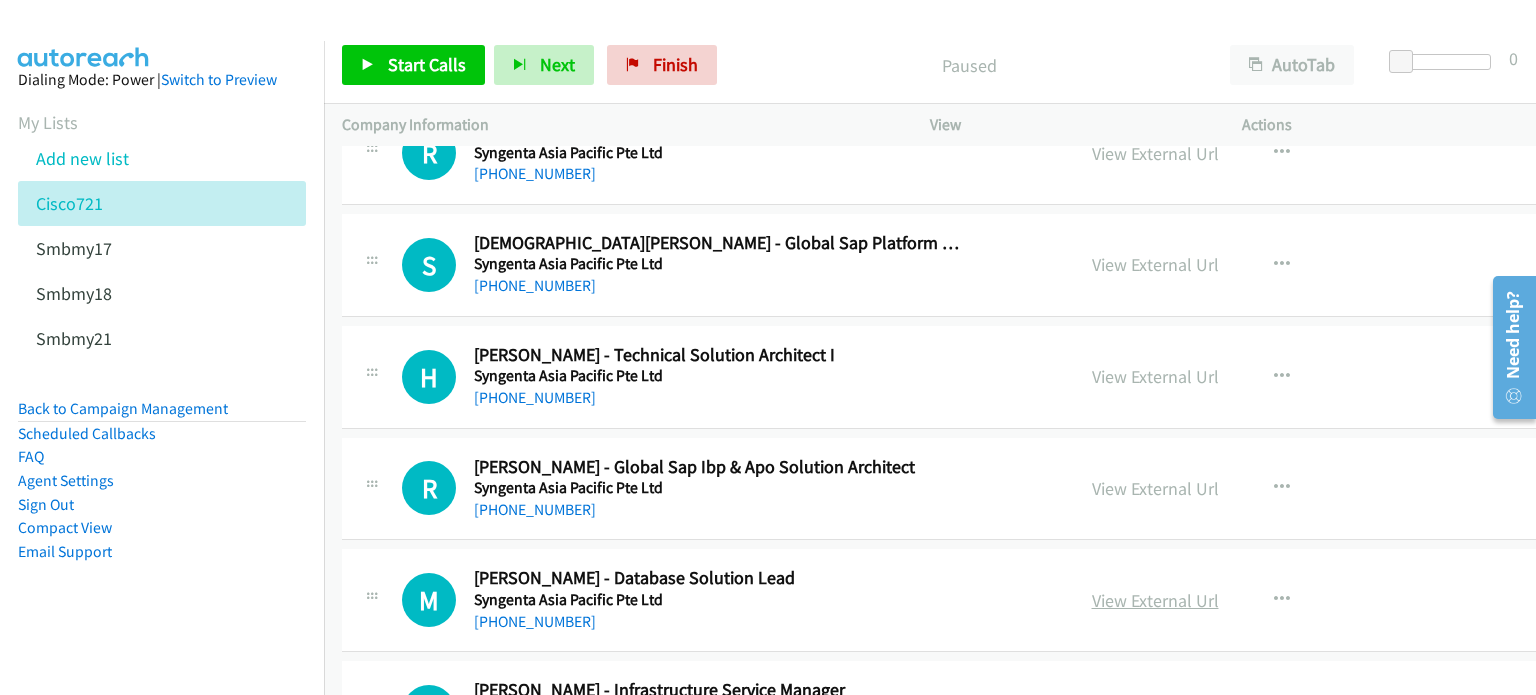 click on "View External Url" at bounding box center [1155, 600] 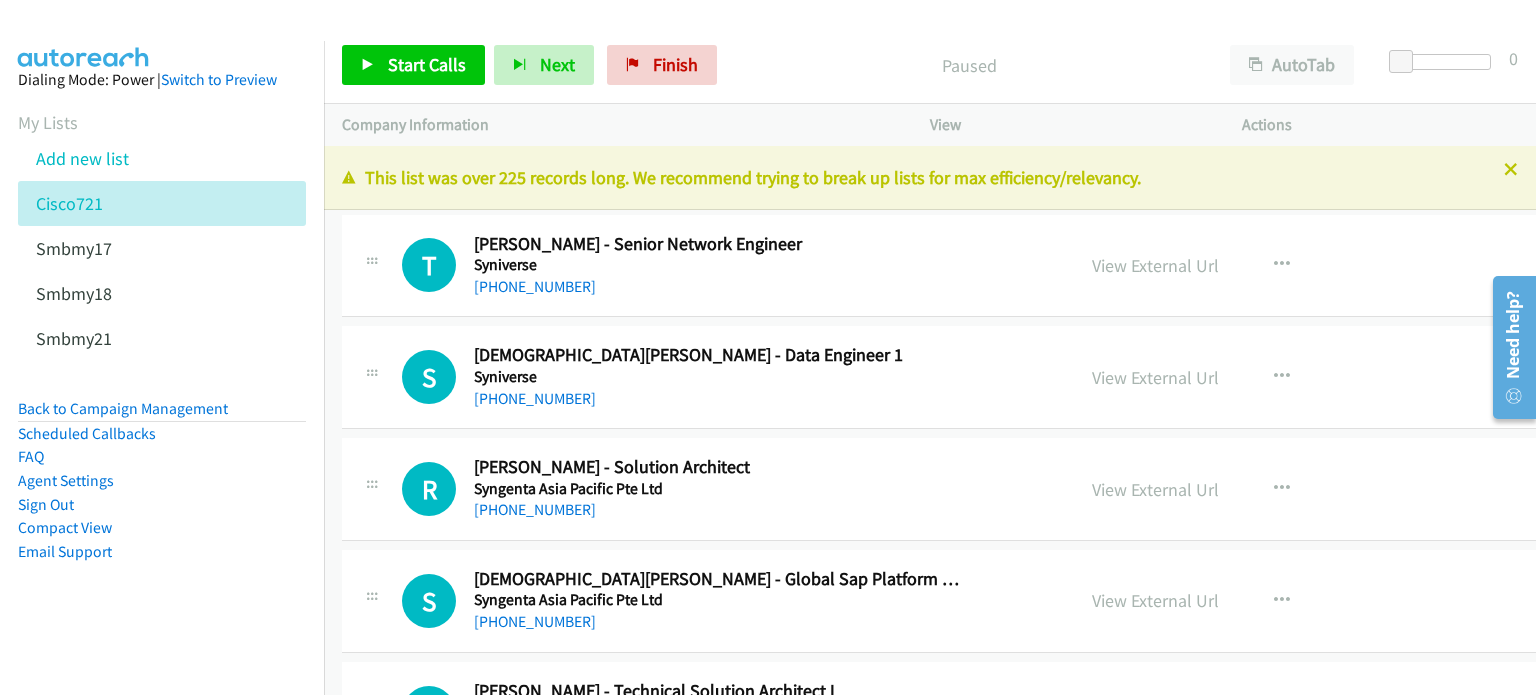 scroll, scrollTop: 0, scrollLeft: 0, axis: both 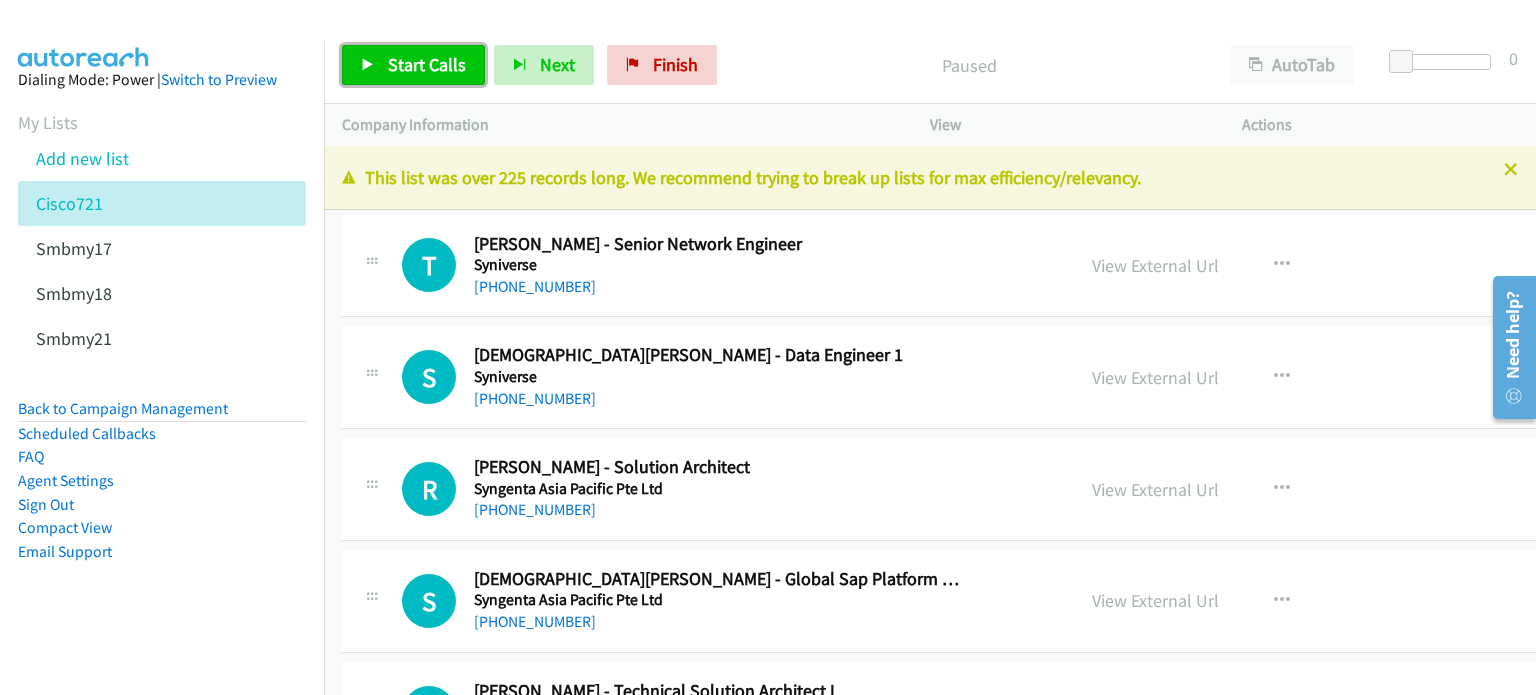 click on "Start Calls" at bounding box center [413, 65] 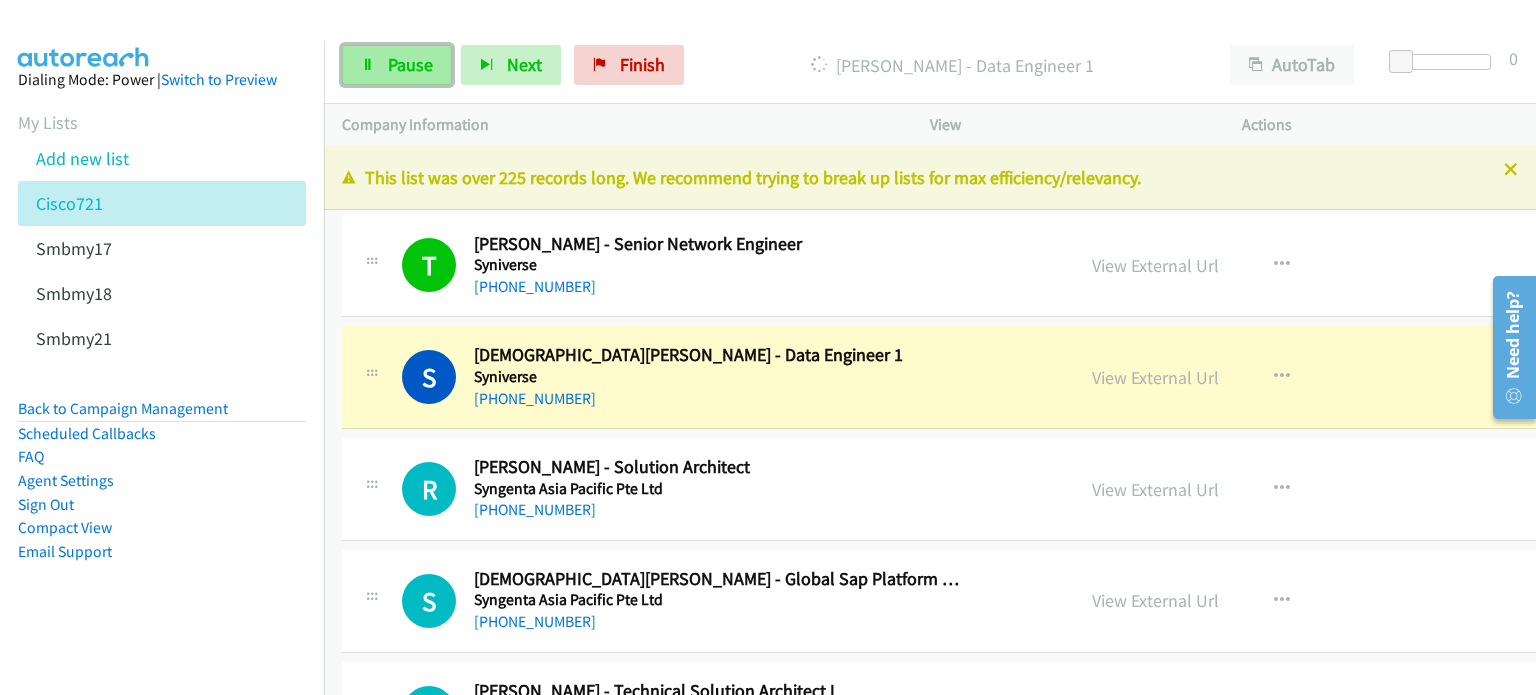 click on "Pause" at bounding box center [410, 64] 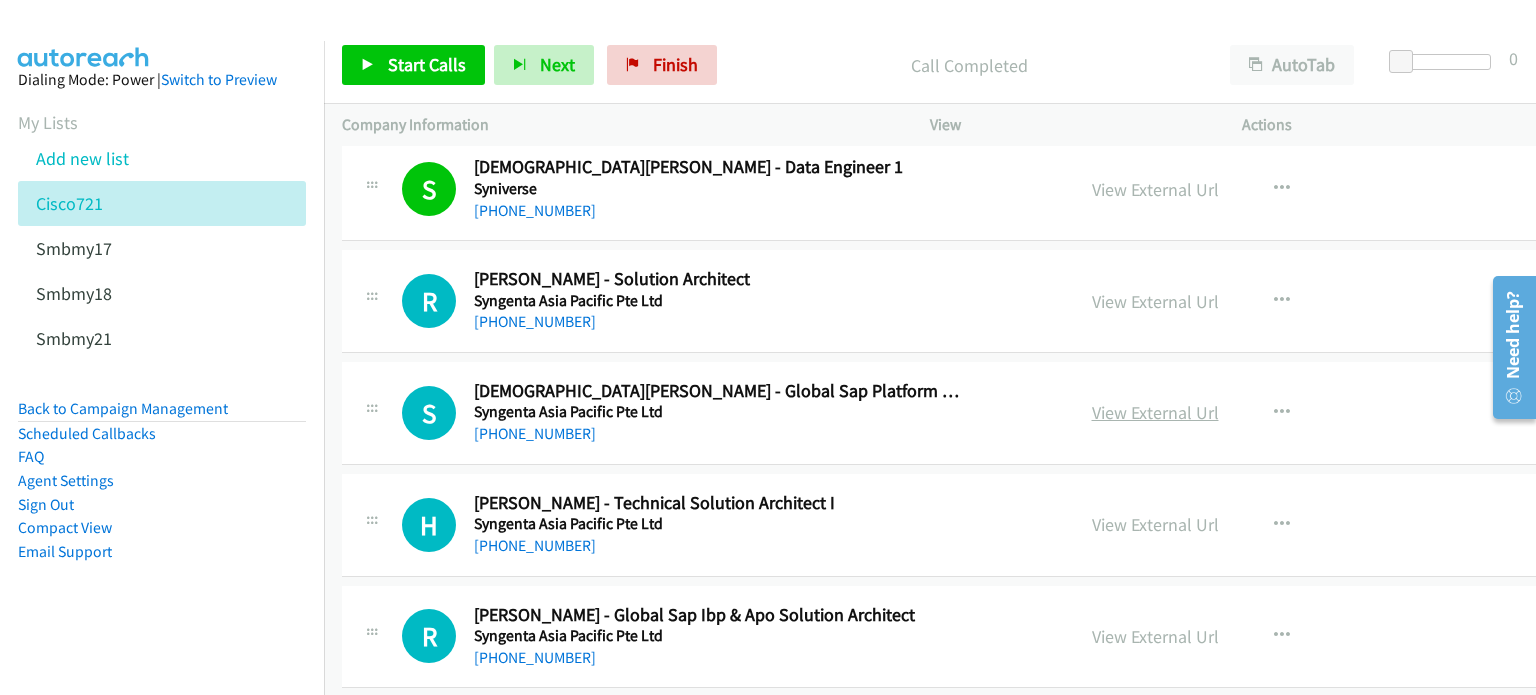 scroll, scrollTop: 191, scrollLeft: 0, axis: vertical 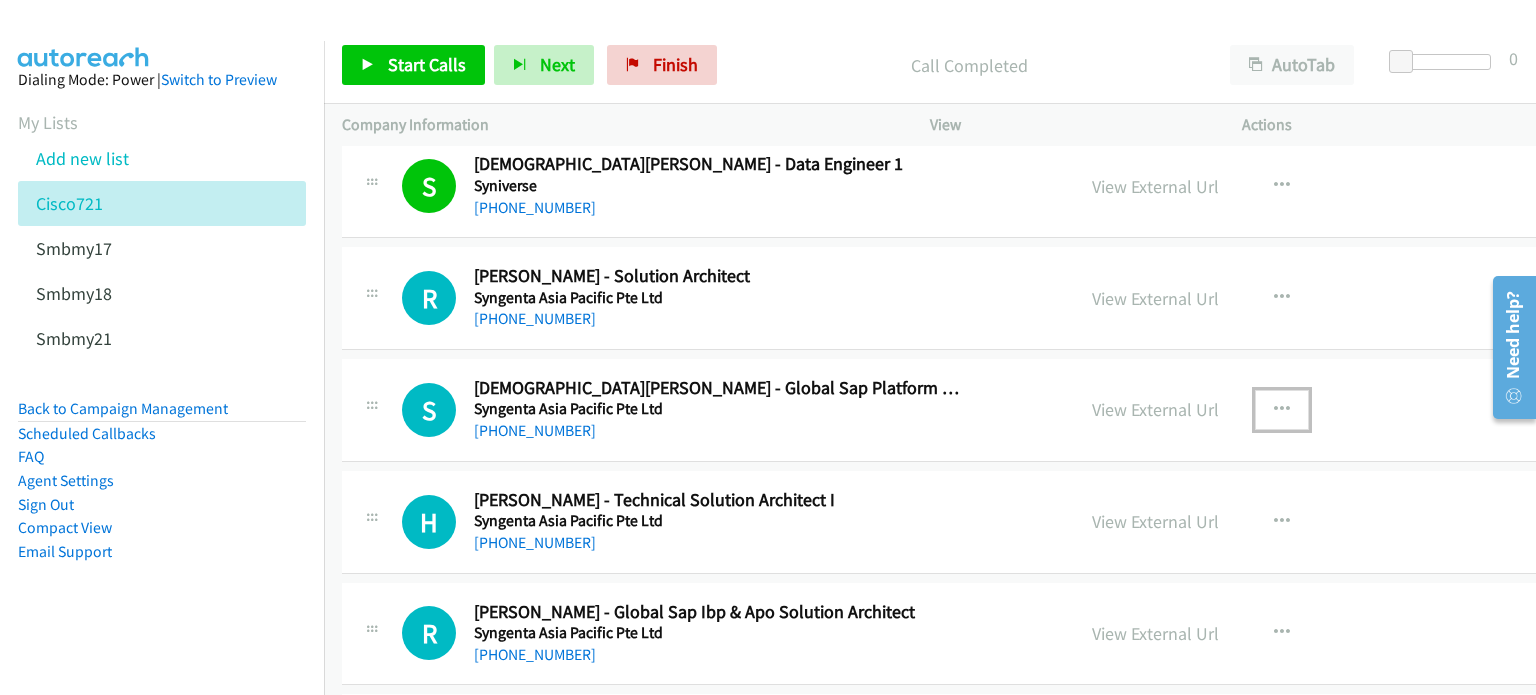 click at bounding box center (1282, 410) 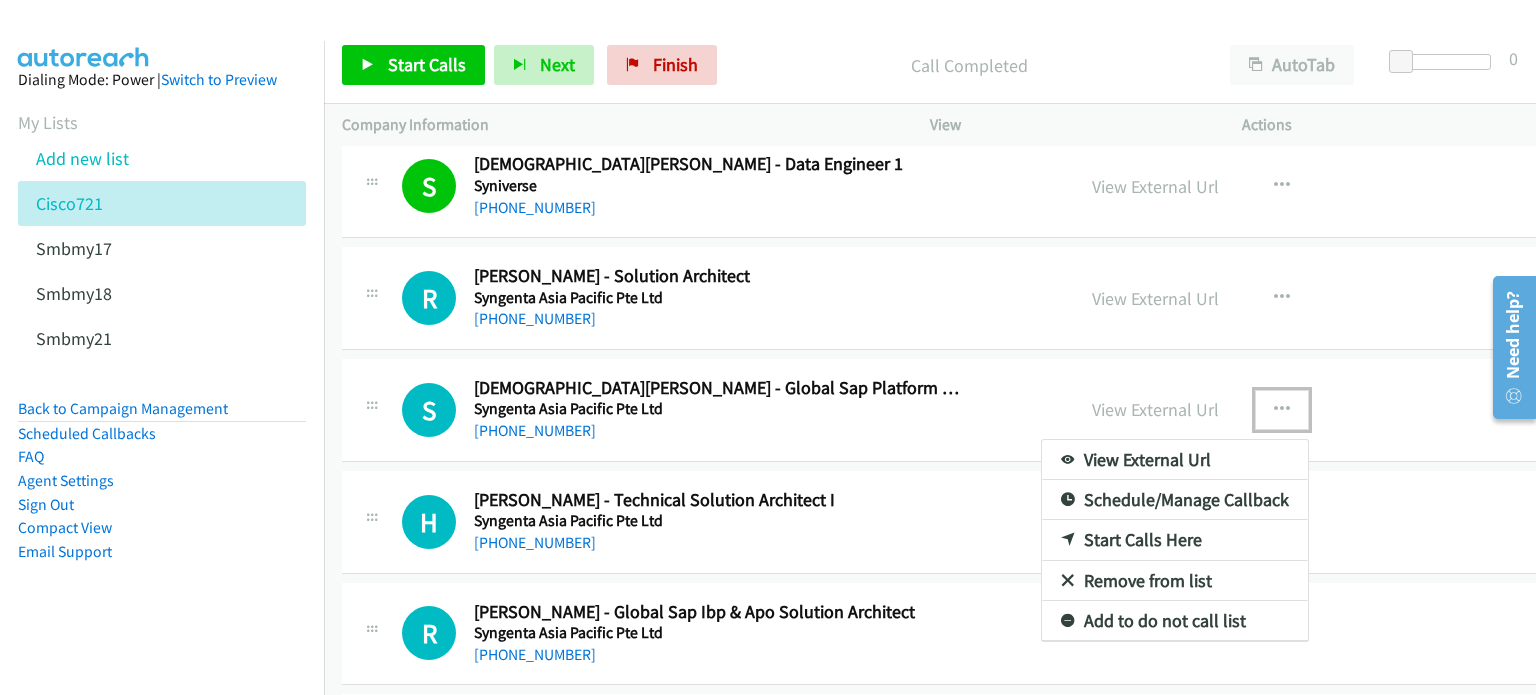 click on "Start Calls Here" at bounding box center (1175, 540) 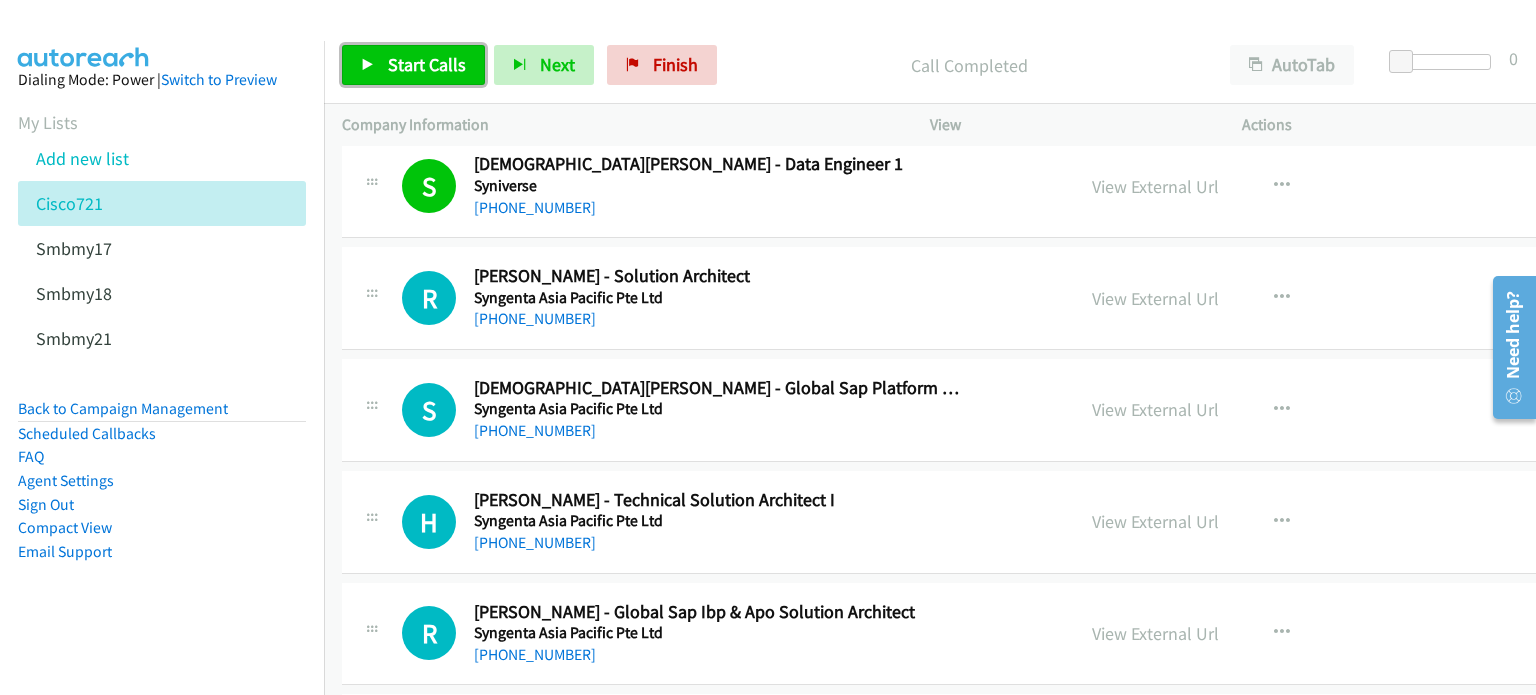 click on "Start Calls" at bounding box center [427, 64] 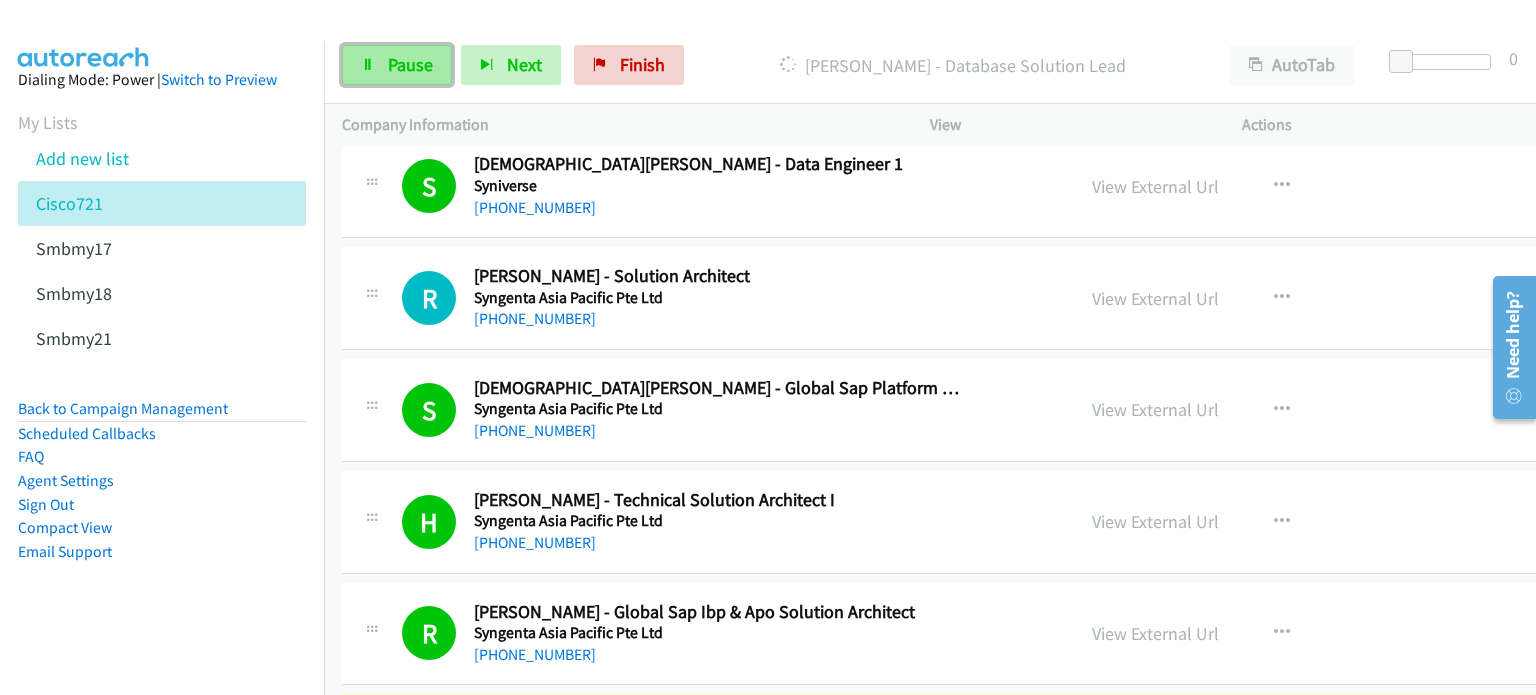click on "Pause" at bounding box center [410, 64] 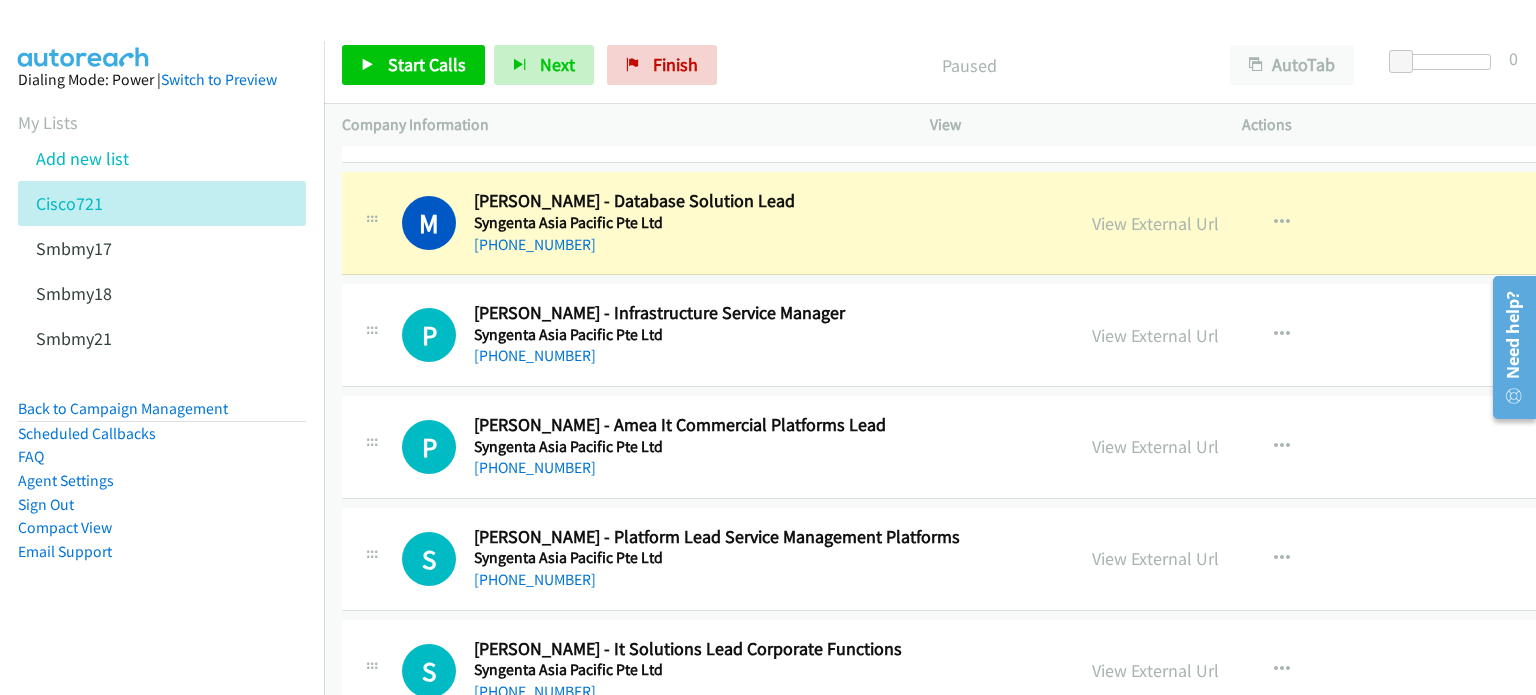scroll, scrollTop: 714, scrollLeft: 0, axis: vertical 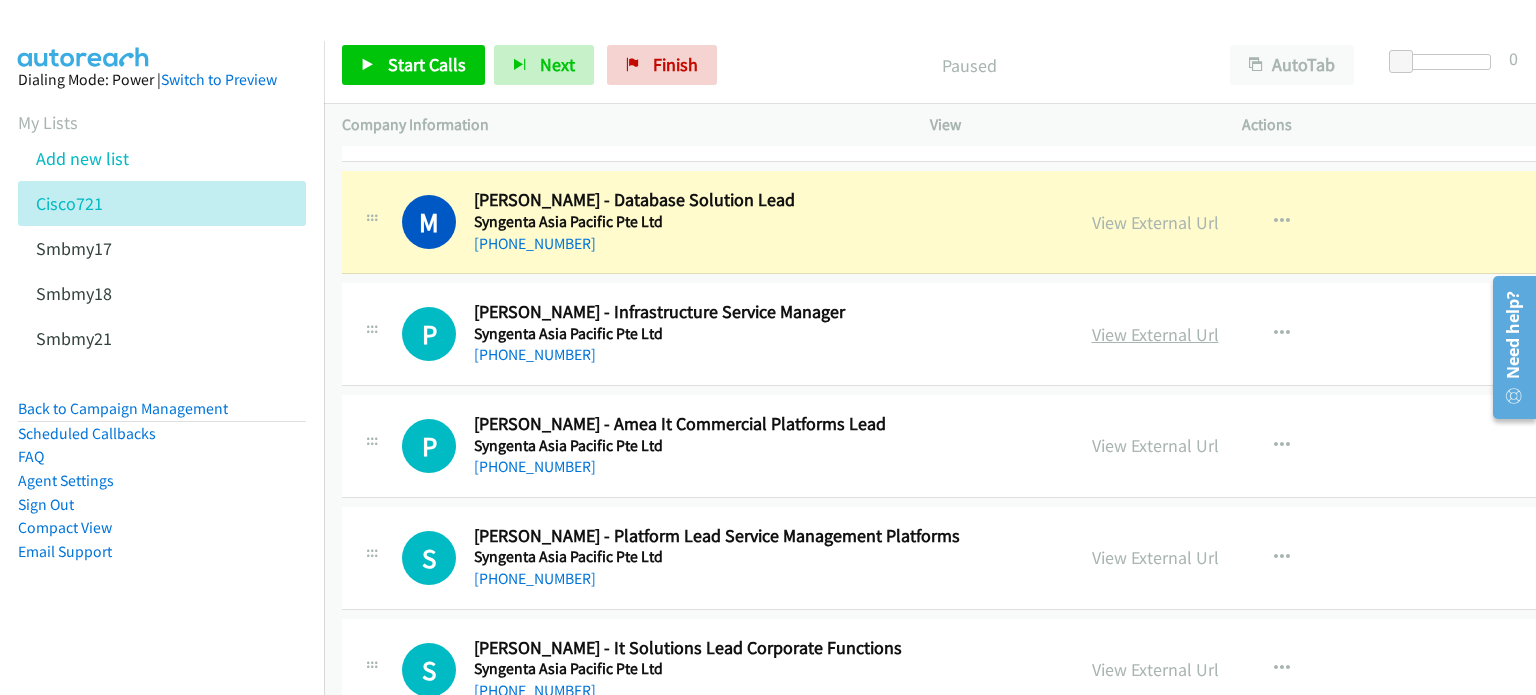 click on "View External Url" at bounding box center (1155, 334) 